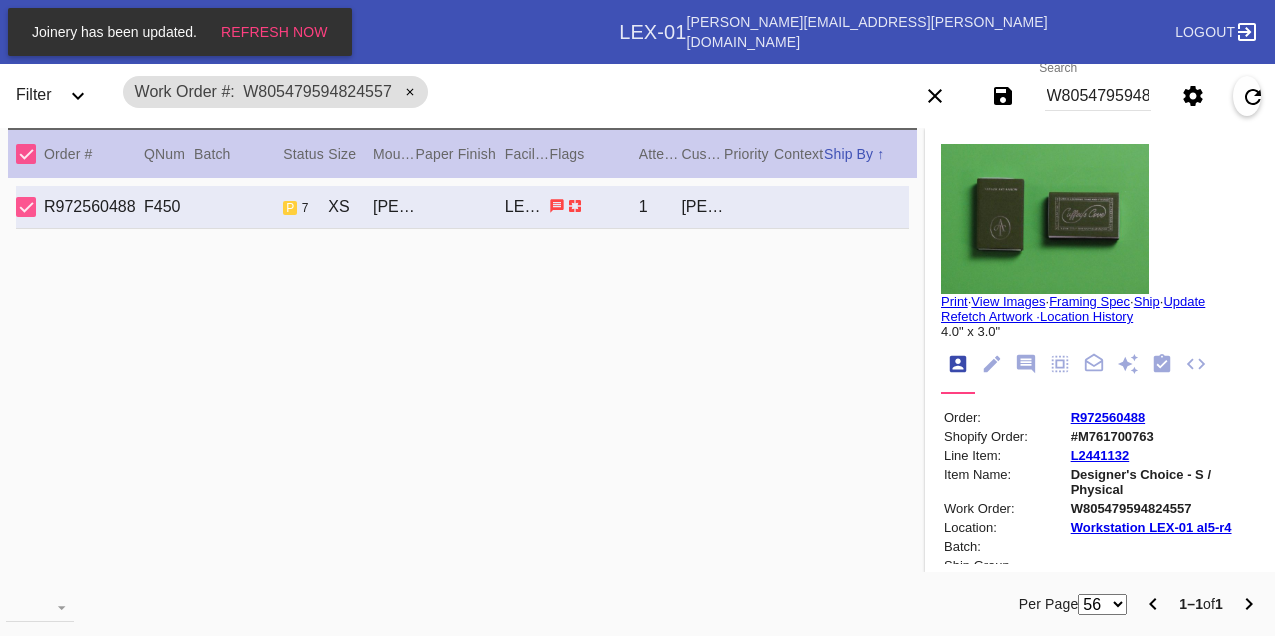 scroll, scrollTop: 0, scrollLeft: 0, axis: both 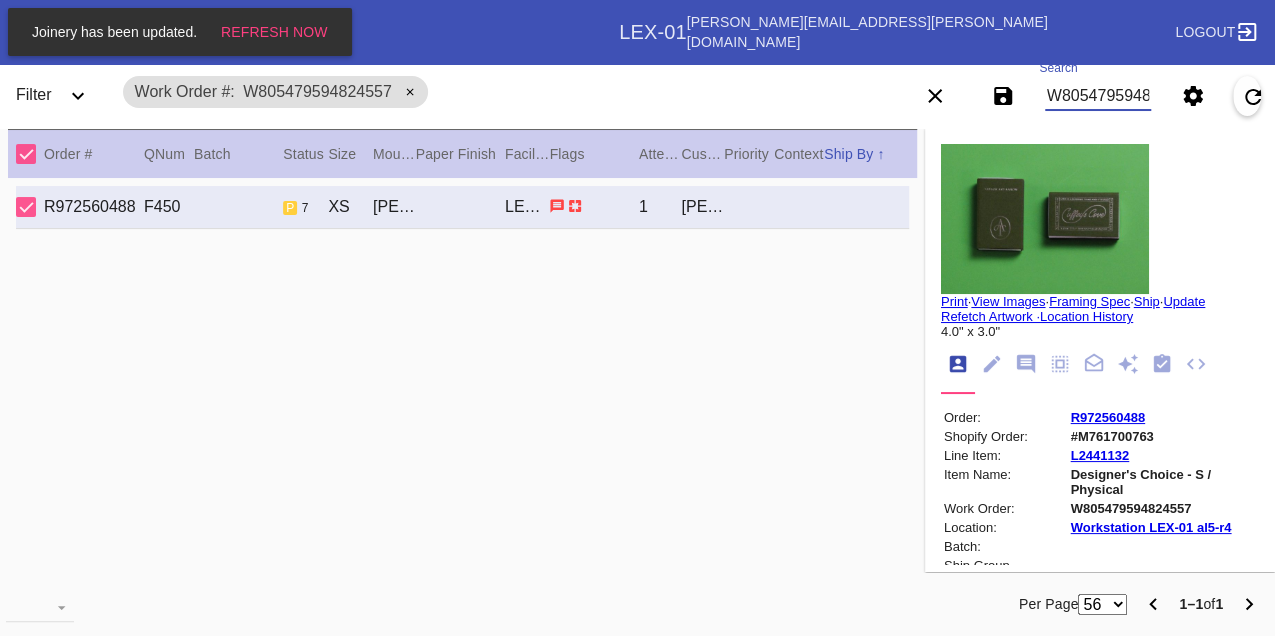 click on "W805479594824557" at bounding box center [1098, 96] 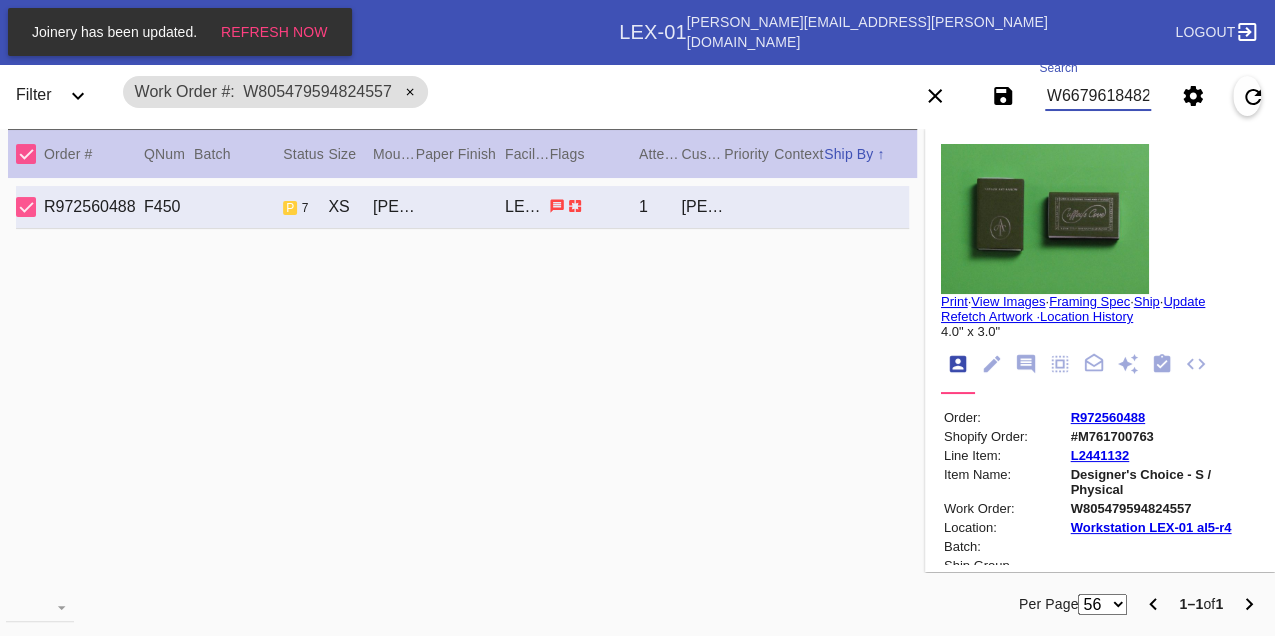 type on "W667961848206857" 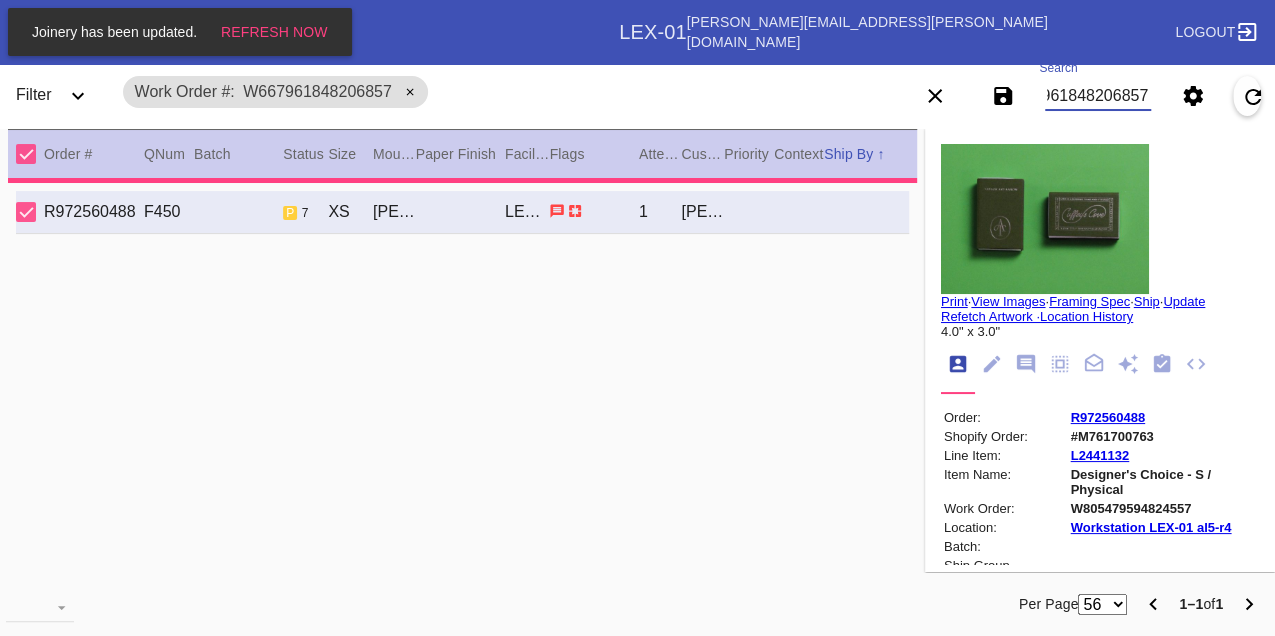 type on "3.0" 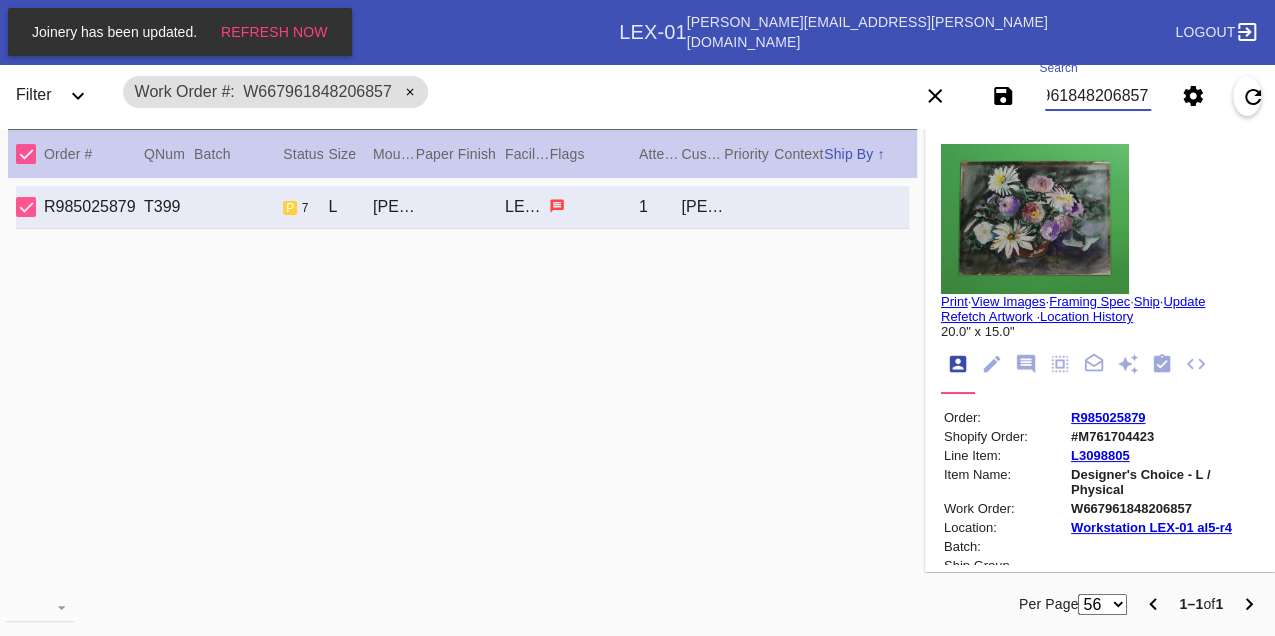click on "W667961848206857" at bounding box center [1098, 96] 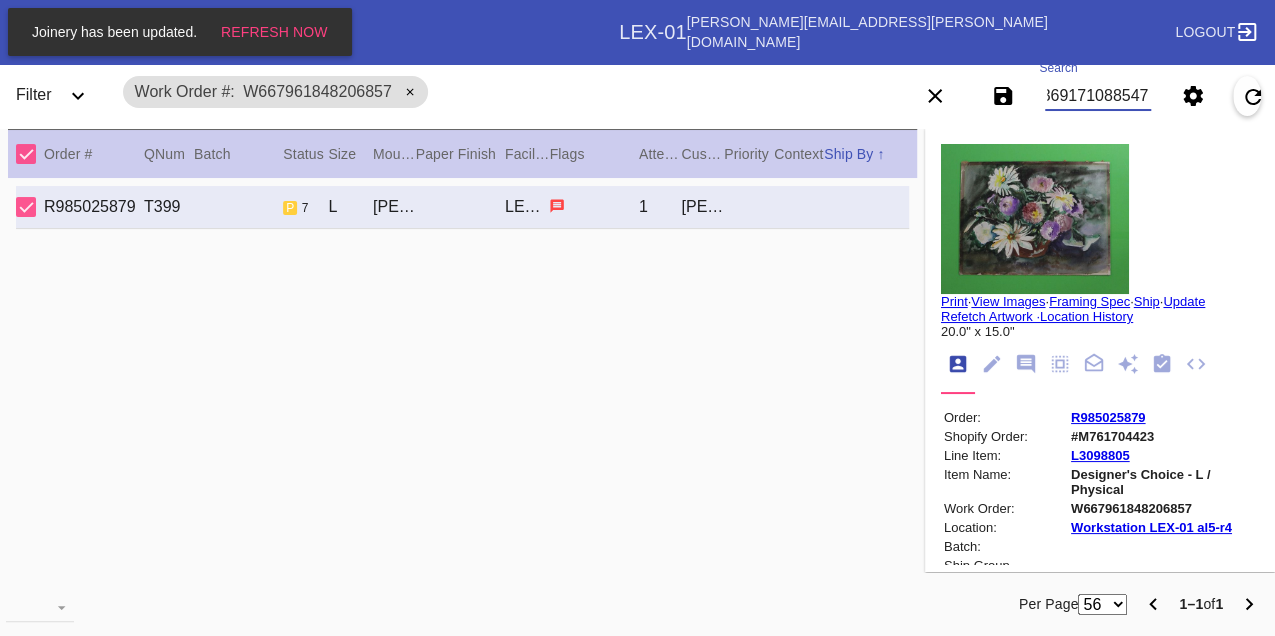 type on "W423691710885470" 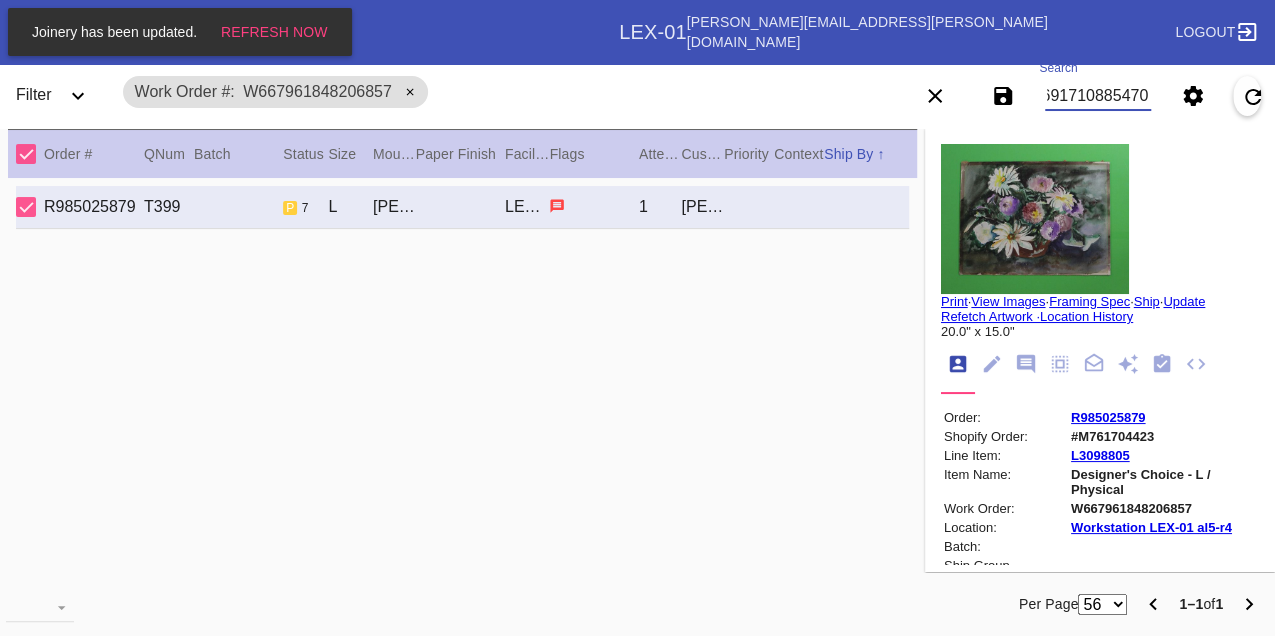 scroll, scrollTop: 0, scrollLeft: 48, axis: horizontal 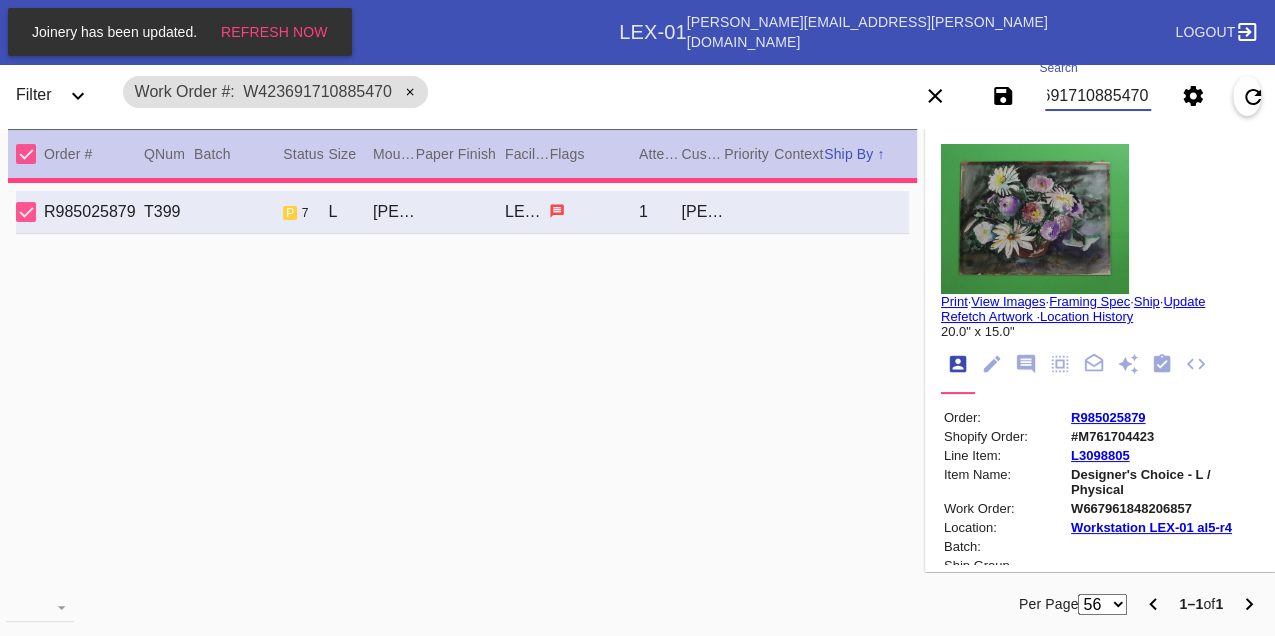 type on "0.0" 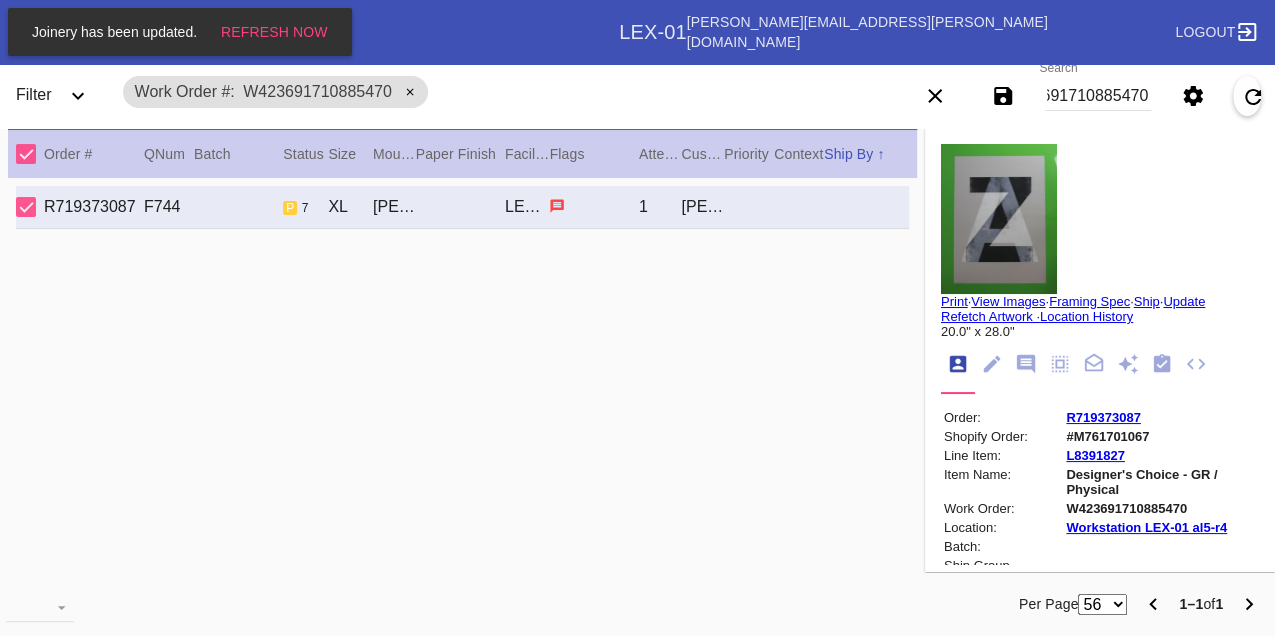 scroll, scrollTop: 0, scrollLeft: 0, axis: both 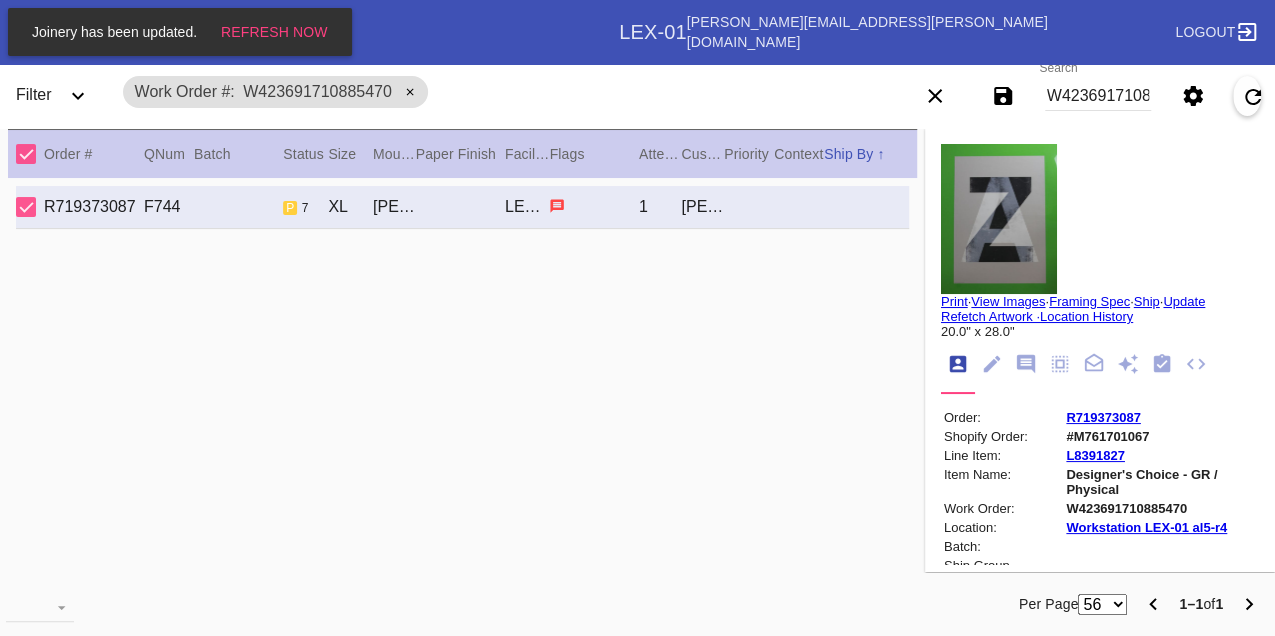 click on "W423691710885470" at bounding box center (1098, 96) 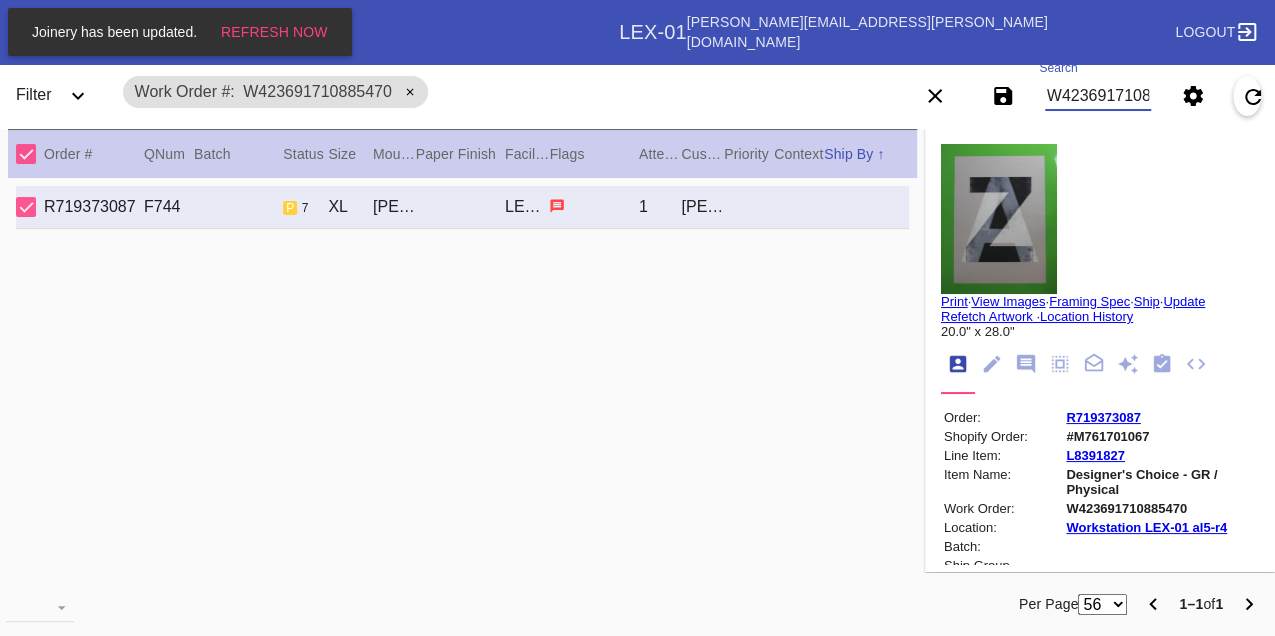 click on "W423691710885470" at bounding box center [1098, 96] 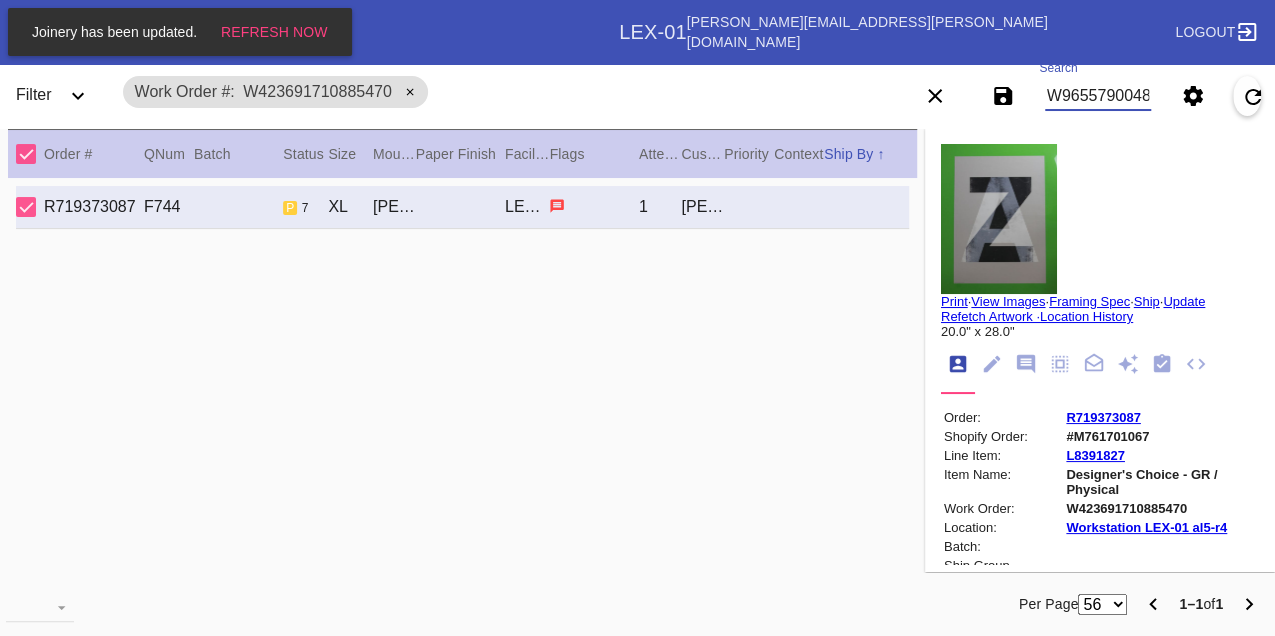 type on "W965579004899224" 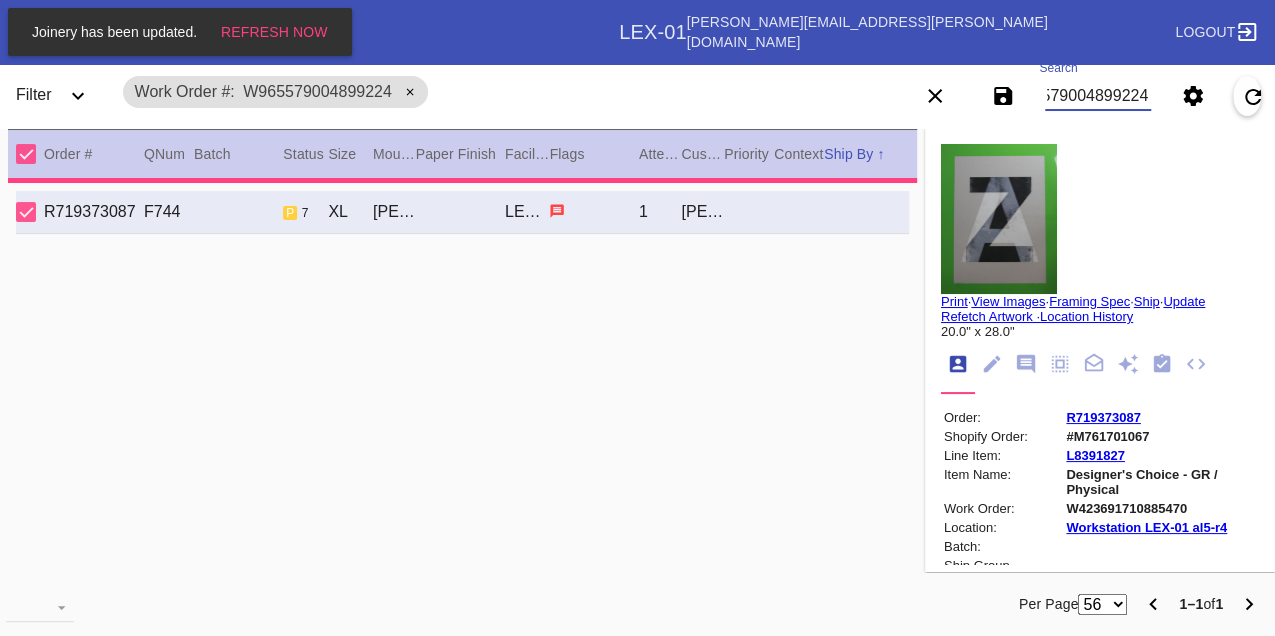 type on "2.5" 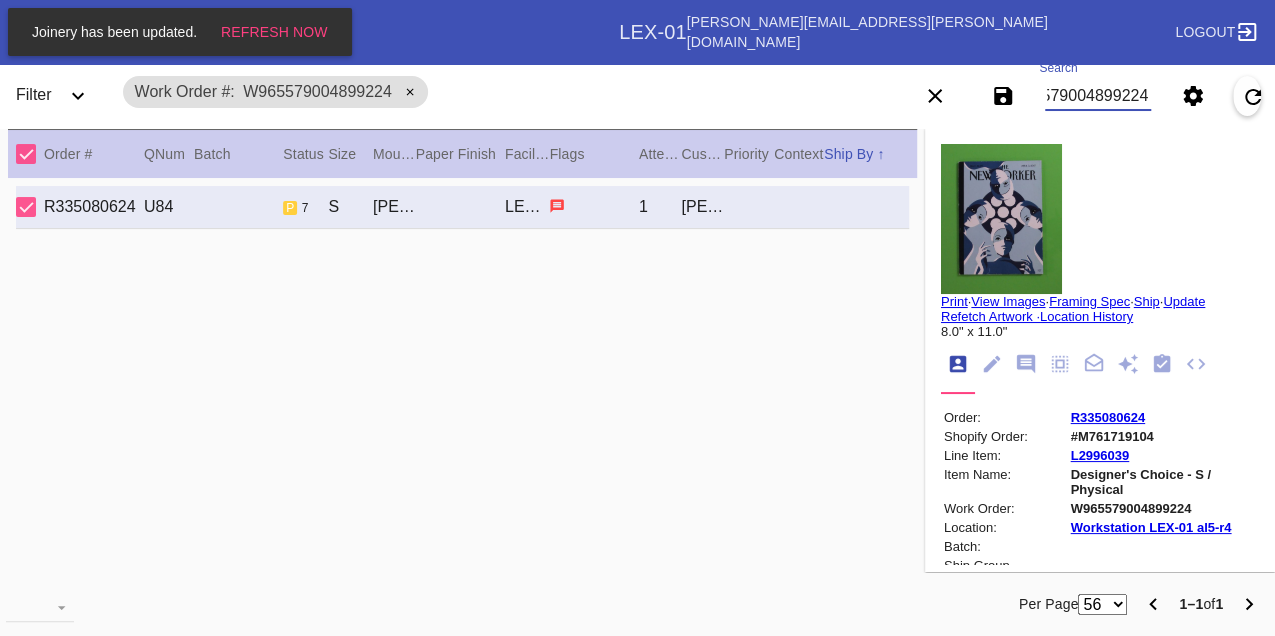 type on "W965579004899224" 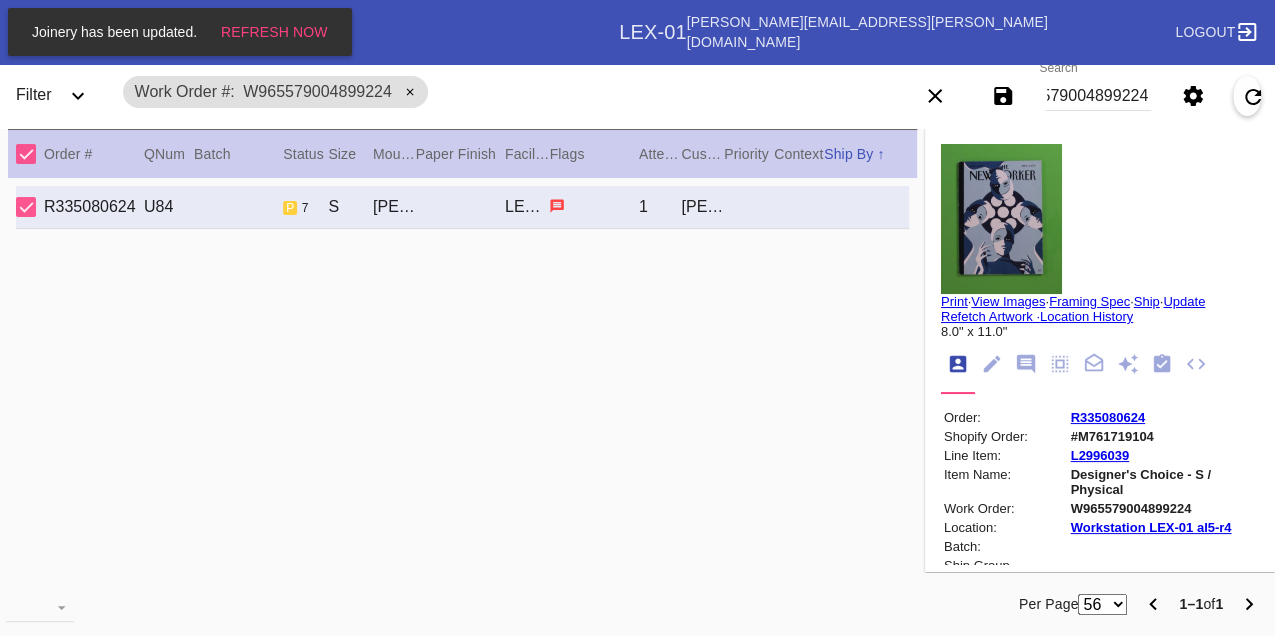scroll, scrollTop: 0, scrollLeft: 0, axis: both 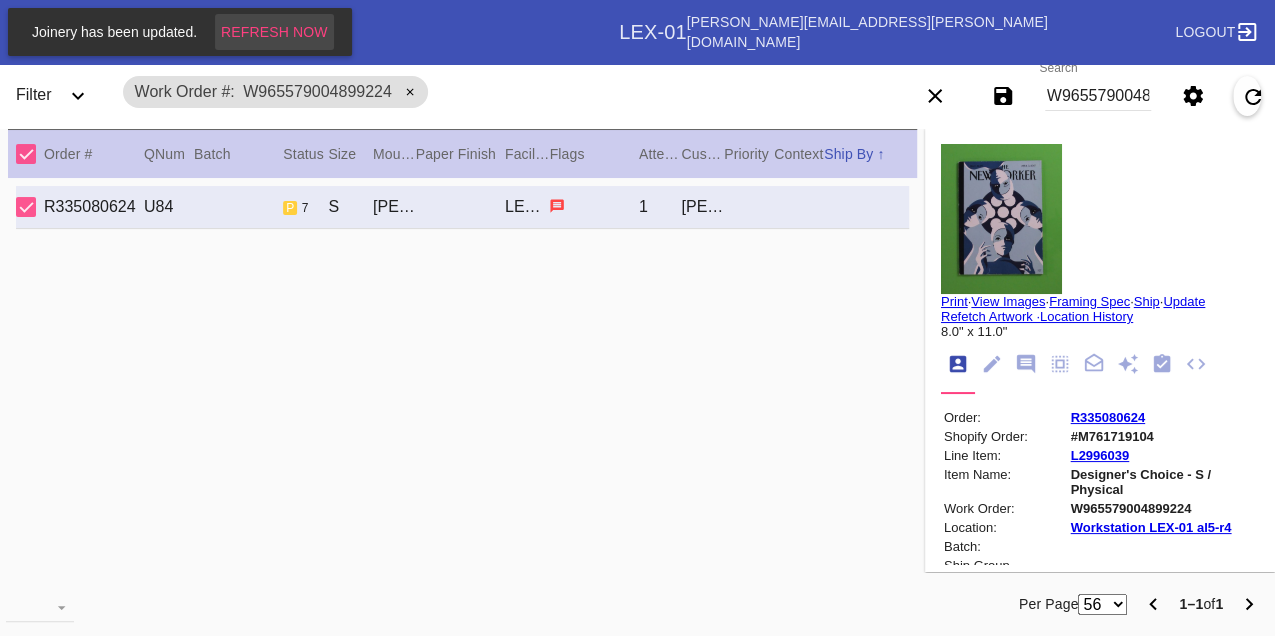 click on "Refresh Now" at bounding box center [274, 32] 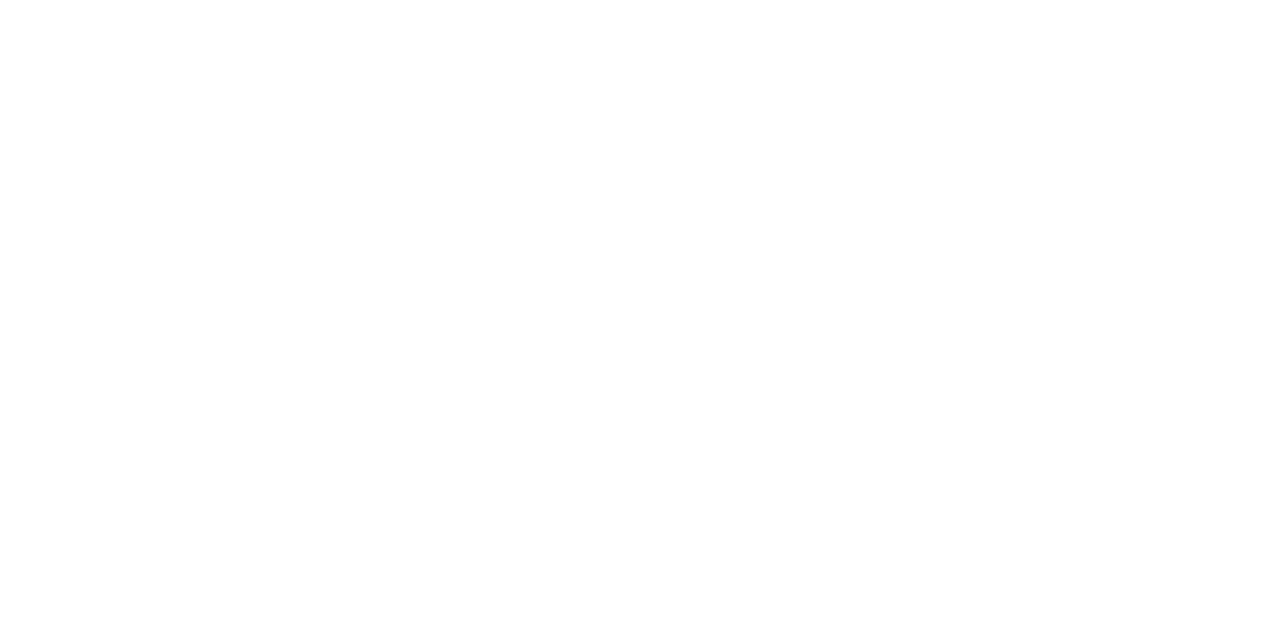scroll, scrollTop: 0, scrollLeft: 0, axis: both 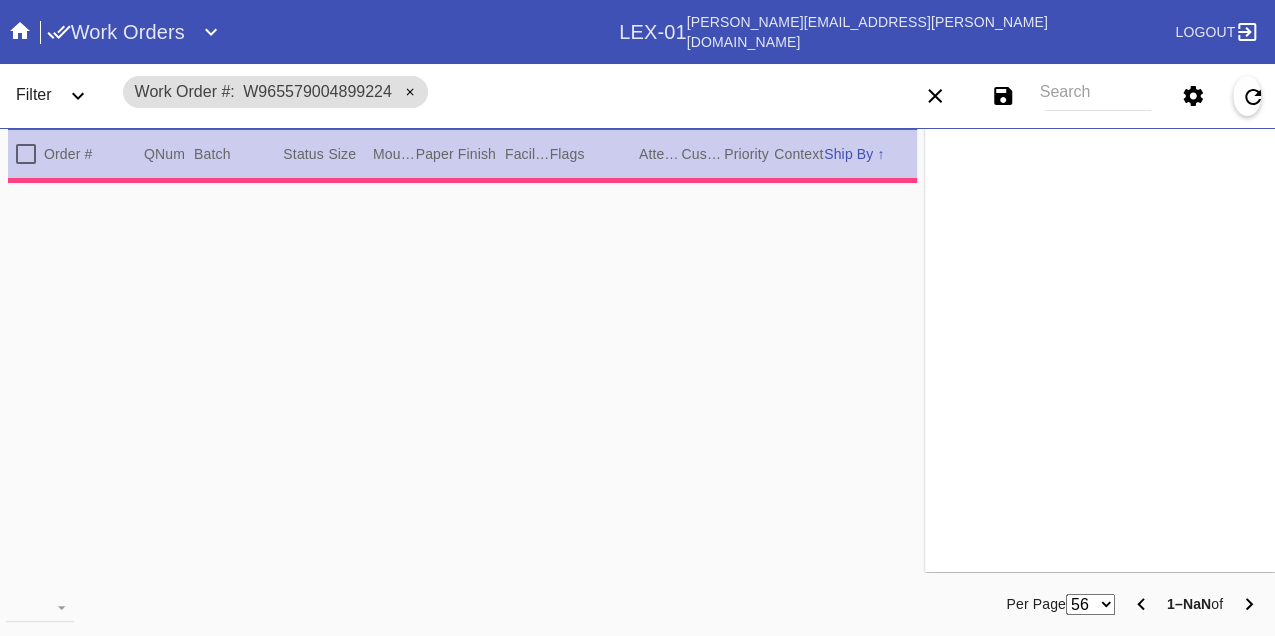 type on "2.5" 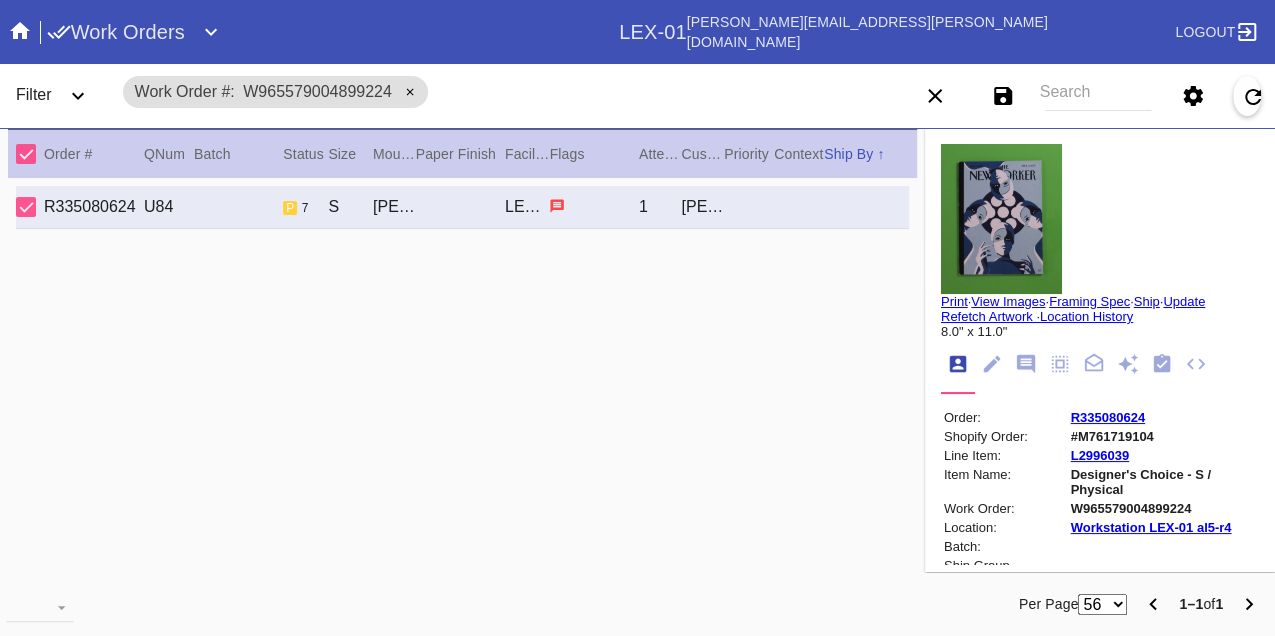 click on "Search" at bounding box center (1098, 96) 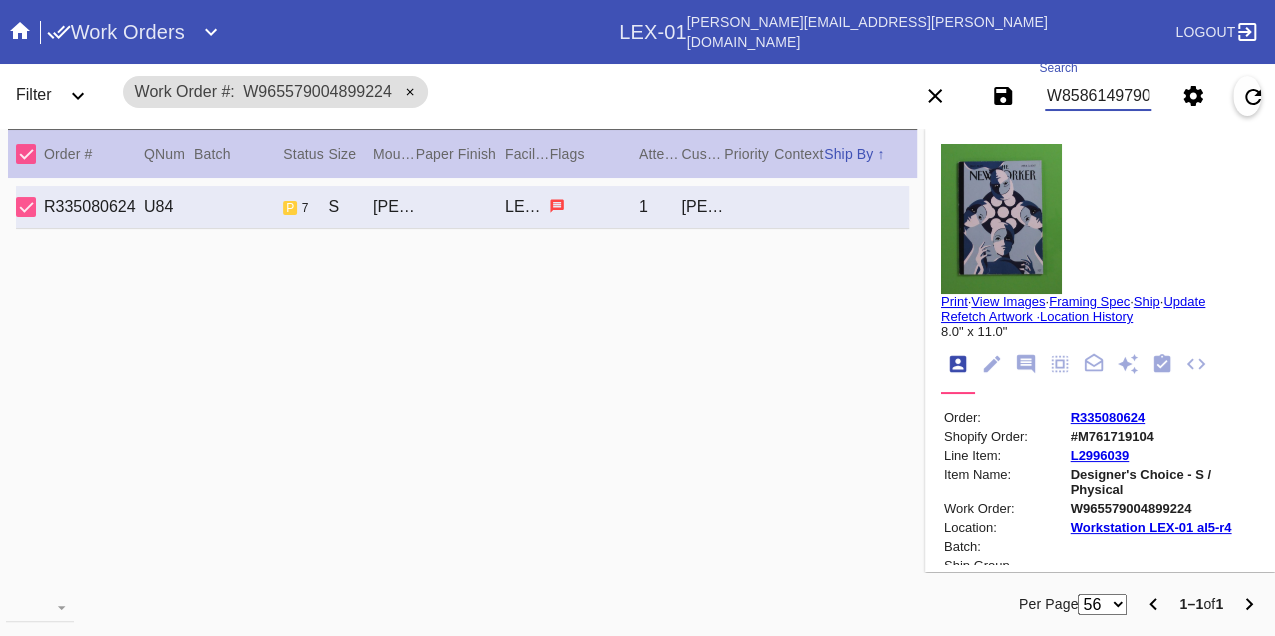 type on "W858614979005907" 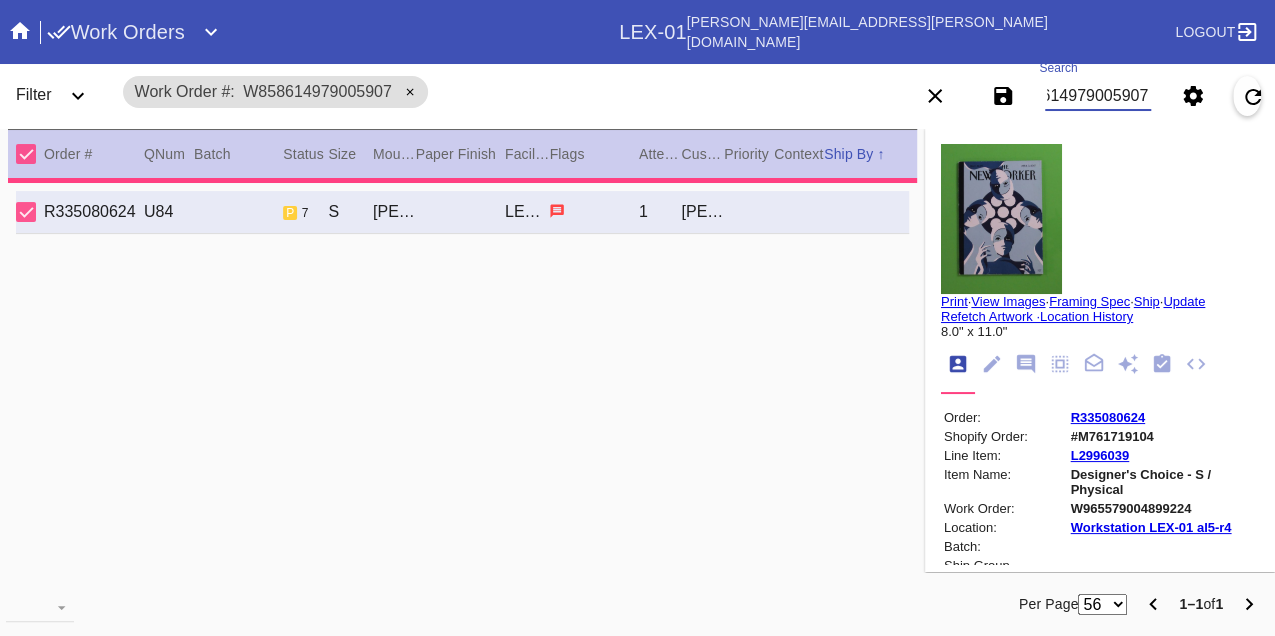 type on "11.0" 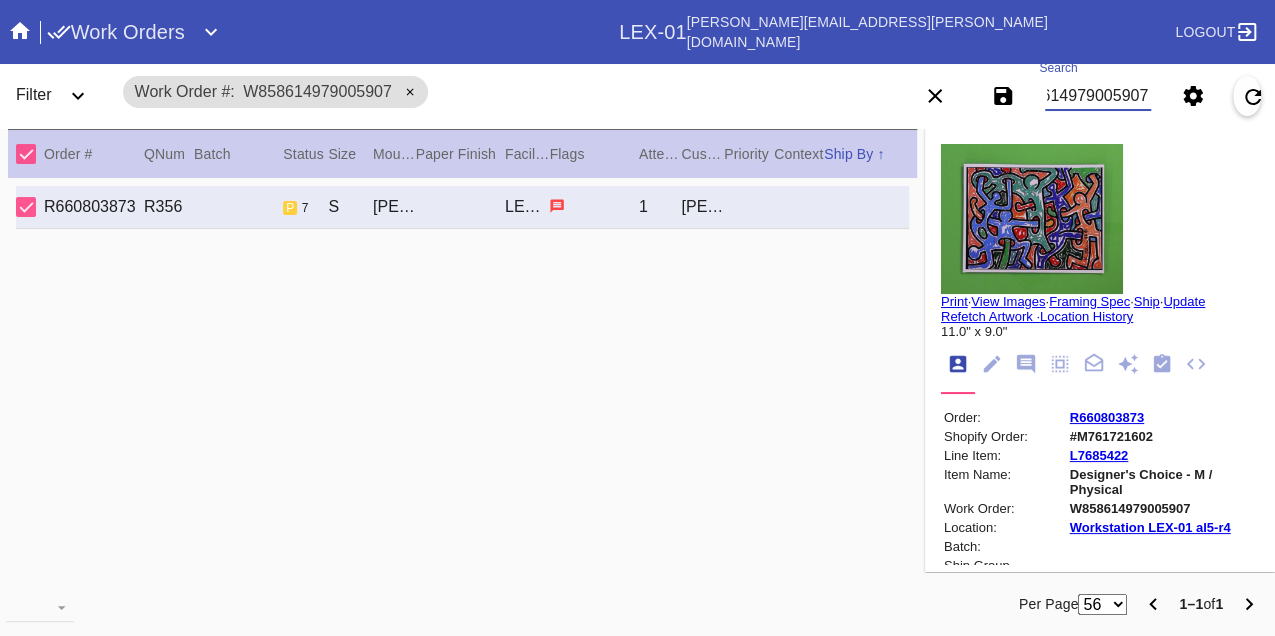 type on "W858614979005907" 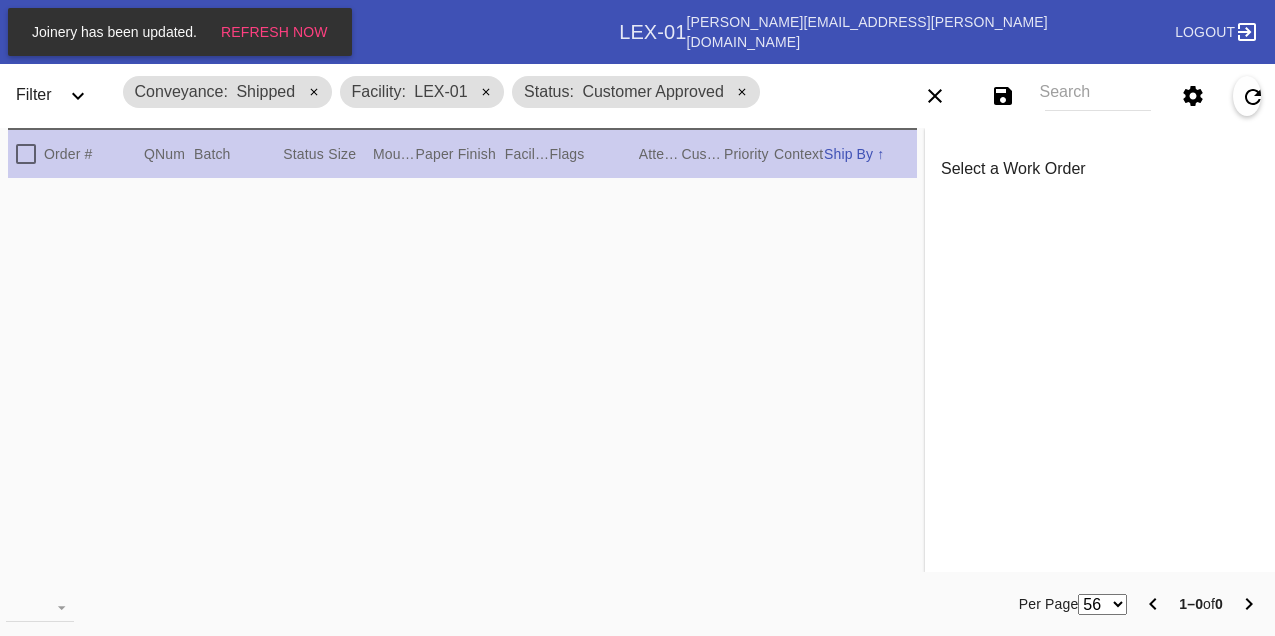 scroll, scrollTop: 0, scrollLeft: 0, axis: both 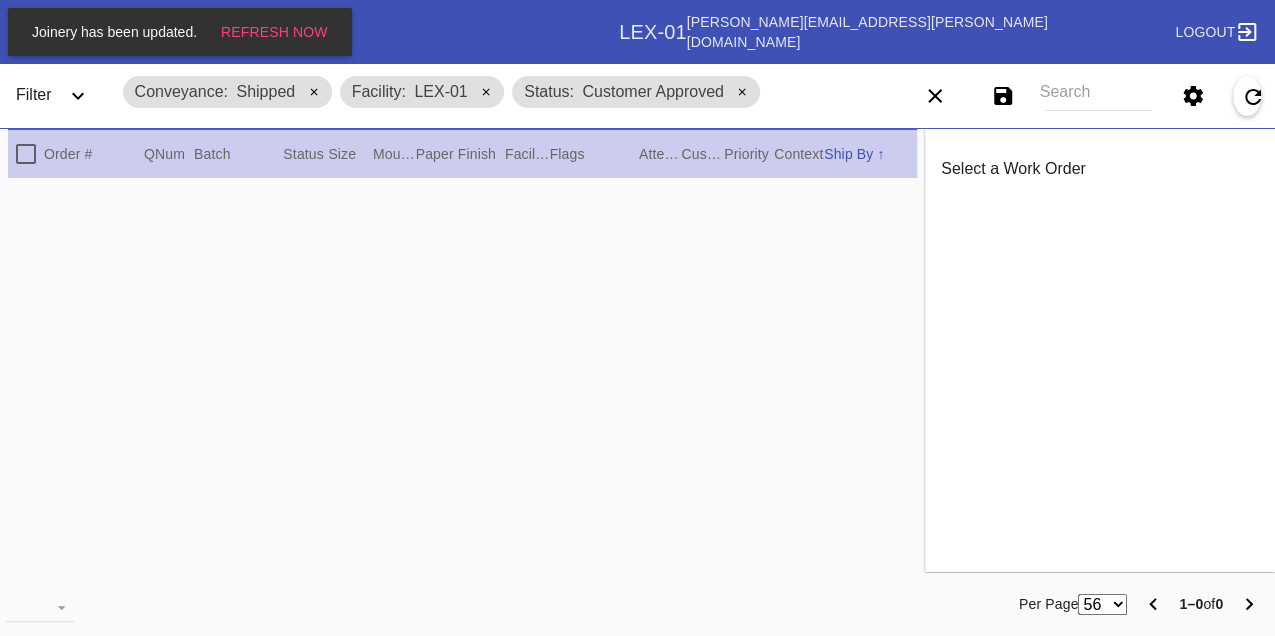 click on "Refresh Now" at bounding box center [274, 32] 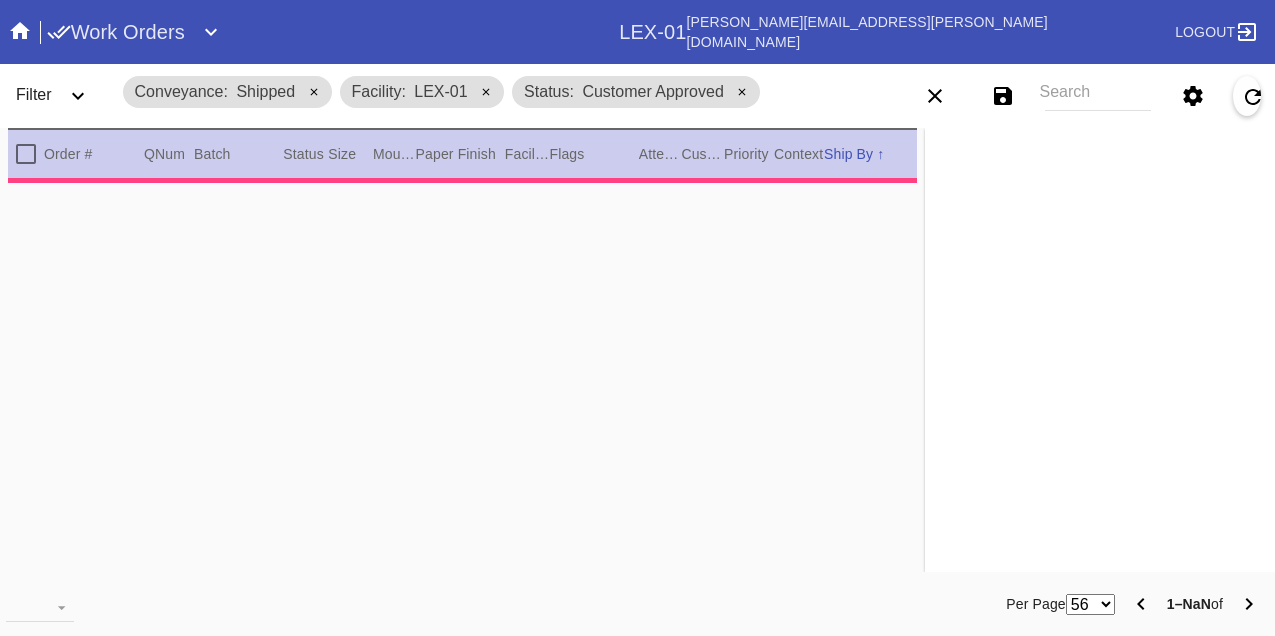 scroll, scrollTop: 0, scrollLeft: 0, axis: both 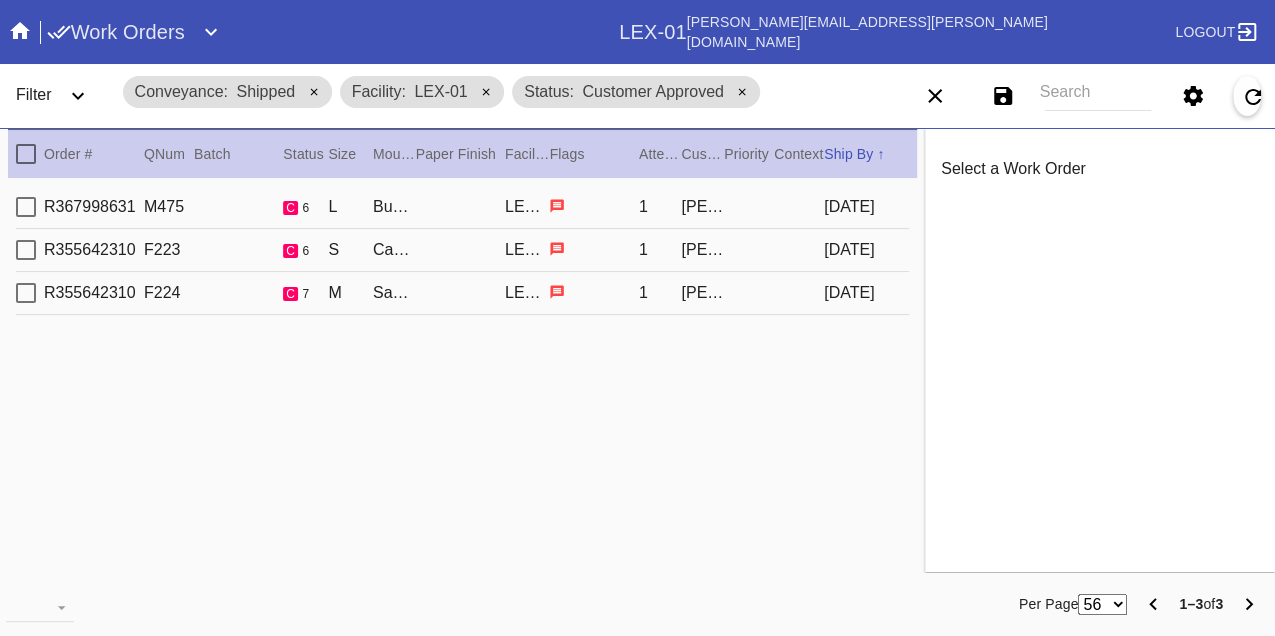 click on "R367998631 M475 c   6 L Buckhead / Ice Cream LEX-01 1 Tess Gabauer
2025-07-13" at bounding box center [462, 207] 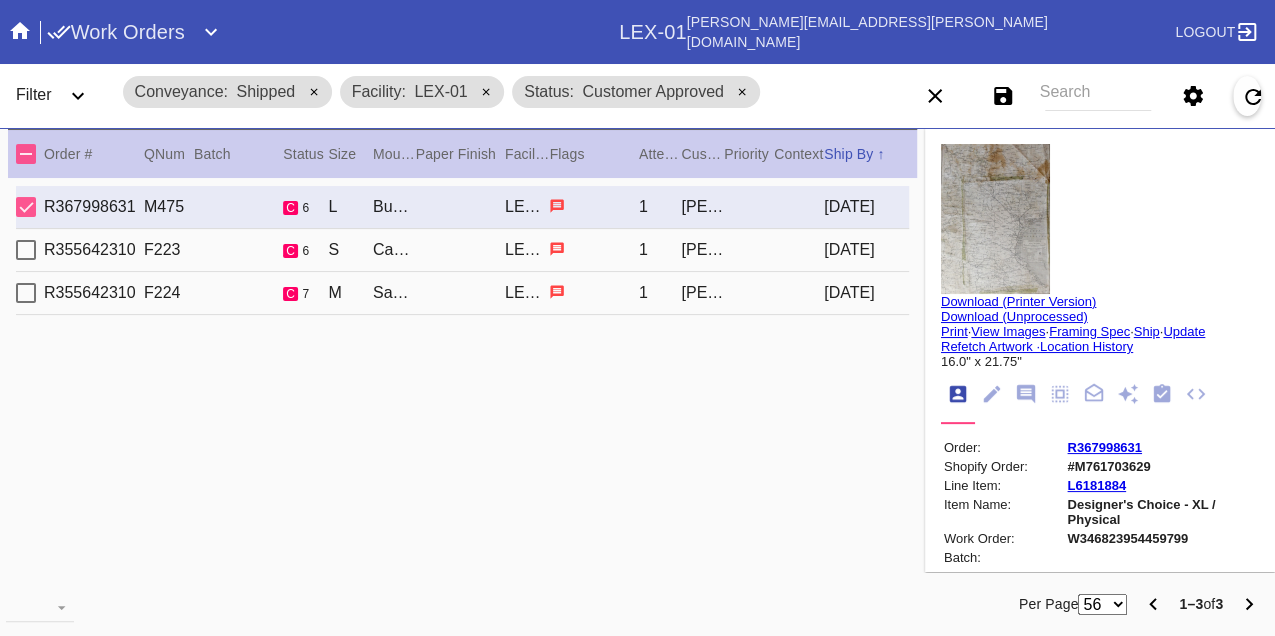 click on "R355642310 F223 c   6 S Castello / White LEX-01 1 Jenny Miller
2025-07-13" at bounding box center (462, 250) 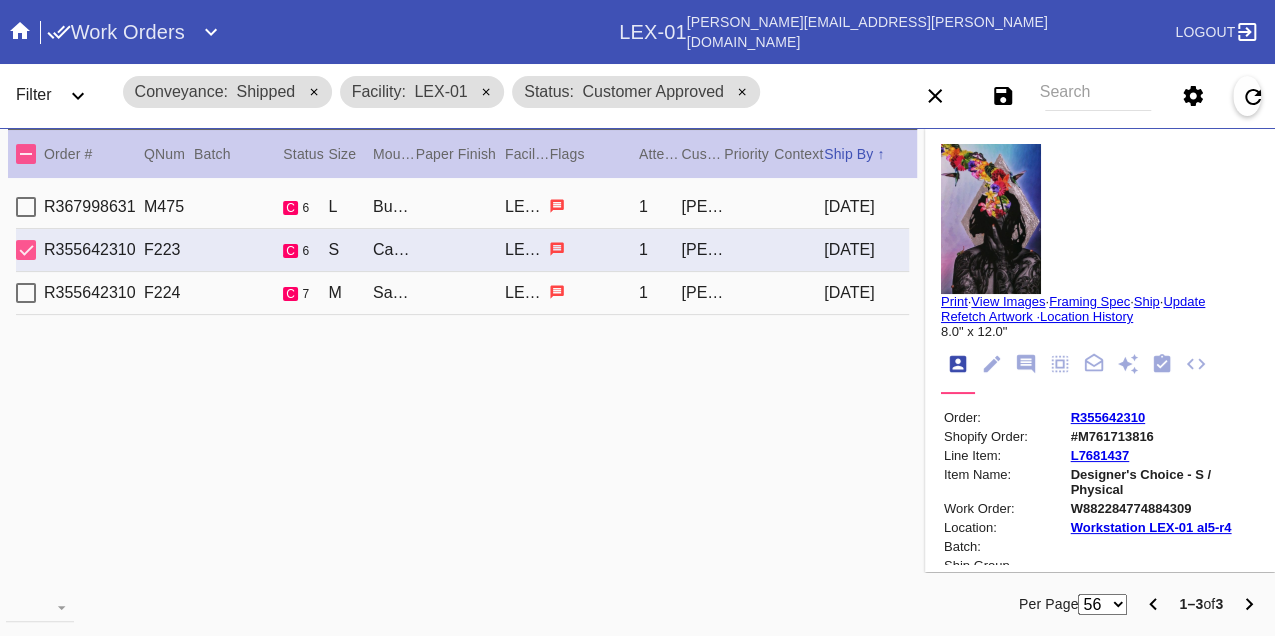 click on "R355642310 F224 c   7 M Santorini / White LEX-01 1 Jenny Miller
2025-07-13" at bounding box center [462, 293] 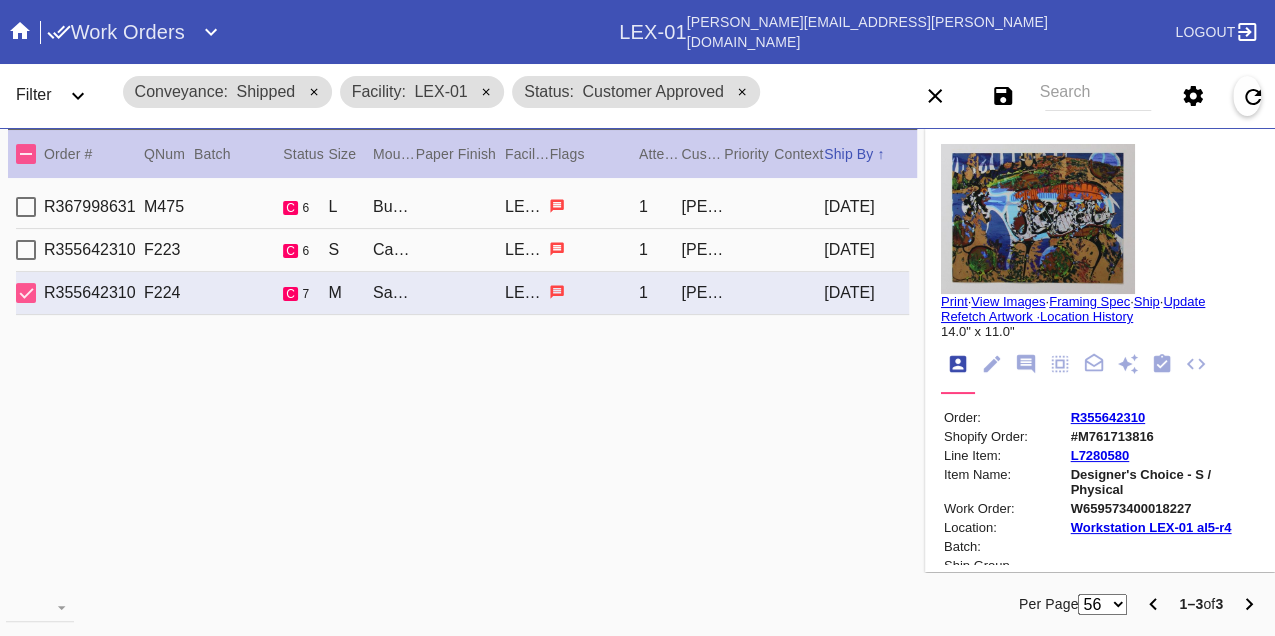click on "R367998631 M475 c   6 L Buckhead / Ice Cream LEX-01 1 Tess Gabauer
2025-07-13" at bounding box center (462, 207) 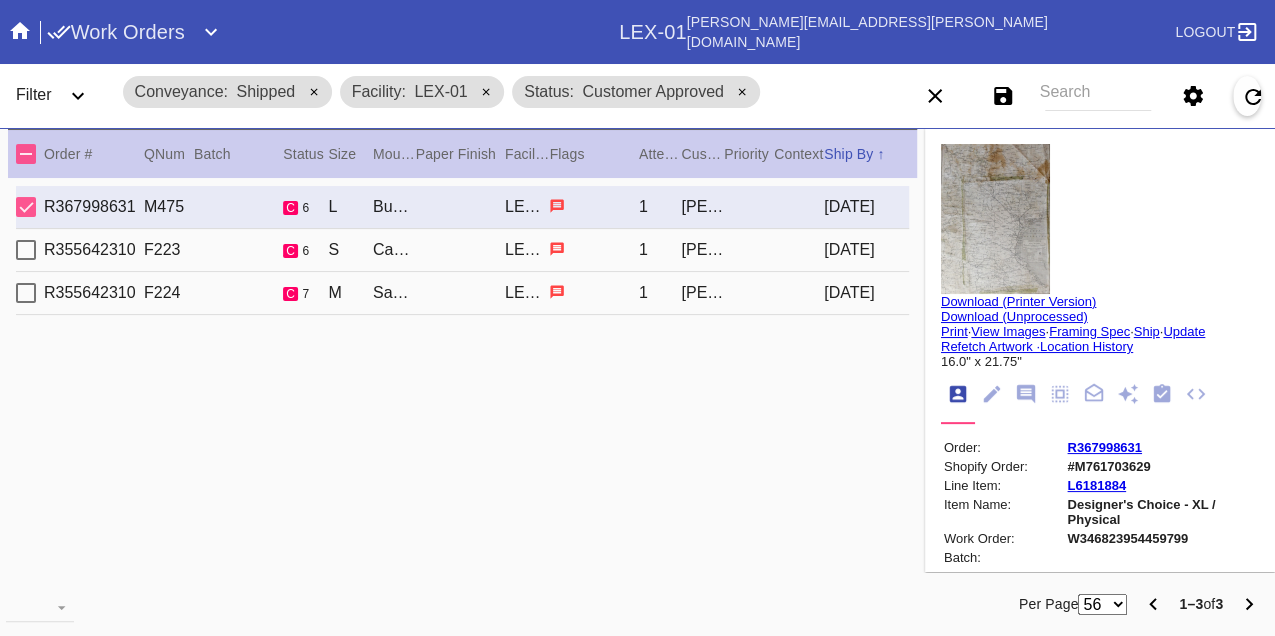 click on "W346823954459799" at bounding box center [1162, 538] 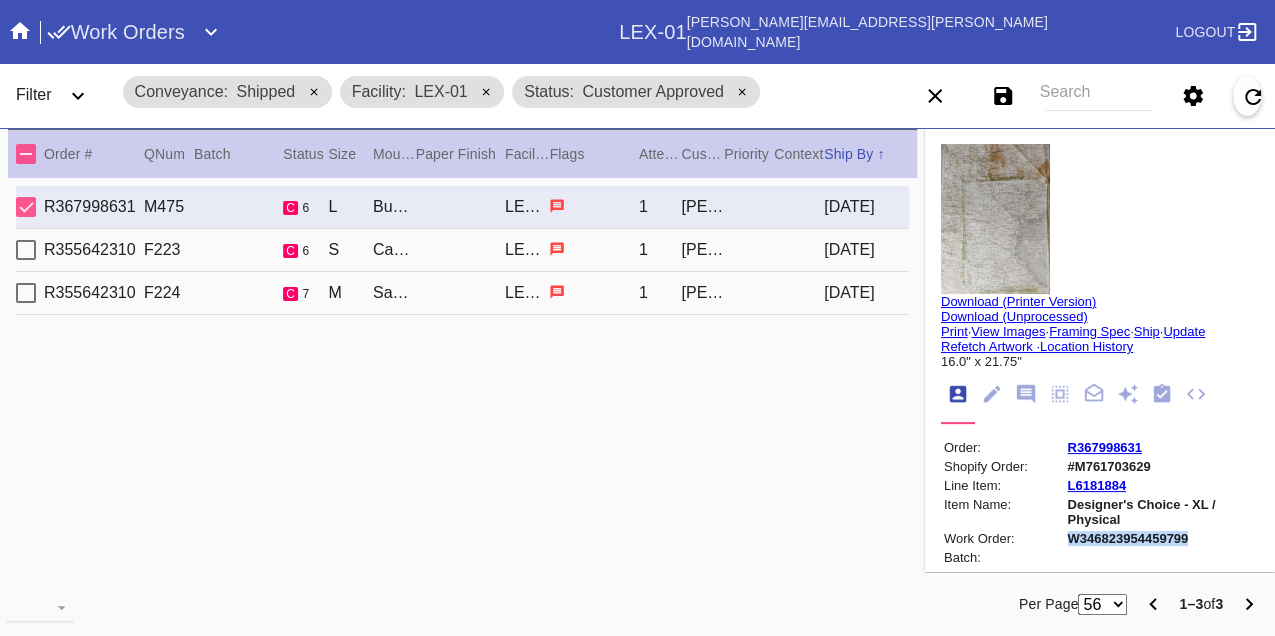 click on "W346823954459799" at bounding box center (1162, 538) 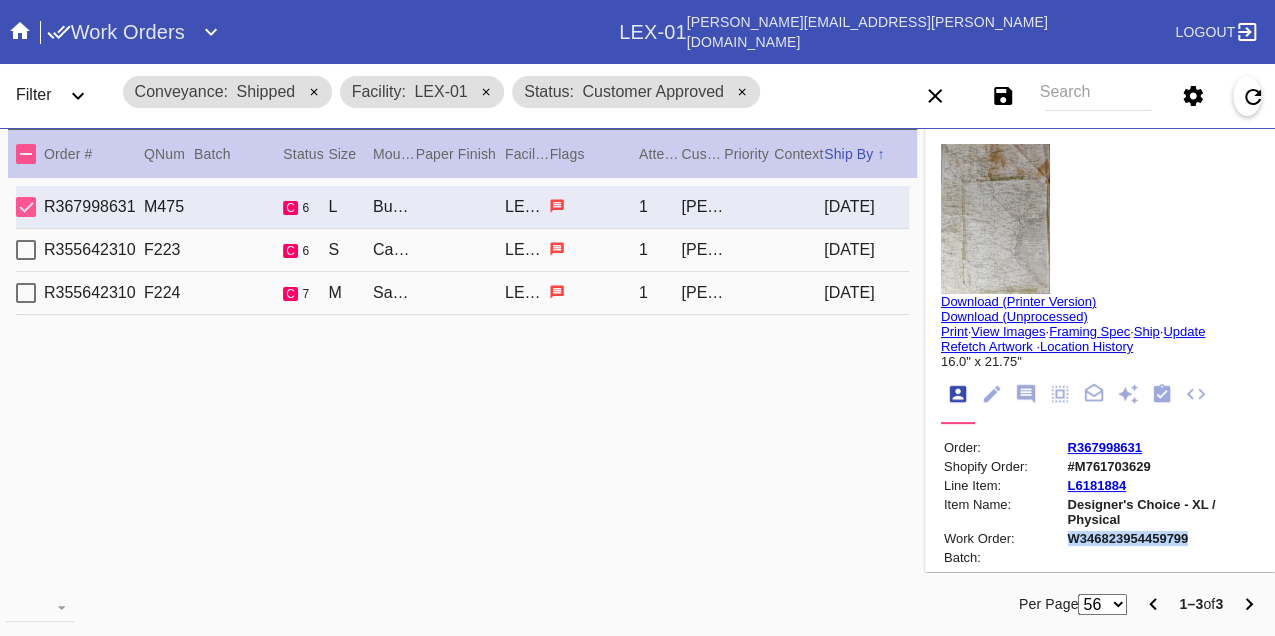 copy on "W346823954459799" 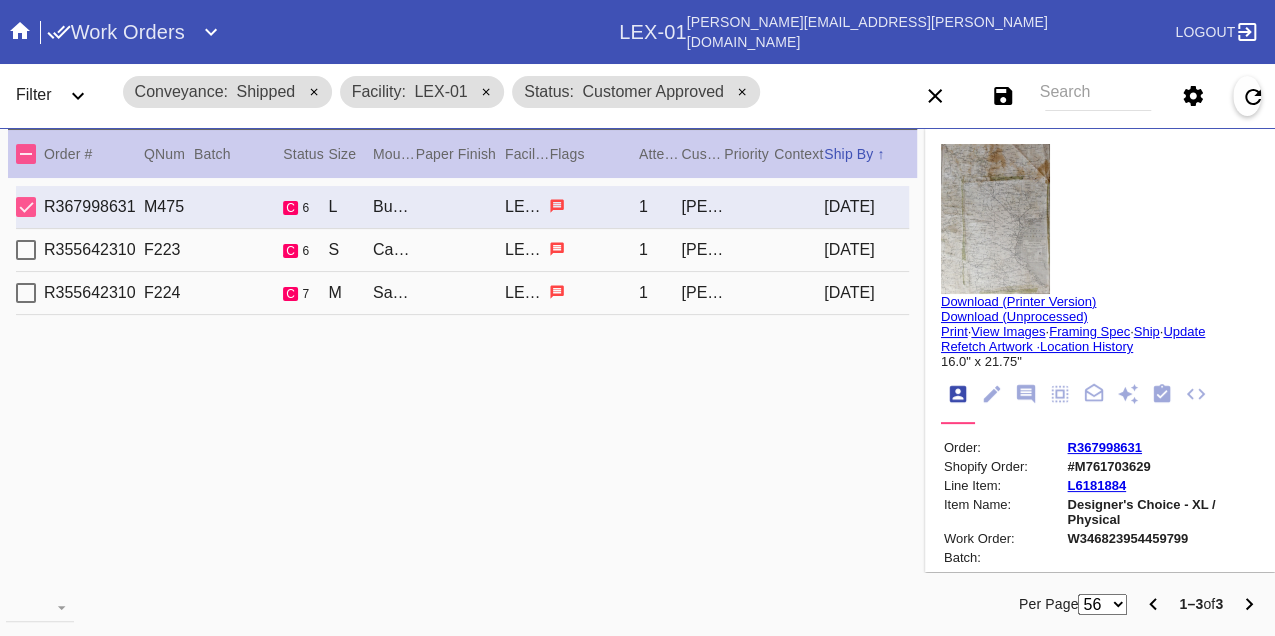 click on "R355642310 F223 c   6 S Castello / White LEX-01 1 Jenny Miller
2025-07-13" at bounding box center (462, 250) 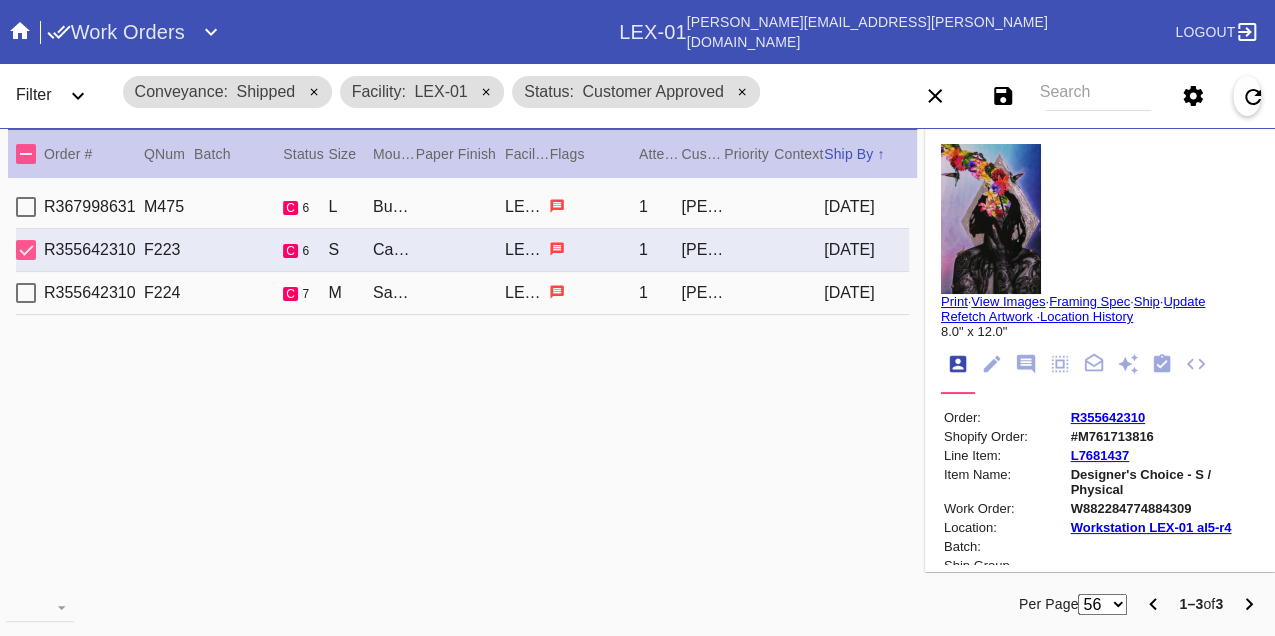 click on "W882284774884309" at bounding box center (1163, 508) 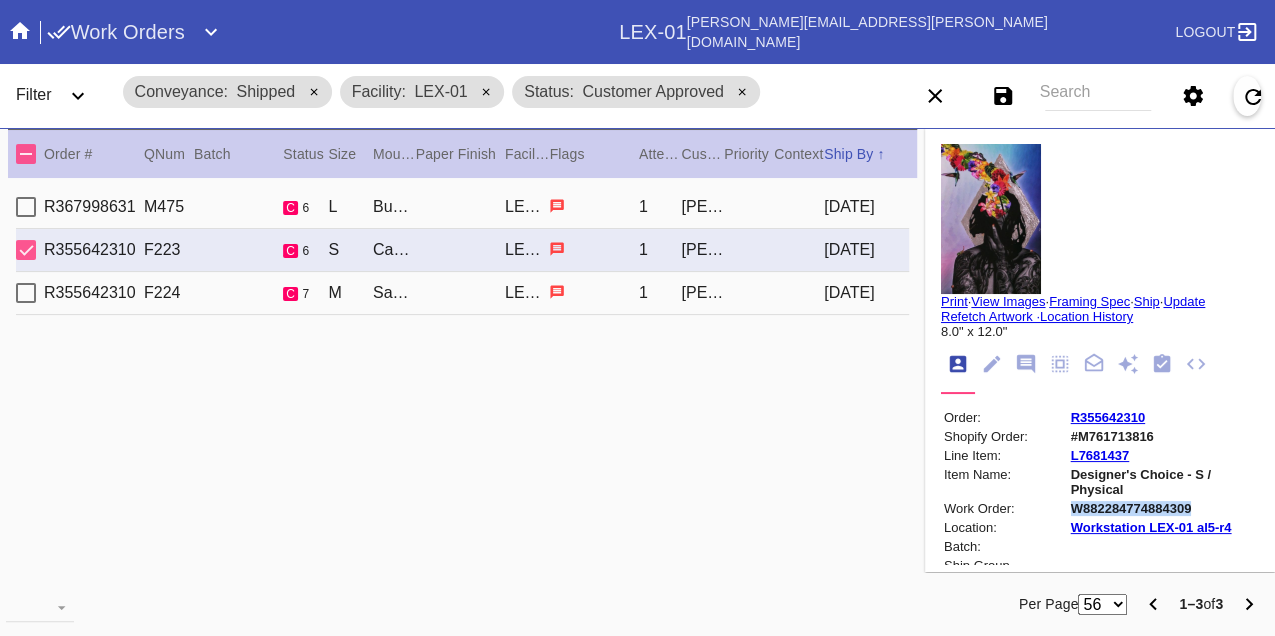 click on "W882284774884309" at bounding box center (1163, 508) 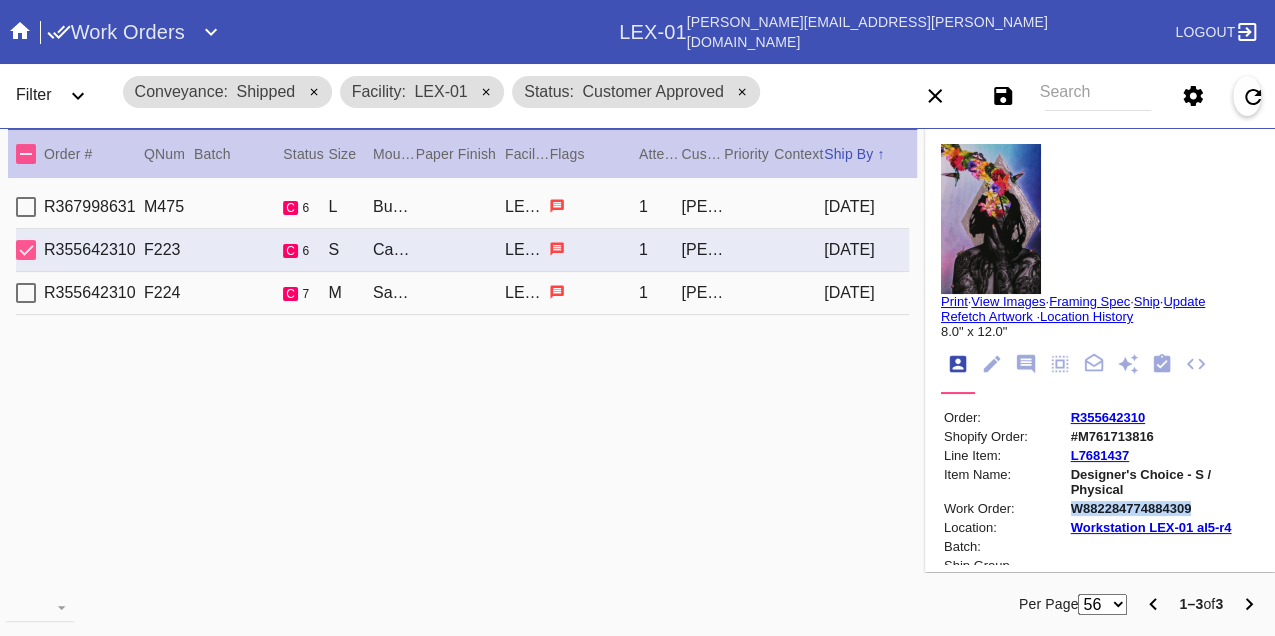 copy on "W882284774884309" 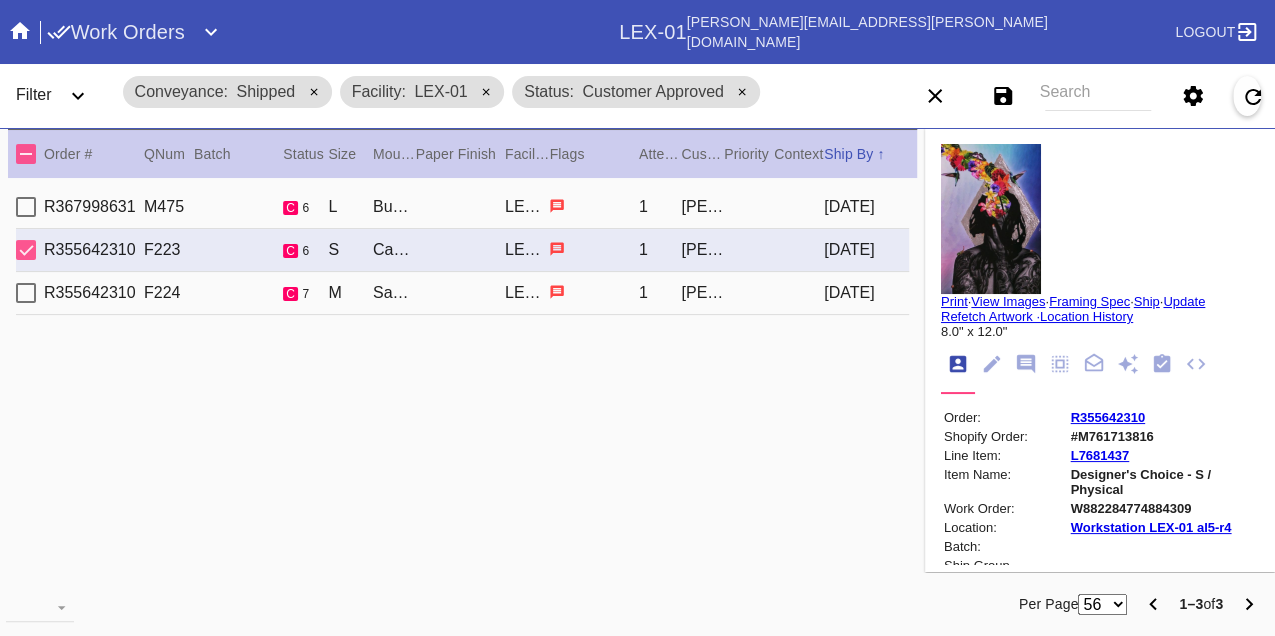 click on "R355642310 F224 c   7 M Santorini / White LEX-01 1 Jenny Miller
2025-07-13" at bounding box center [462, 293] 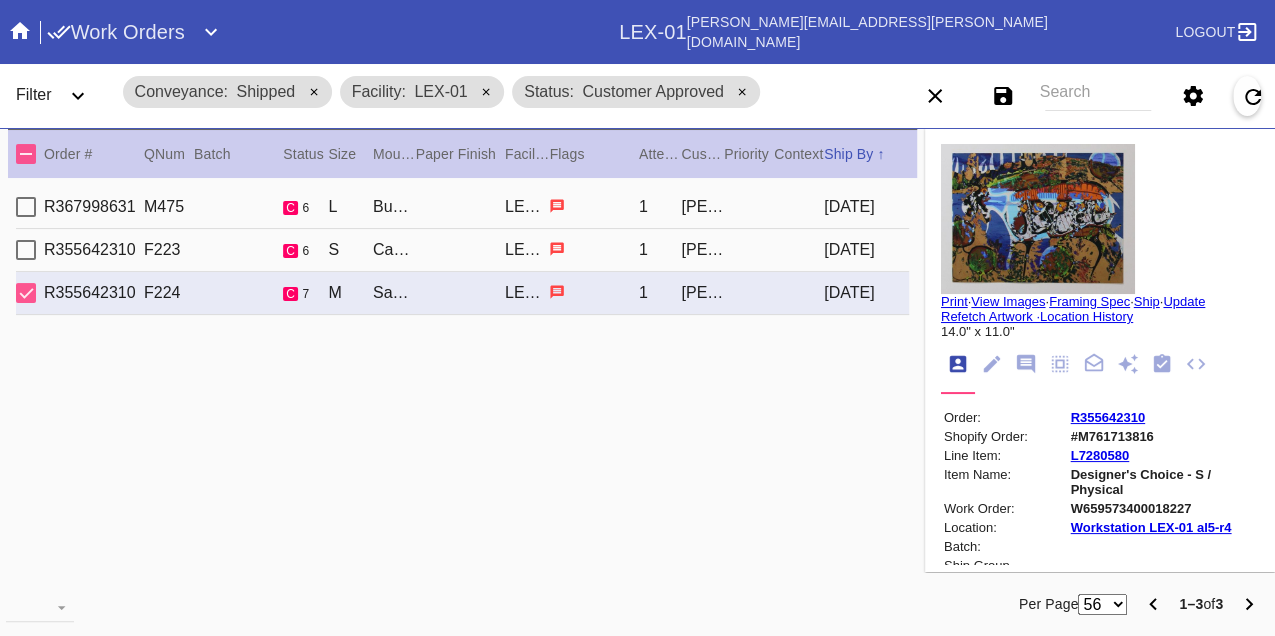 click on "W659573400018227" at bounding box center [1163, 508] 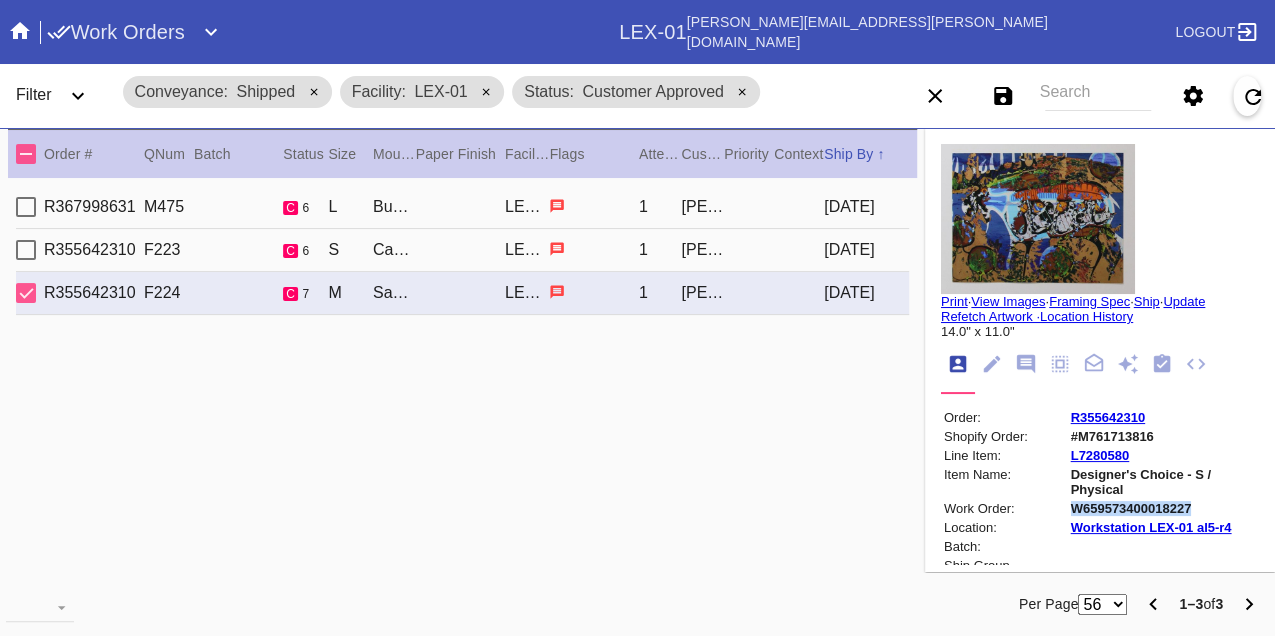 click on "W659573400018227" at bounding box center (1163, 508) 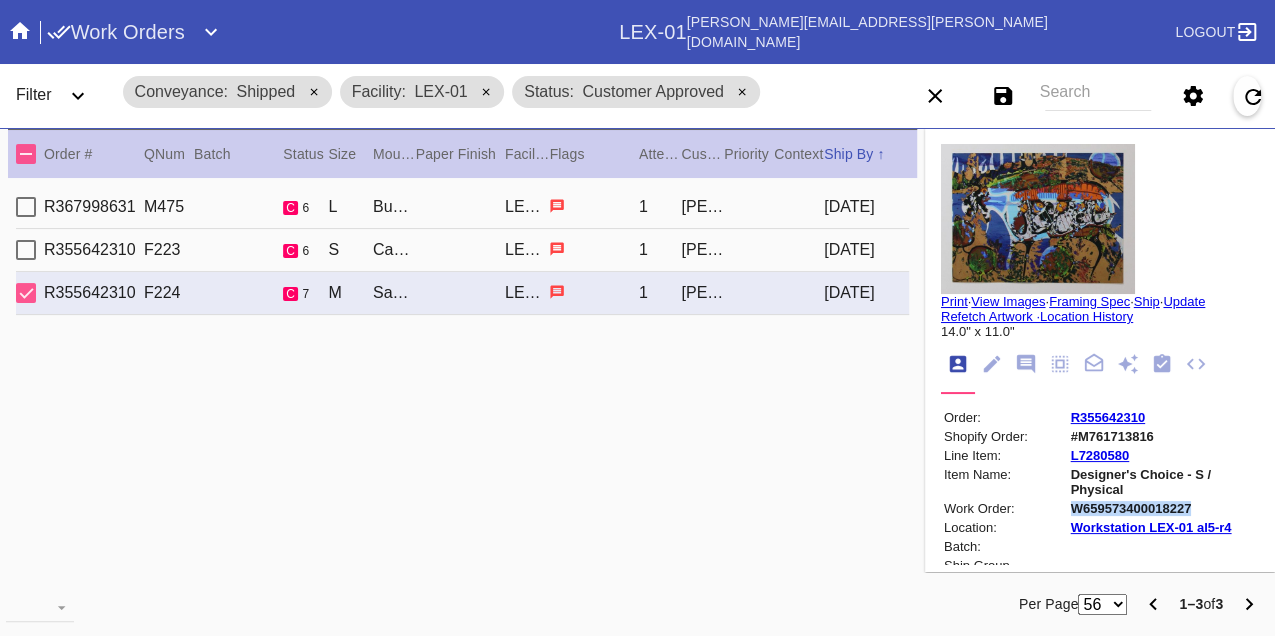 copy on "W659573400018227" 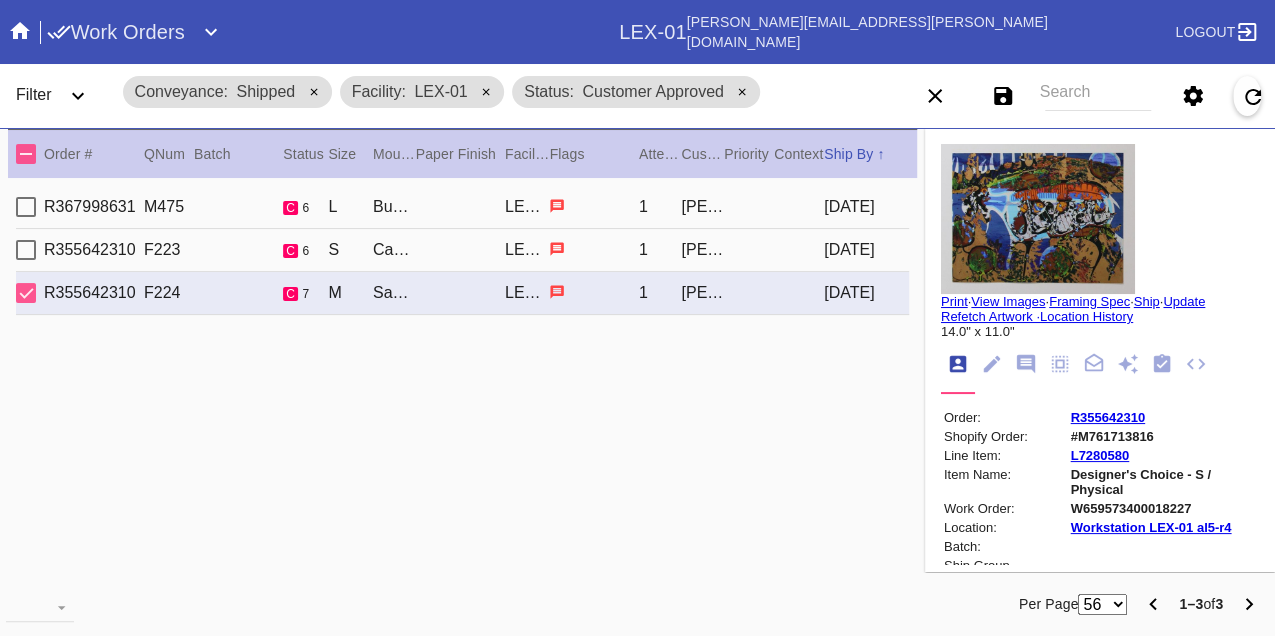 click on "R355642310 F223 c   6 S Castello / White LEX-01 1 Jenny Miller
2025-07-13" at bounding box center (462, 250) 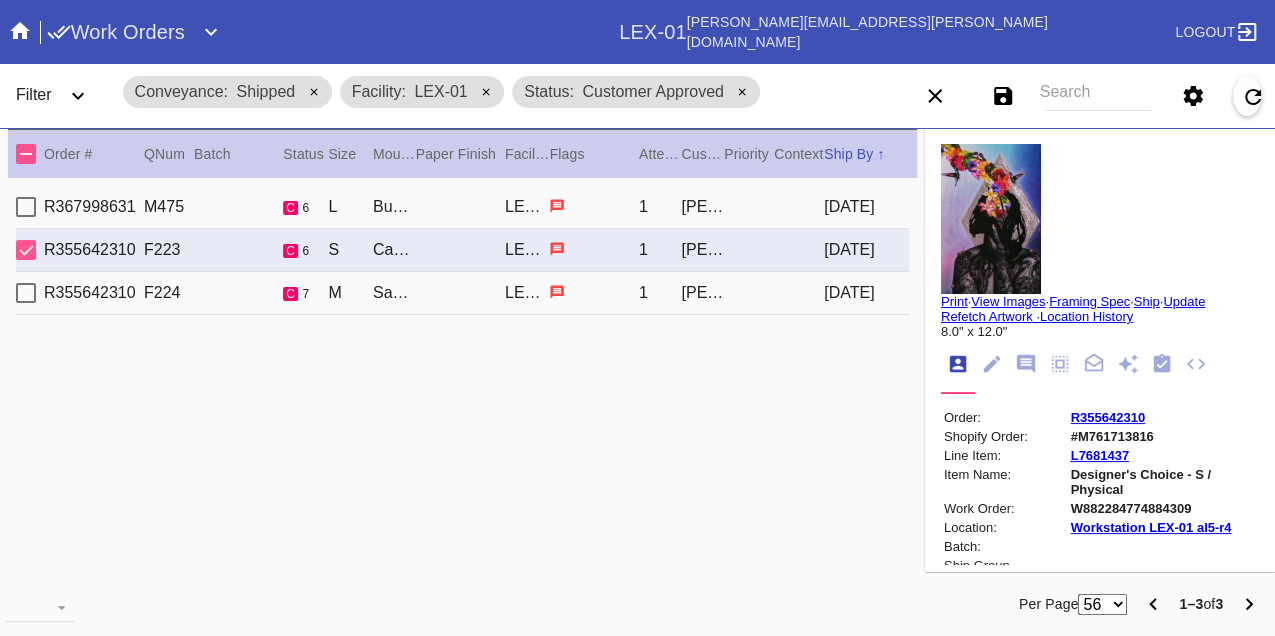 click on "R355642310" at bounding box center (1108, 417) 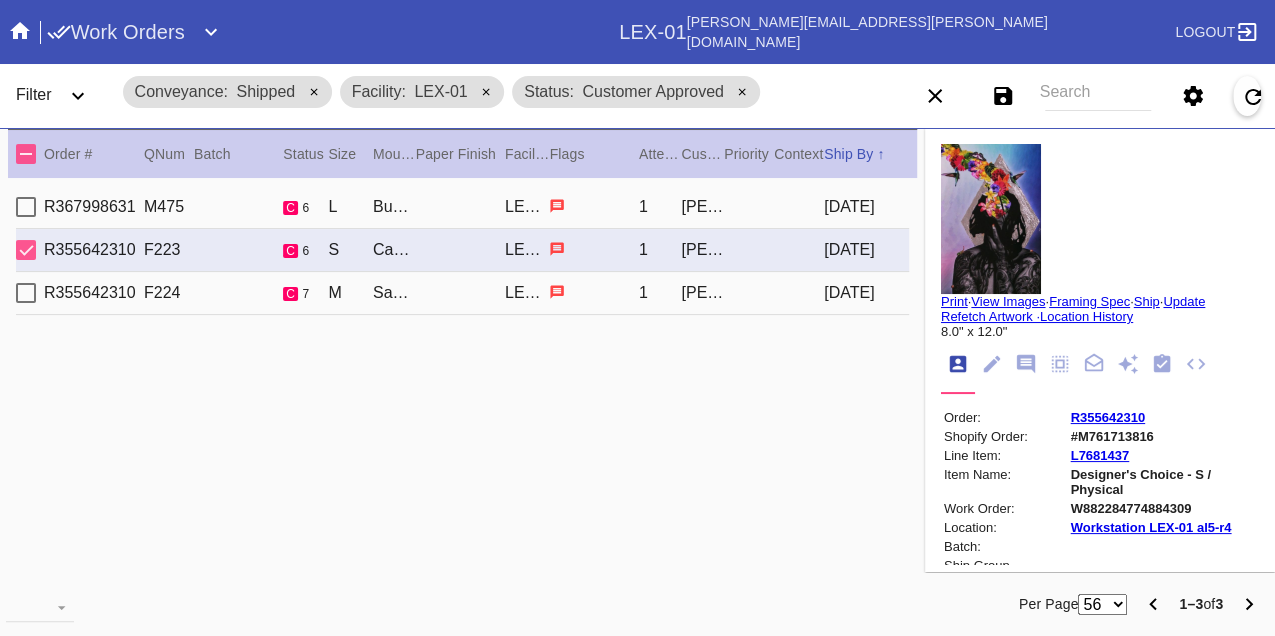click on "Print" at bounding box center [954, 301] 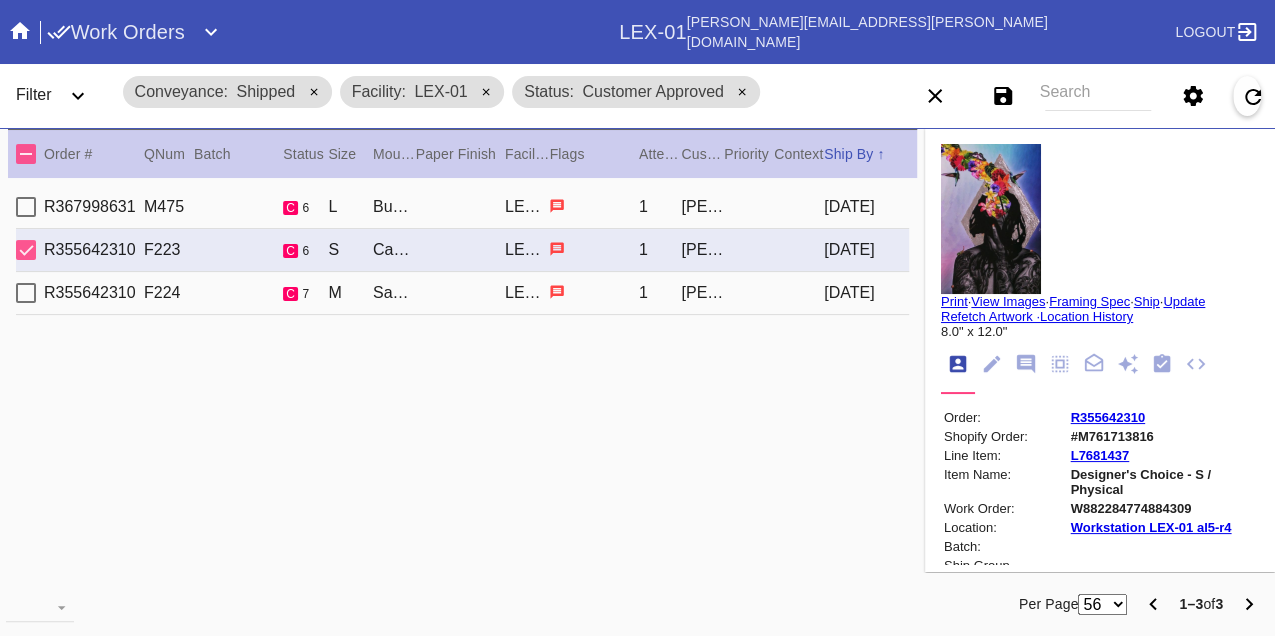 click on "R355642310 F224 c   7 M Santorini / White LEX-01 1 Jenny Miller
2025-07-13" at bounding box center (462, 293) 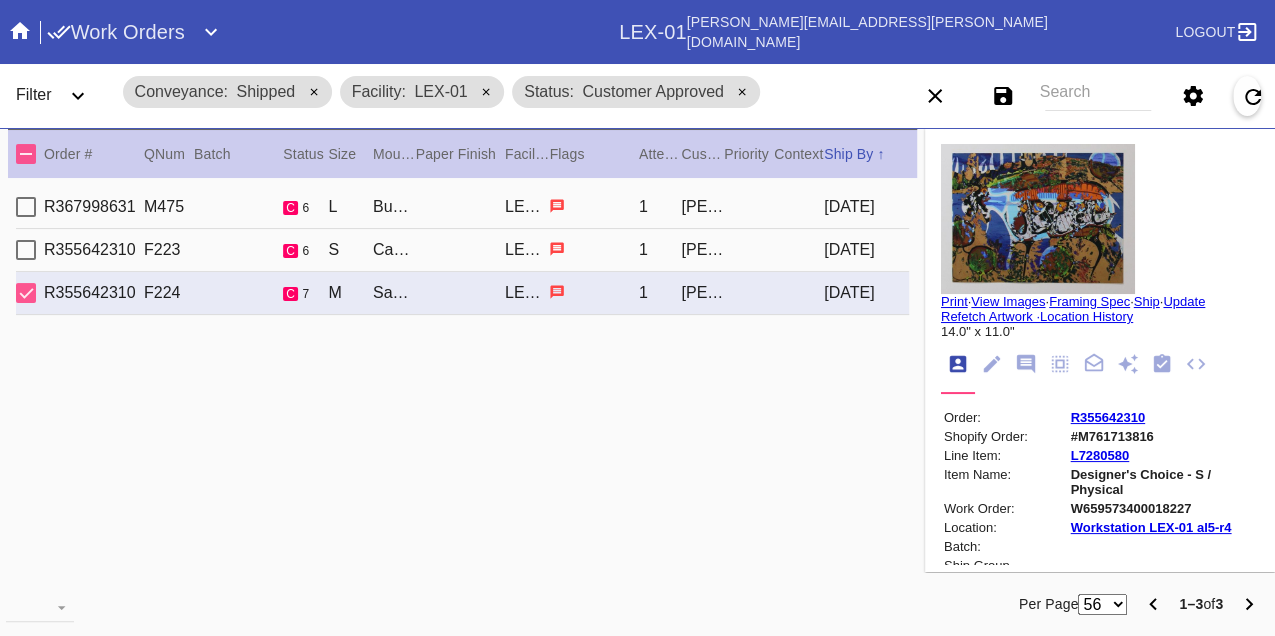 click on "Print" at bounding box center [954, 301] 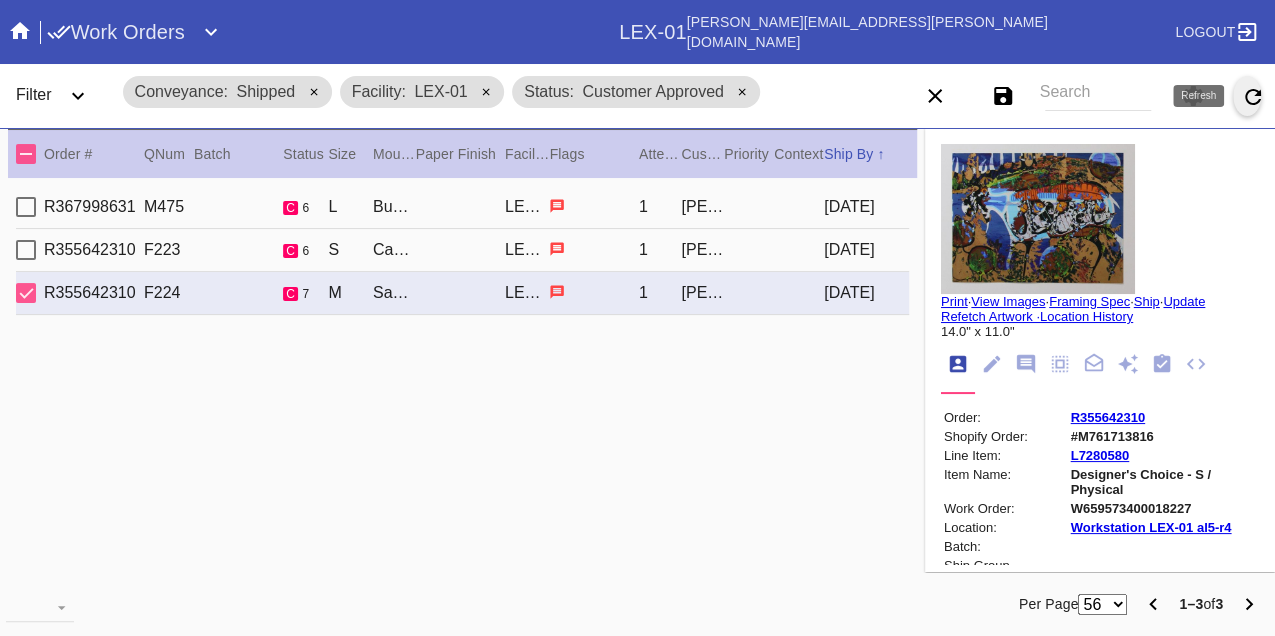 click 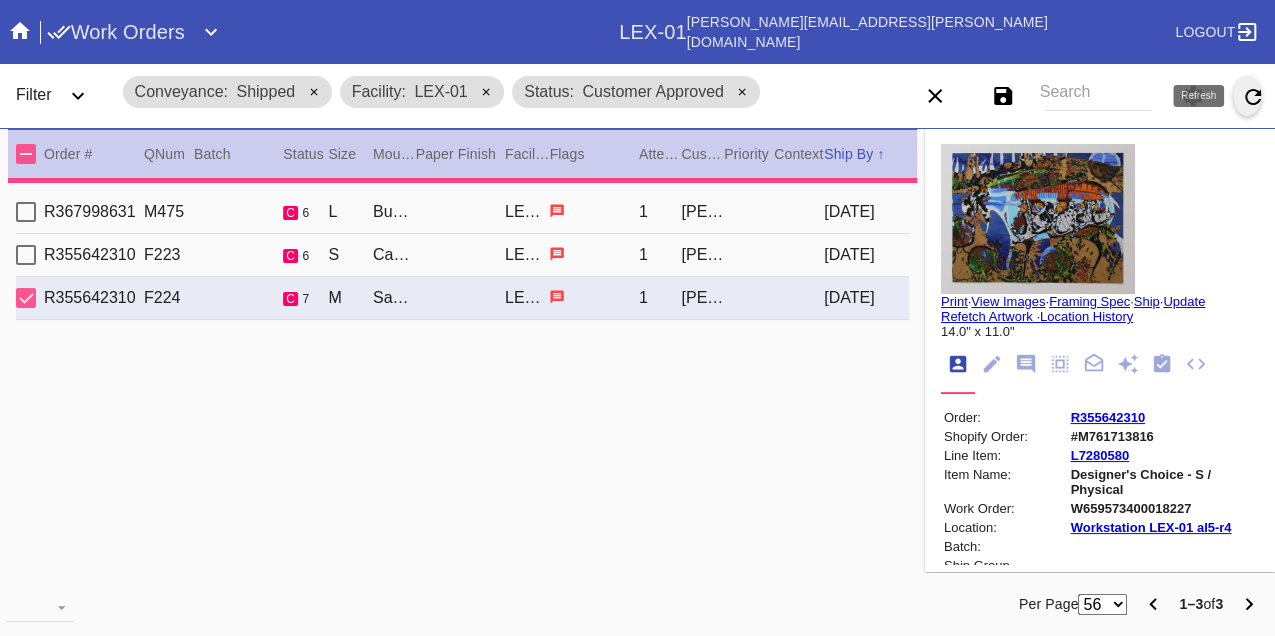 type on "3.0" 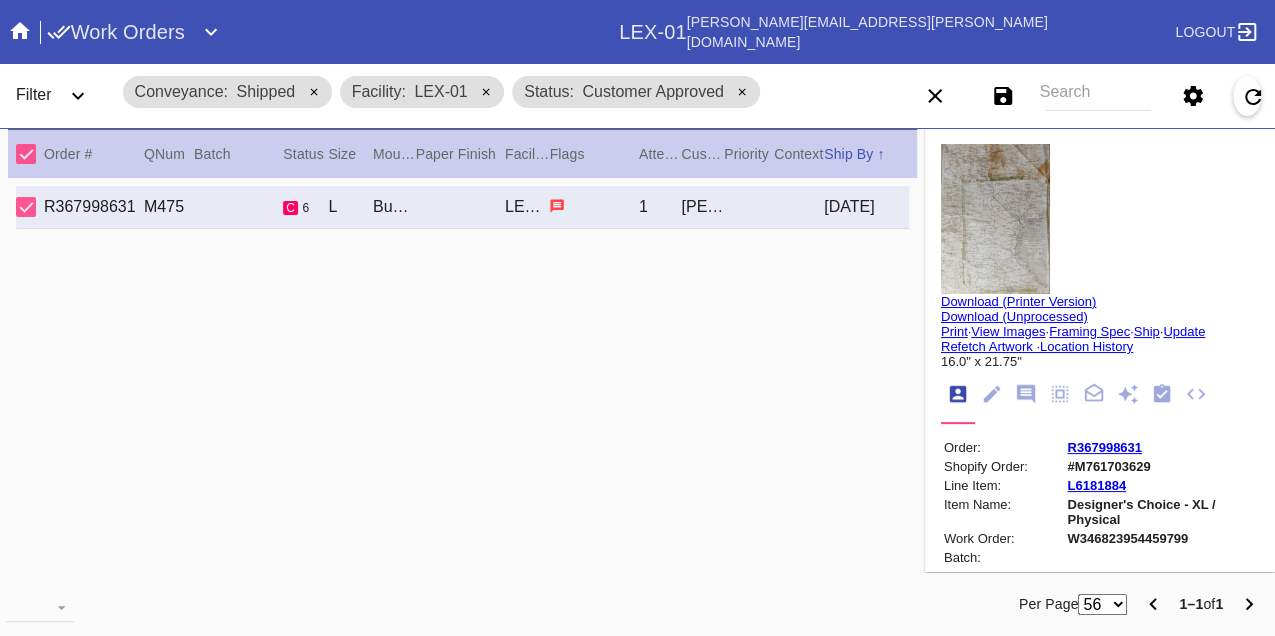 click on "R367998631" at bounding box center [1105, 447] 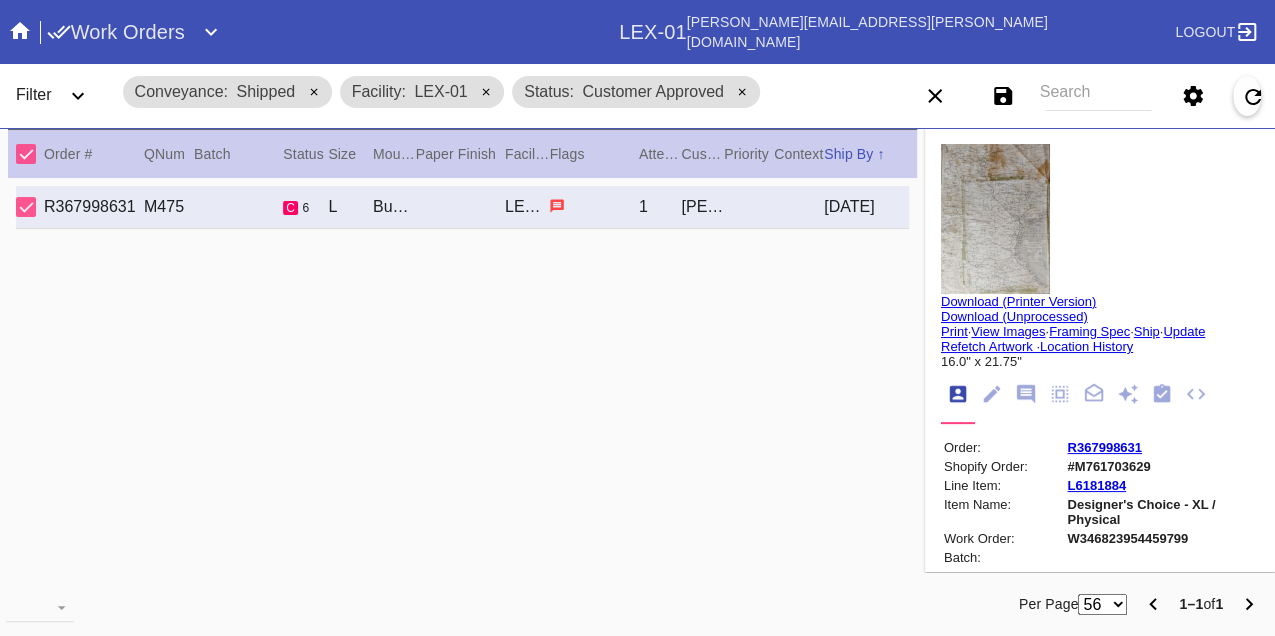 click on "Print" at bounding box center (954, 331) 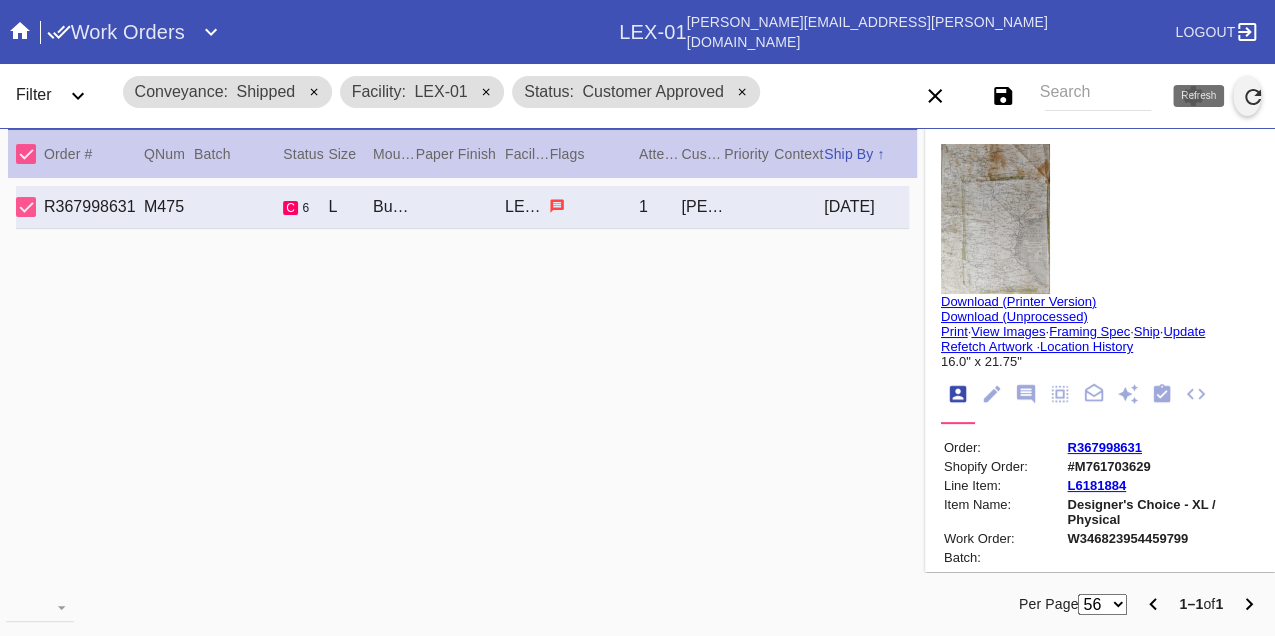 click 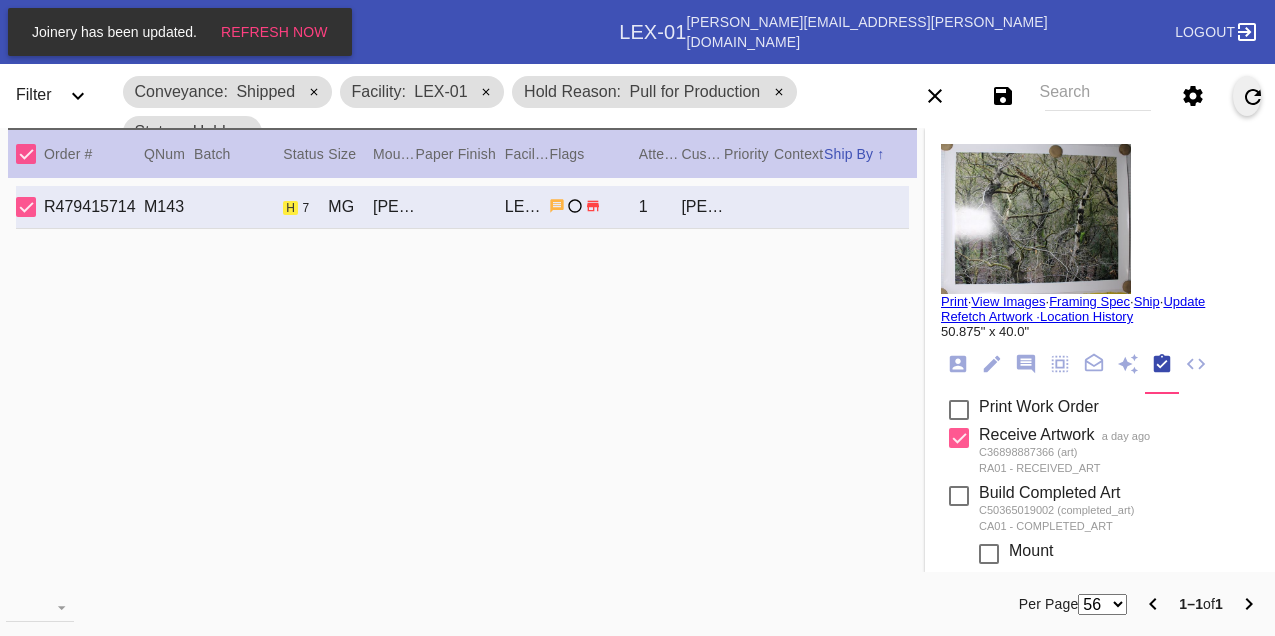 scroll, scrollTop: 0, scrollLeft: 0, axis: both 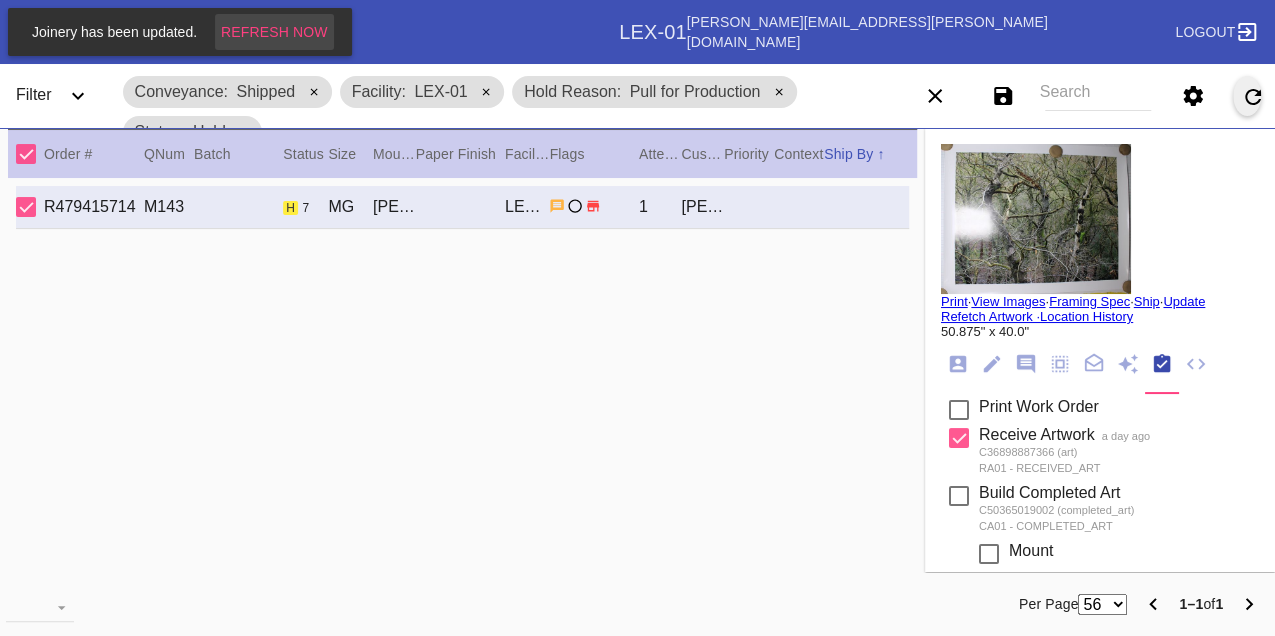 click on "Refresh Now" at bounding box center [274, 32] 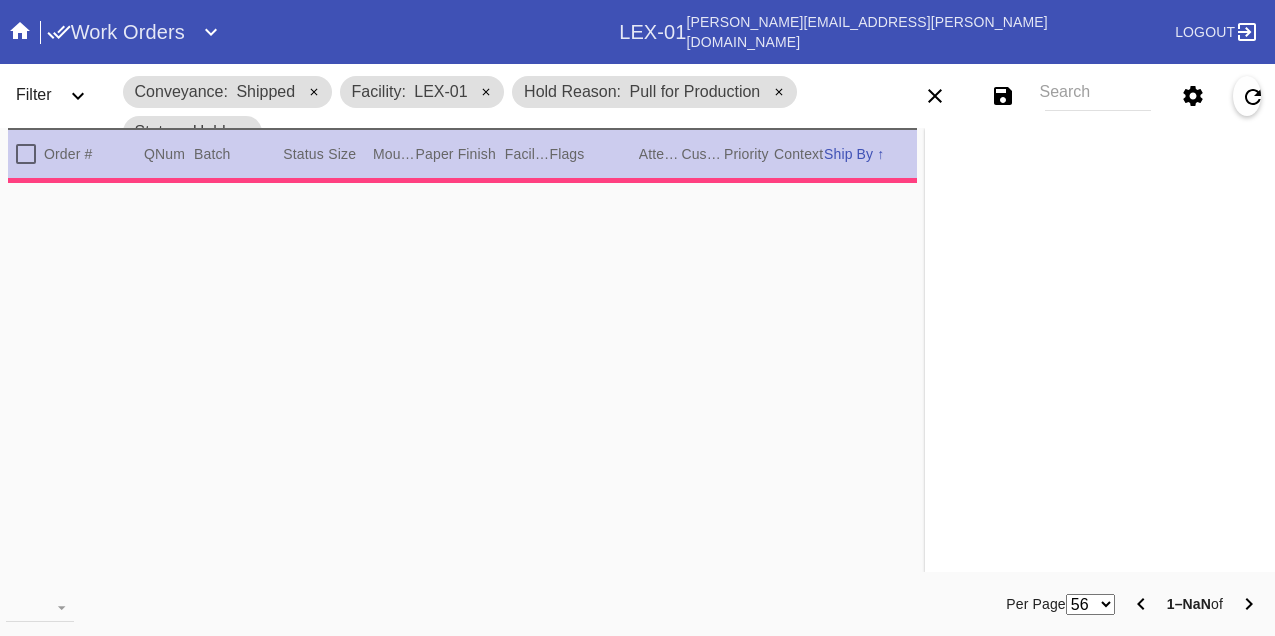 scroll, scrollTop: 0, scrollLeft: 0, axis: both 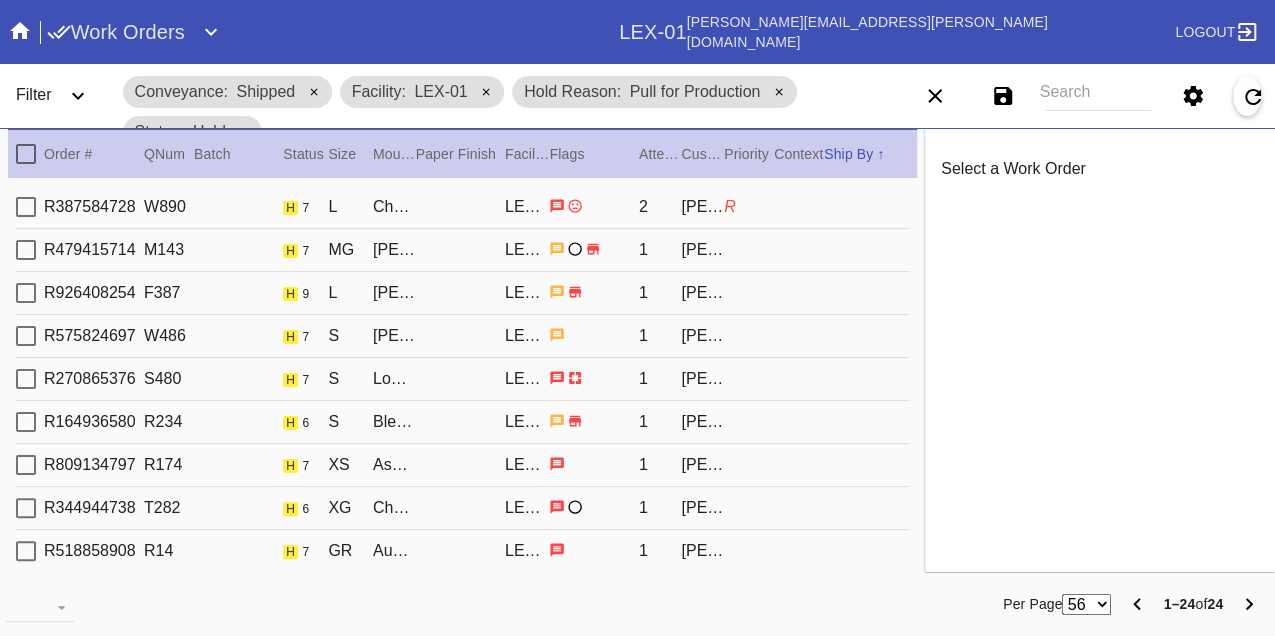 click on "R387584728 W890 h   7 L Cherry Round / Chocolate LEX-01 2 [PERSON_NAME]
R" at bounding box center (462, 207) 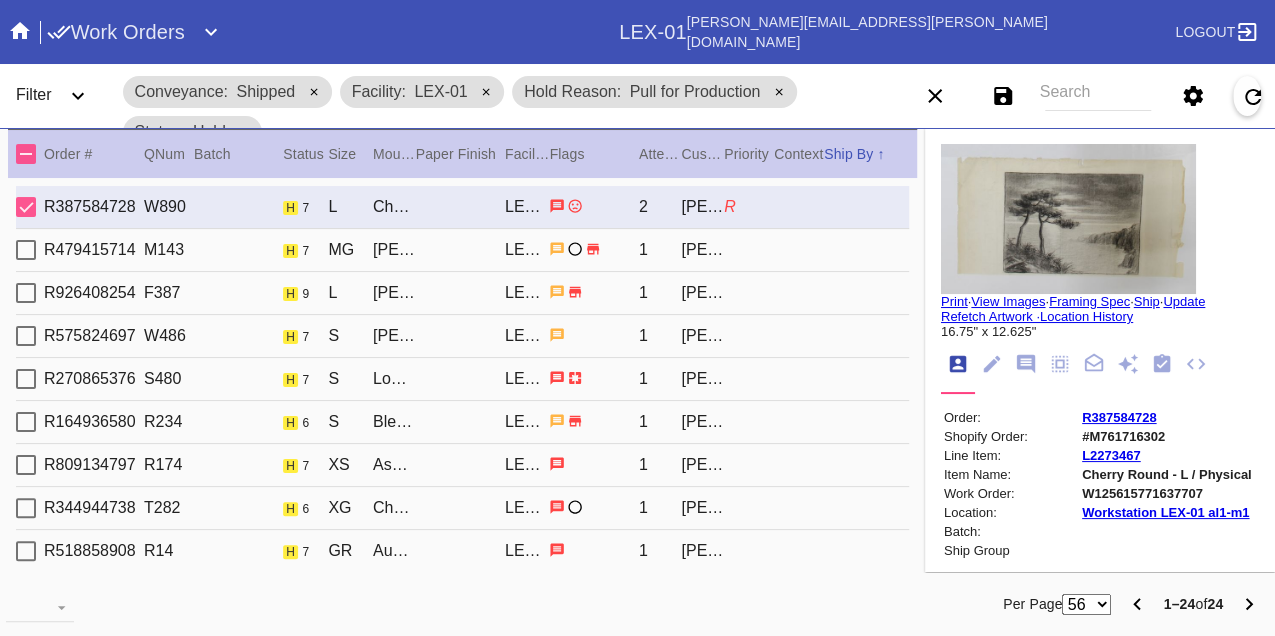 click on "W125615771637707" at bounding box center (1167, 493) 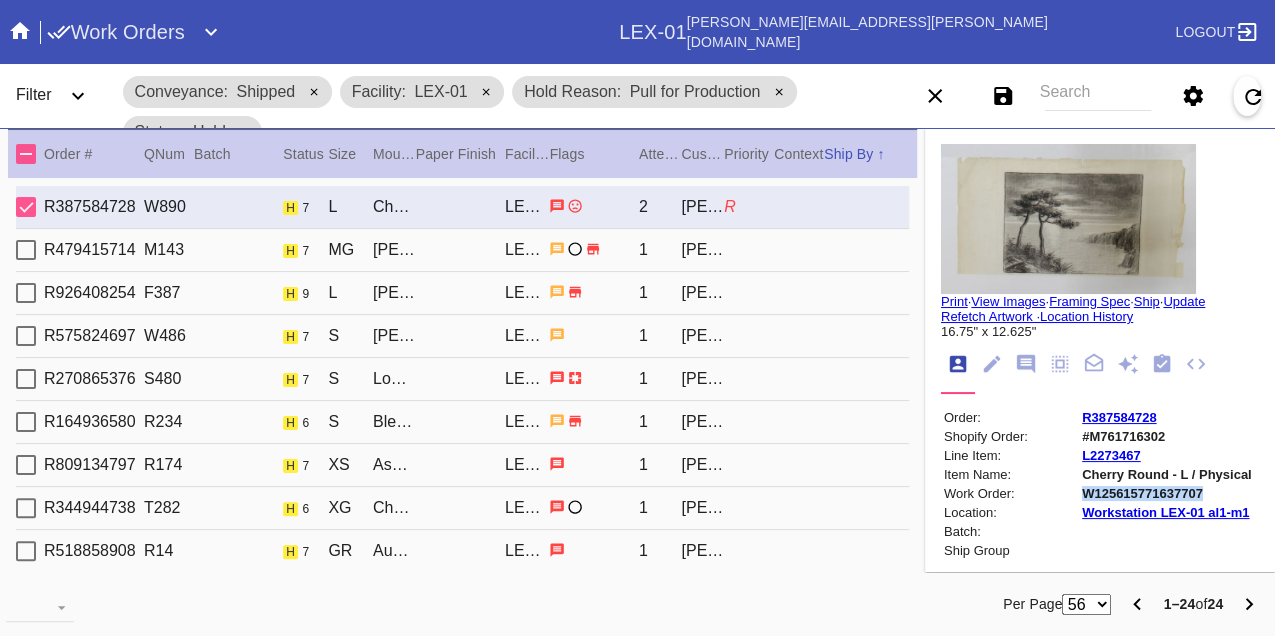 click on "W125615771637707" at bounding box center [1167, 493] 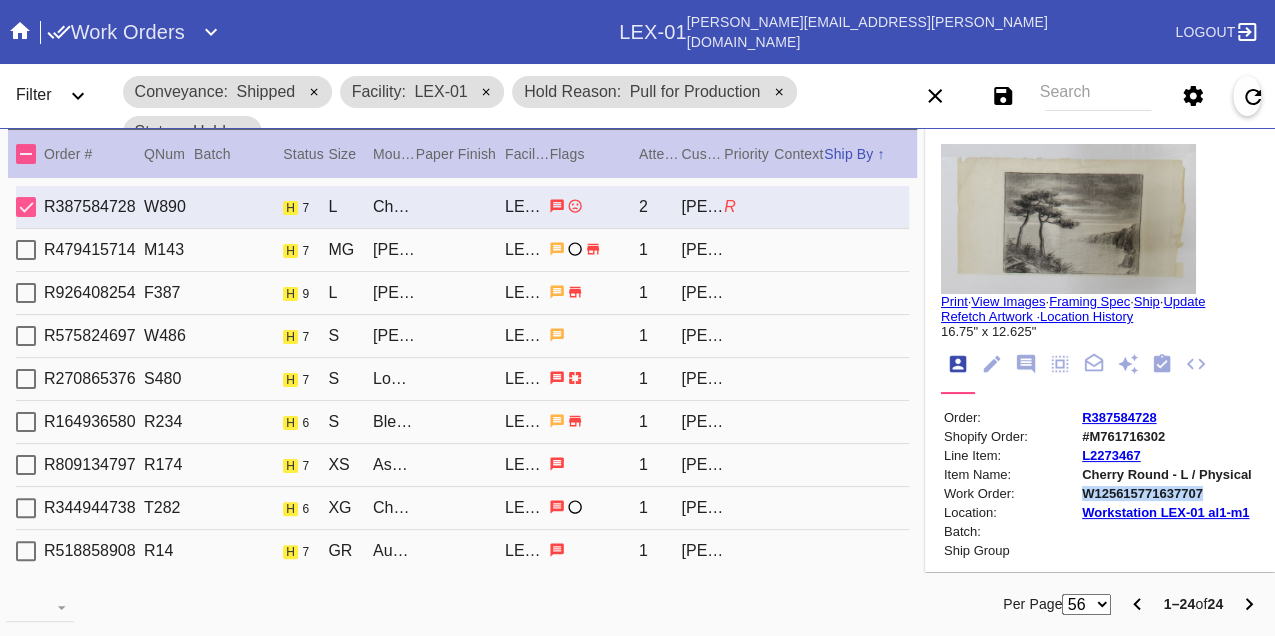 copy on "W125615771637707" 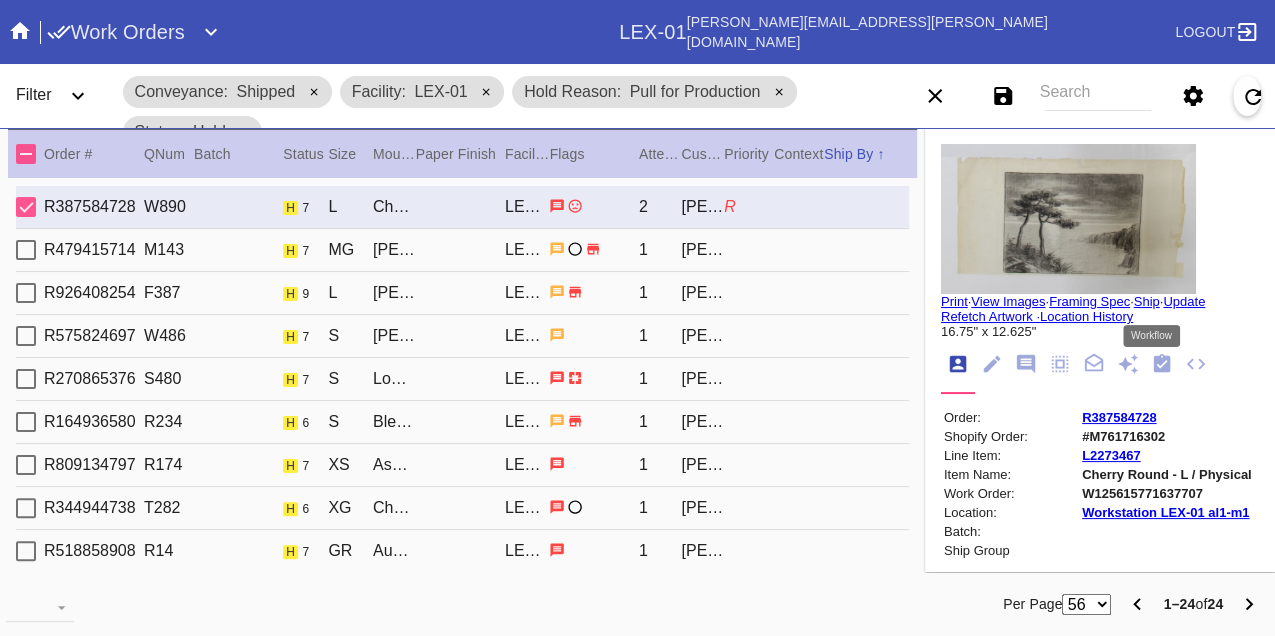 click 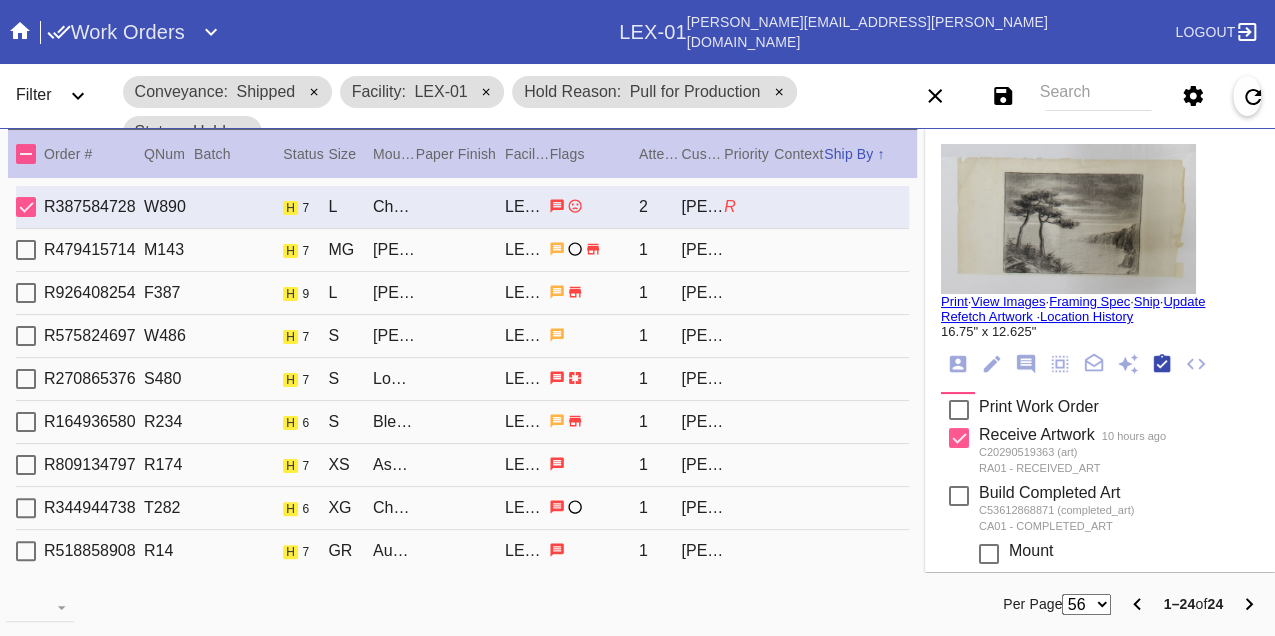 scroll, scrollTop: 318, scrollLeft: 0, axis: vertical 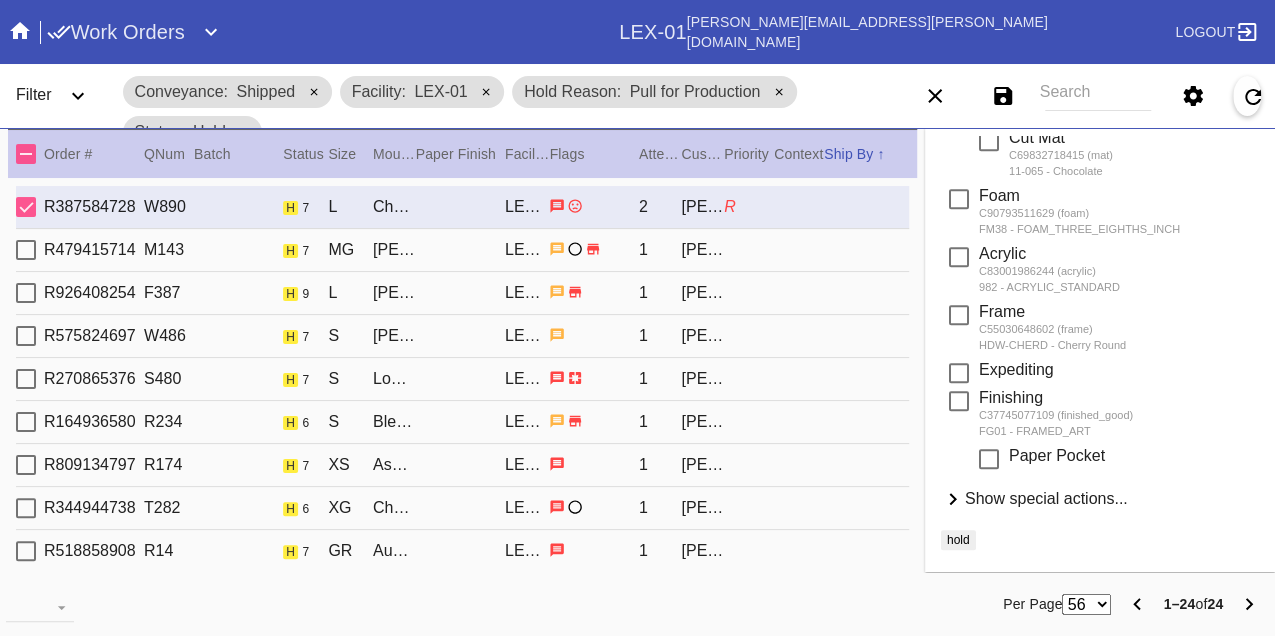 click on "Show special actions..." at bounding box center [1046, 498] 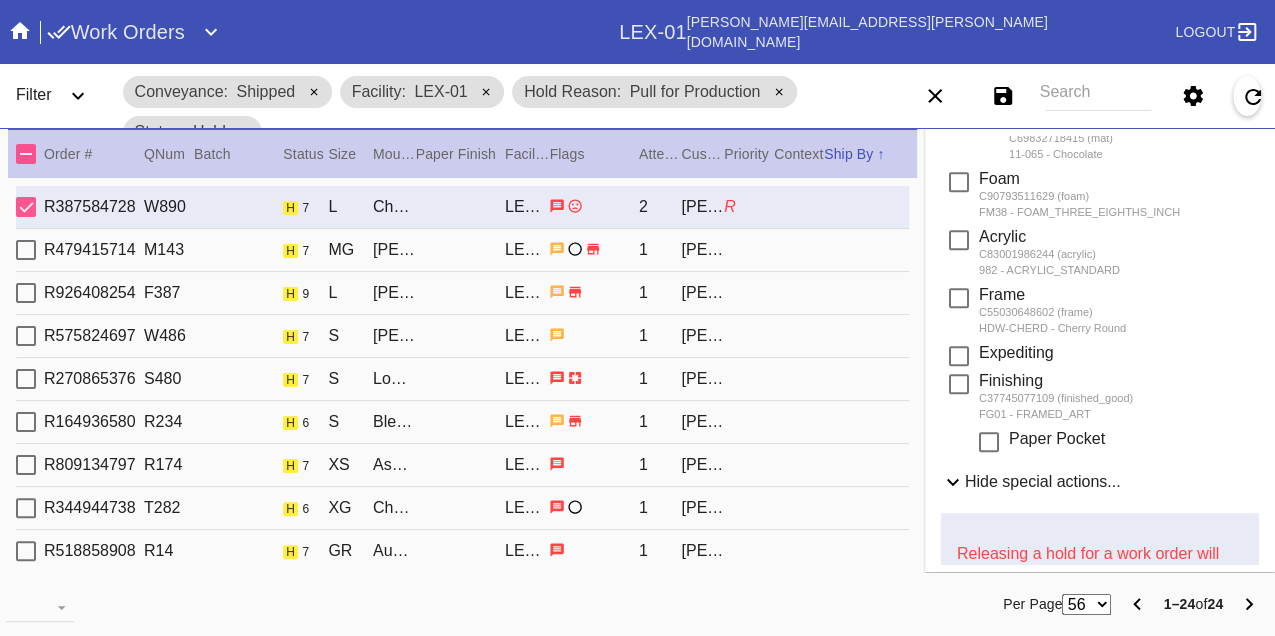 scroll, scrollTop: 976, scrollLeft: 0, axis: vertical 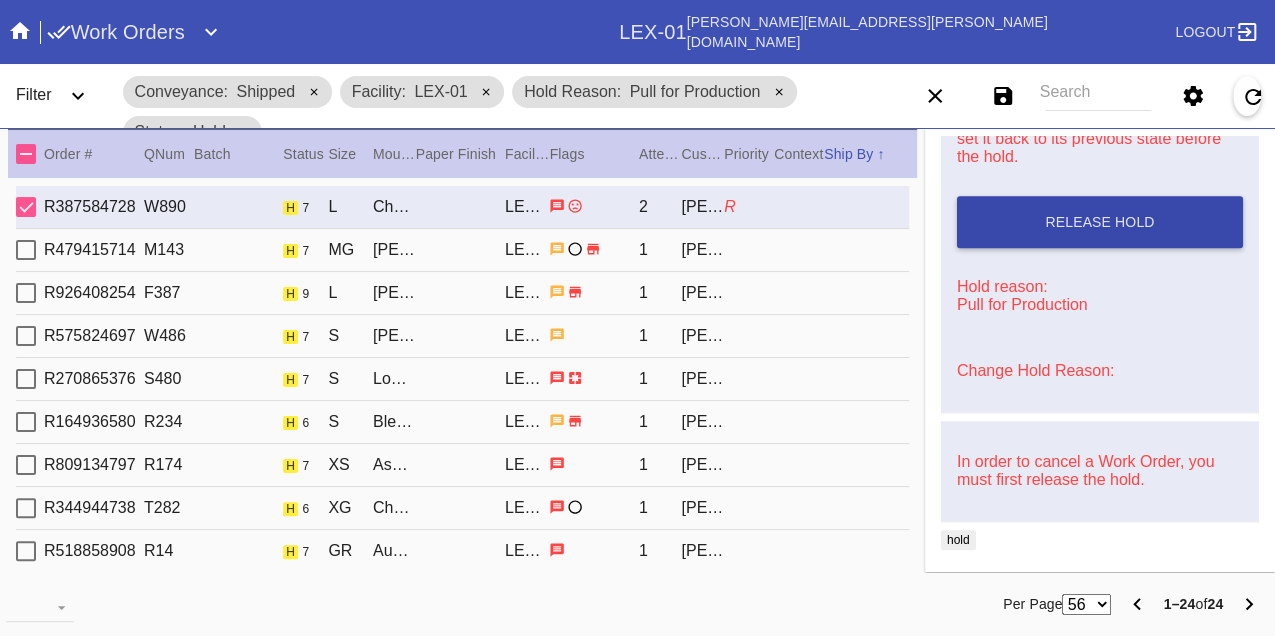 click on "Release Hold" at bounding box center [1099, 222] 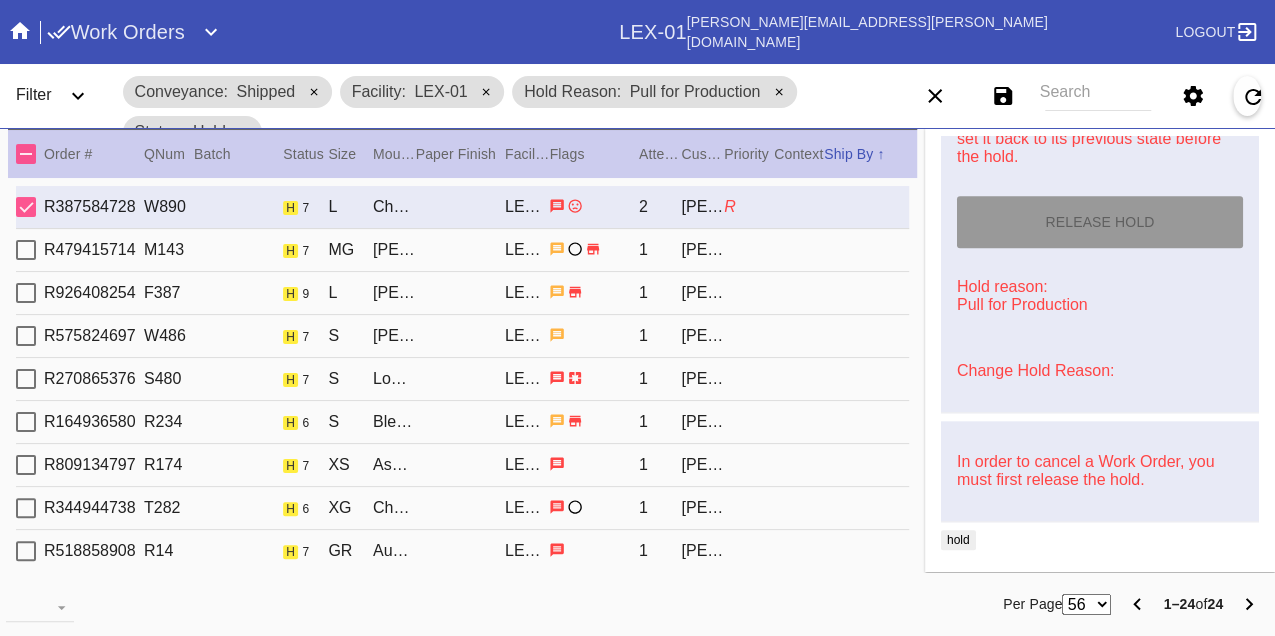 type on "[DATE]" 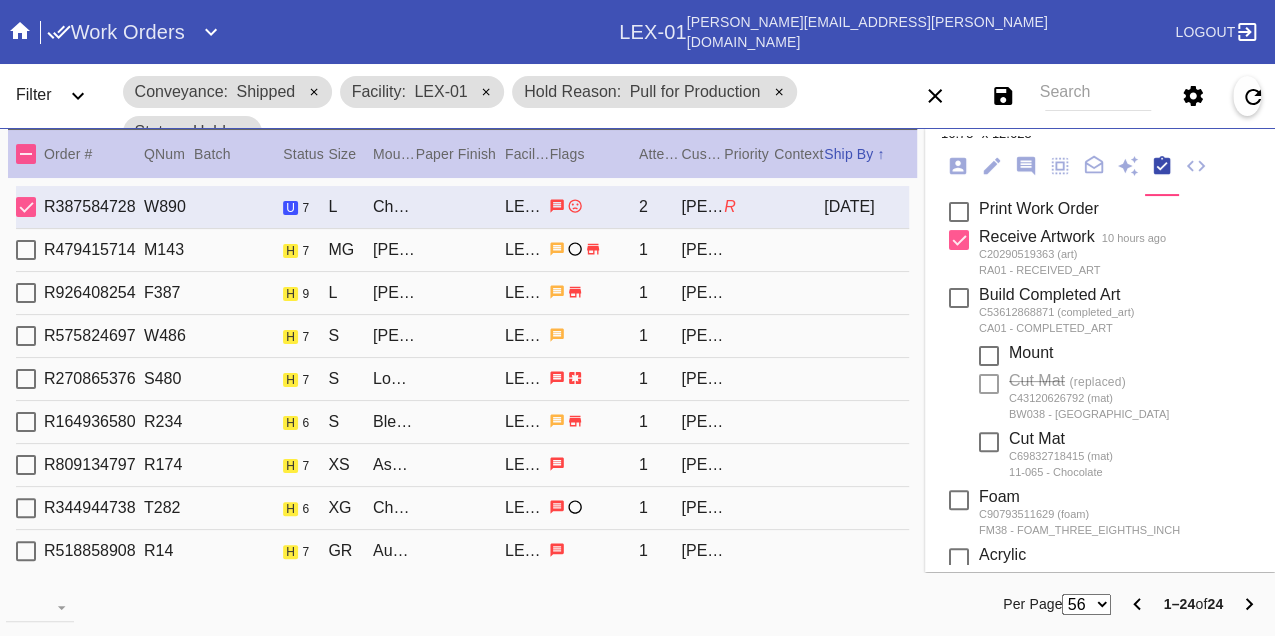 scroll, scrollTop: 0, scrollLeft: 0, axis: both 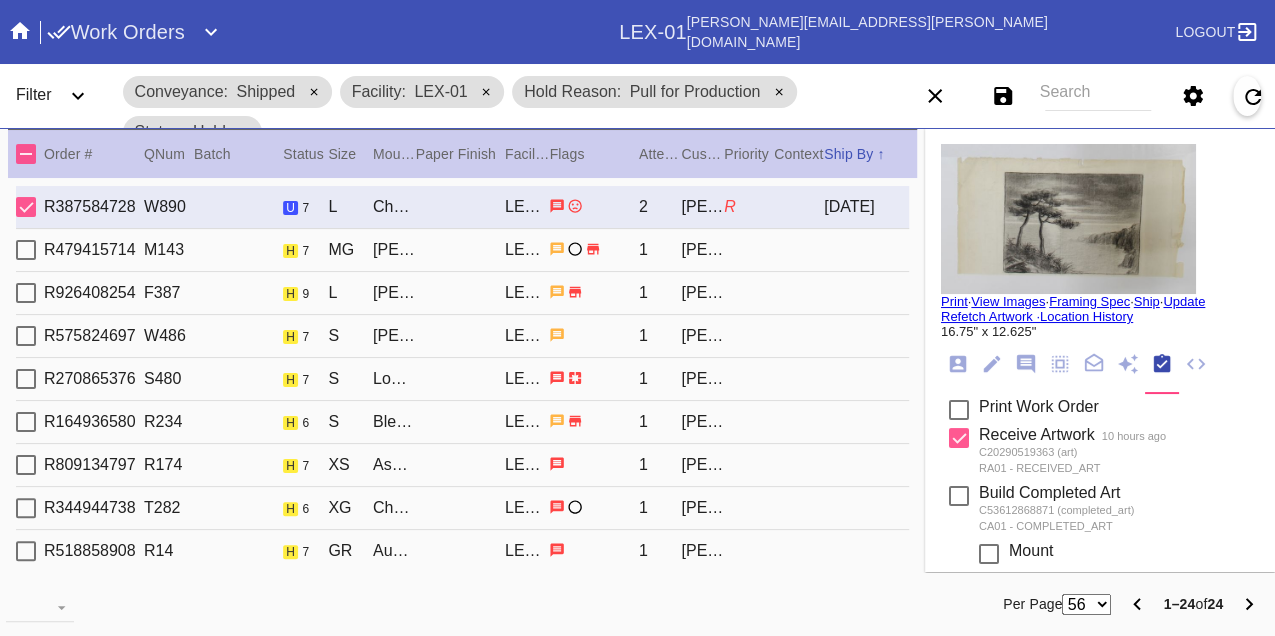 click on "Print" at bounding box center [954, 301] 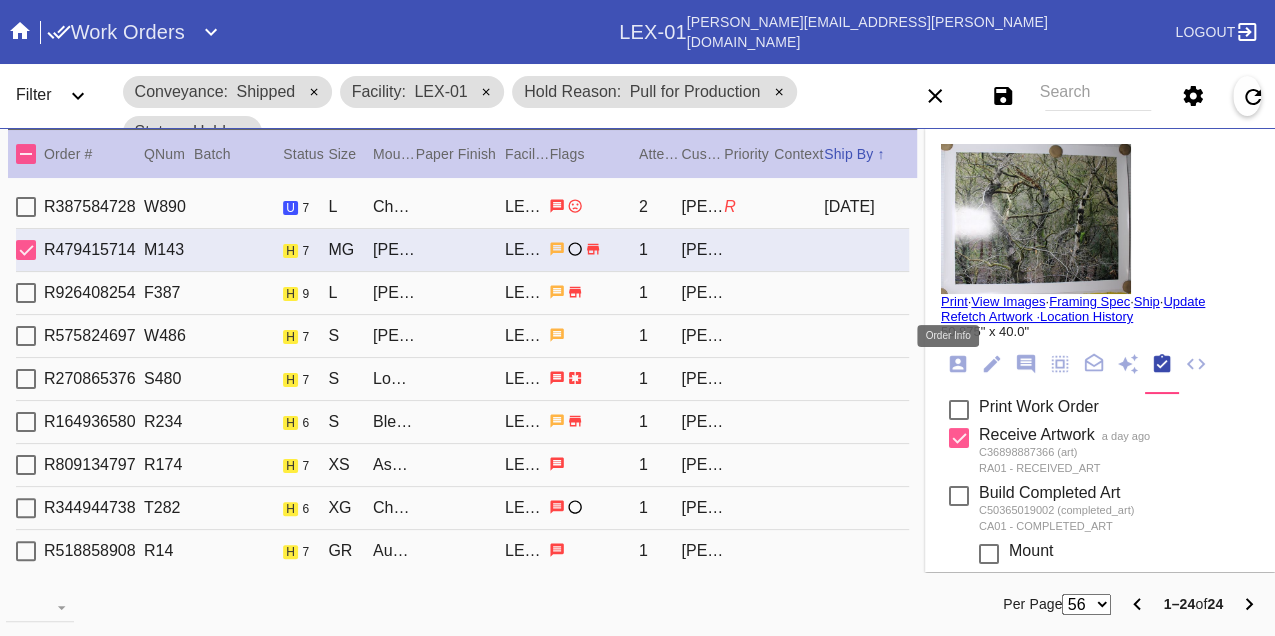click 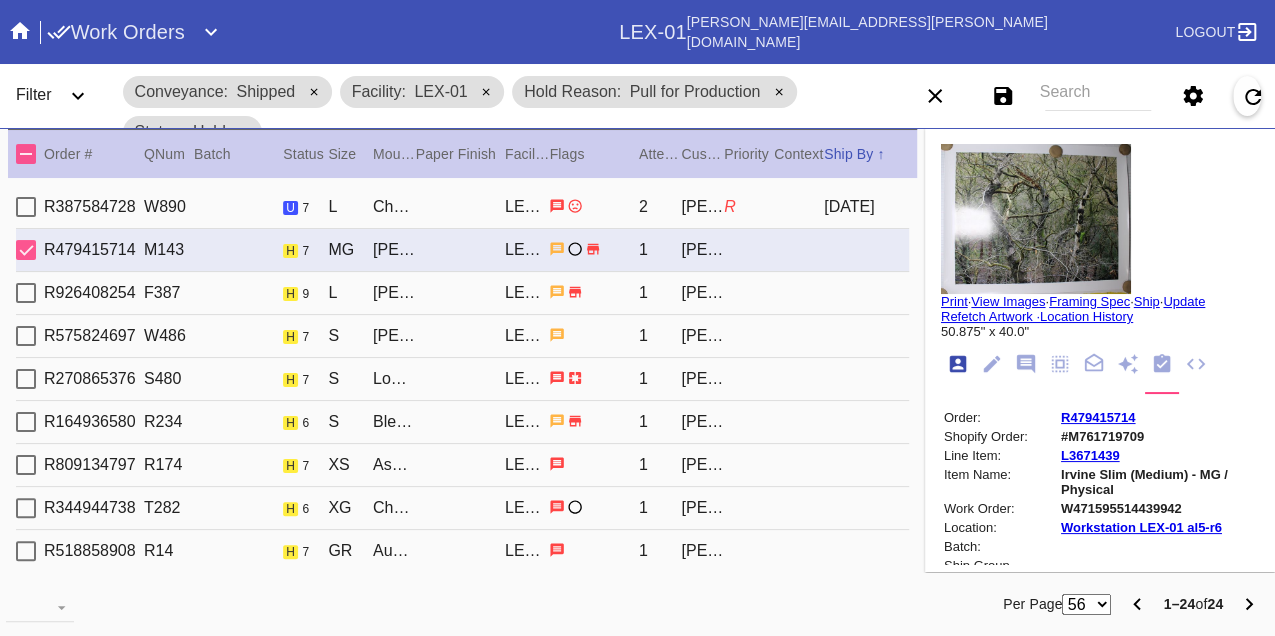 scroll, scrollTop: 24, scrollLeft: 0, axis: vertical 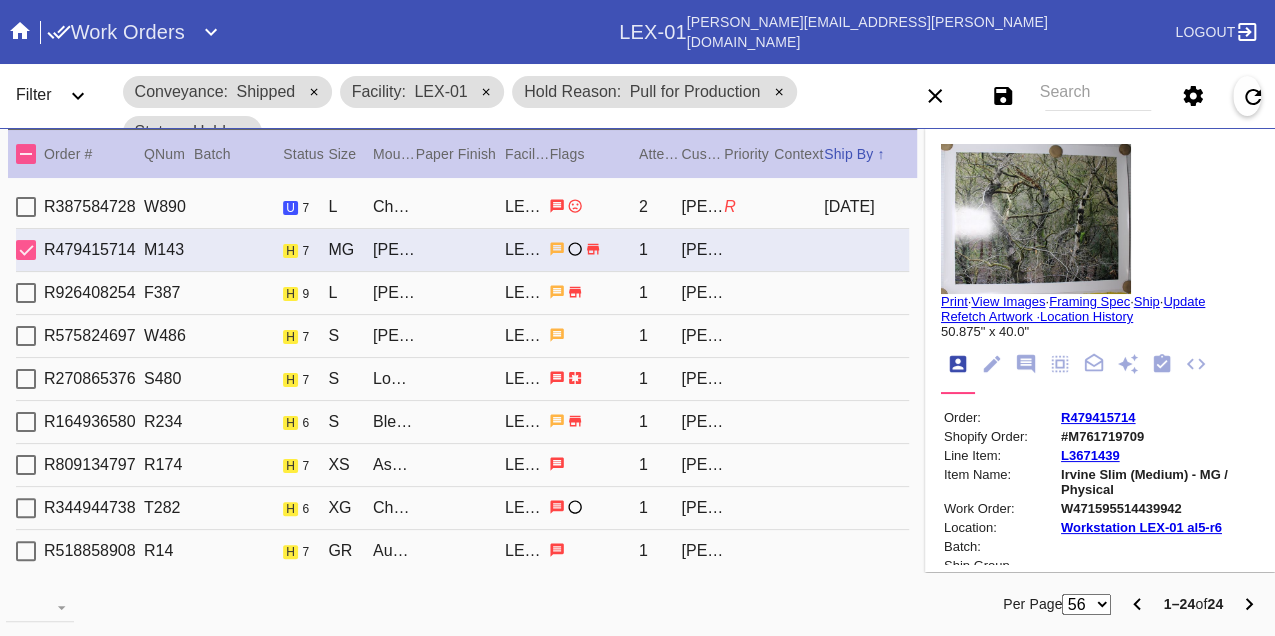 click on "W471595514439942" at bounding box center [1158, 508] 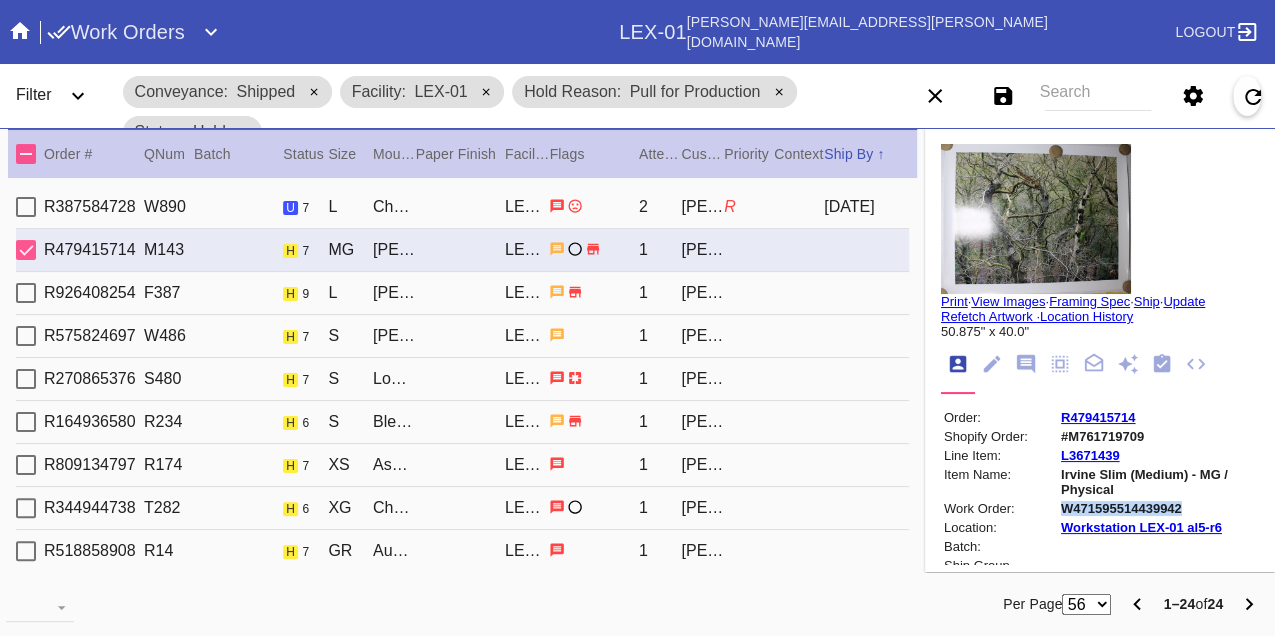 click on "W471595514439942" at bounding box center (1158, 508) 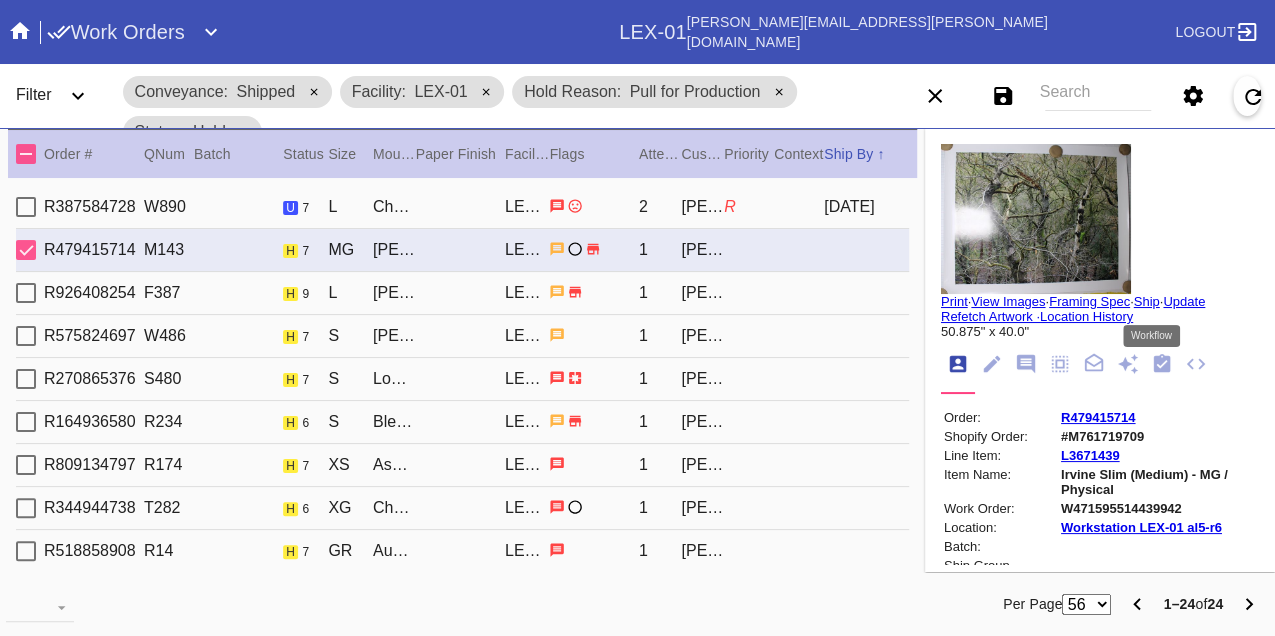 click 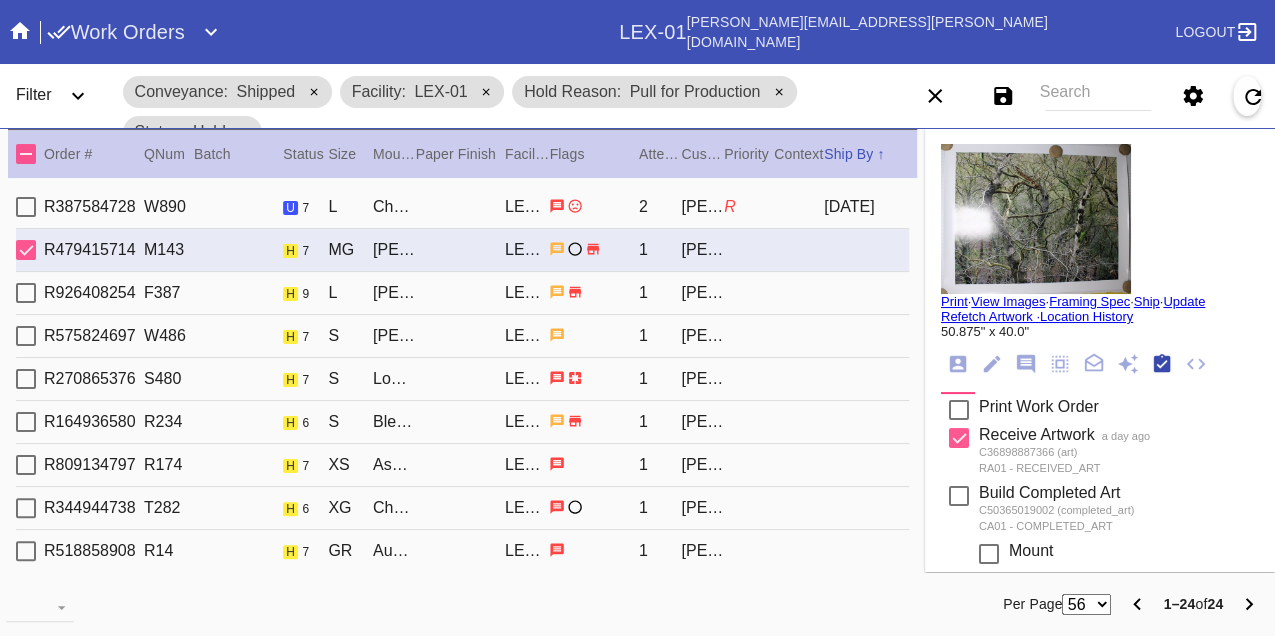 scroll, scrollTop: 318, scrollLeft: 0, axis: vertical 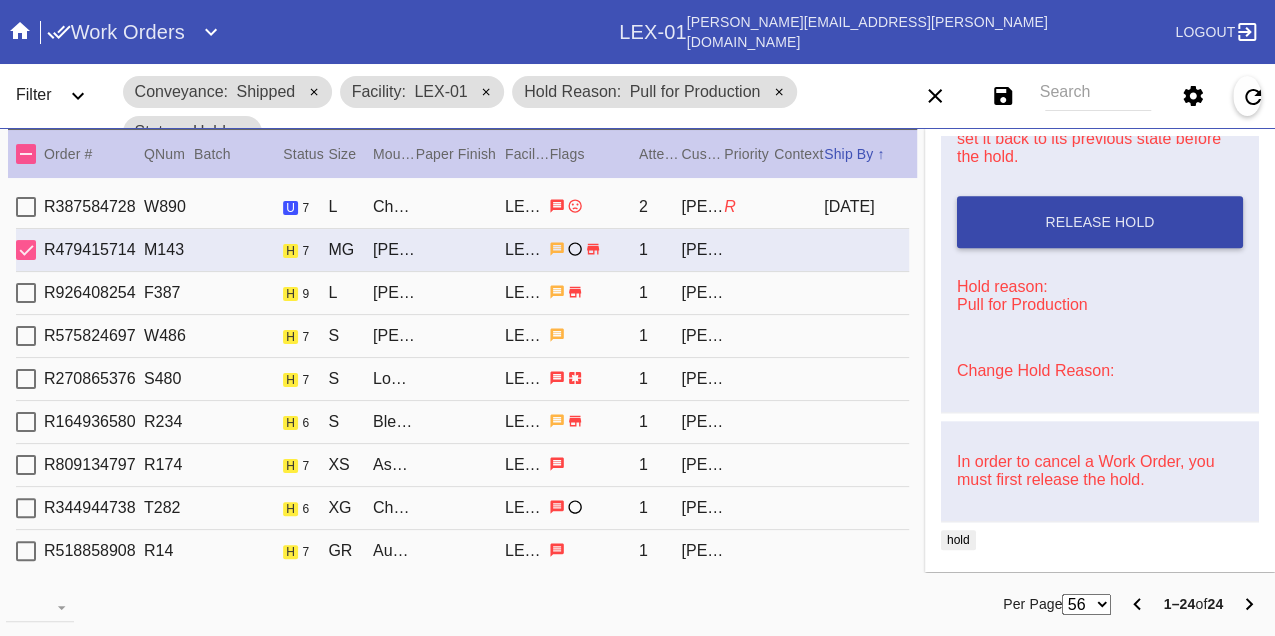 click on "Release Hold" at bounding box center (1100, 222) 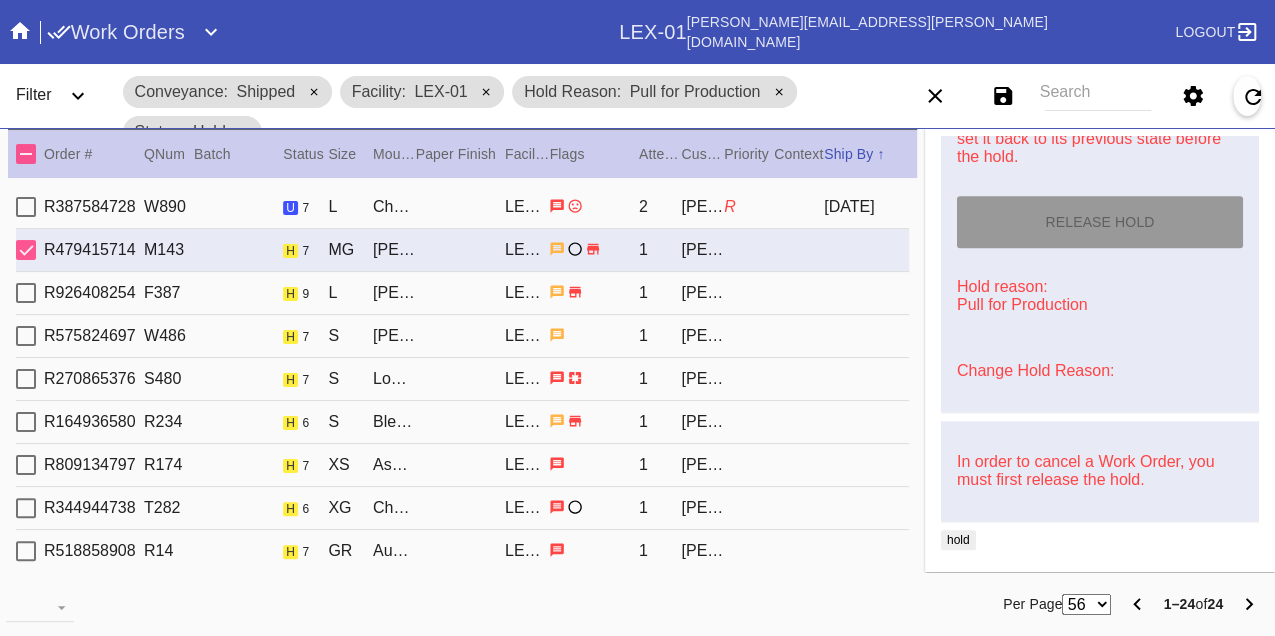 type on "[DATE]" 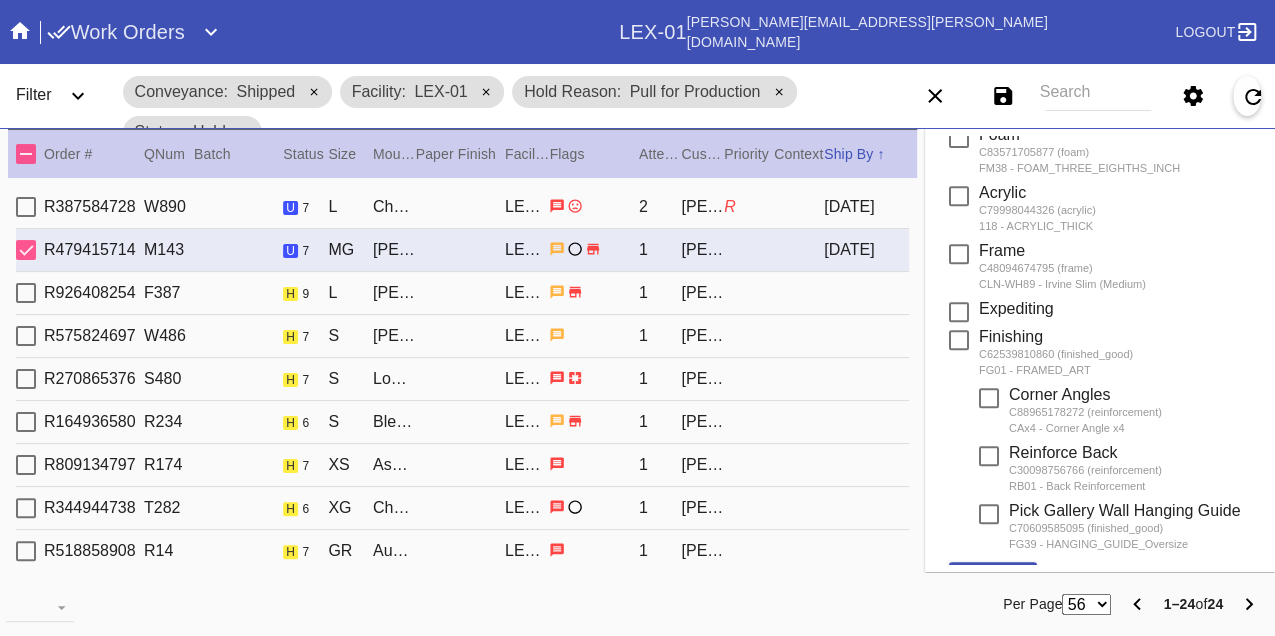 scroll, scrollTop: 0, scrollLeft: 0, axis: both 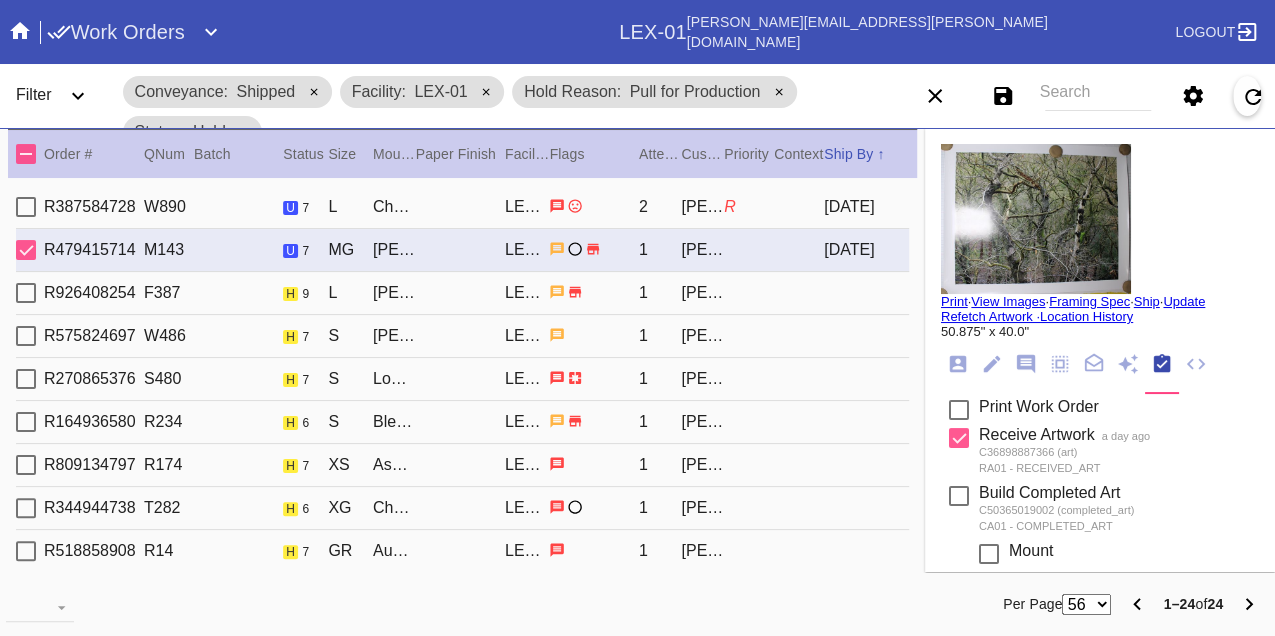 click on "Print" at bounding box center [954, 301] 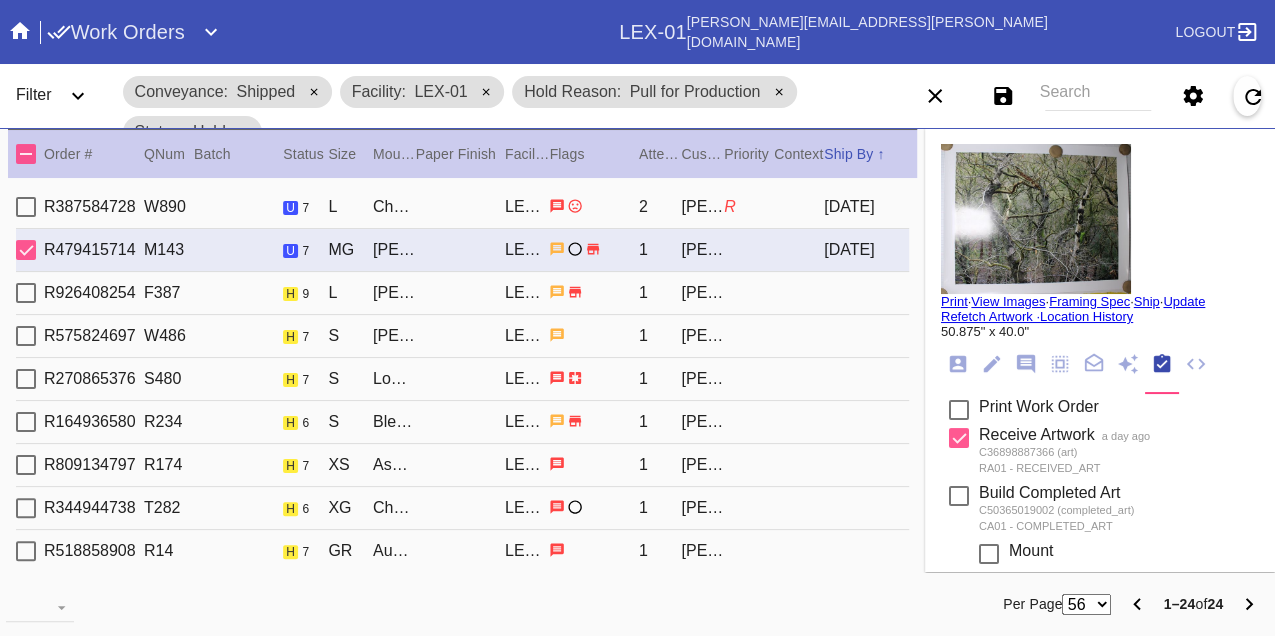 click on "R926408254 F387 h   9 L Mercer Slim (Medium) / Warm White - 8 Ply LEX-01 1 Gino Forchetti" at bounding box center [462, 293] 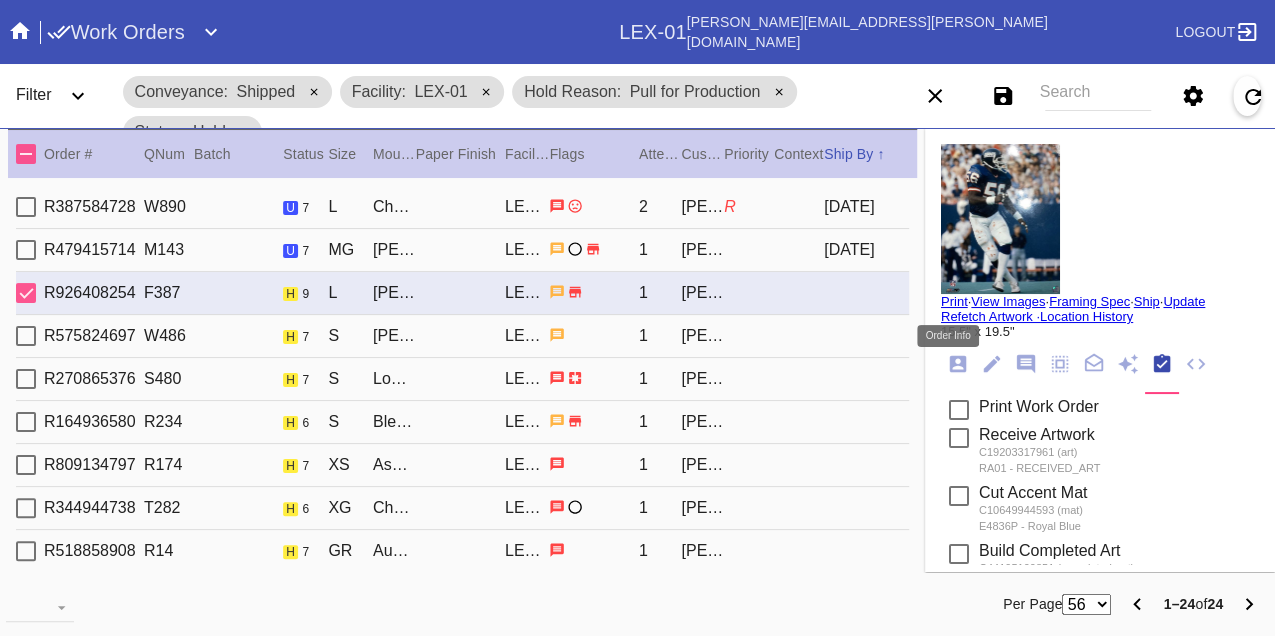 click 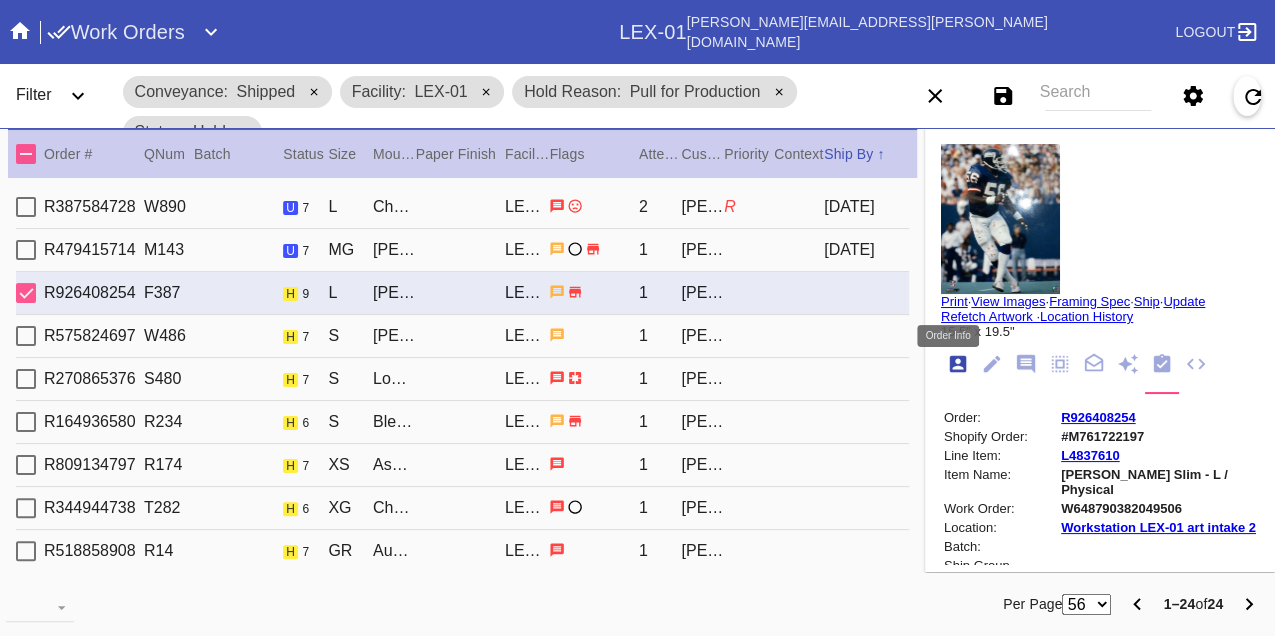 scroll, scrollTop: 24, scrollLeft: 0, axis: vertical 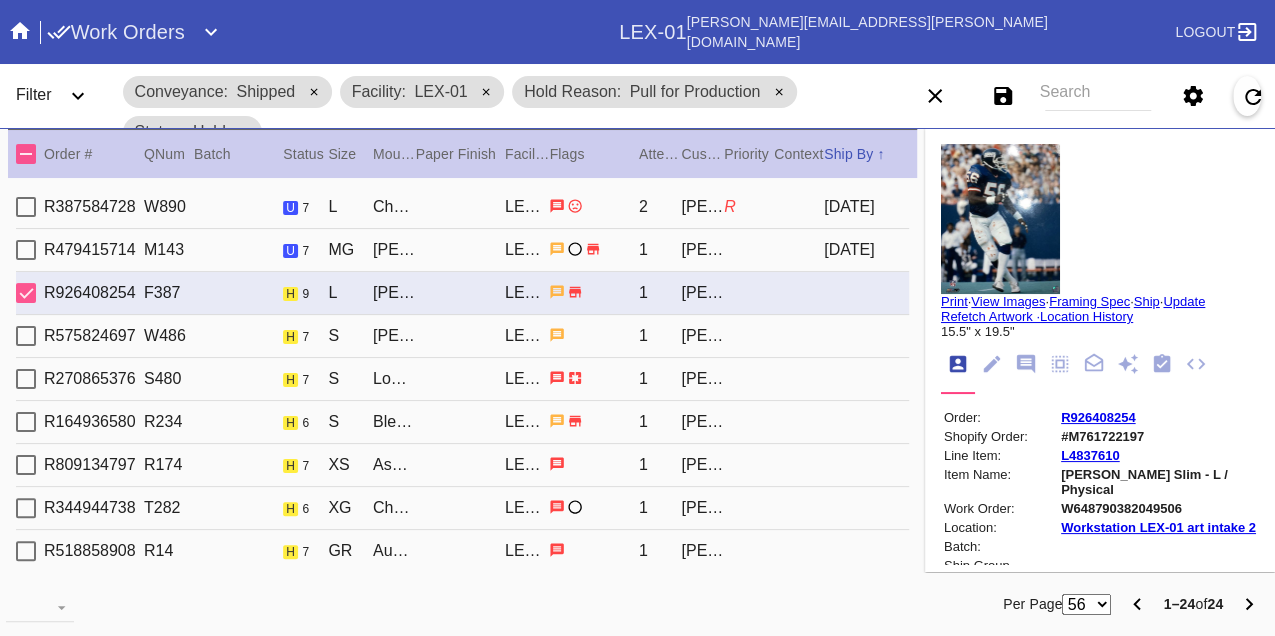 click on "W648790382049506" at bounding box center [1158, 508] 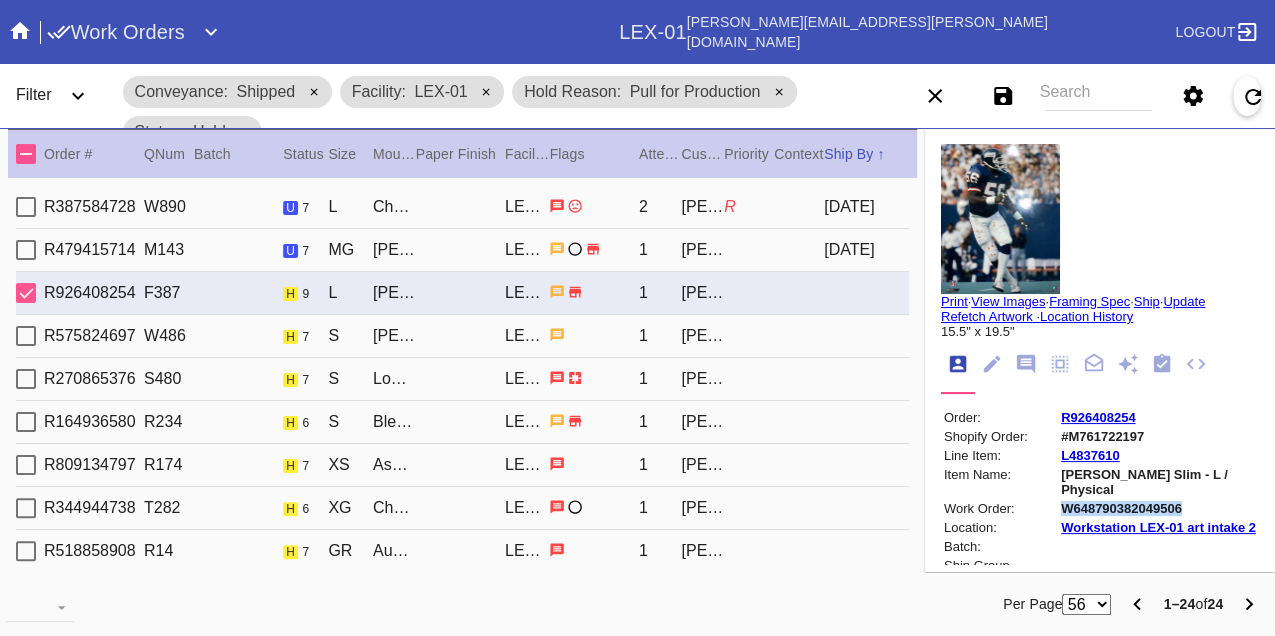 click on "W648790382049506" at bounding box center (1158, 508) 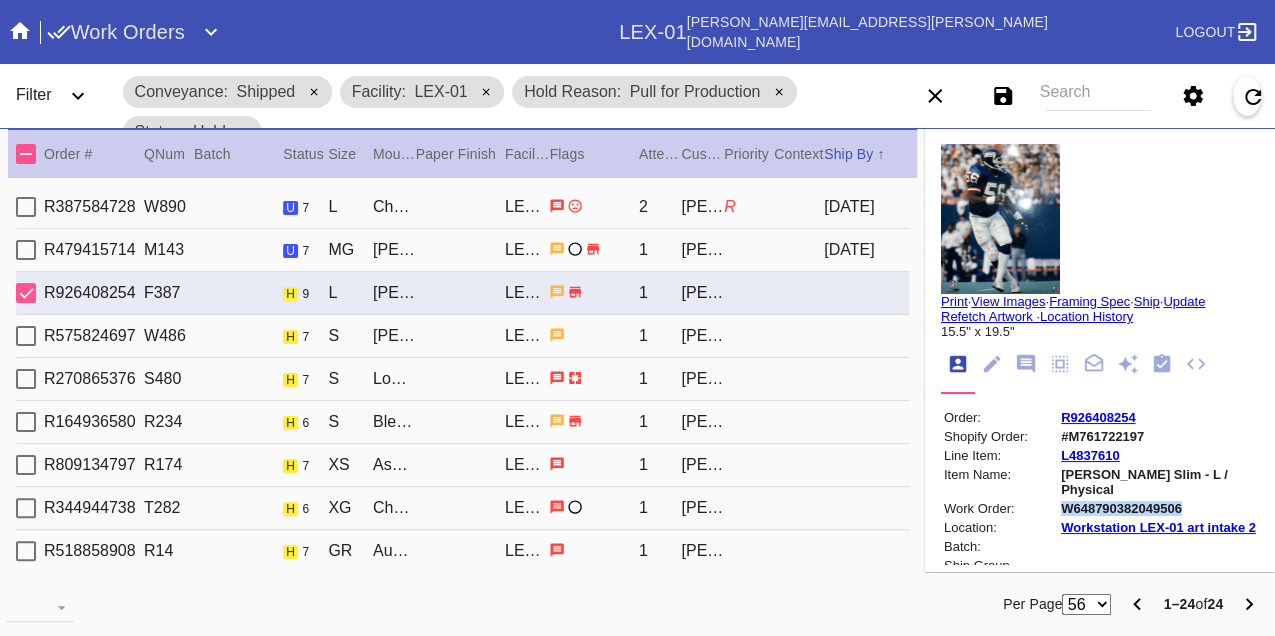 copy on "W648790382049506" 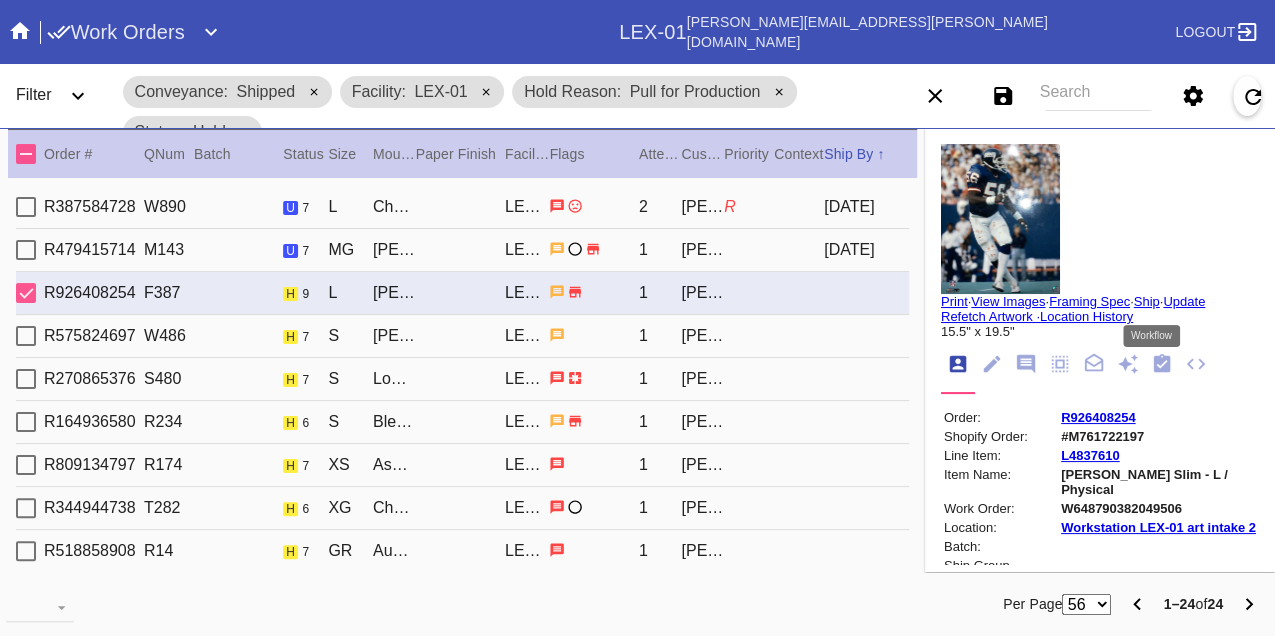 click 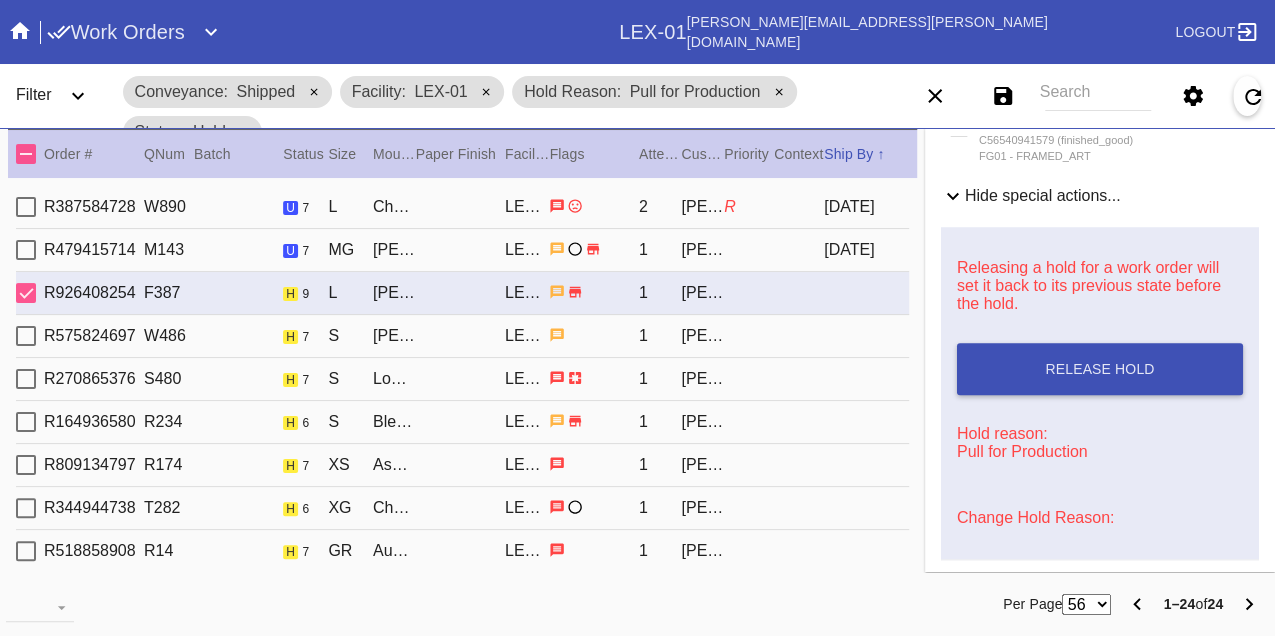 scroll, scrollTop: 1007, scrollLeft: 0, axis: vertical 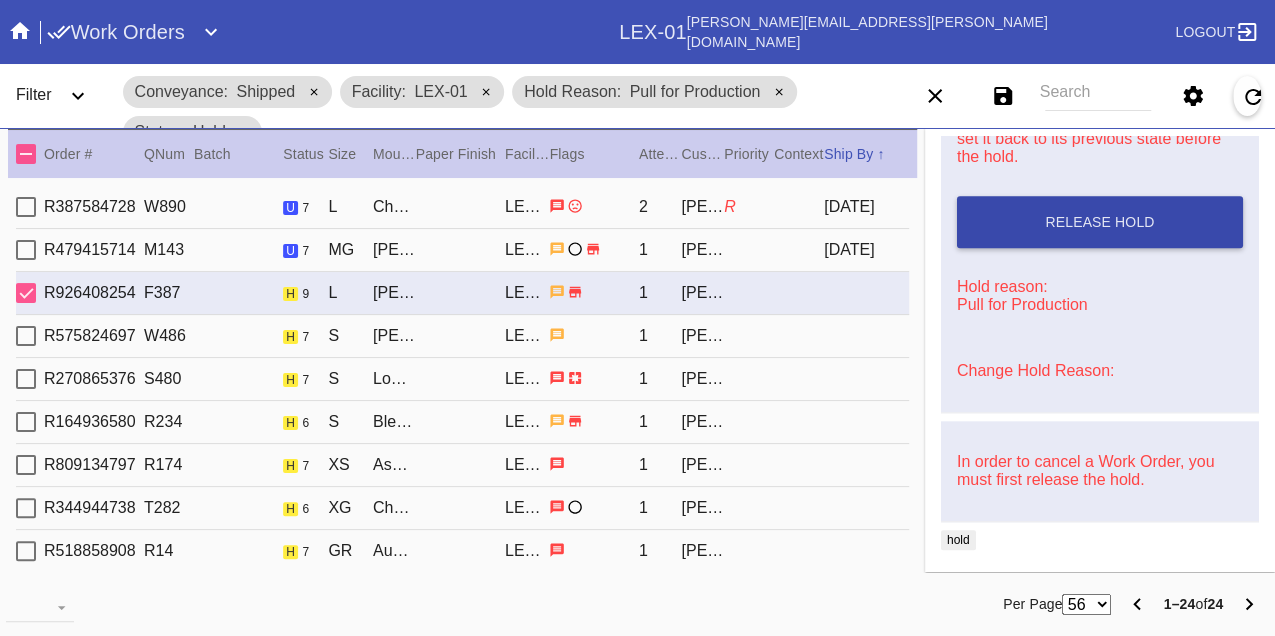 click on "Release Hold" at bounding box center (1100, 222) 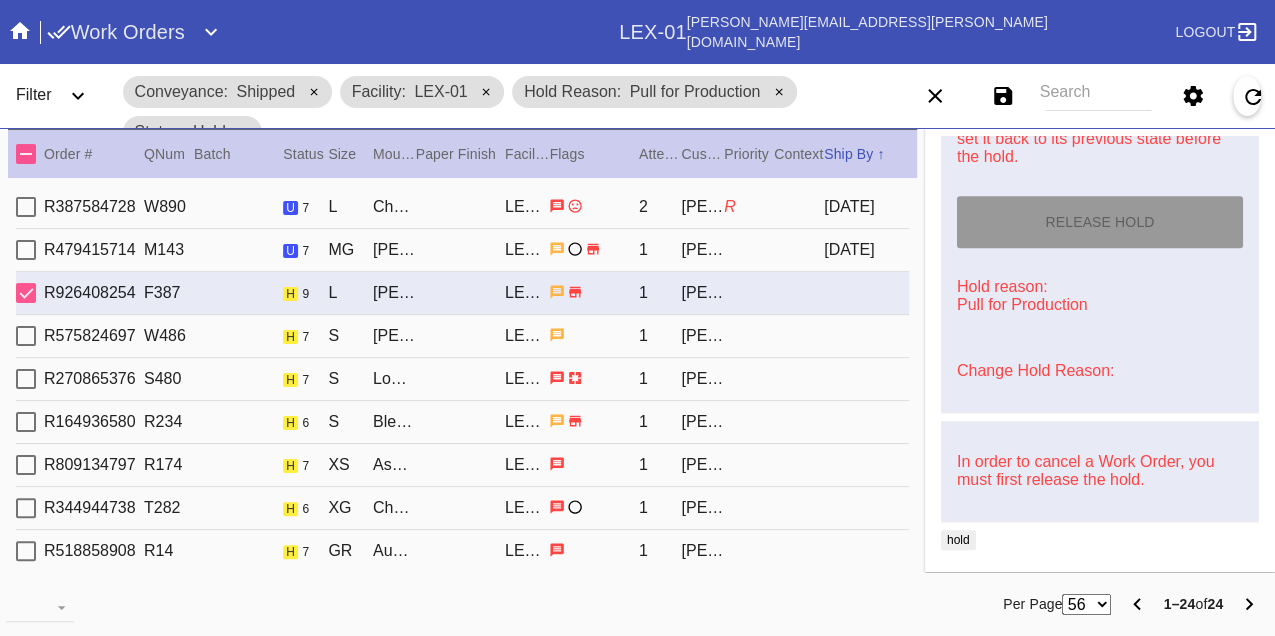 type on "[DATE]" 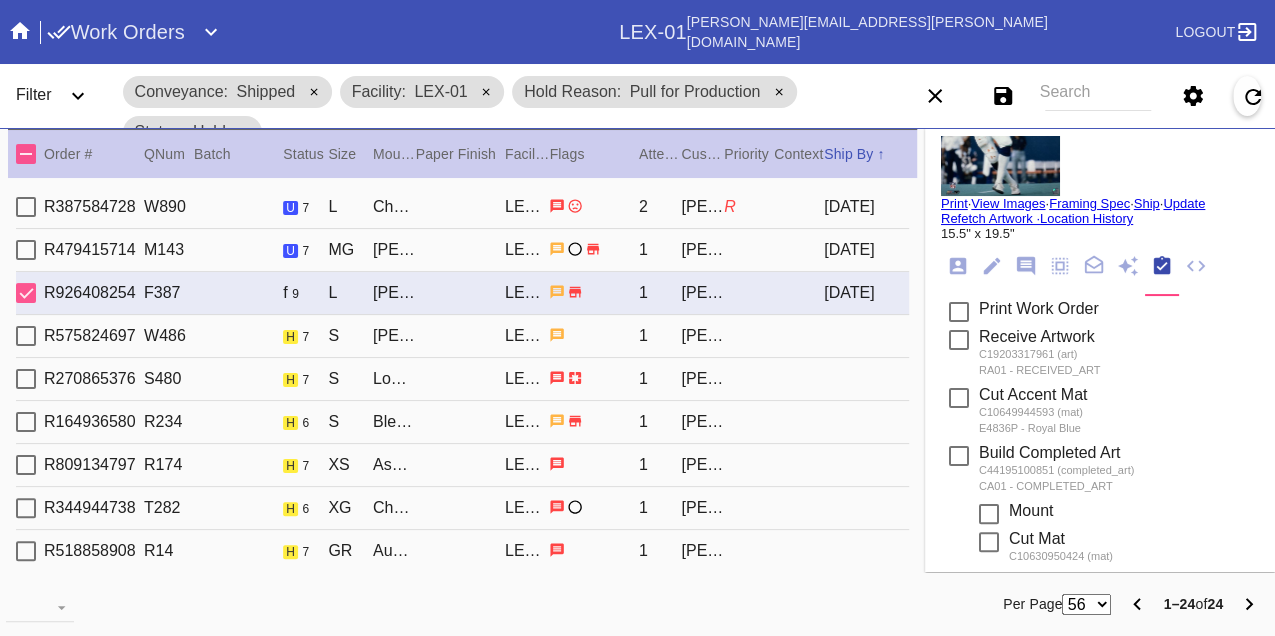 scroll, scrollTop: 0, scrollLeft: 0, axis: both 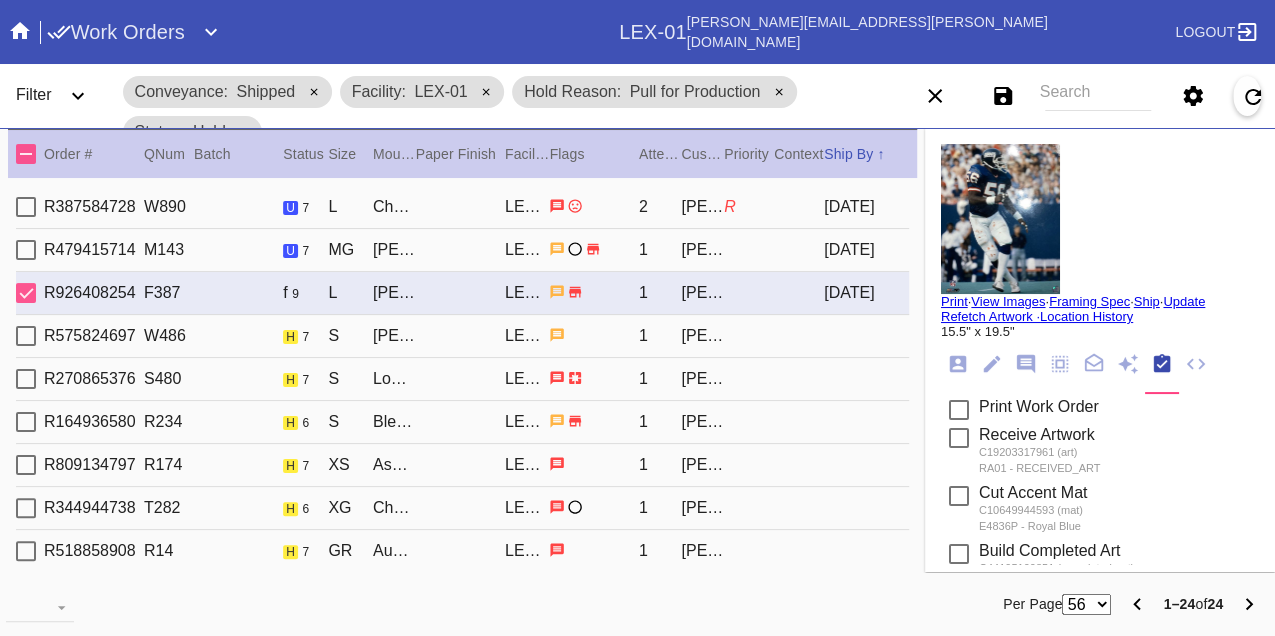 click on "Print" at bounding box center [954, 301] 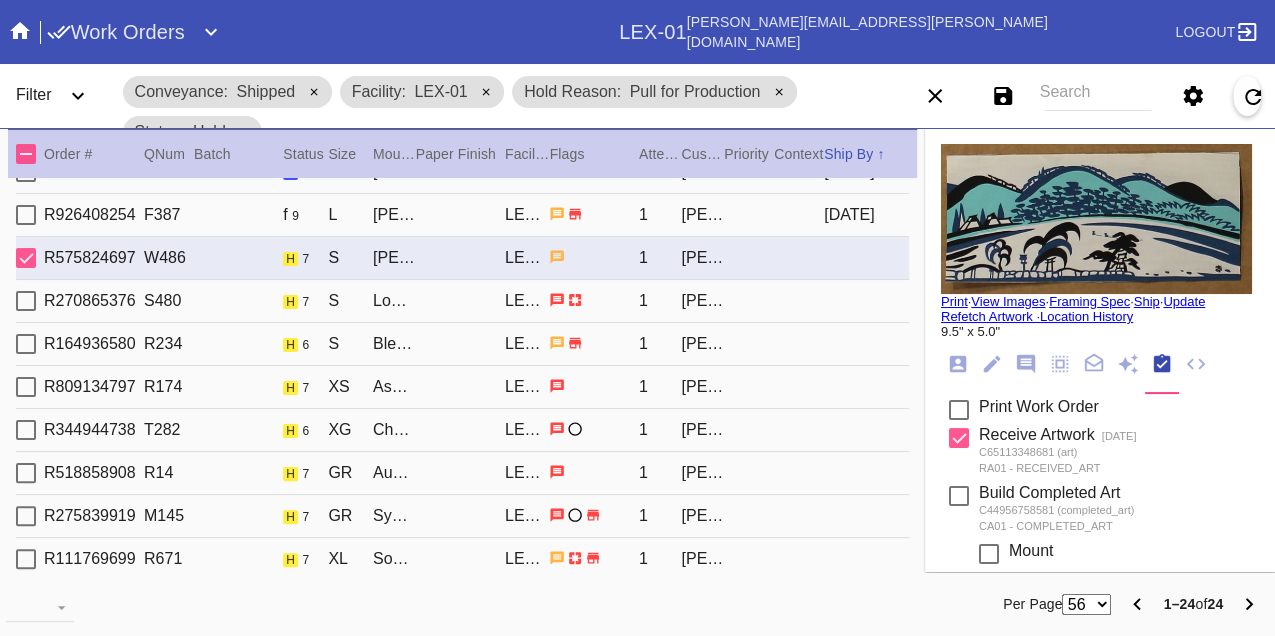 scroll, scrollTop: 111, scrollLeft: 0, axis: vertical 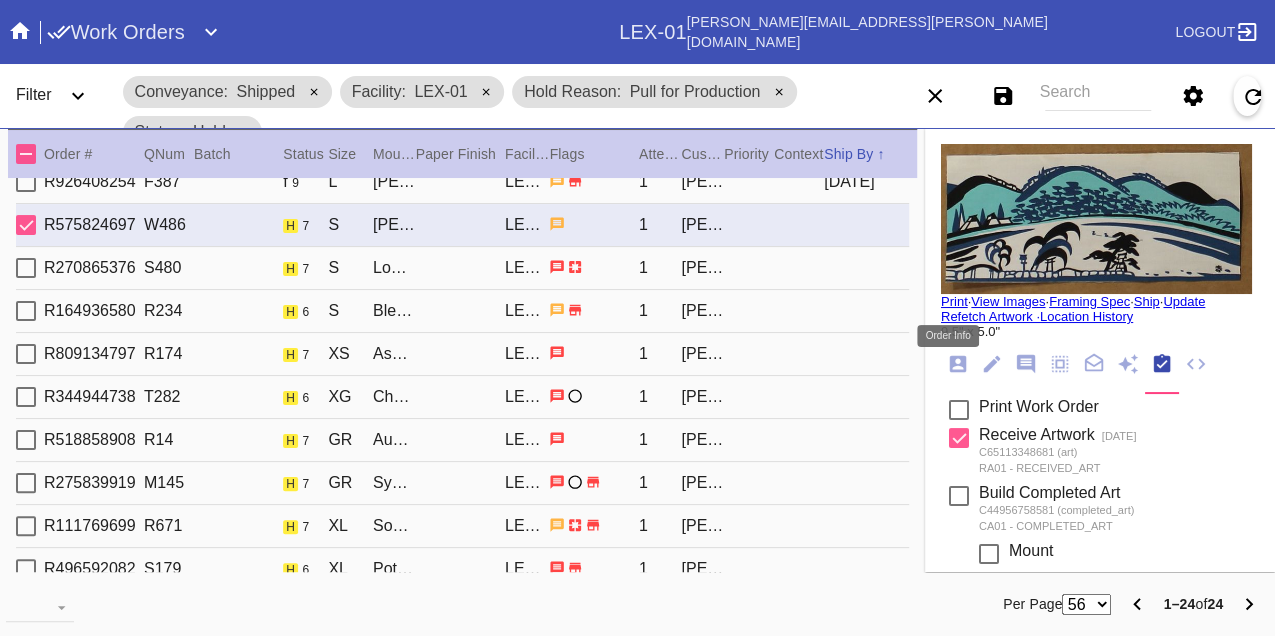 click 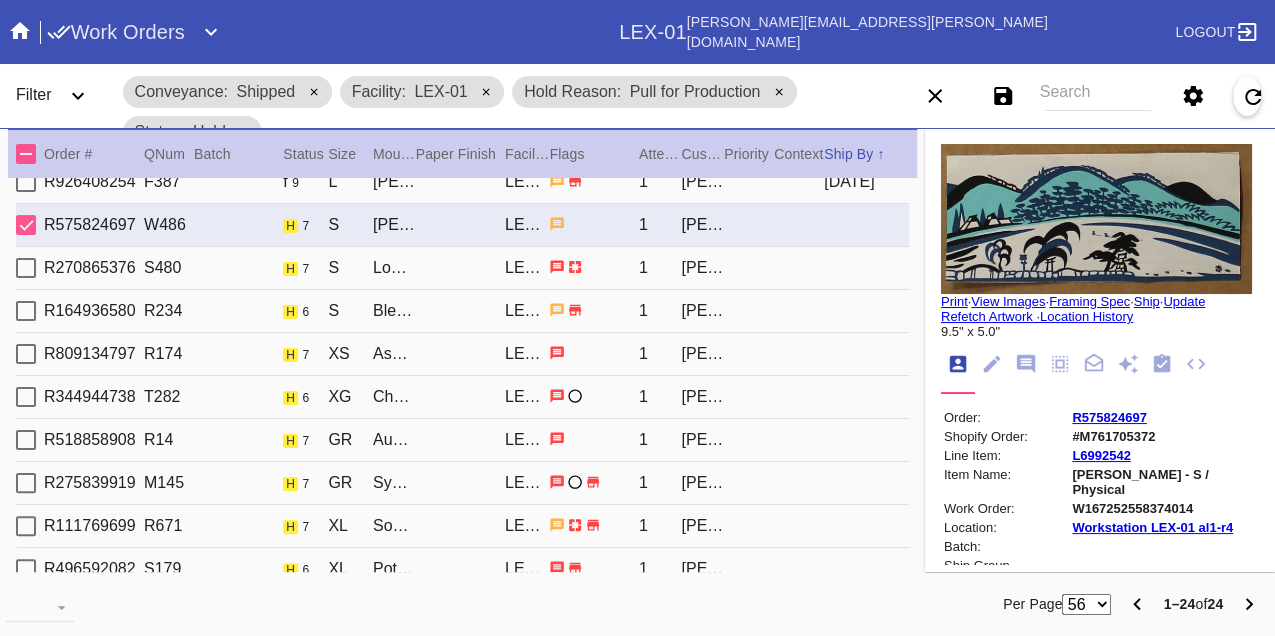 click on "W167252558374014" at bounding box center (1164, 508) 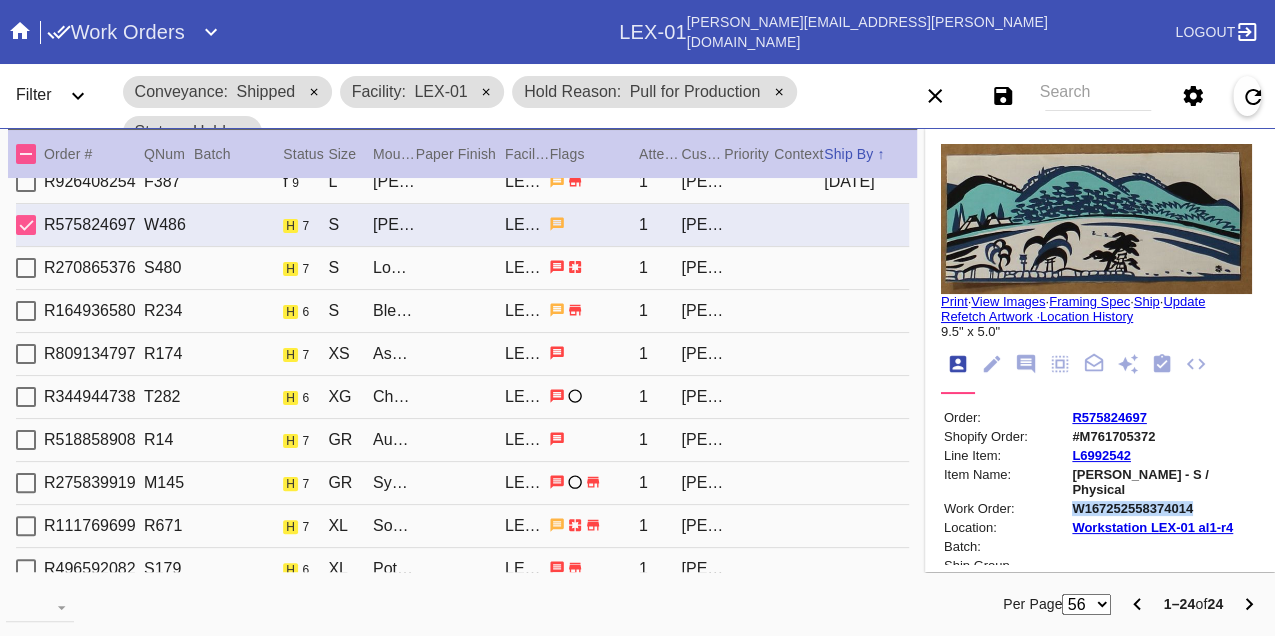 click on "W167252558374014" at bounding box center [1164, 508] 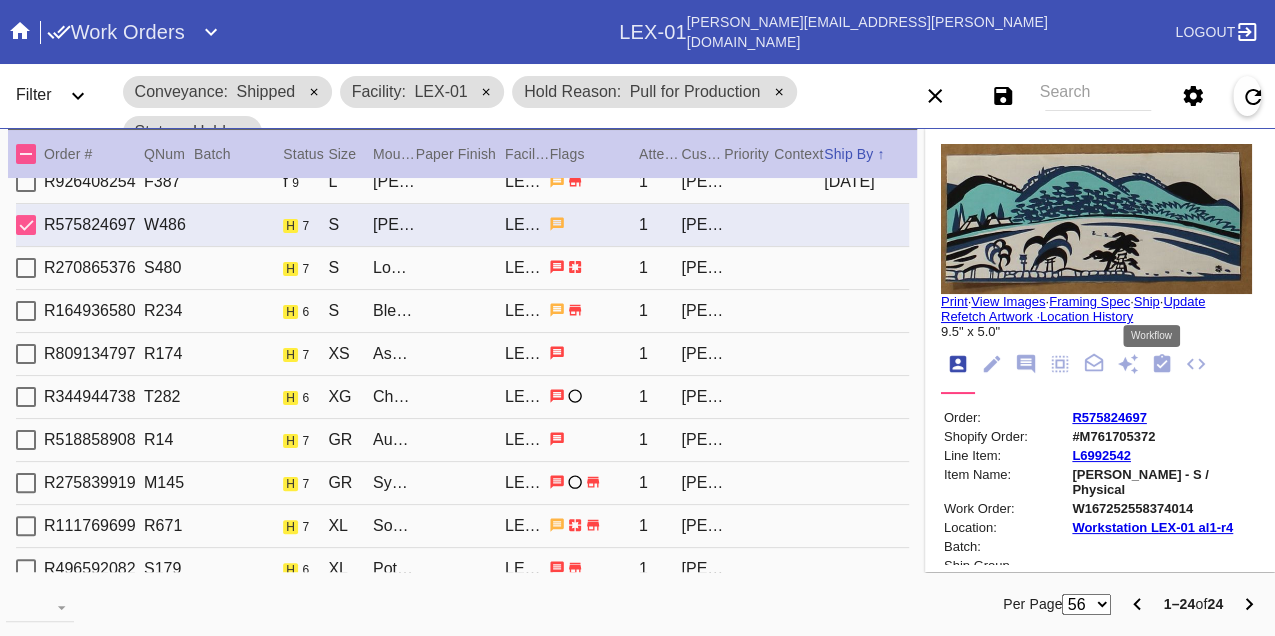 click 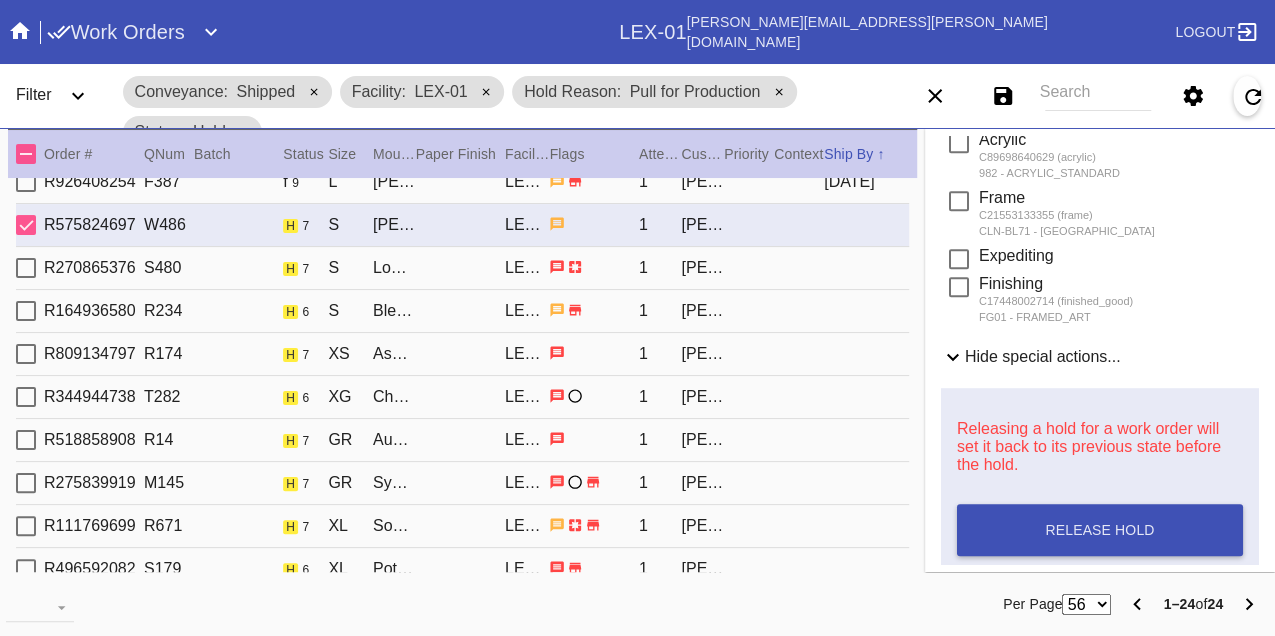 scroll, scrollTop: 888, scrollLeft: 0, axis: vertical 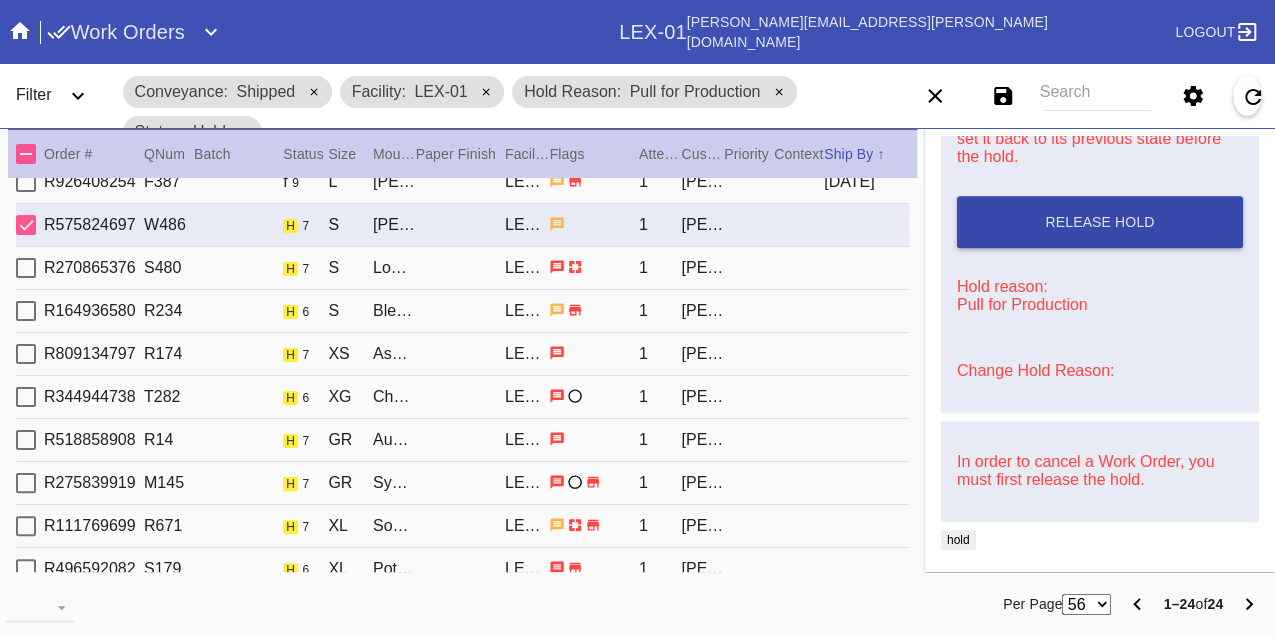 click on "Release Hold" at bounding box center (1100, 222) 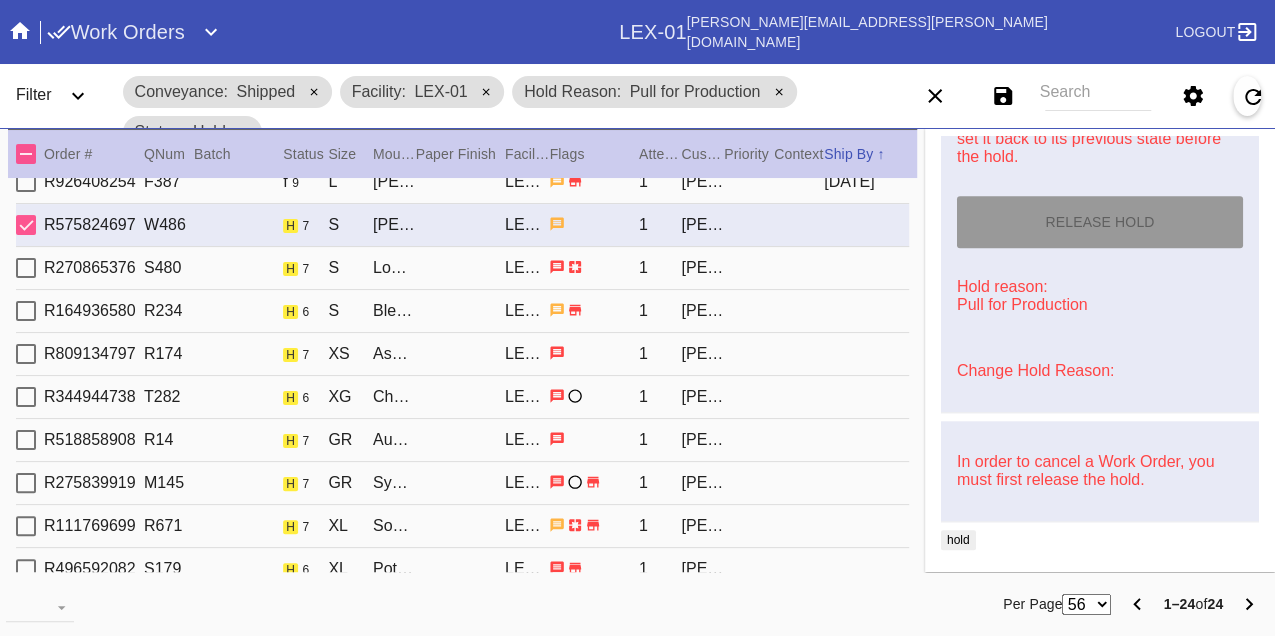 type on "[DATE]" 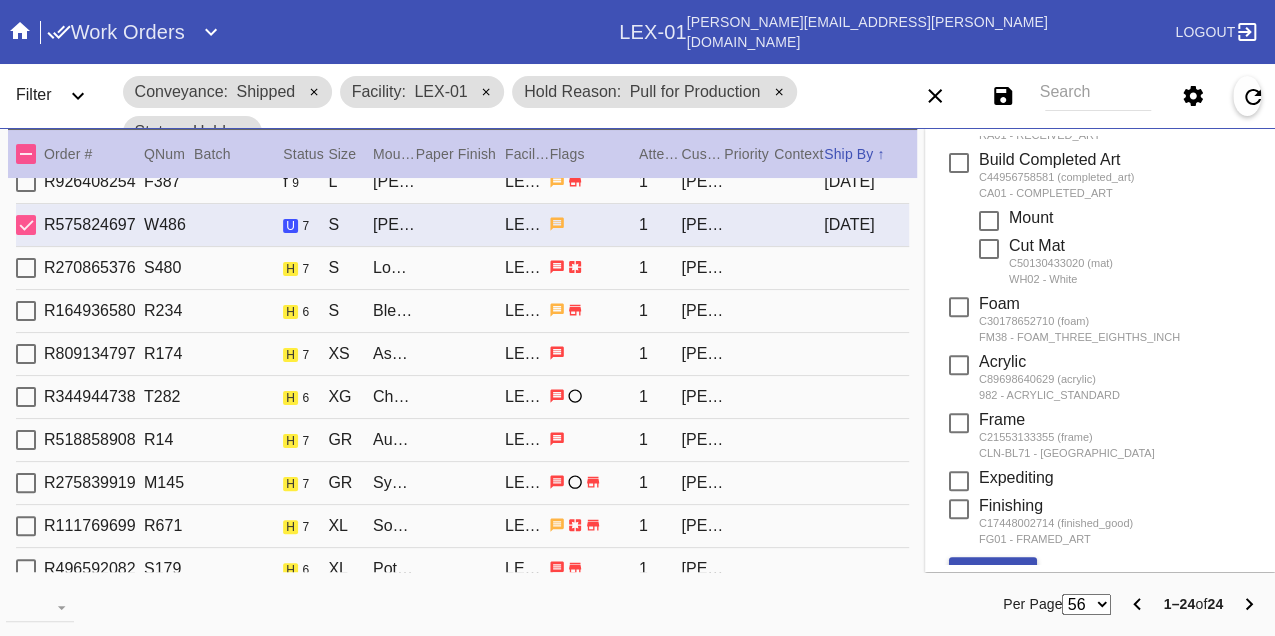 scroll, scrollTop: 0, scrollLeft: 0, axis: both 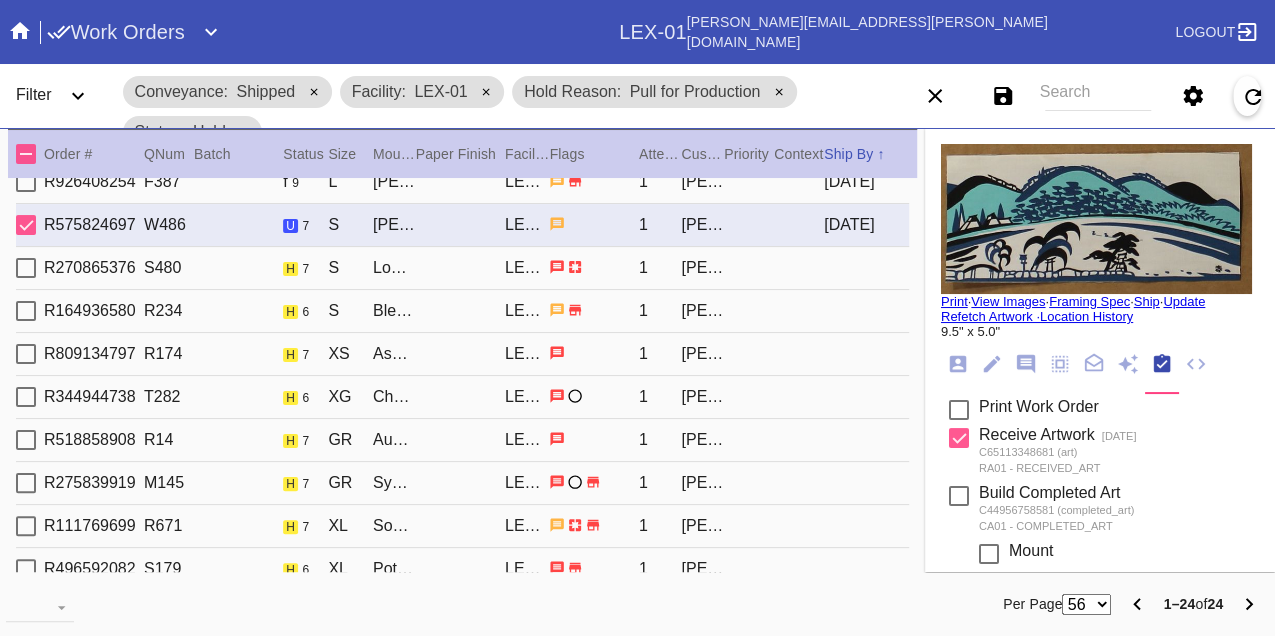 click on "Print" at bounding box center (954, 301) 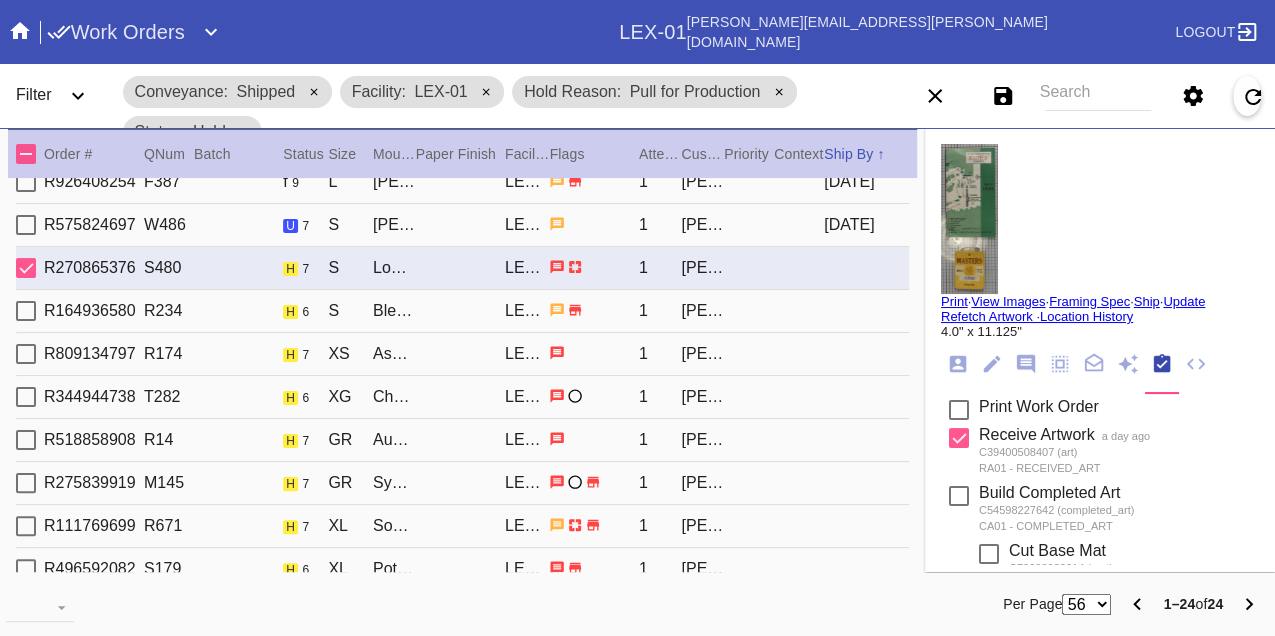 click on "R164936580 R234 h   6 S Bleached Maple Mini / No Mat LEX-01 1 Emily Sullivan" at bounding box center [462, 311] 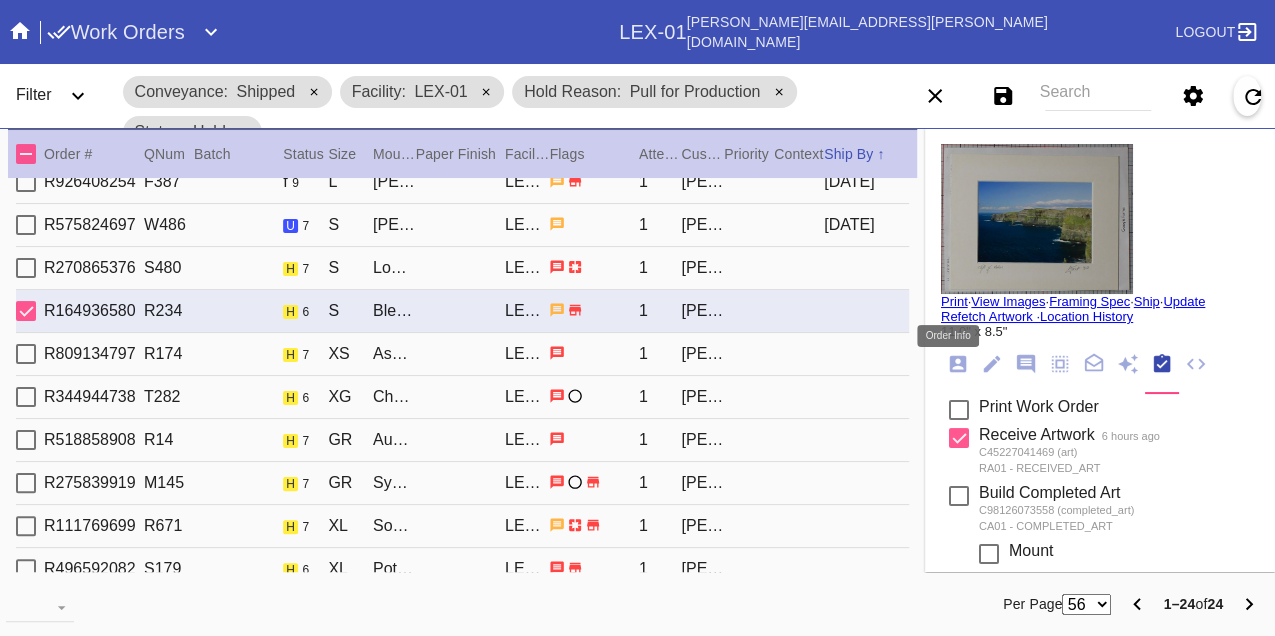 click 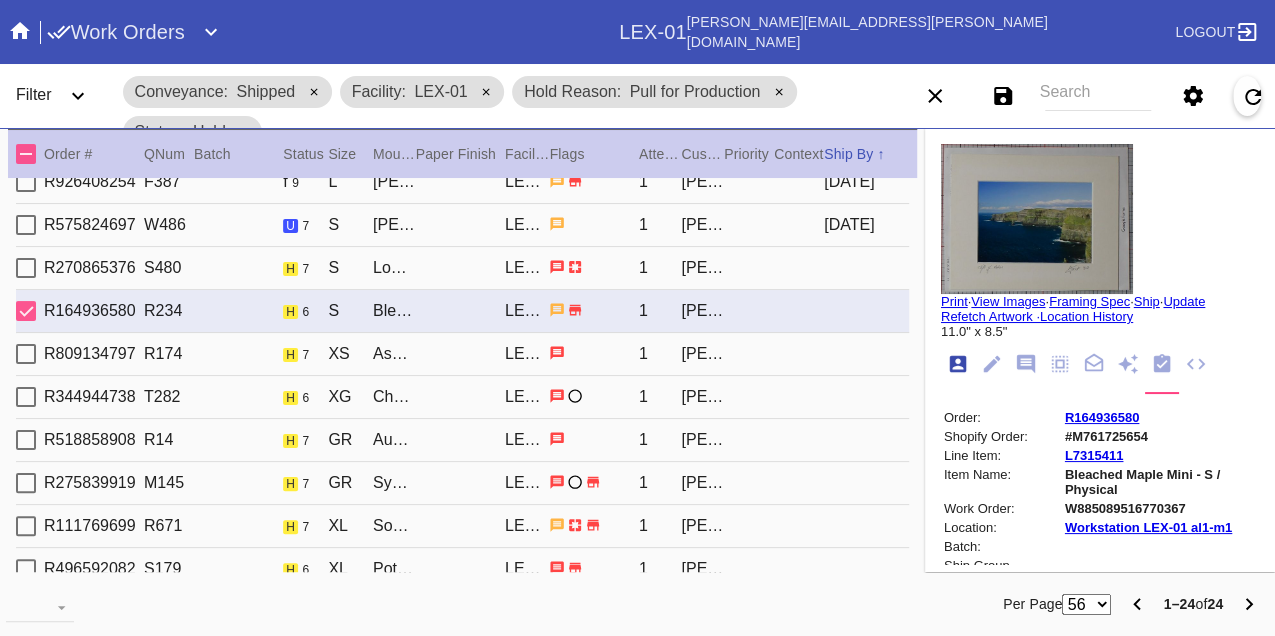 scroll, scrollTop: 24, scrollLeft: 0, axis: vertical 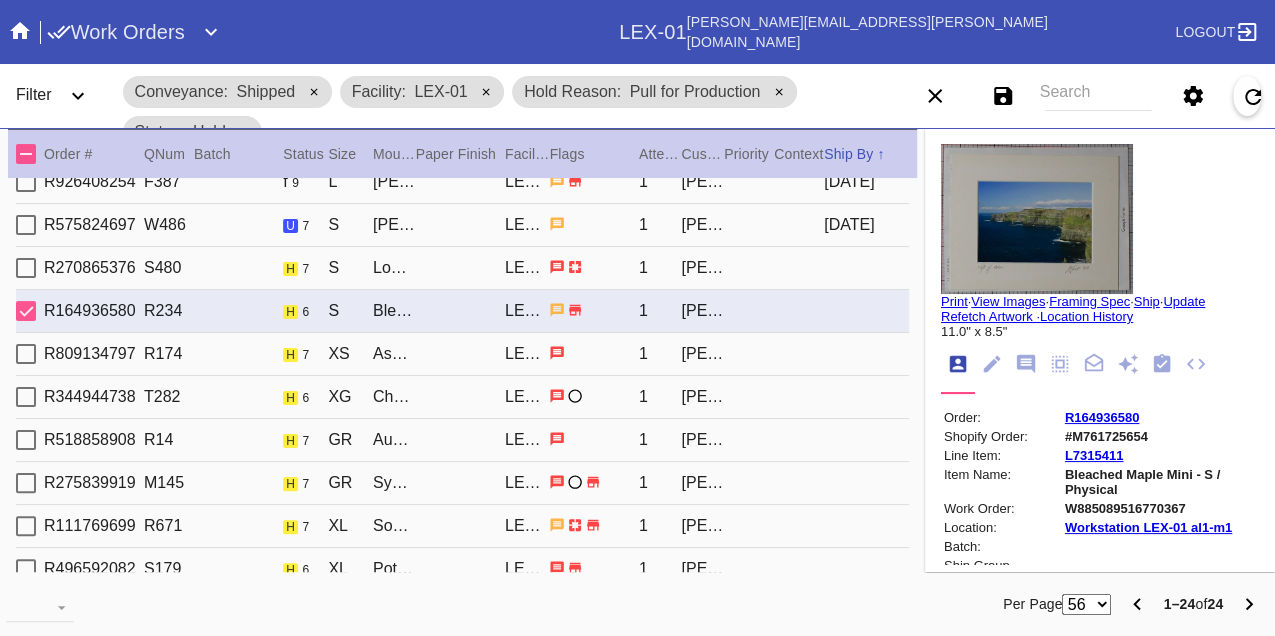 click on "W885089516770367" at bounding box center (1160, 508) 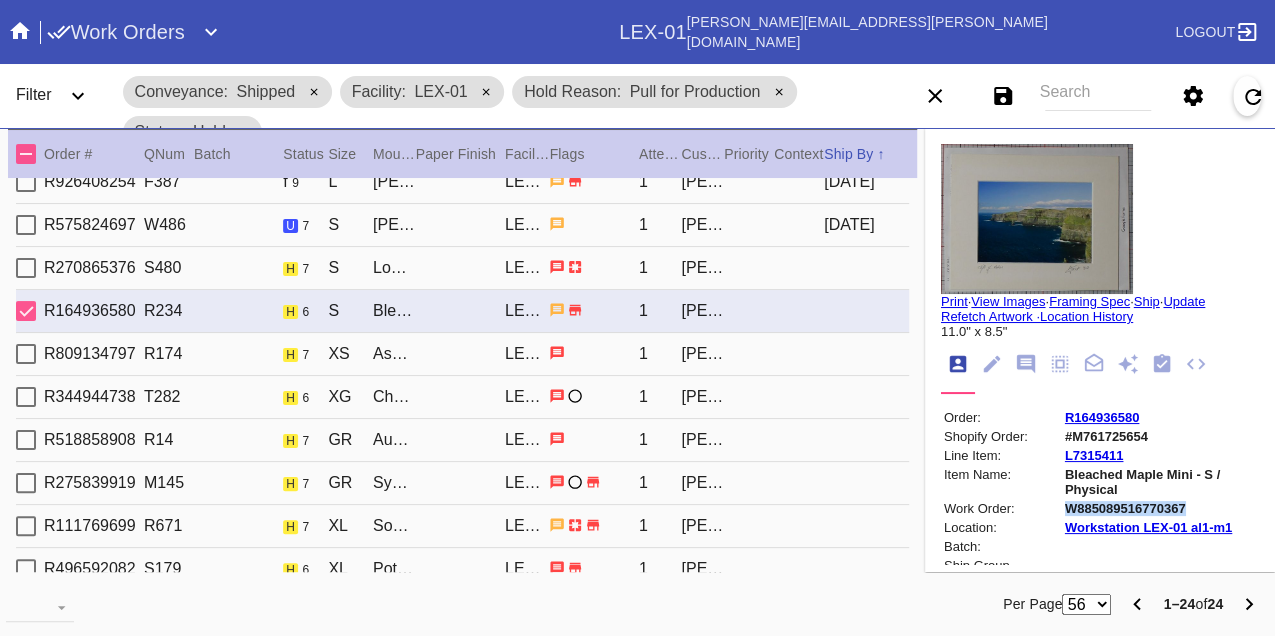click on "W885089516770367" at bounding box center [1160, 508] 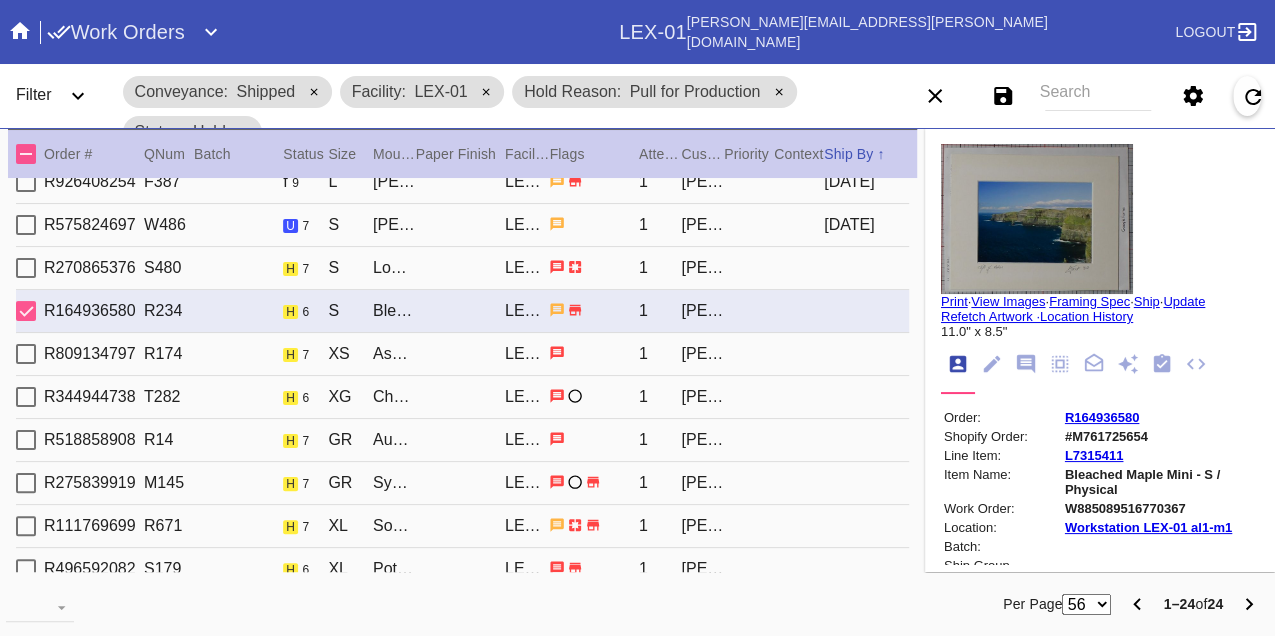 click on "R809134797 R174 h   7 XS Ash Round / Navy Mini Stripe LEX-01 1 Alison Vinciguerra" at bounding box center [462, 354] 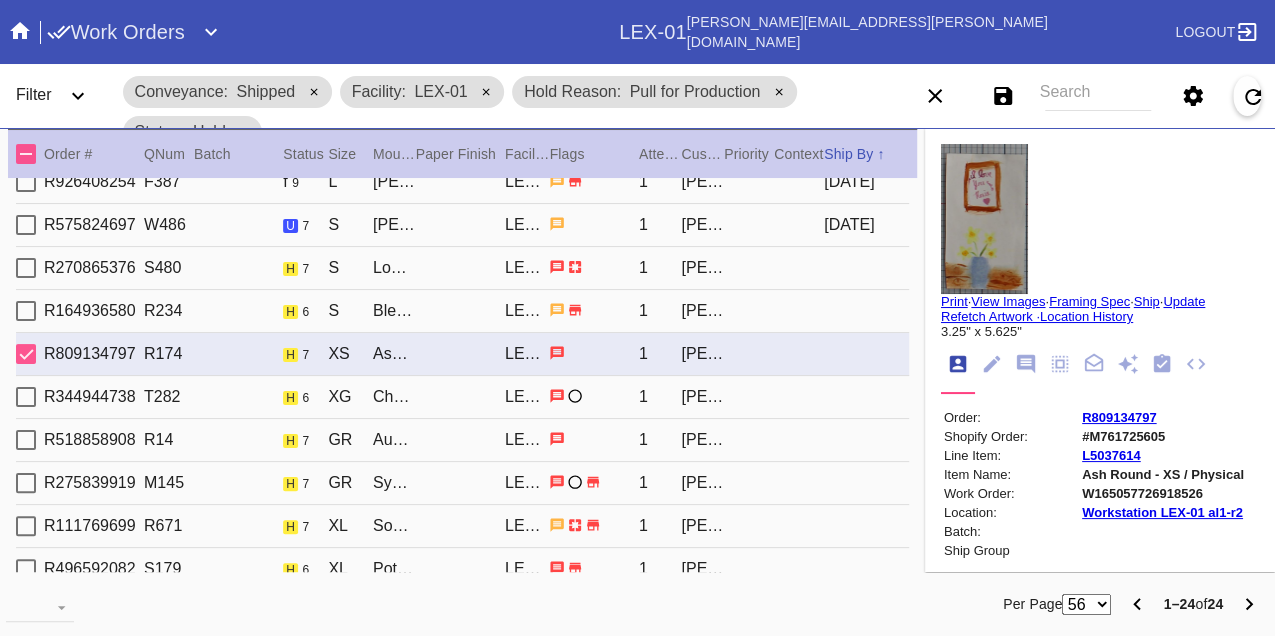 click on "R344944738 T282 h   6 XG Cherry Round / No Mat LEX-01 1 Emily Waldmann" at bounding box center (462, 397) 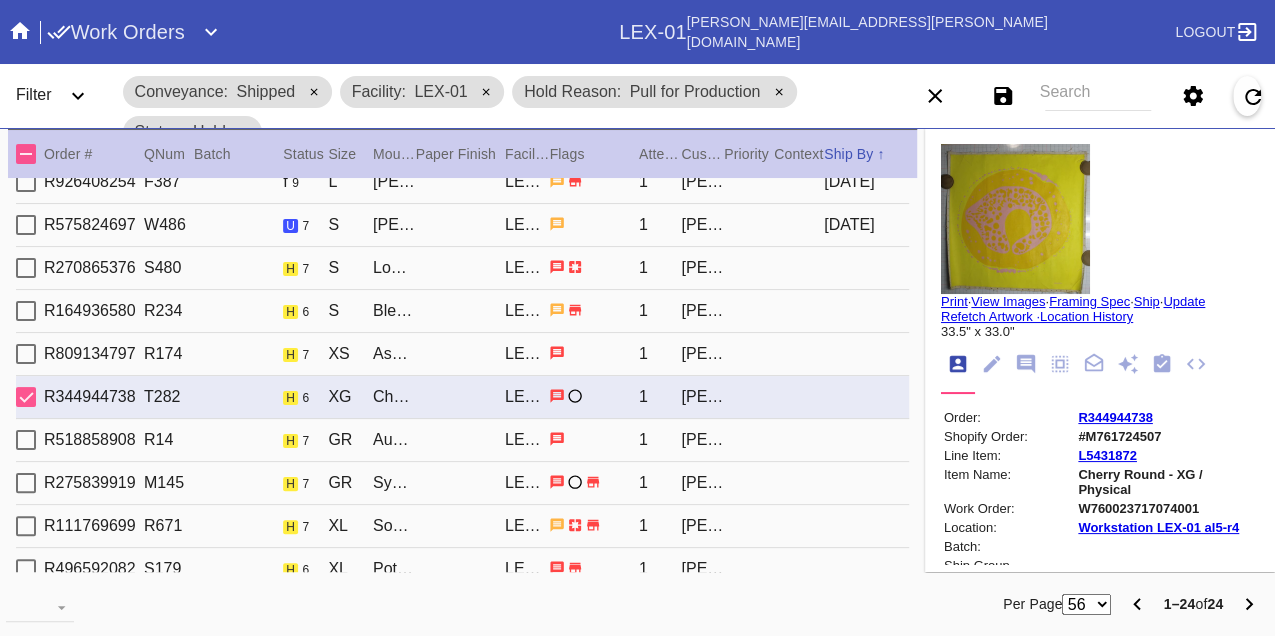 click on "W760023717074001" at bounding box center (1167, 508) 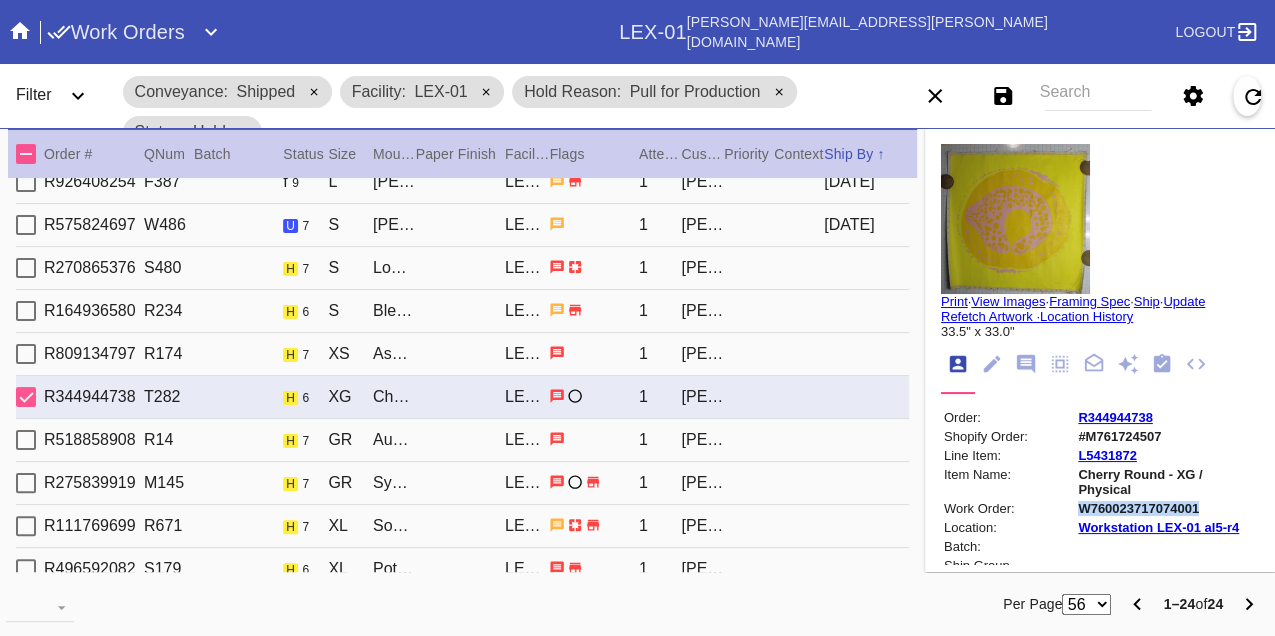 click on "W760023717074001" at bounding box center (1167, 508) 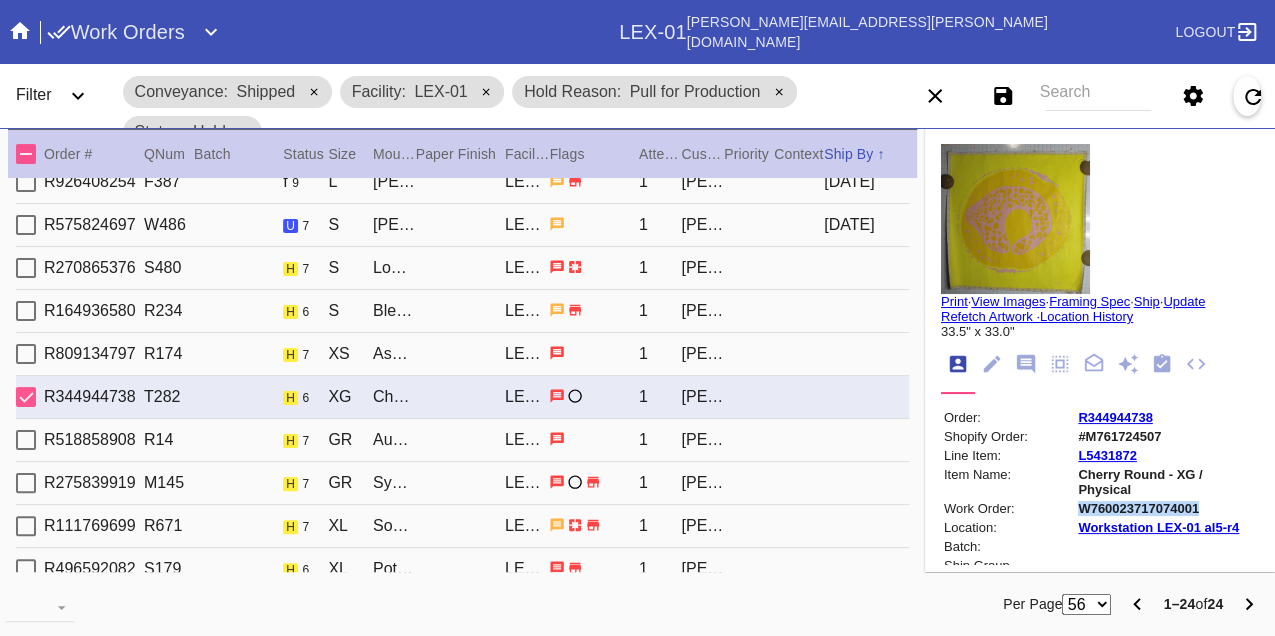 copy on "W760023717074001" 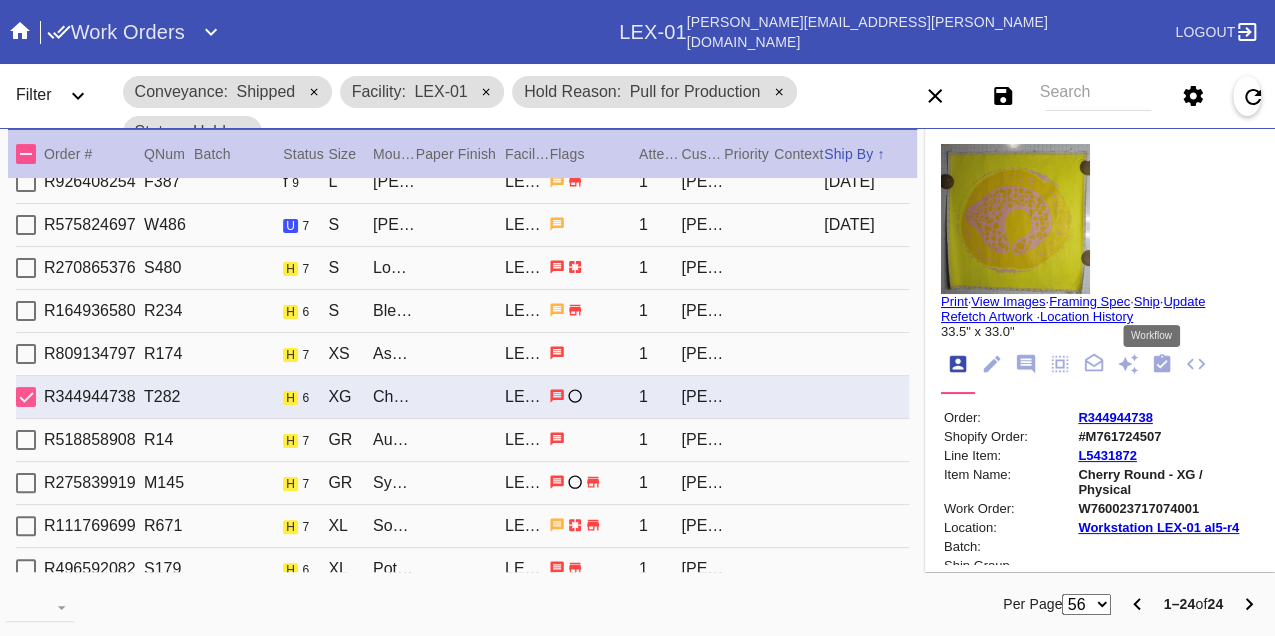 click 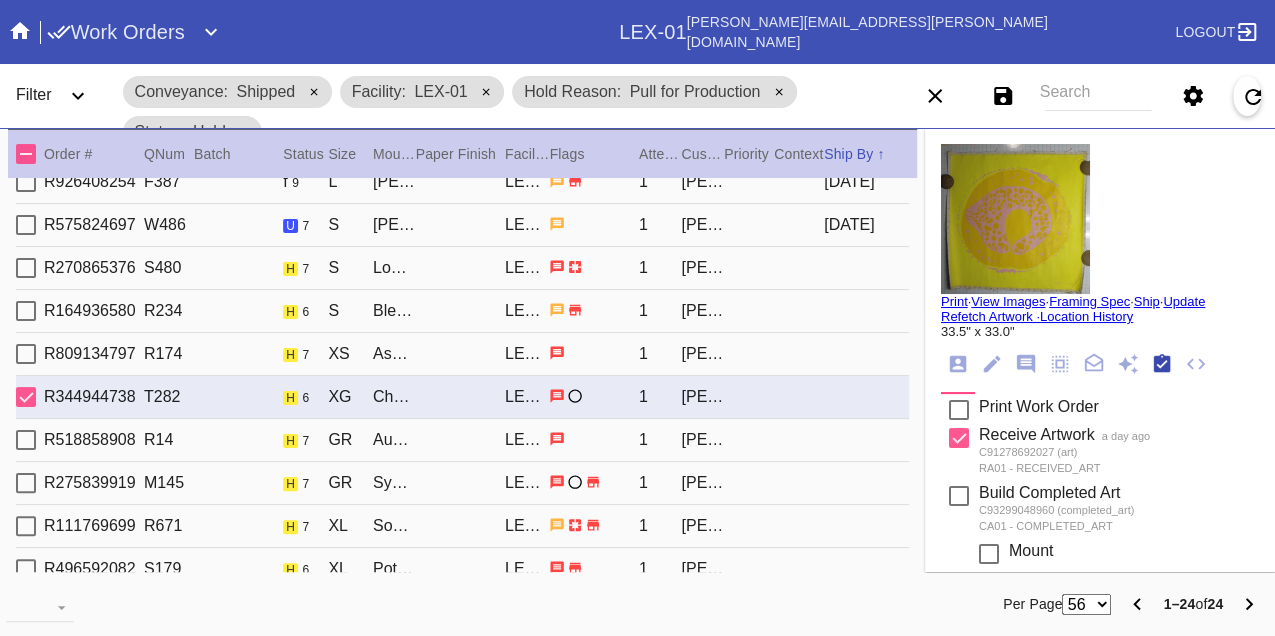 scroll, scrollTop: 318, scrollLeft: 0, axis: vertical 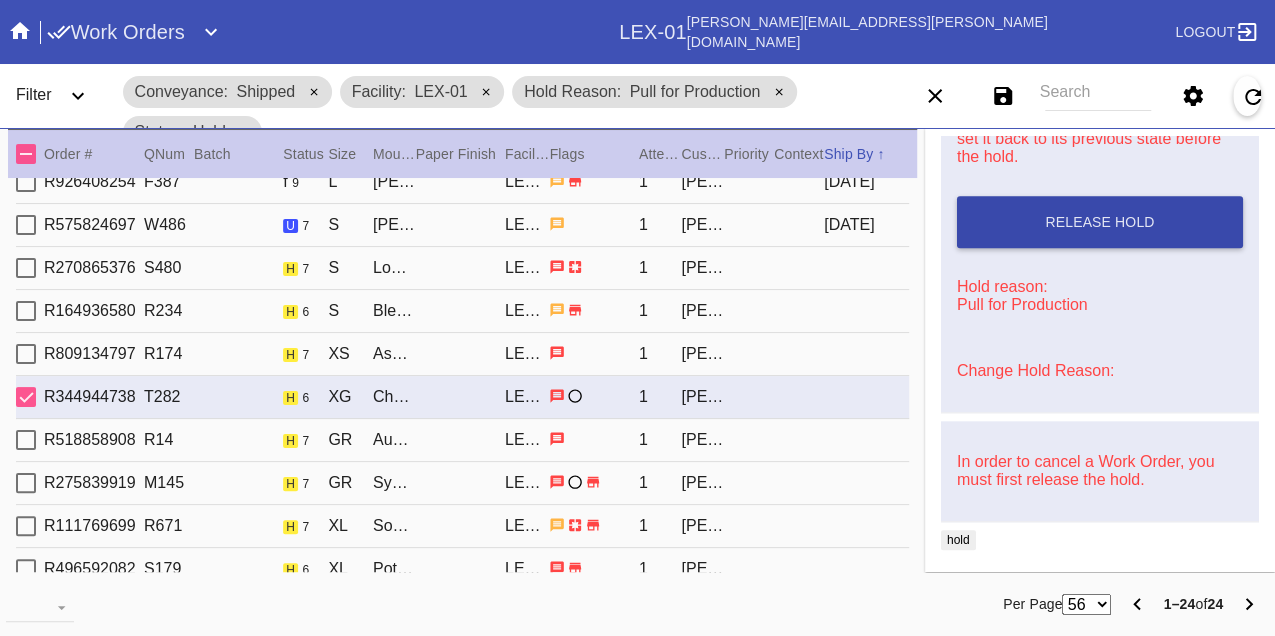 click on "Release Hold" at bounding box center (1099, 222) 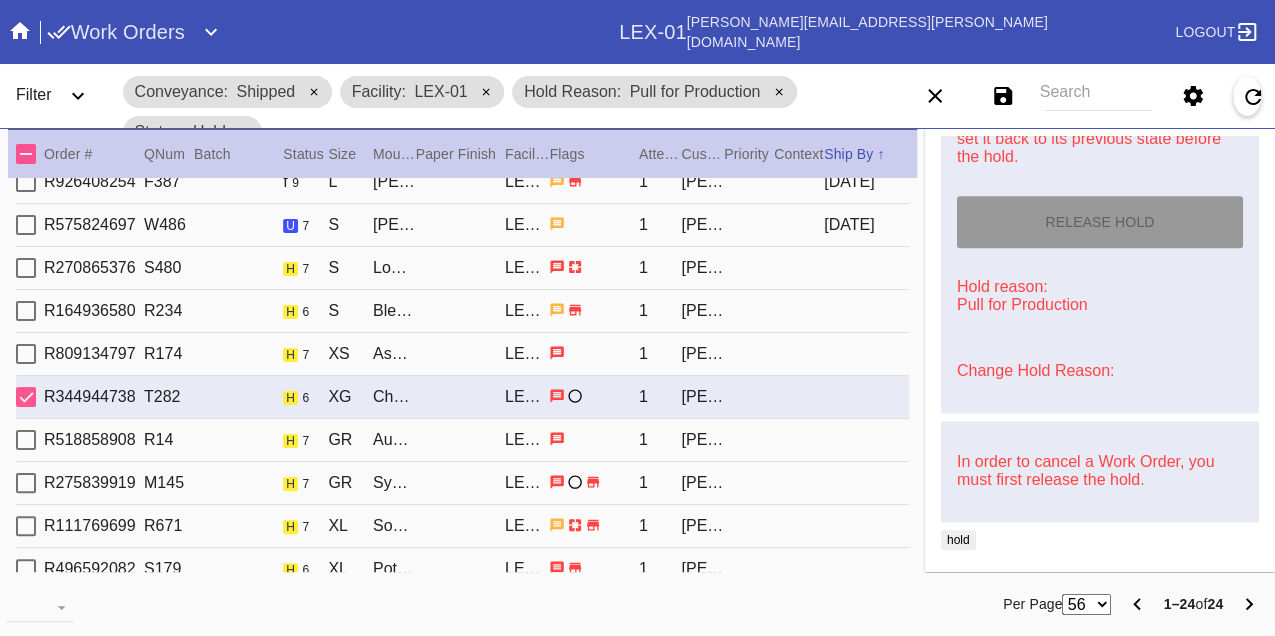 type on "[DATE]" 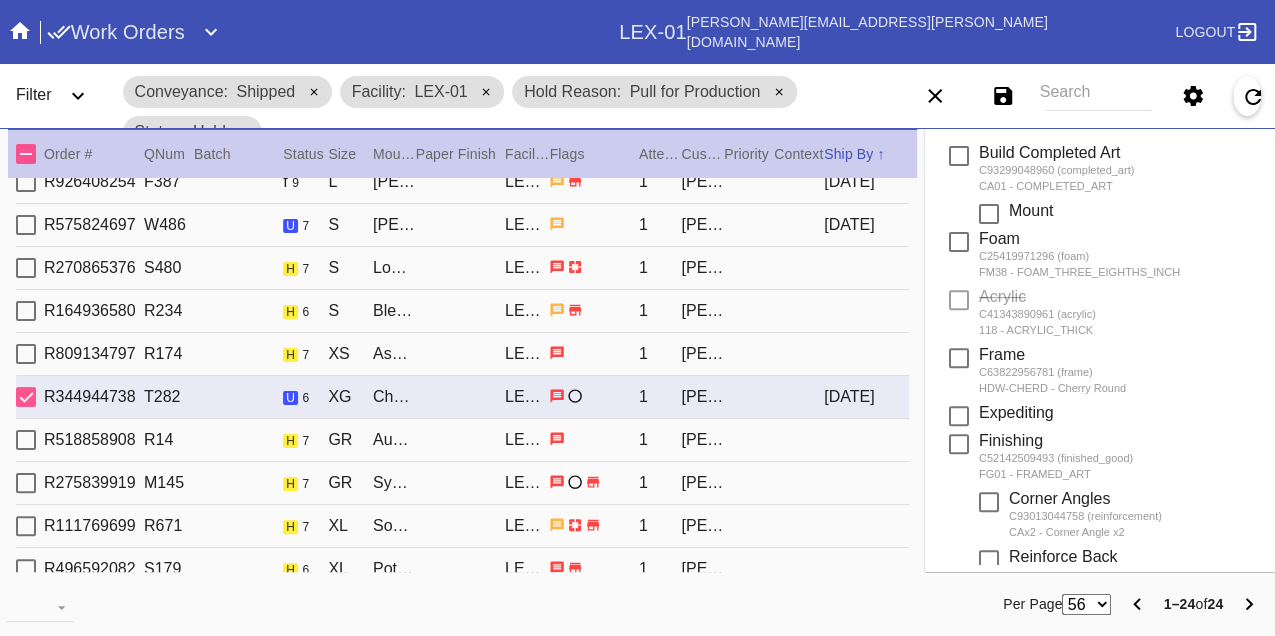 scroll, scrollTop: 0, scrollLeft: 0, axis: both 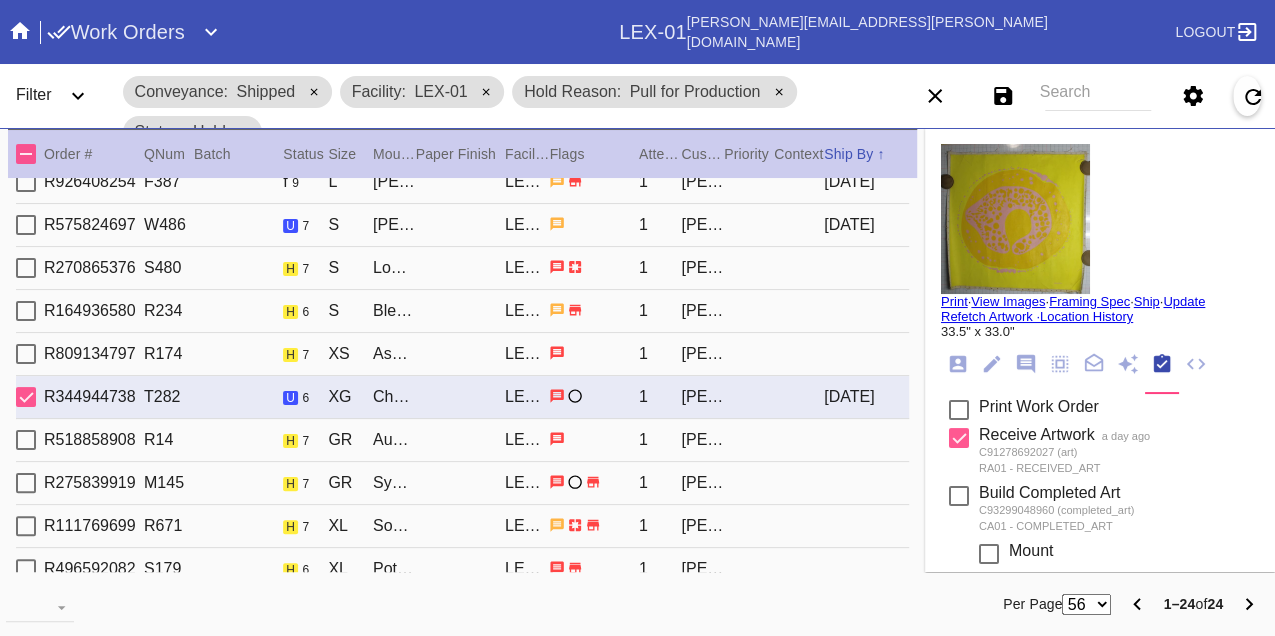 click on "Print" at bounding box center [954, 301] 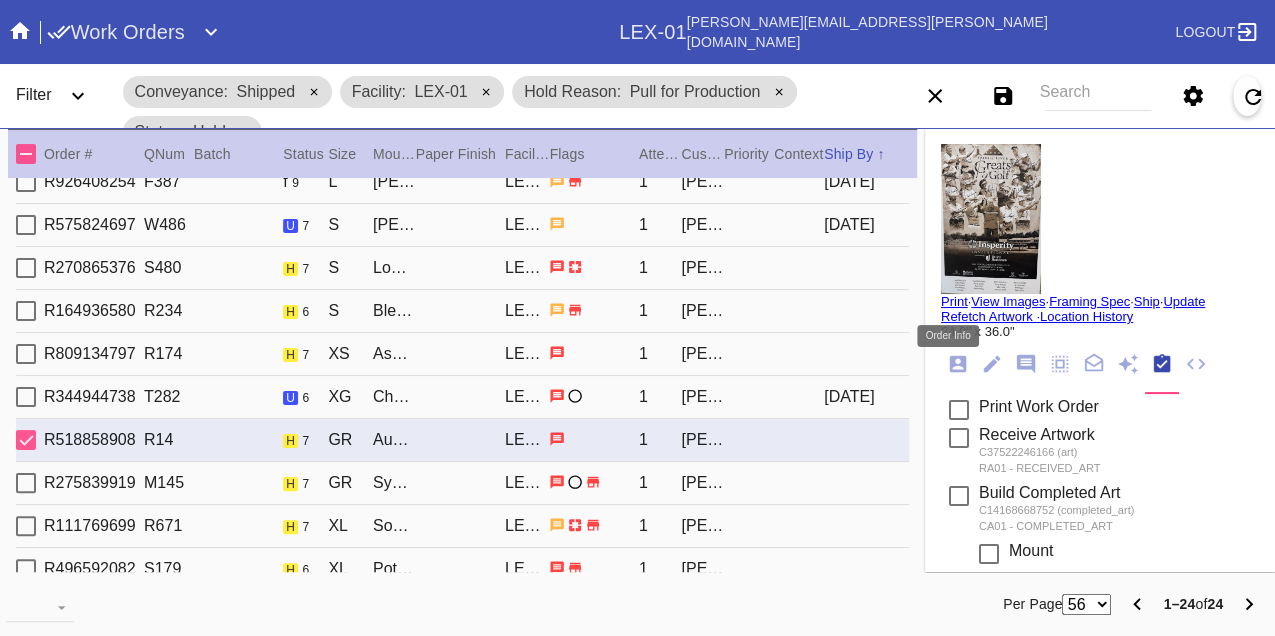 click 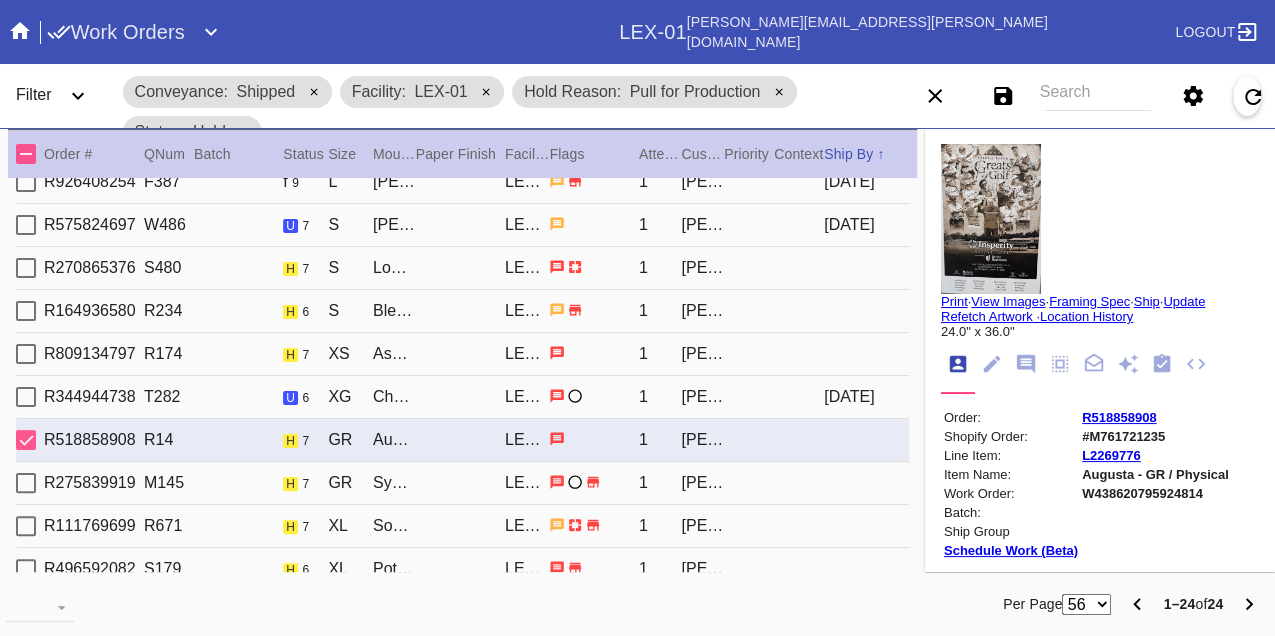 click on "W438620795924814" at bounding box center (1155, 493) 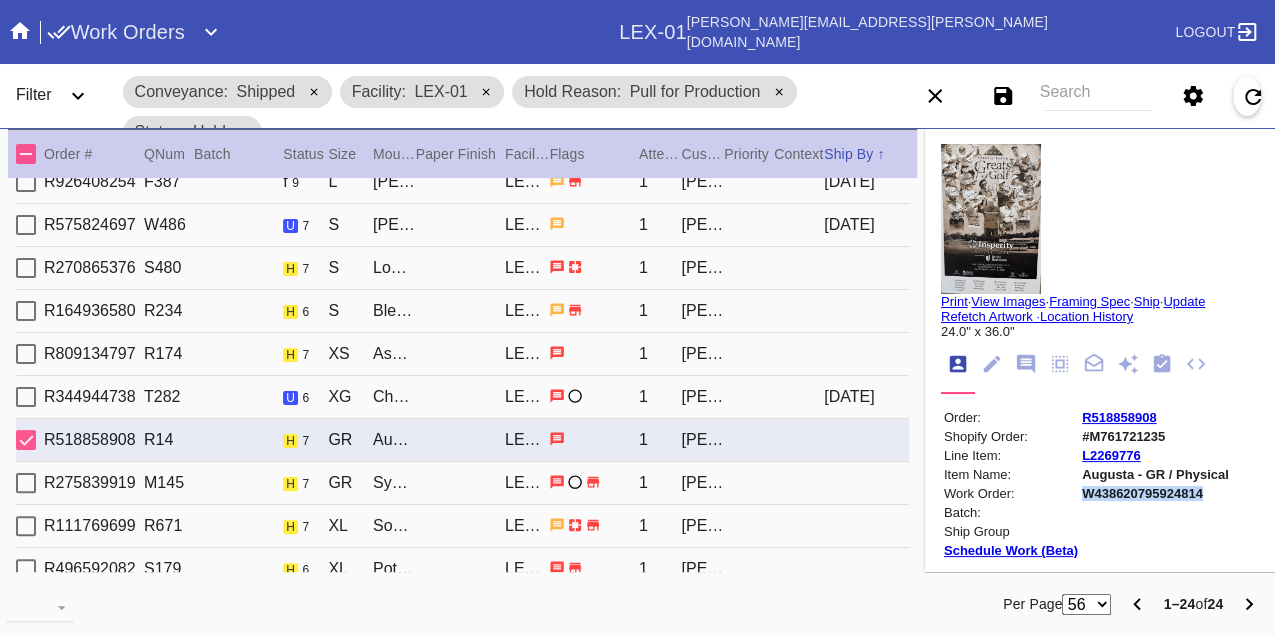 click on "W438620795924814" at bounding box center [1155, 493] 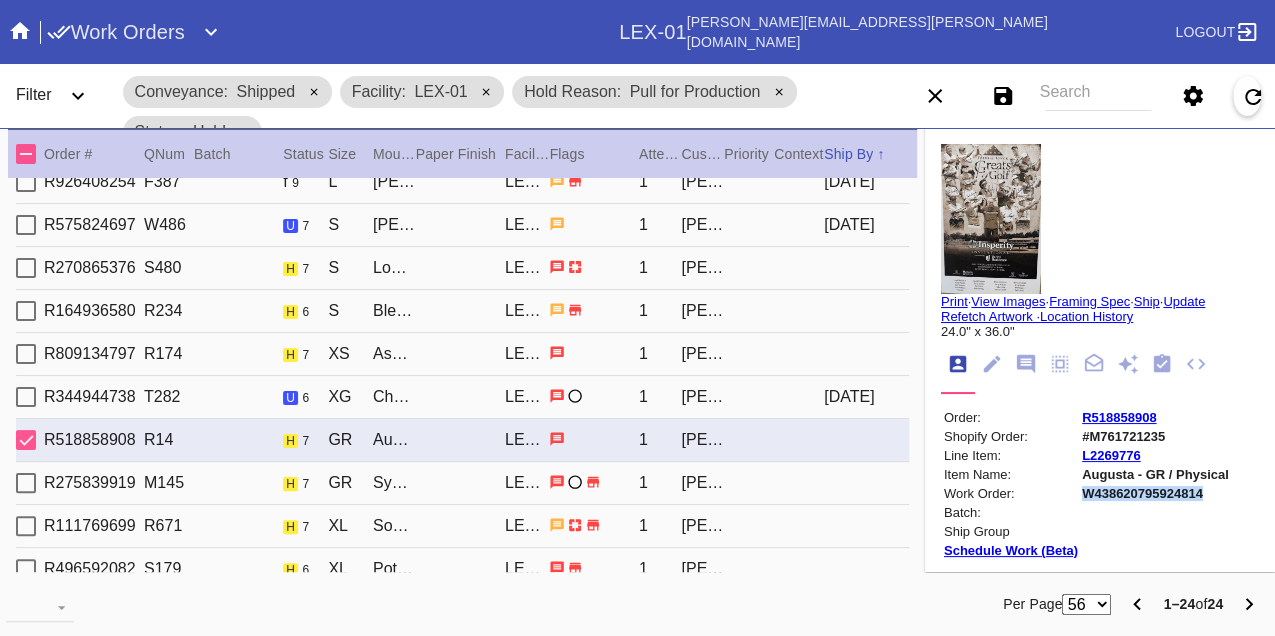 copy on "W438620795924814" 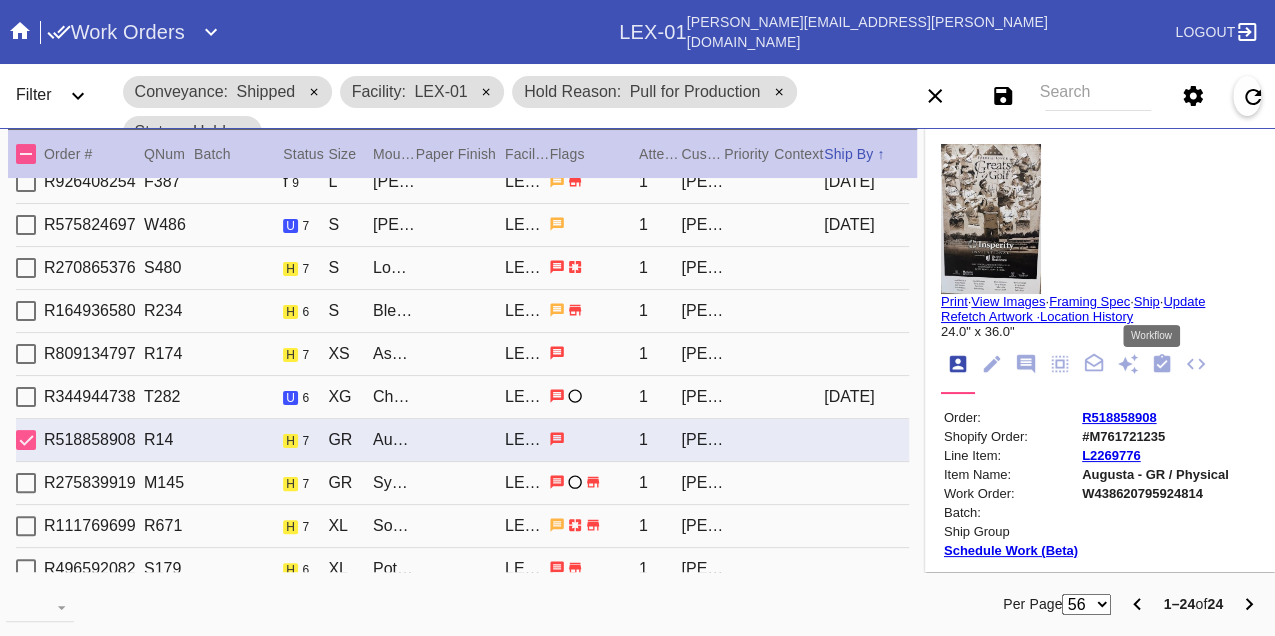 click 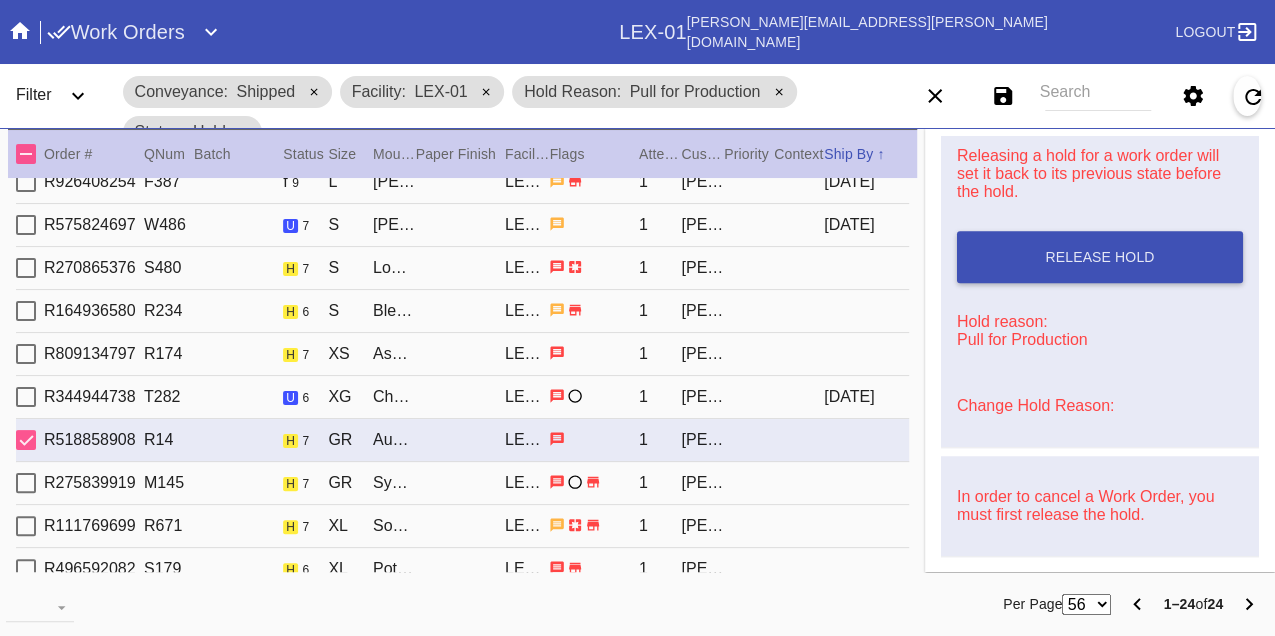 scroll, scrollTop: 770, scrollLeft: 0, axis: vertical 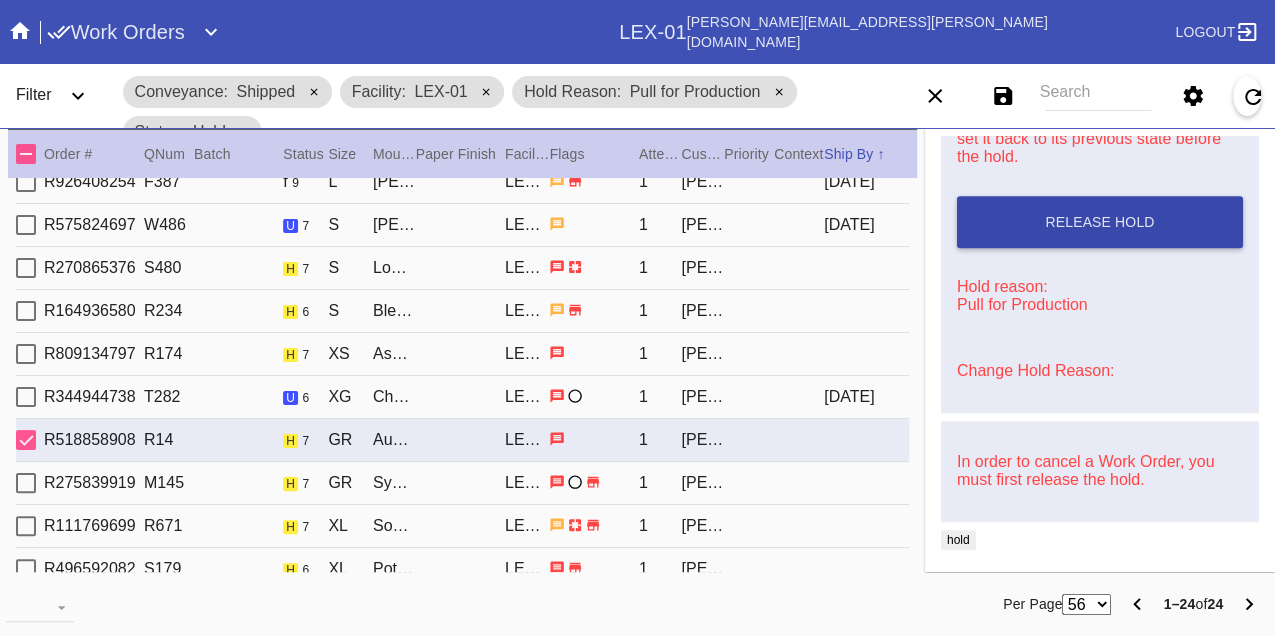 click on "Release Hold" at bounding box center (1099, 222) 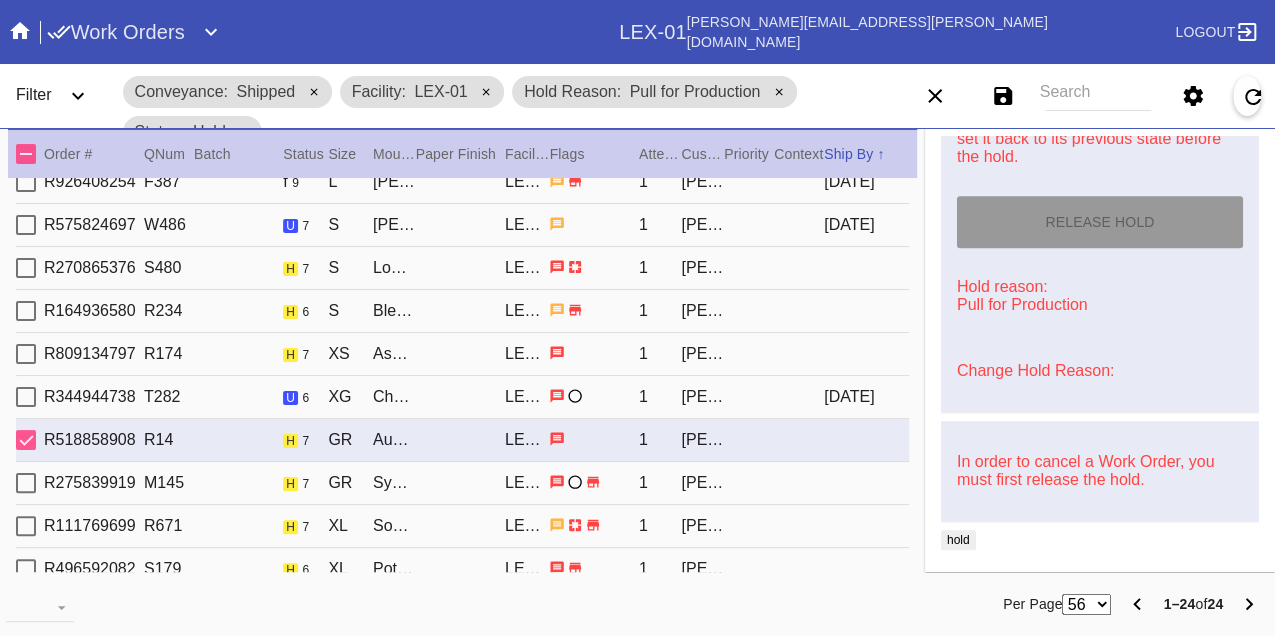 type on "[DATE]" 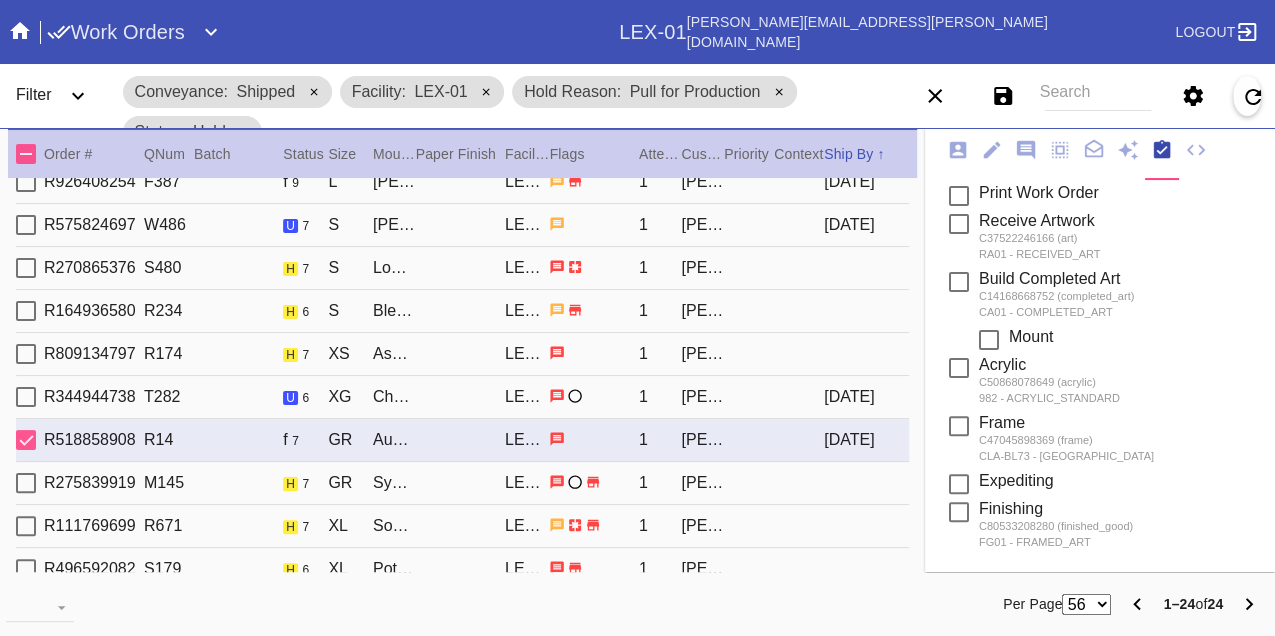 scroll, scrollTop: 0, scrollLeft: 0, axis: both 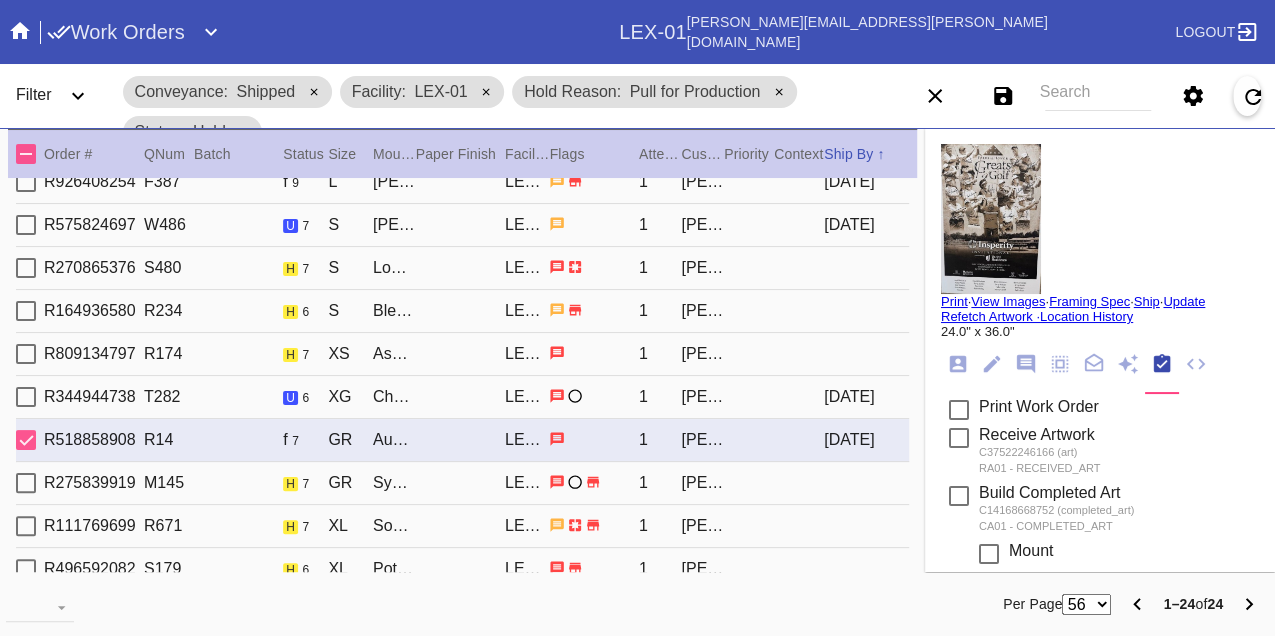click on "Print" at bounding box center [954, 301] 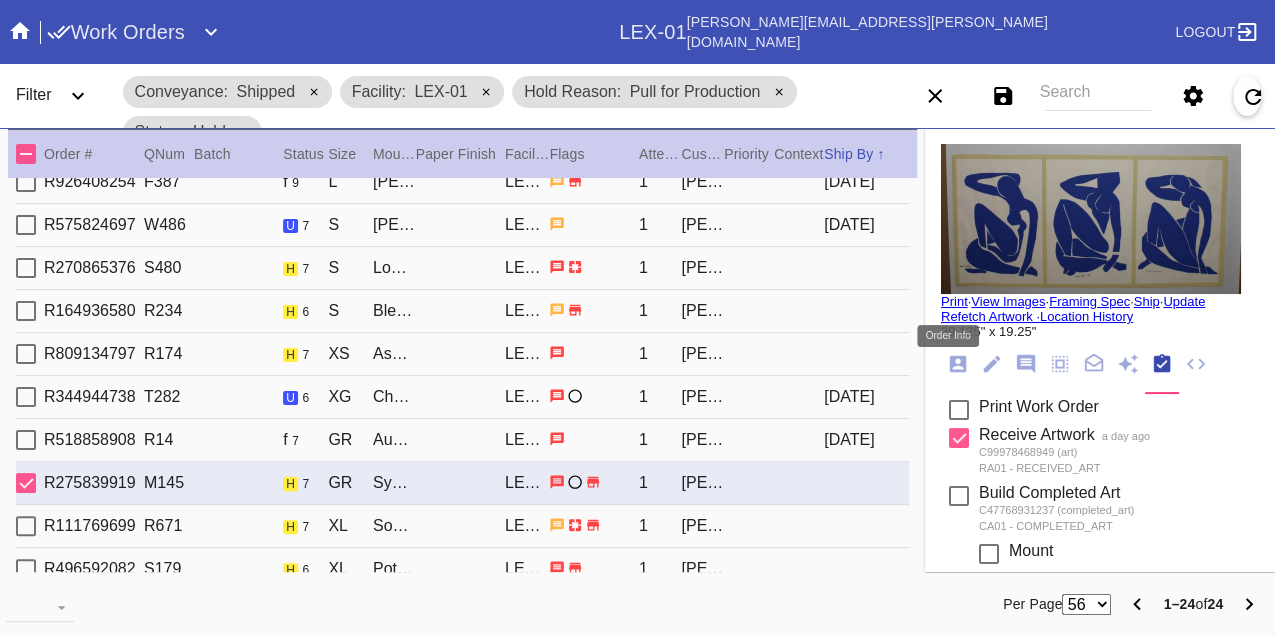 click 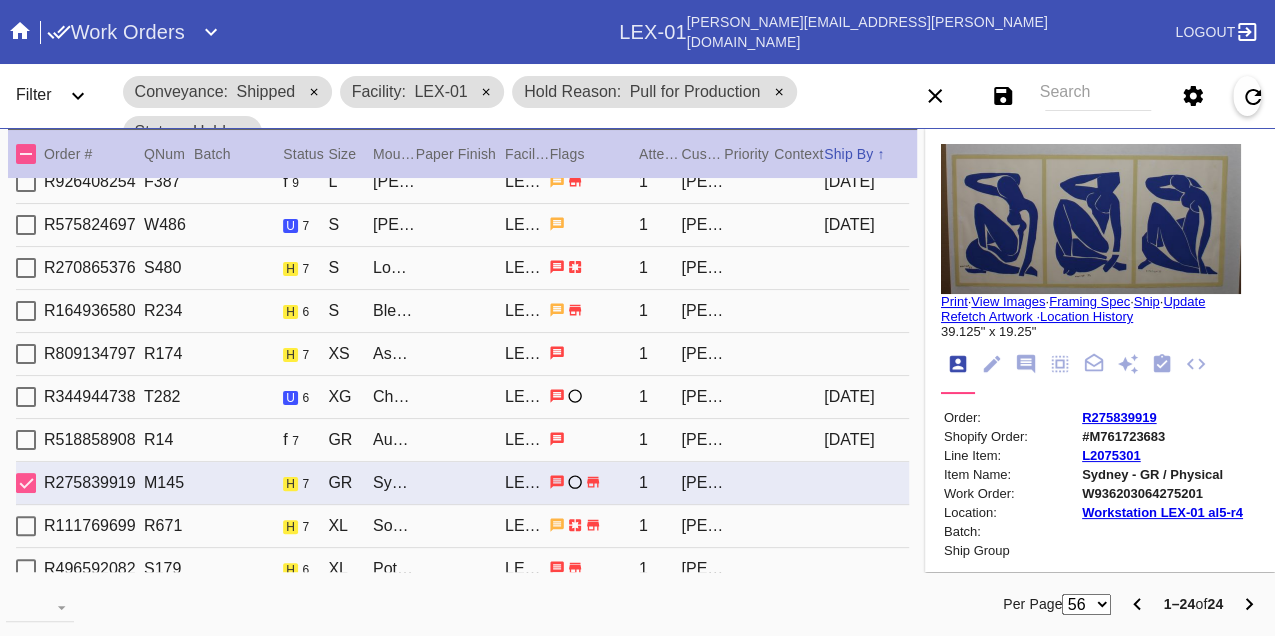 click on "W936203064275201" at bounding box center [1162, 493] 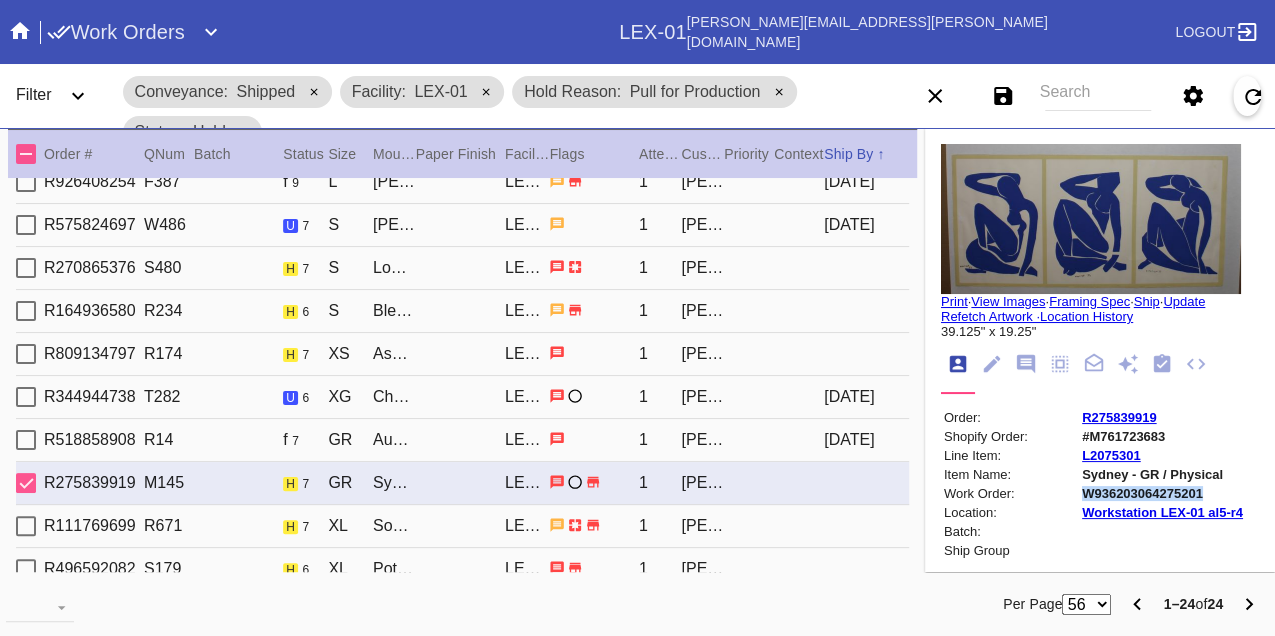 click on "W936203064275201" at bounding box center (1162, 493) 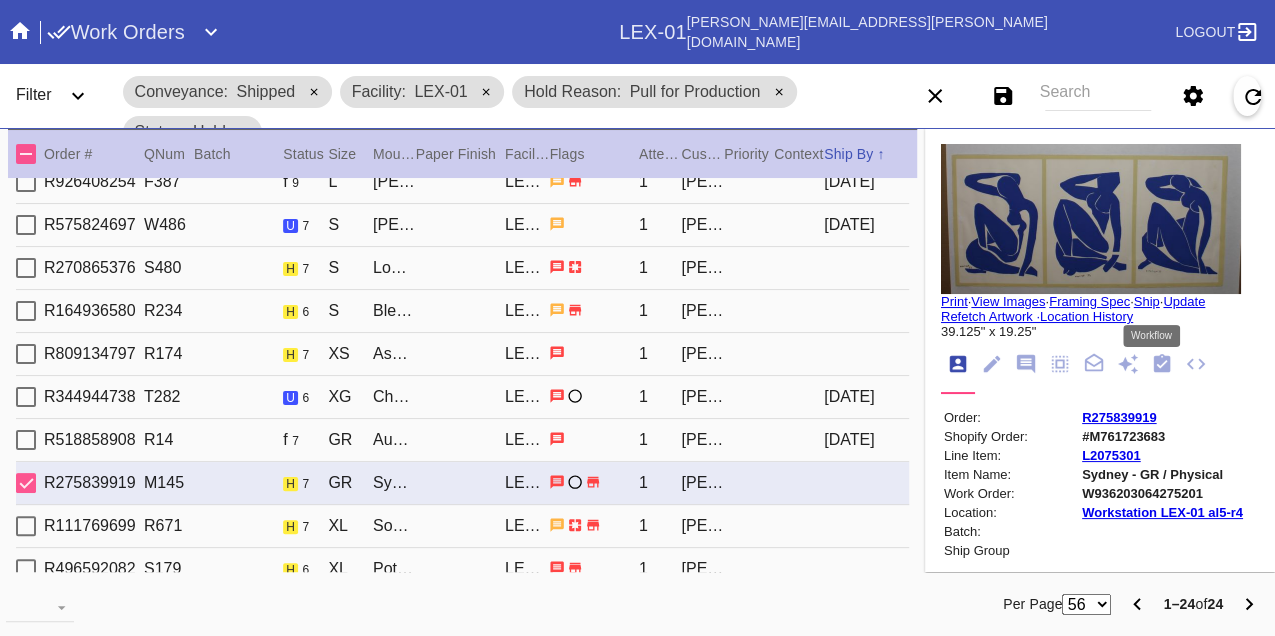 click 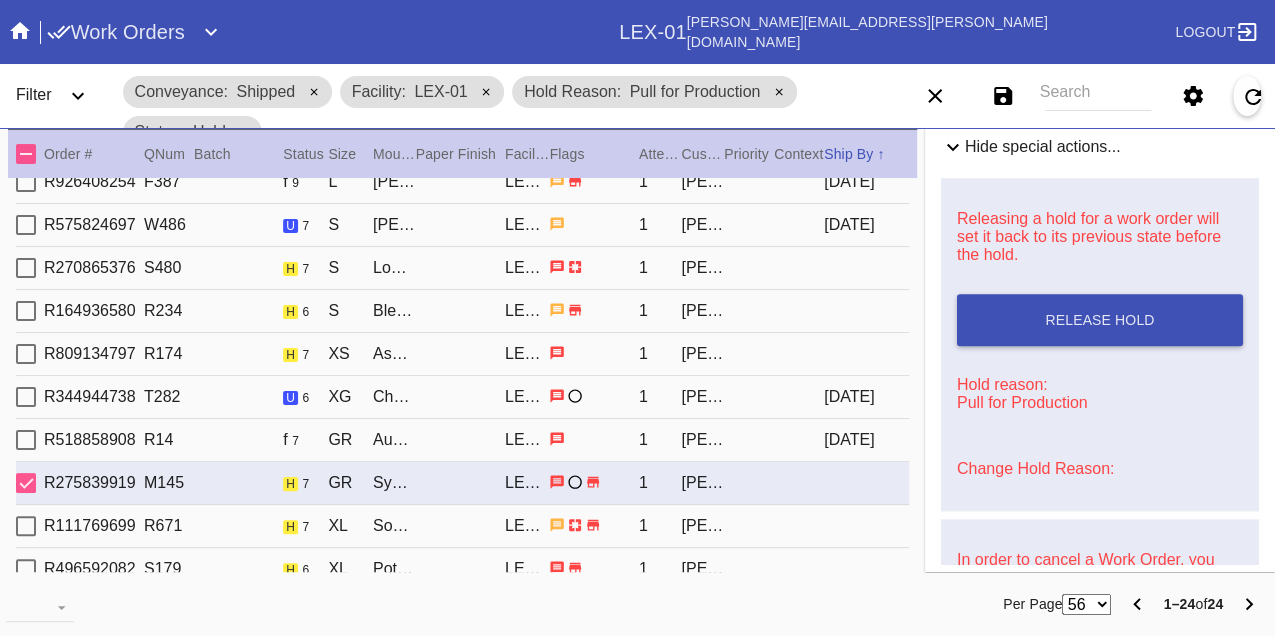 scroll, scrollTop: 1000, scrollLeft: 0, axis: vertical 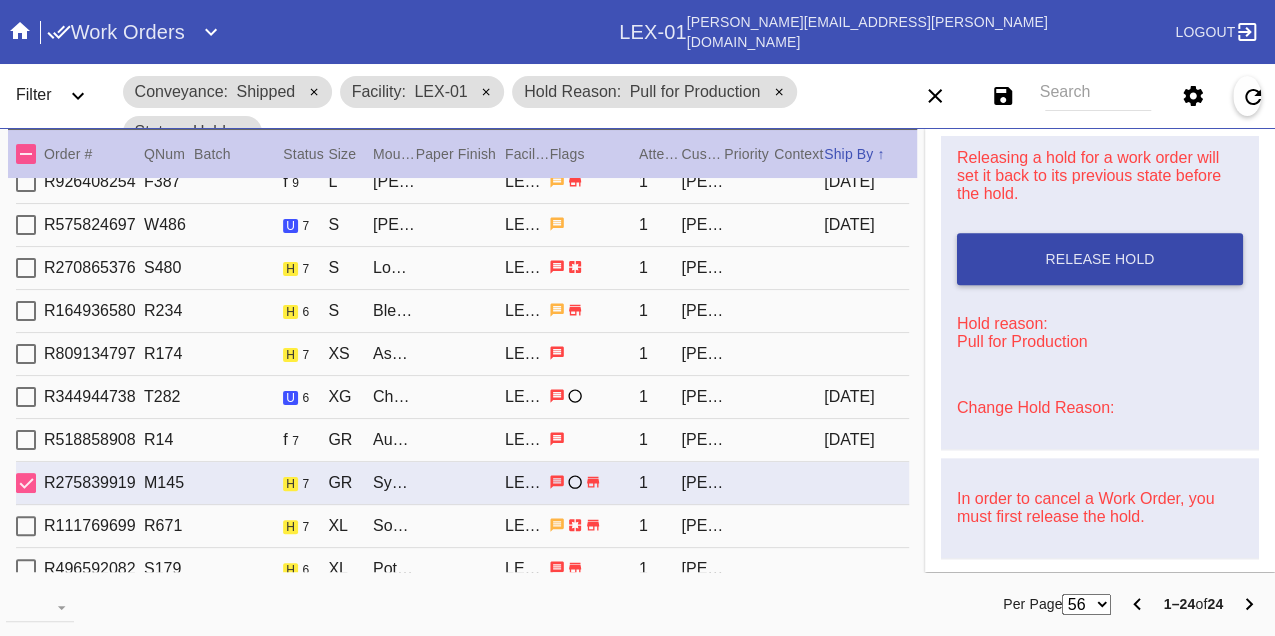 click on "Release Hold" at bounding box center [1099, 259] 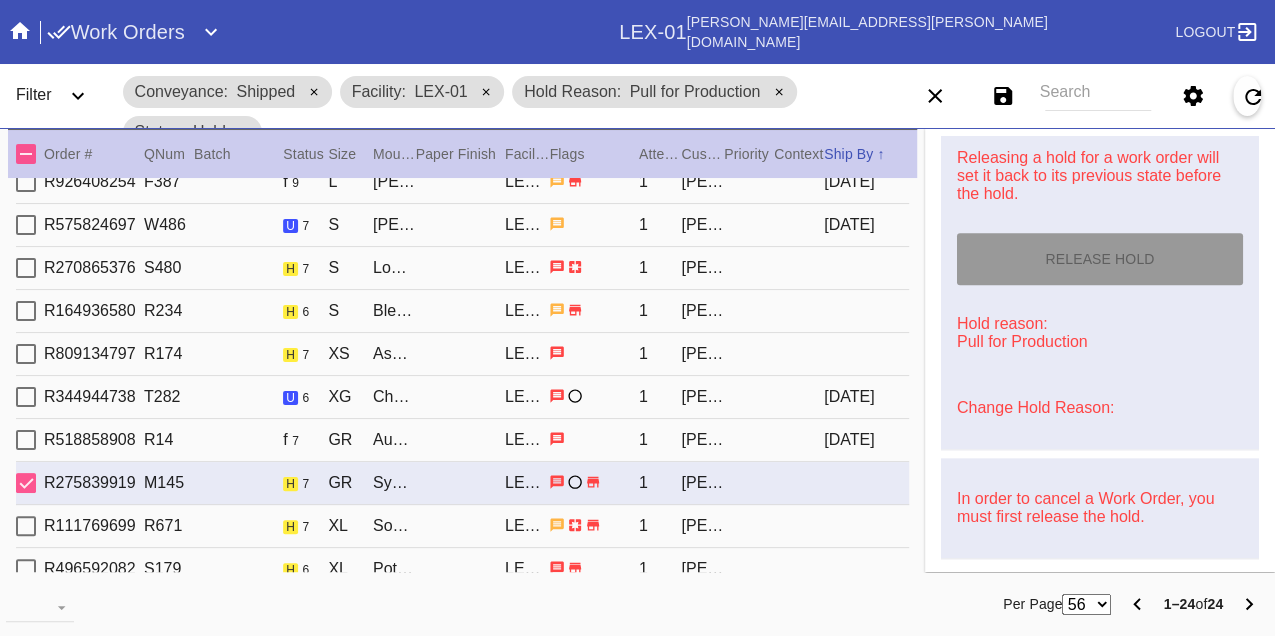 type on "[DATE]" 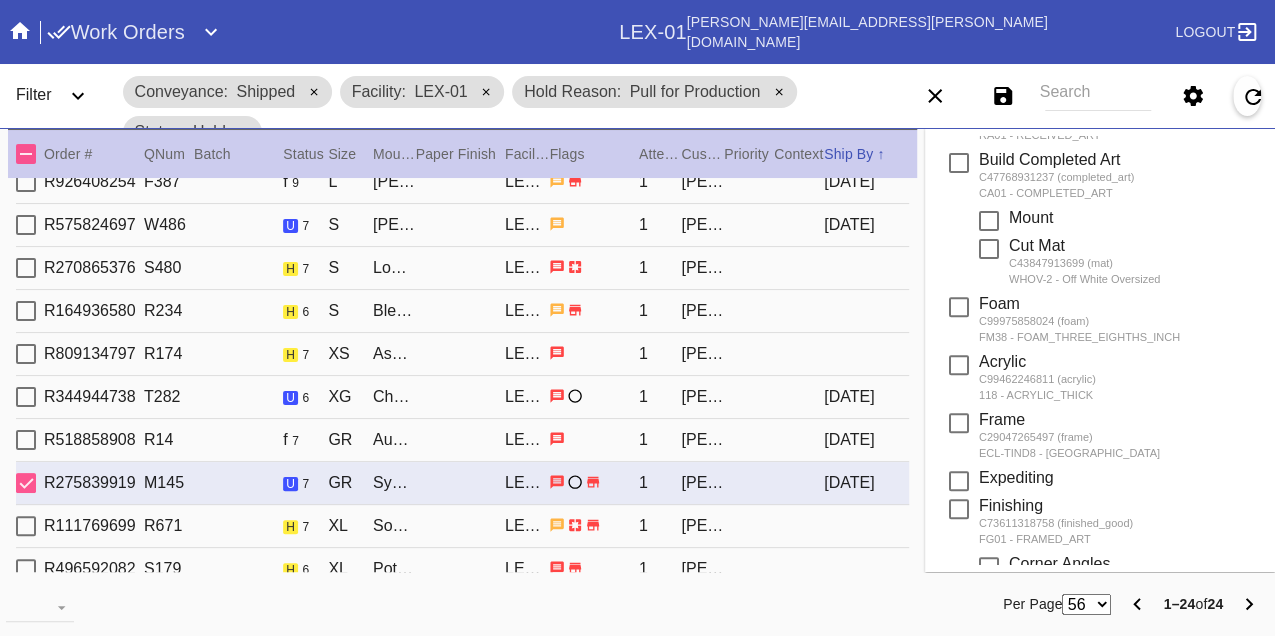 scroll, scrollTop: 0, scrollLeft: 0, axis: both 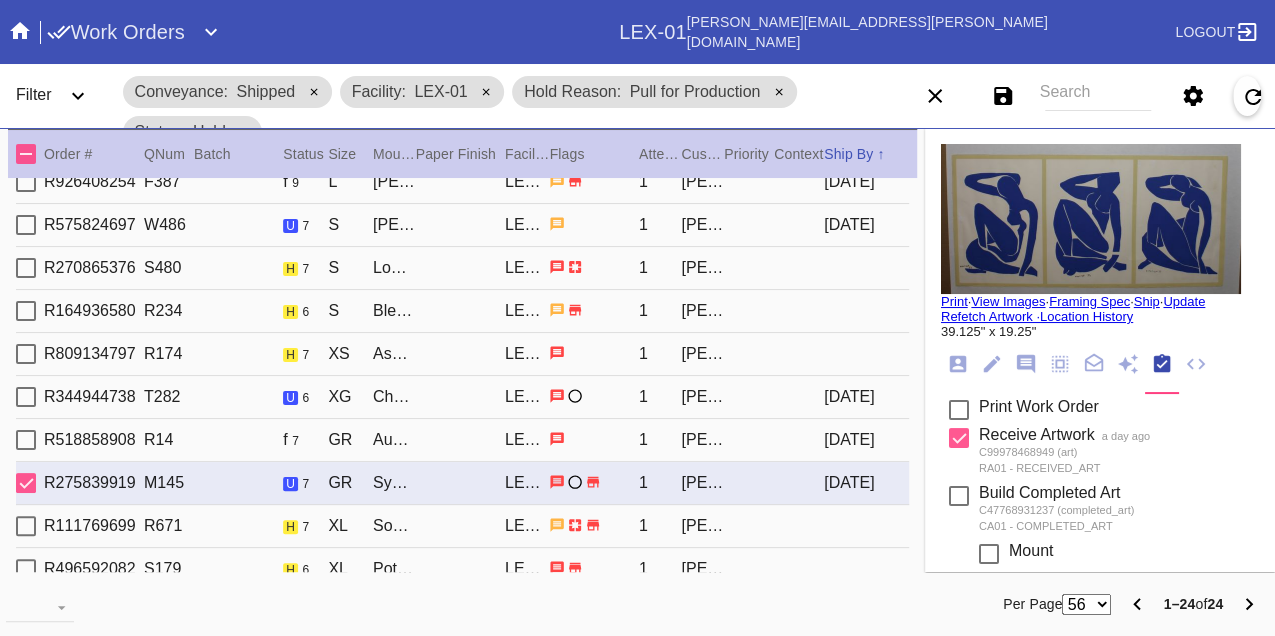 click on "Print" at bounding box center (954, 301) 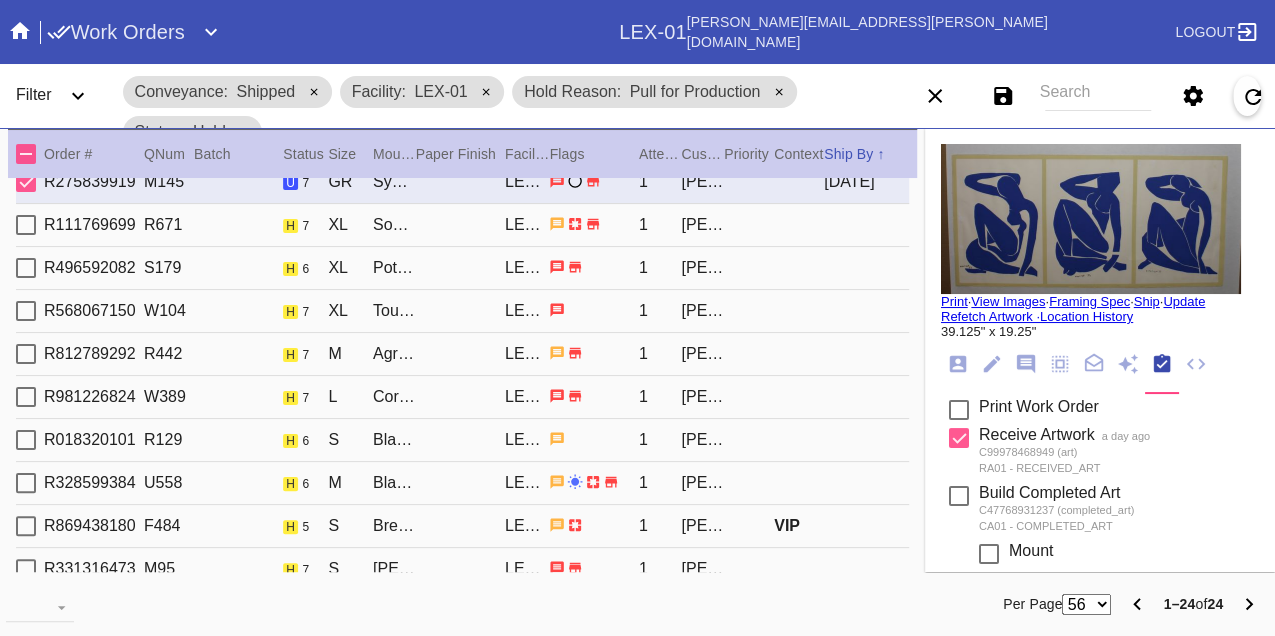 scroll, scrollTop: 444, scrollLeft: 0, axis: vertical 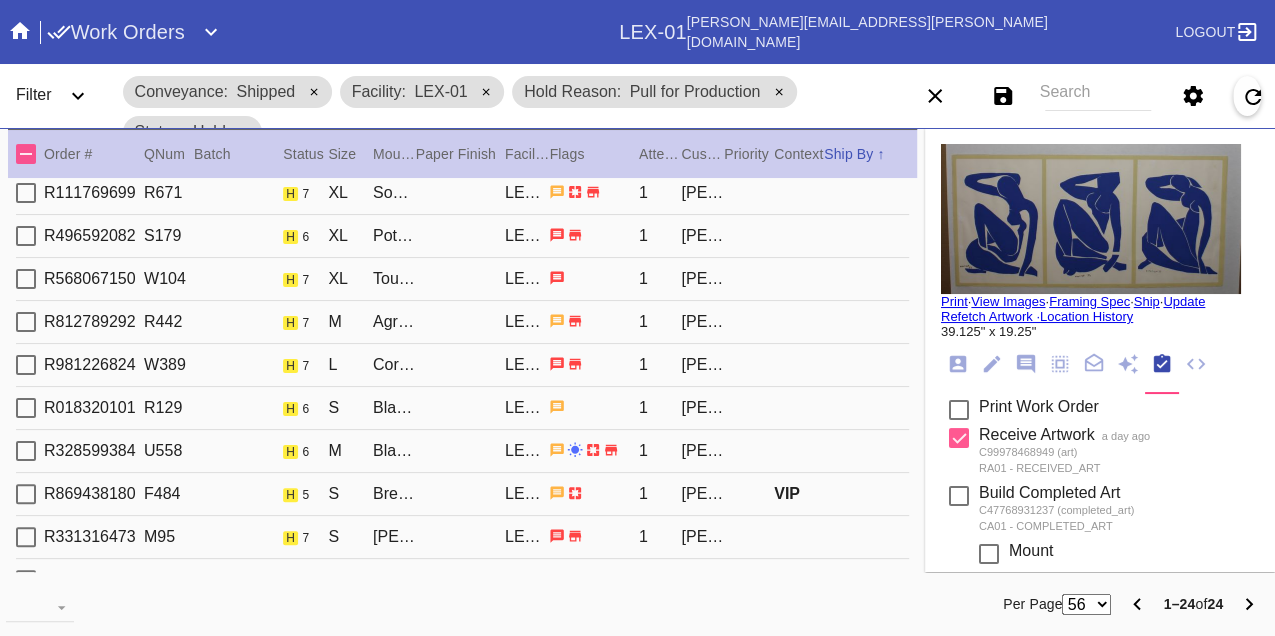click on "R111769699 R671 h   7 XL Sonoma / White LEX-01 1 Constance Leo Ryan" at bounding box center [462, 193] 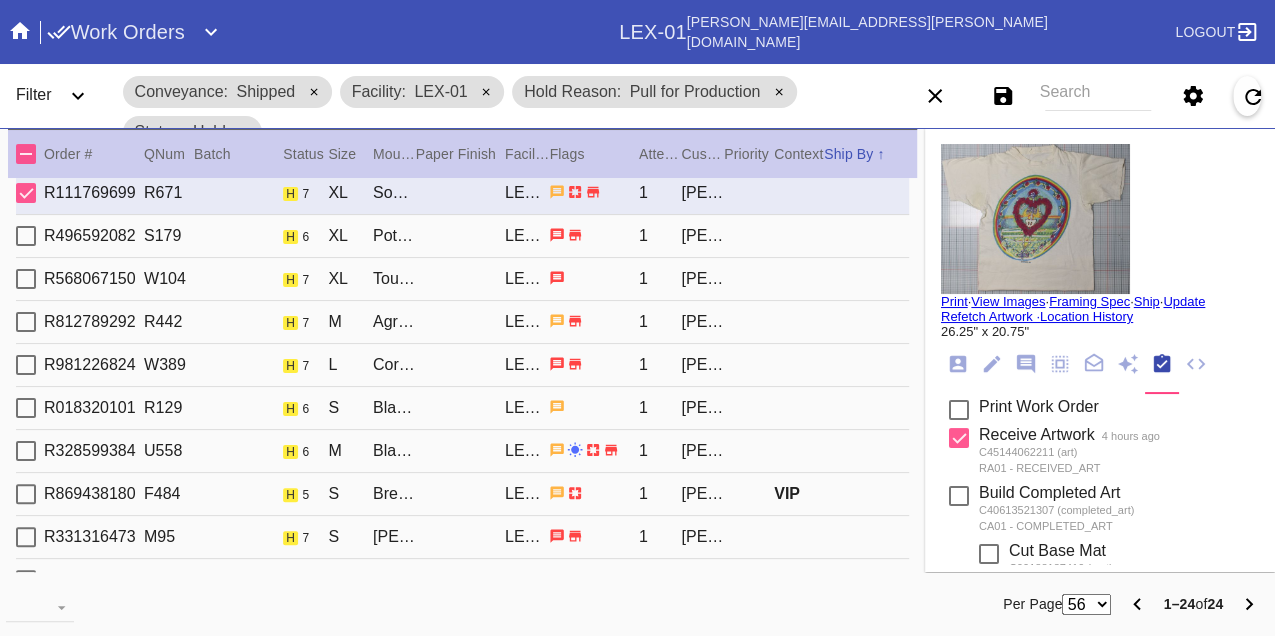 click on "R496592082 S179 h   6 XL Potomac / White LEX-01 1 Rachel O'Leary" at bounding box center (462, 236) 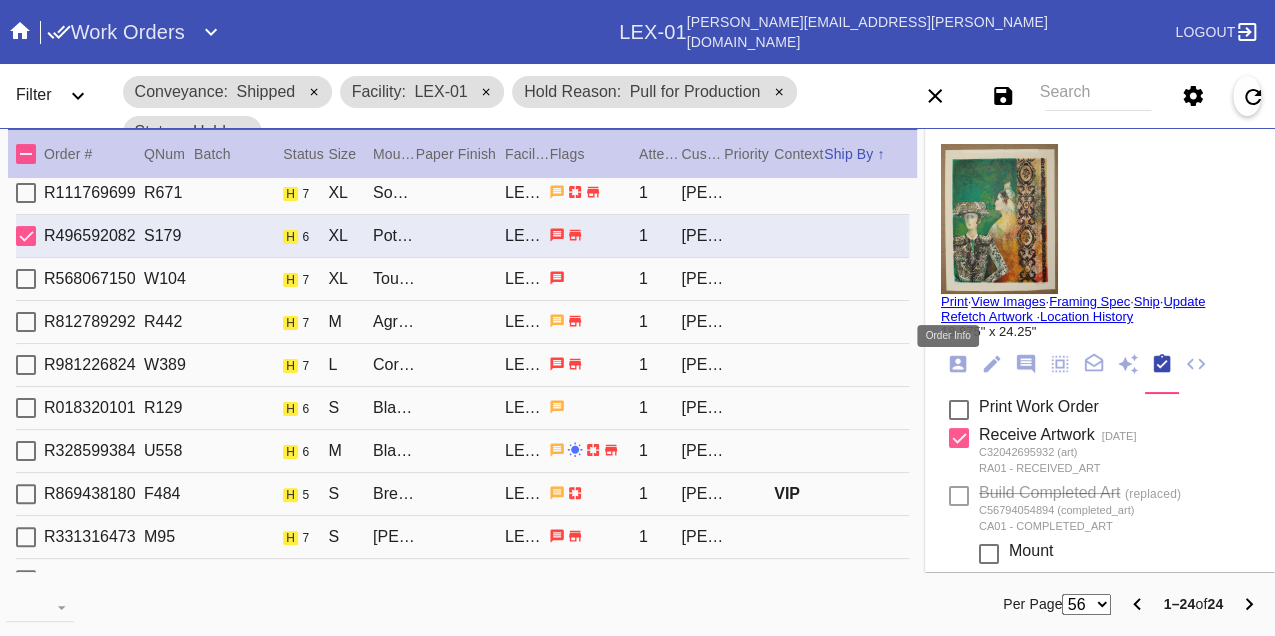 click 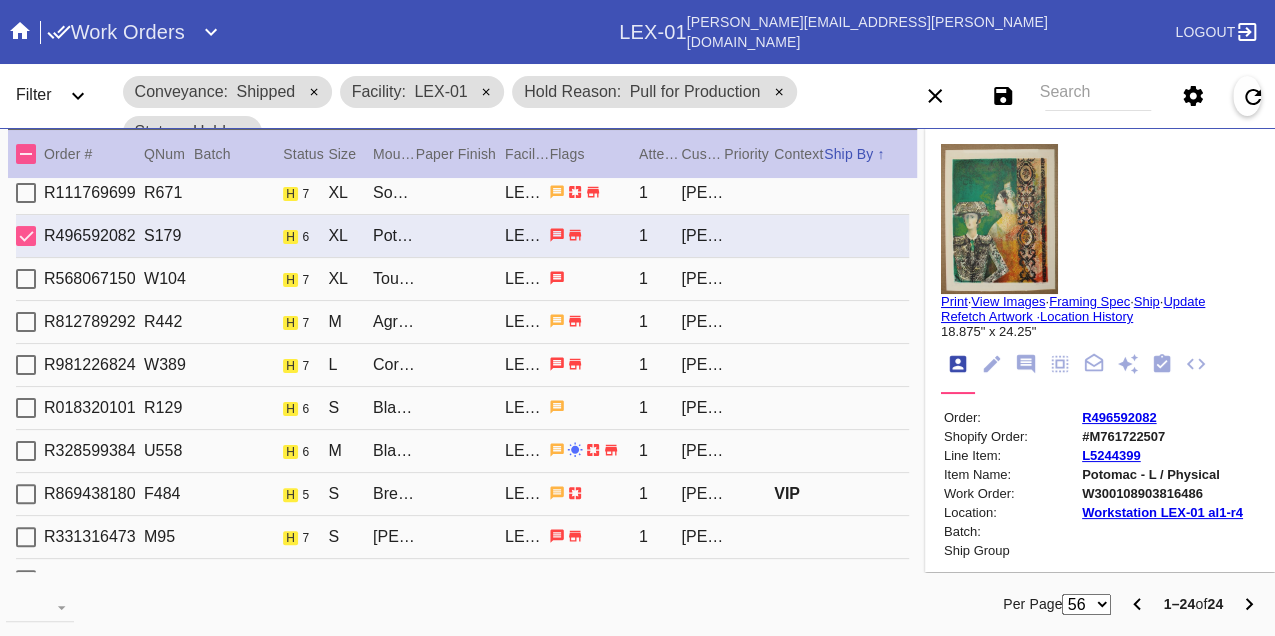 click on "W300108903816486" at bounding box center [1162, 493] 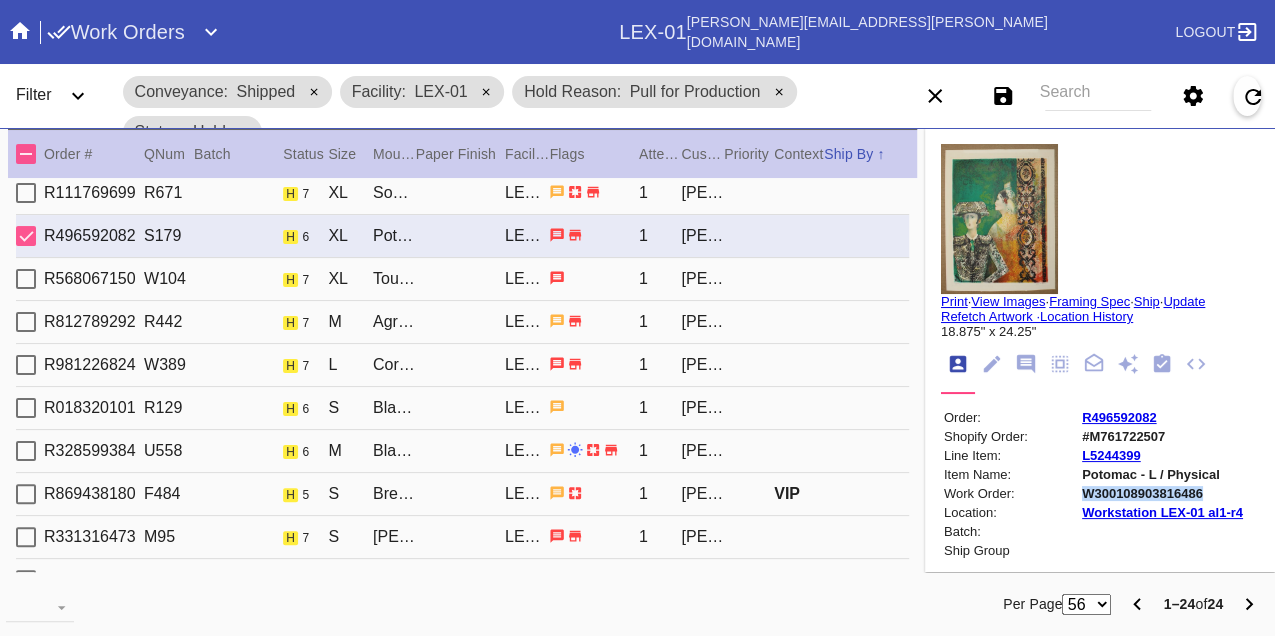 click on "W300108903816486" at bounding box center (1162, 493) 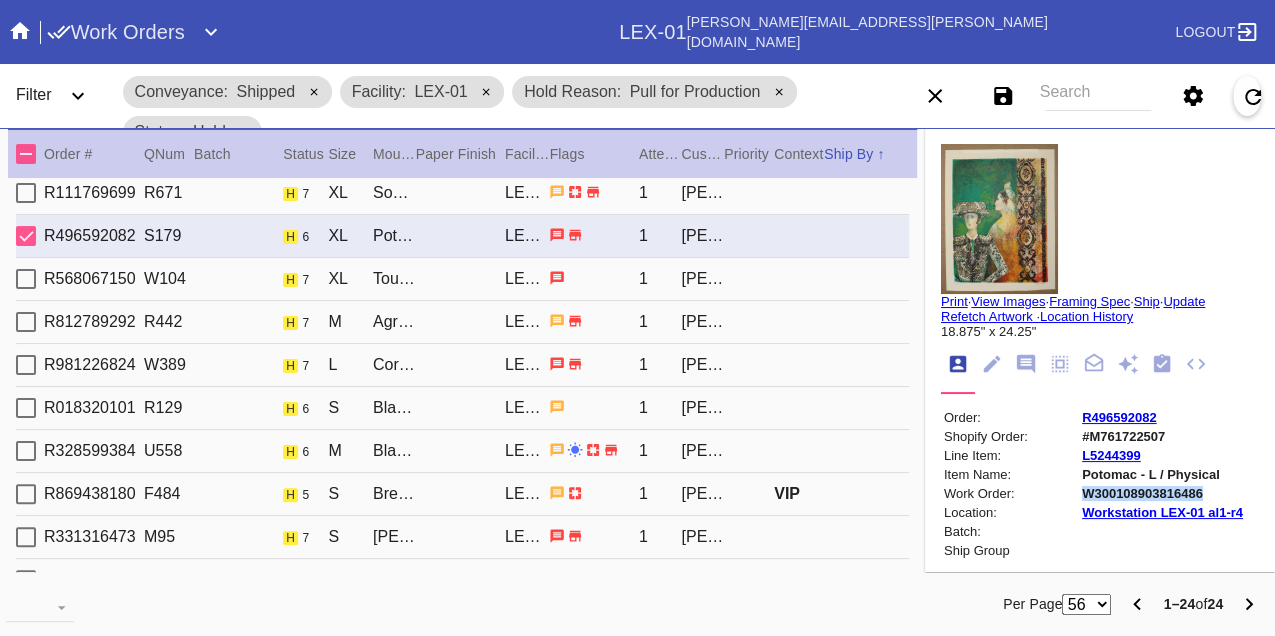 copy on "W300108903816486" 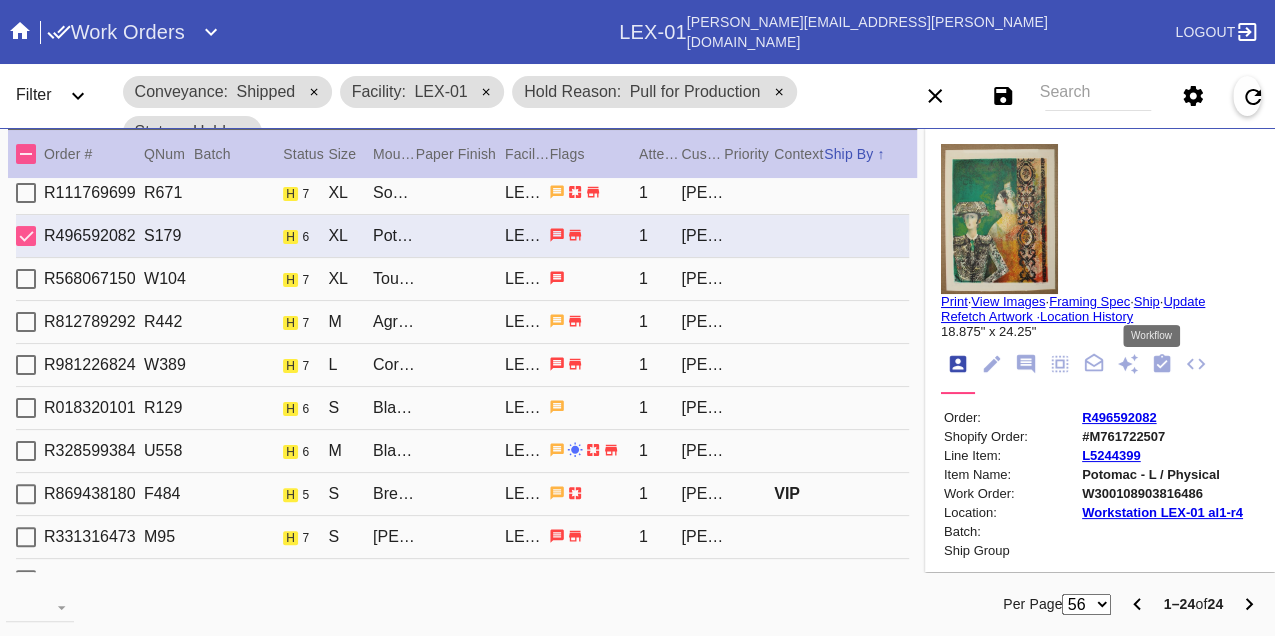 click 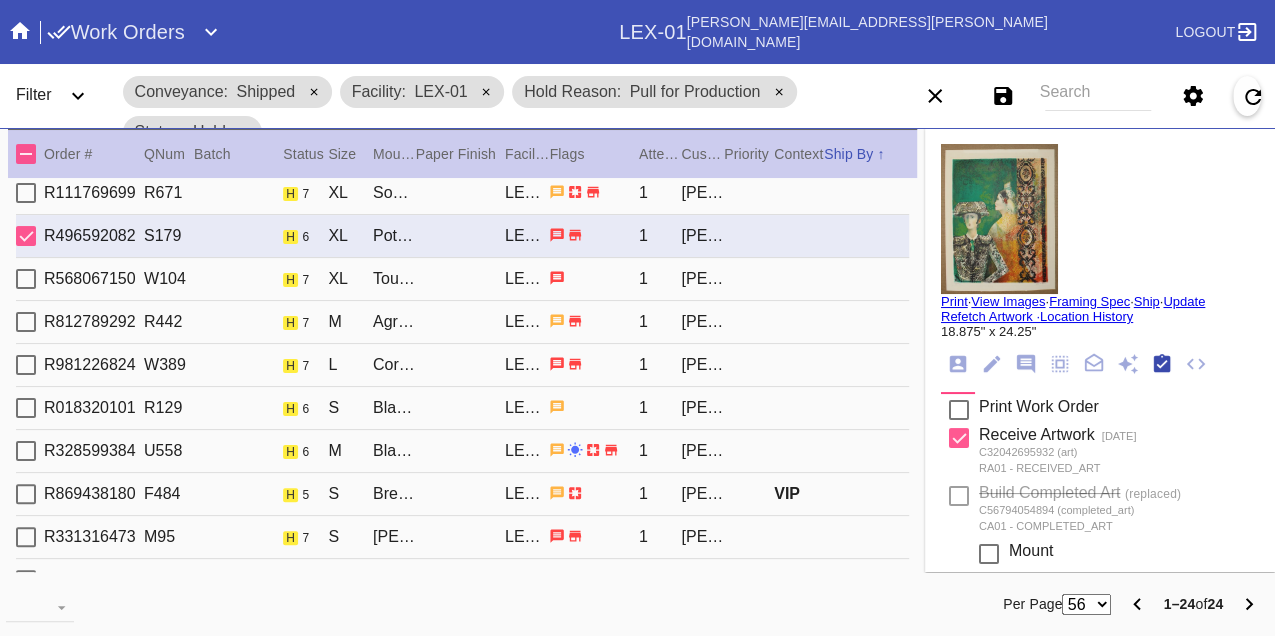 scroll, scrollTop: 318, scrollLeft: 0, axis: vertical 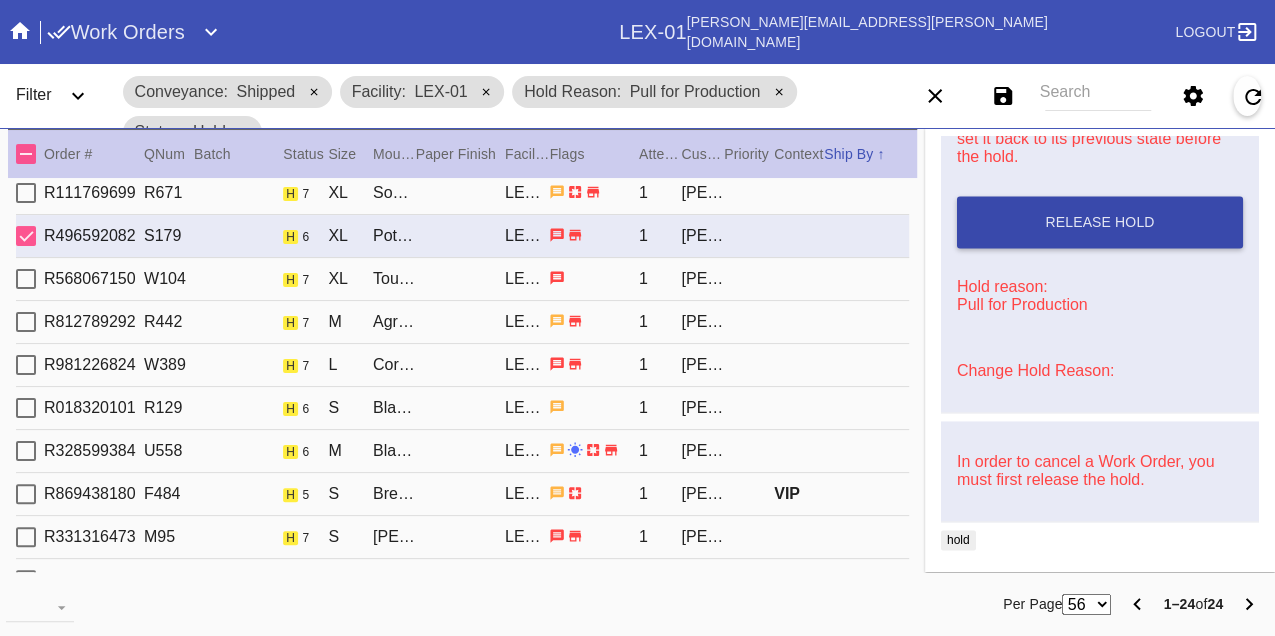 click on "Release Hold" at bounding box center (1100, 222) 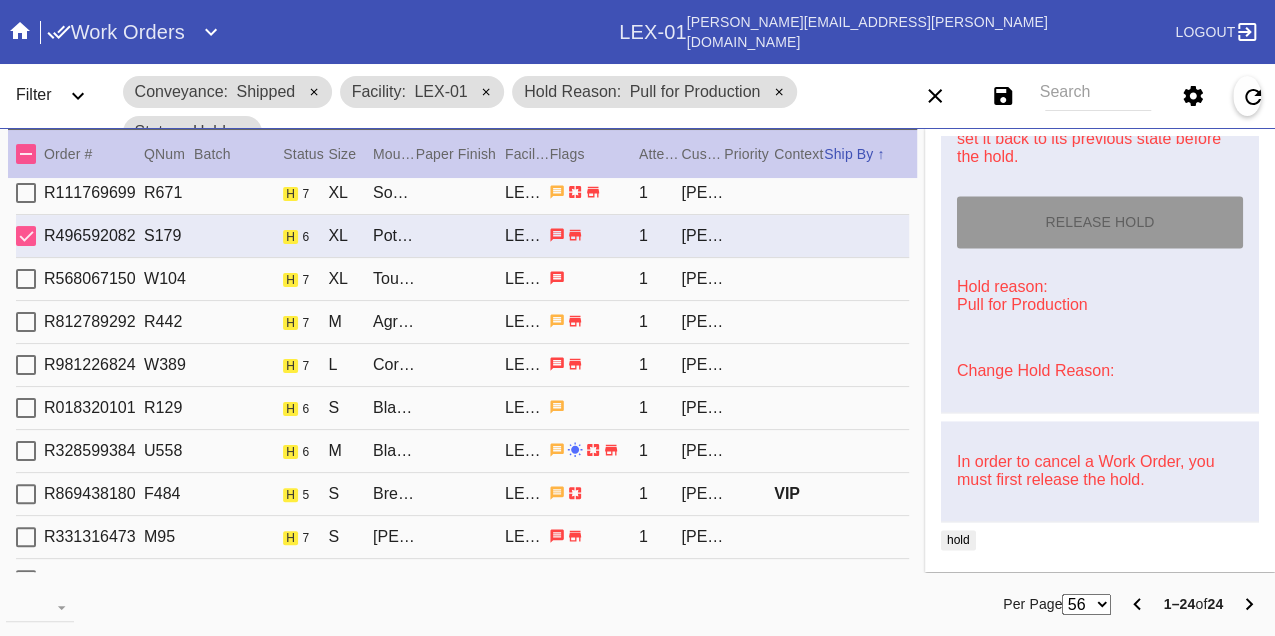 type on "[DATE]" 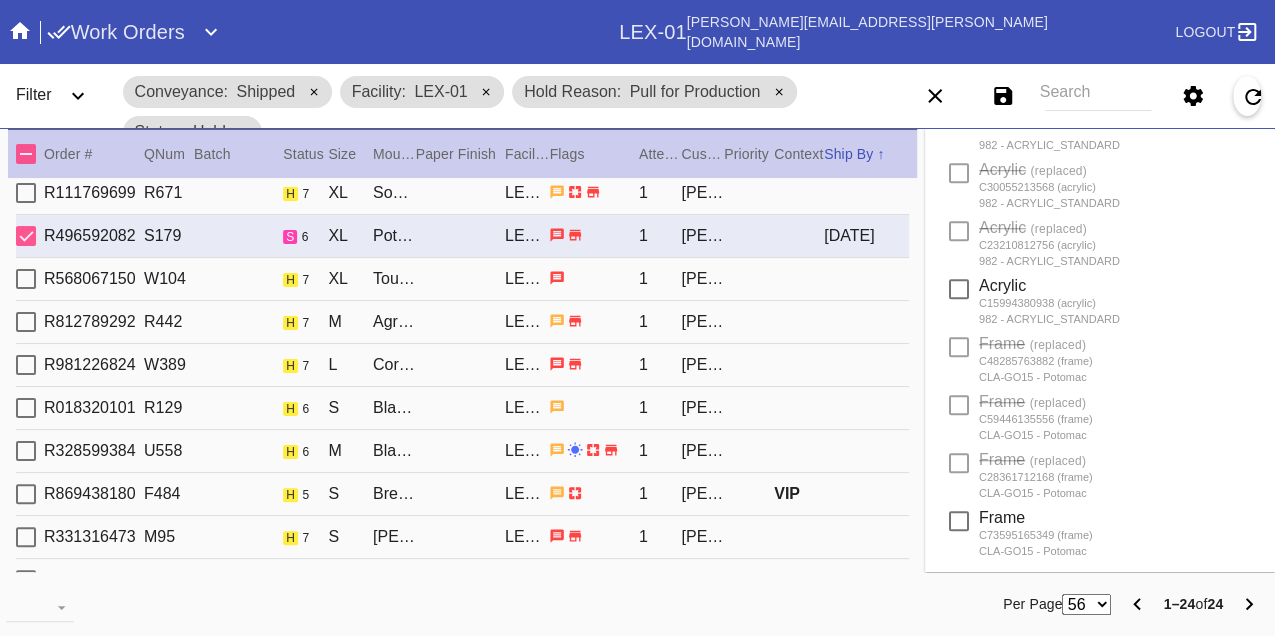scroll, scrollTop: 0, scrollLeft: 0, axis: both 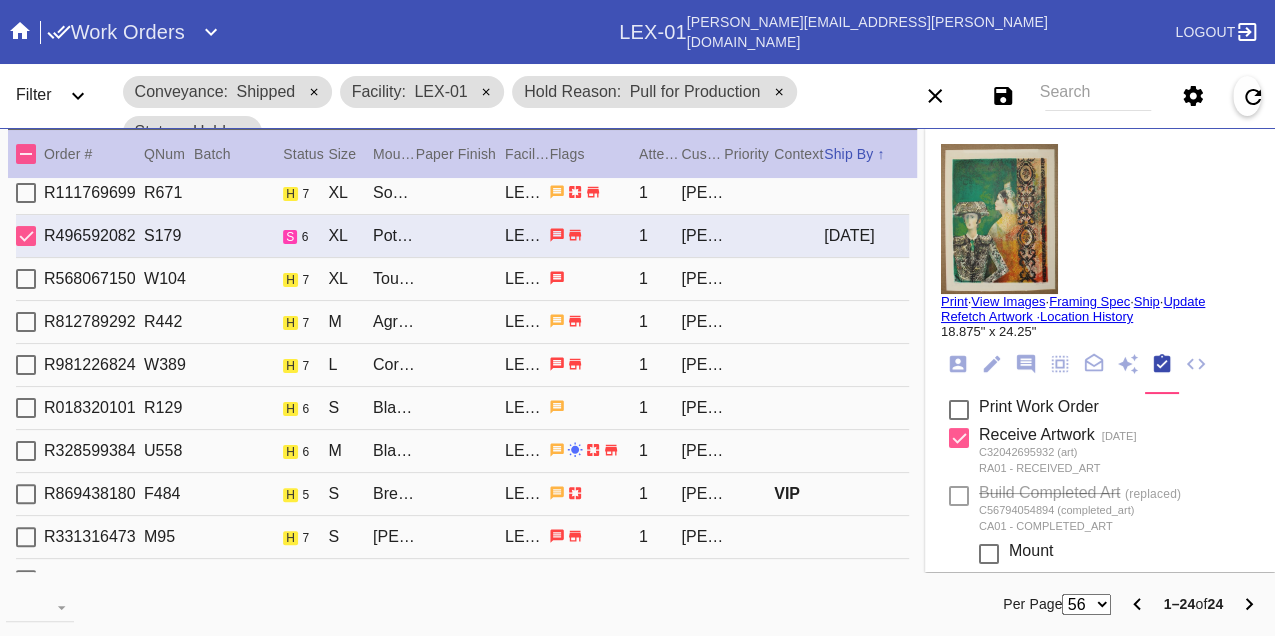 click on "Print" at bounding box center [954, 301] 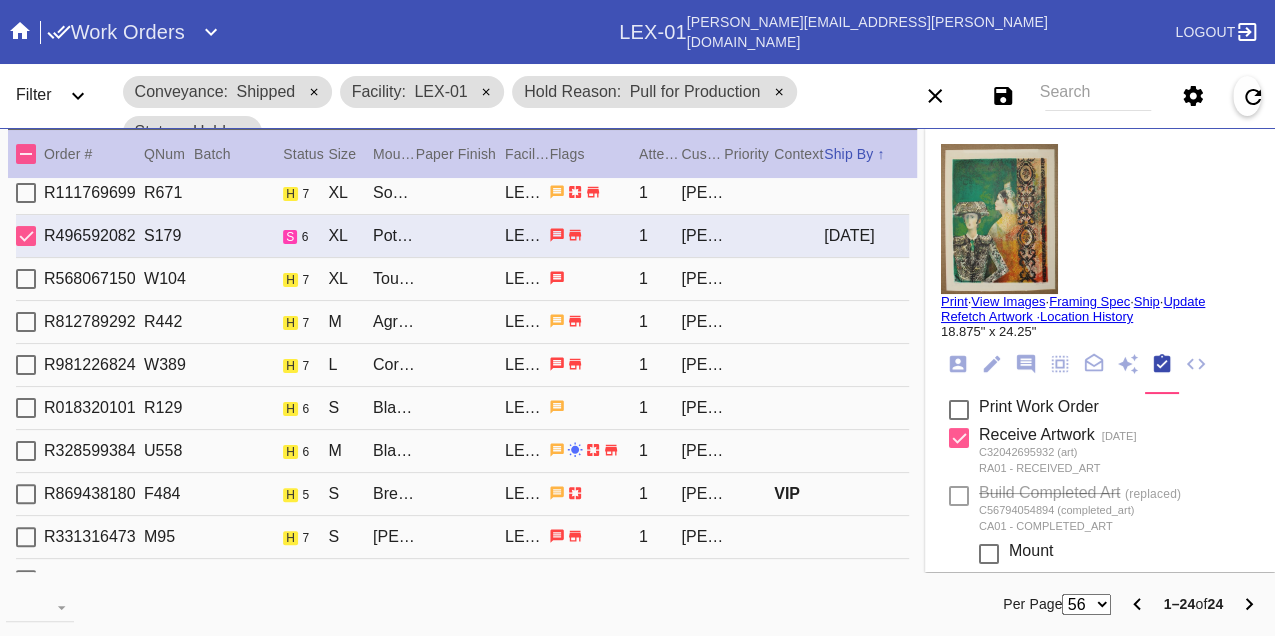 click on "R568067150 W104 h   7 XL Toulouse / No Mat LEX-01 1 Natalie Pompilio" at bounding box center [462, 279] 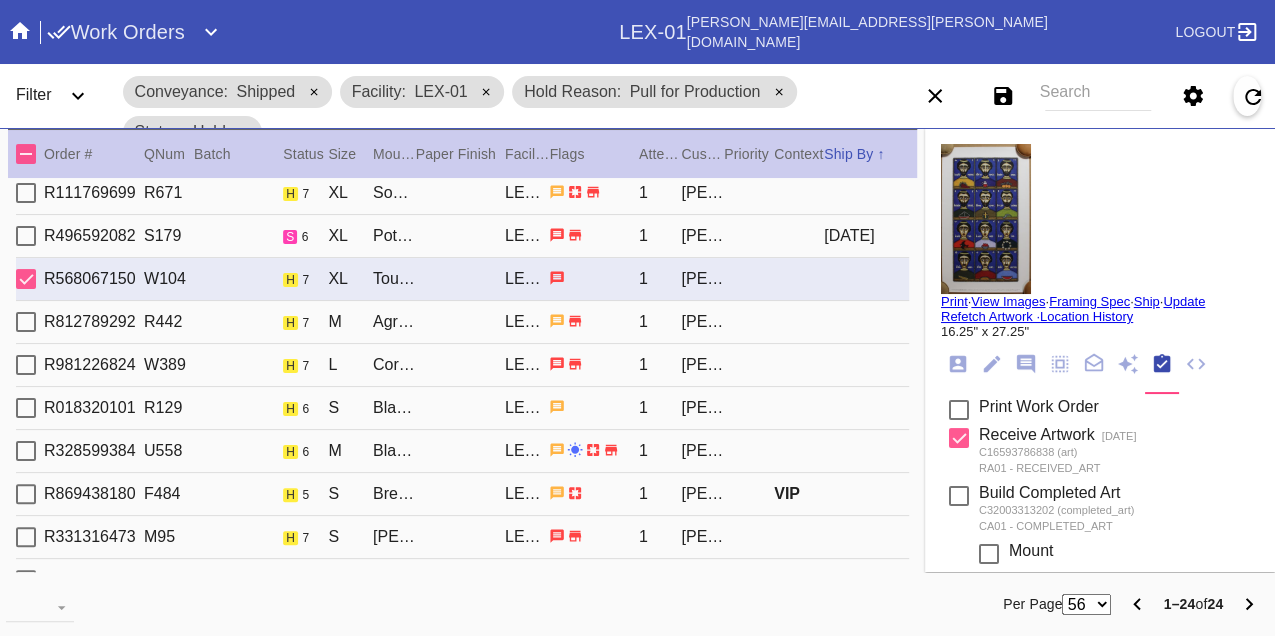 scroll, scrollTop: 555, scrollLeft: 0, axis: vertical 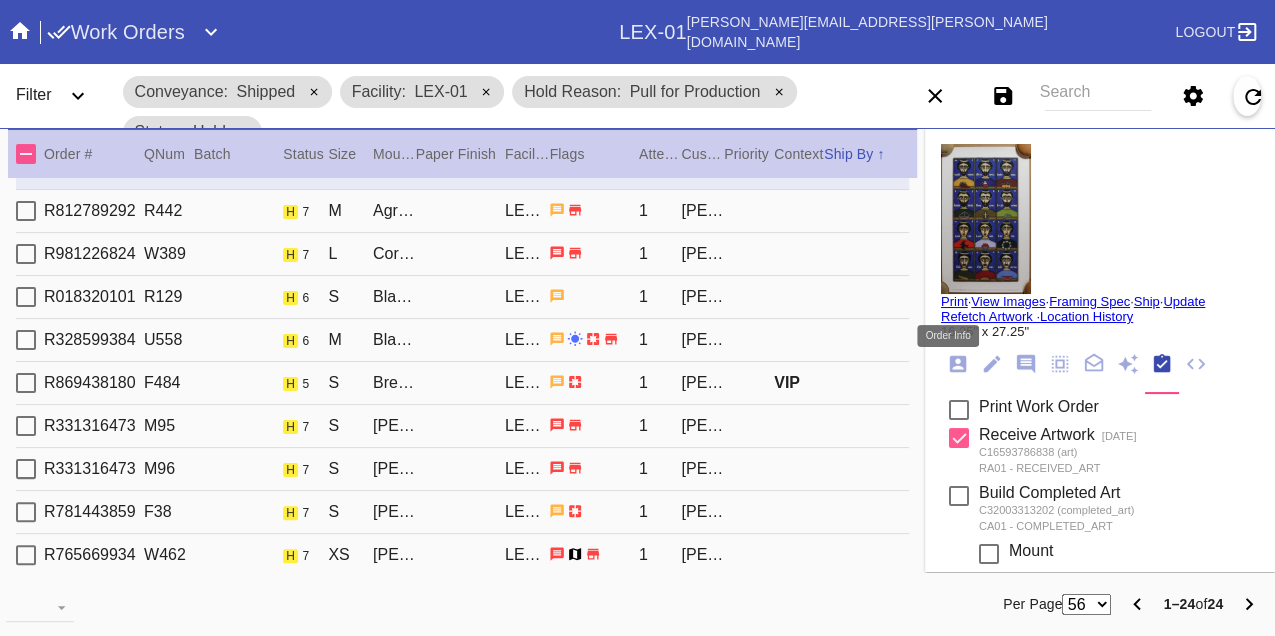 click 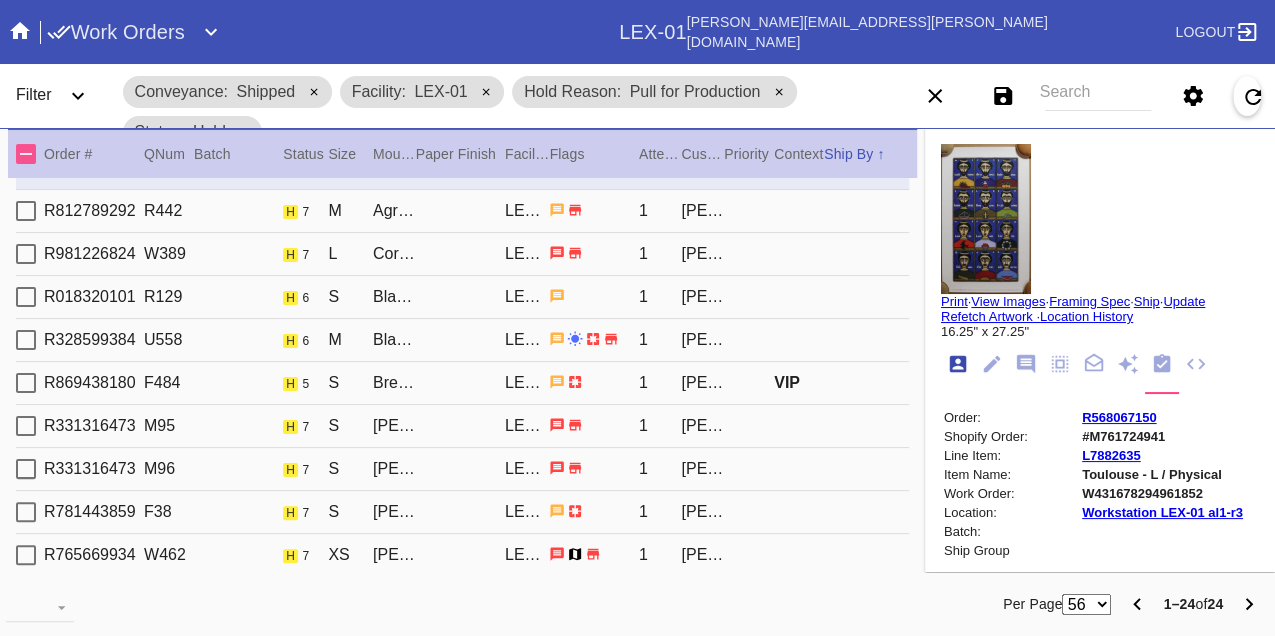 scroll, scrollTop: 24, scrollLeft: 0, axis: vertical 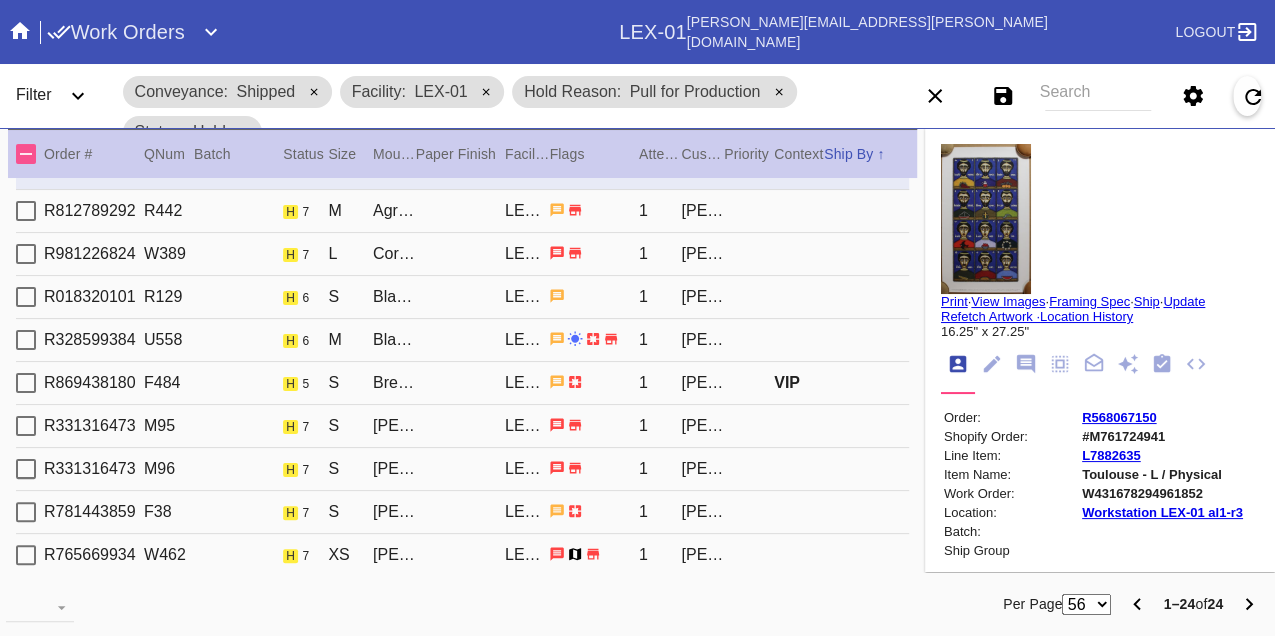 click on "W431678294961852" at bounding box center [1162, 493] 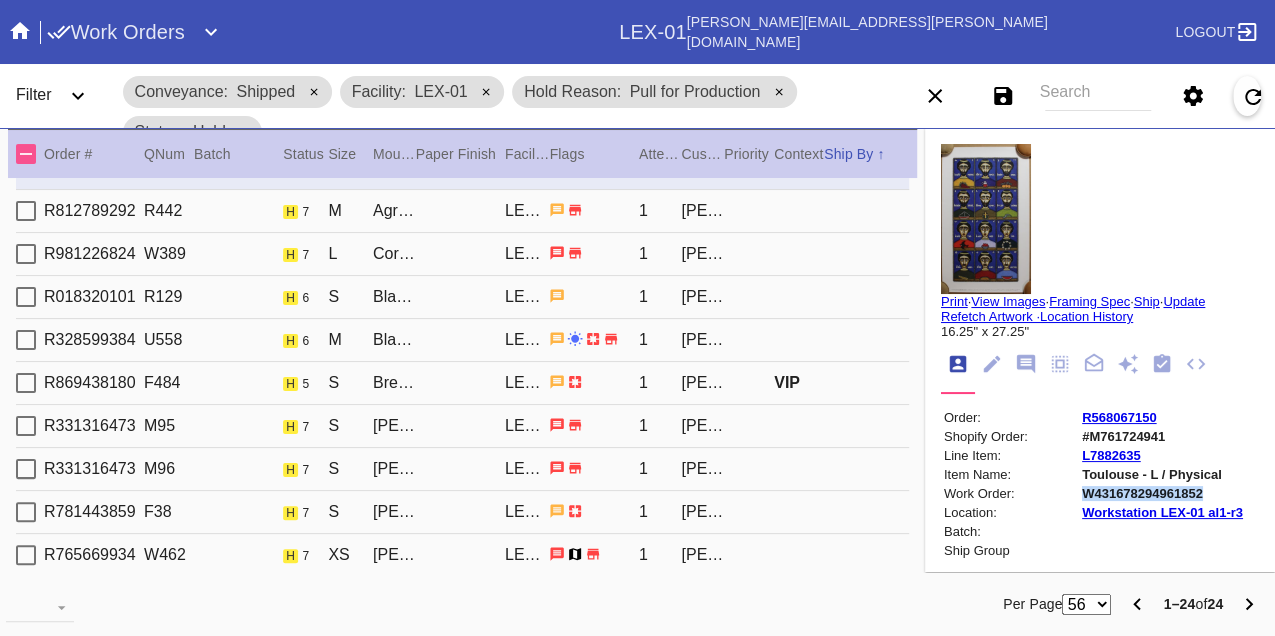 click on "W431678294961852" at bounding box center [1162, 493] 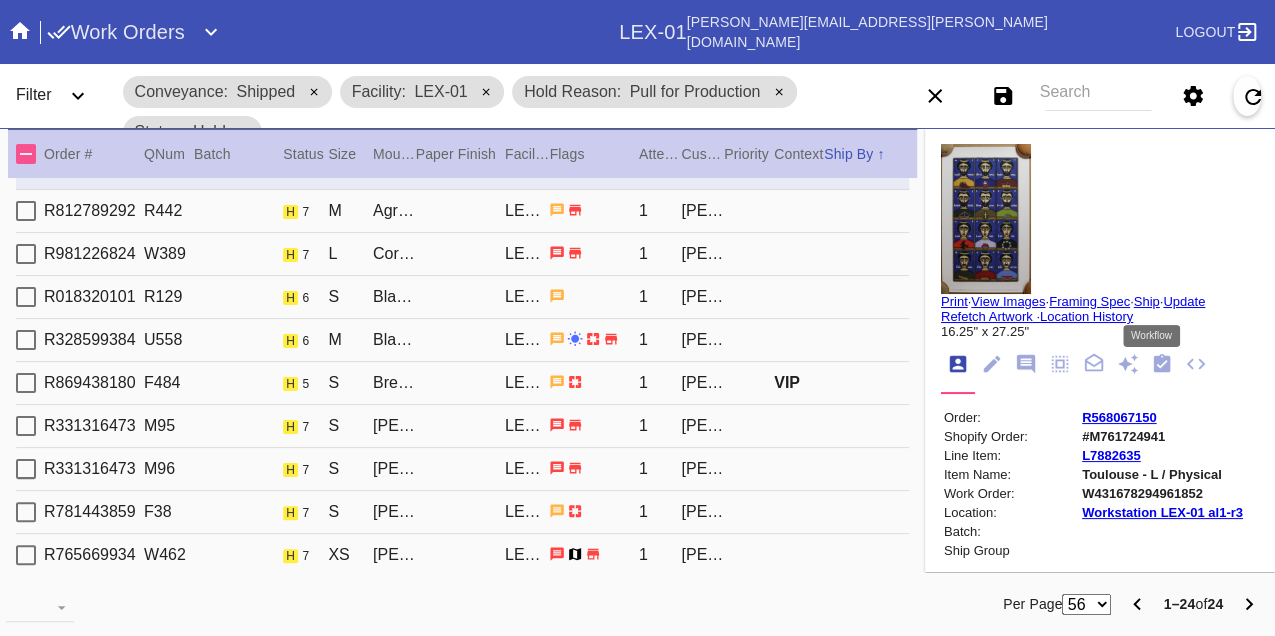 drag, startPoint x: 1149, startPoint y: 366, endPoint x: 1138, endPoint y: 375, distance: 14.21267 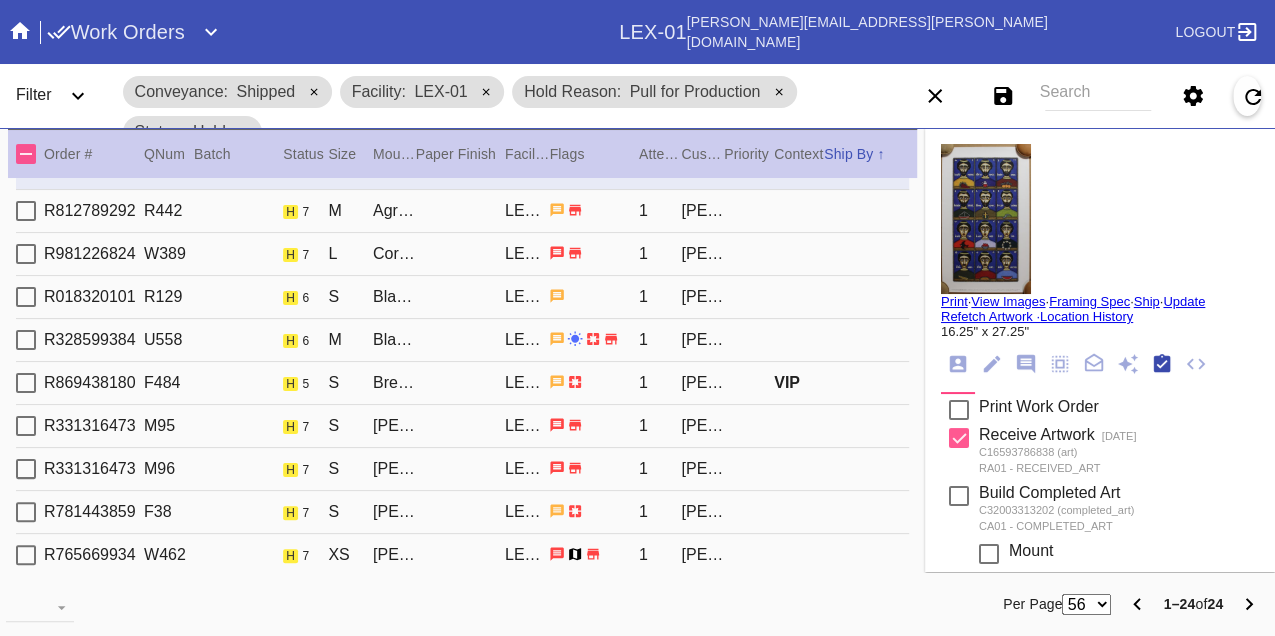 scroll, scrollTop: 318, scrollLeft: 0, axis: vertical 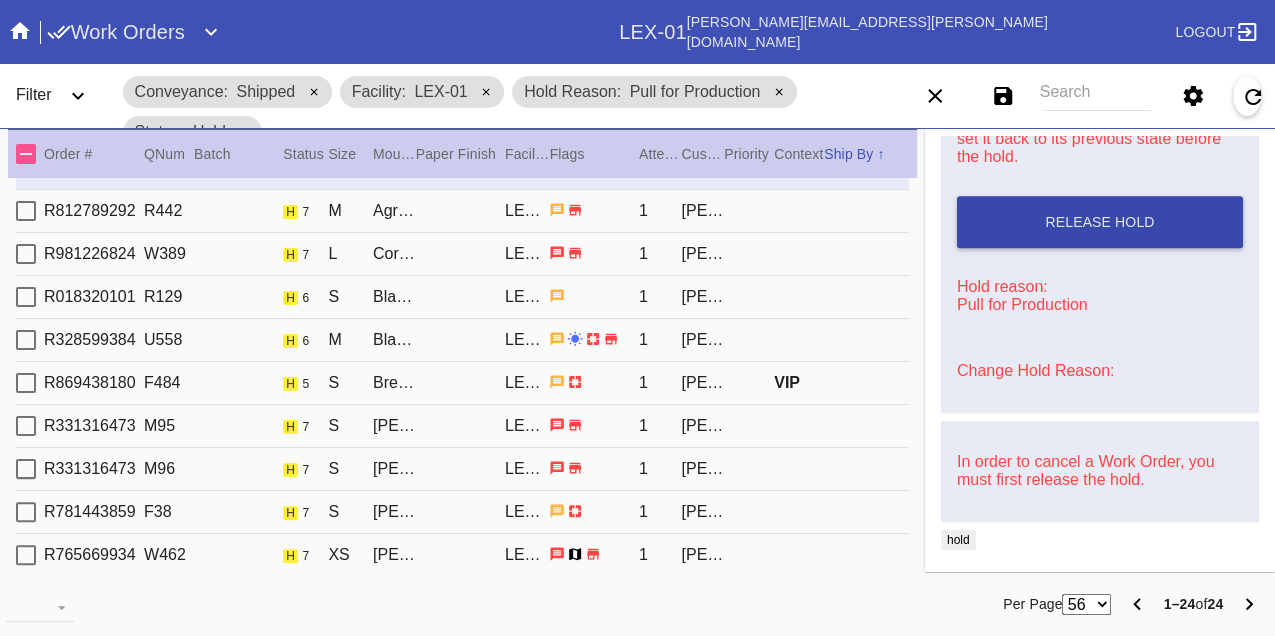 click on "Release Hold" at bounding box center [1100, 222] 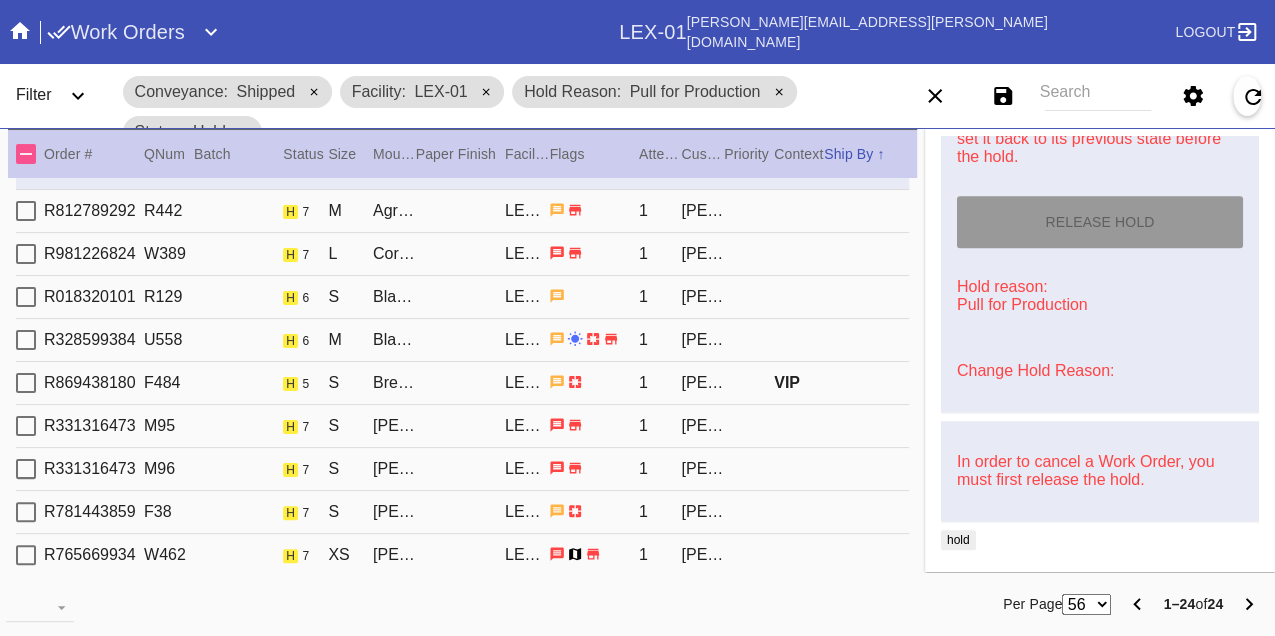 type on "[DATE]" 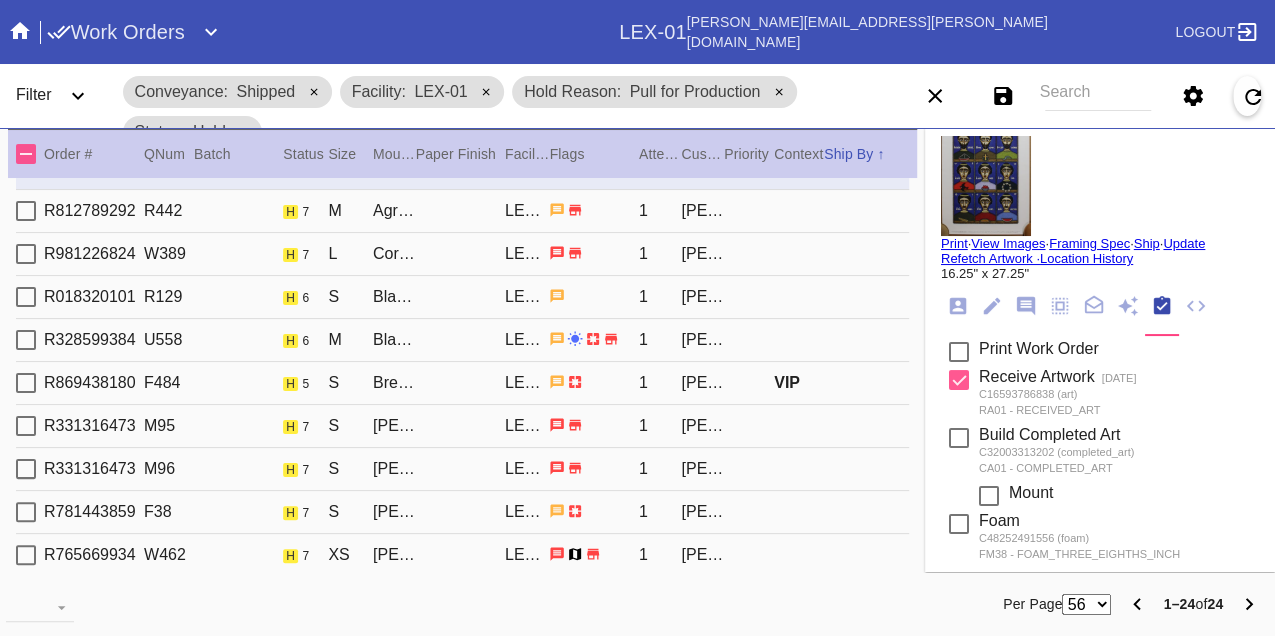 scroll, scrollTop: 0, scrollLeft: 0, axis: both 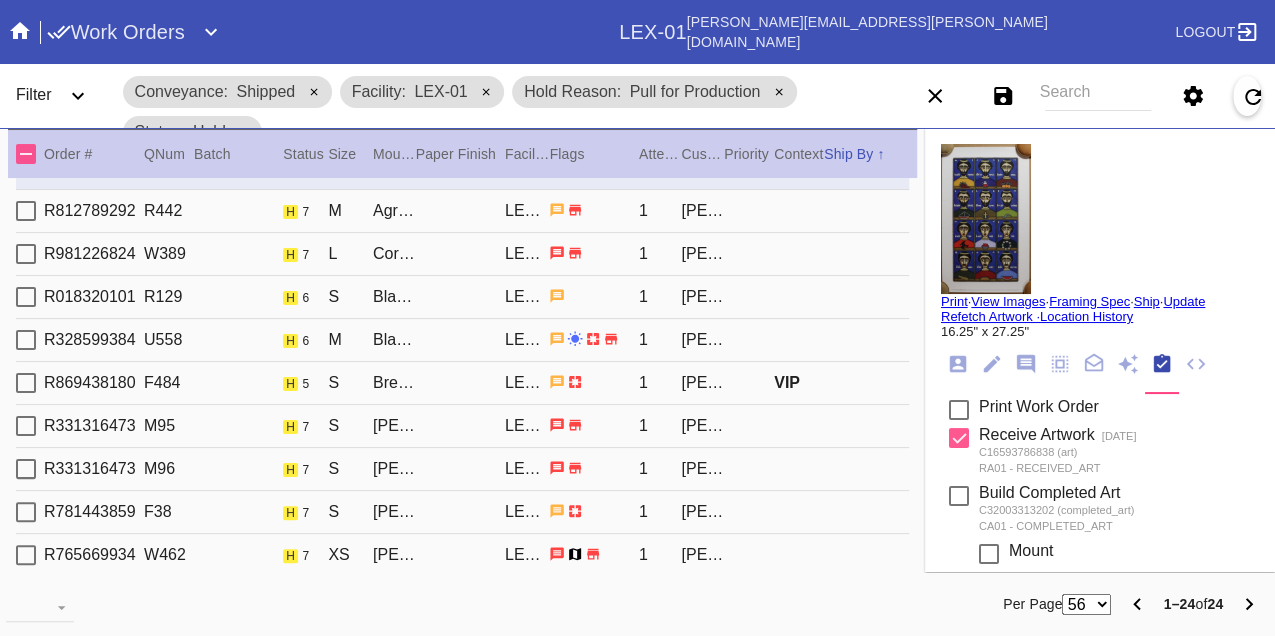click on "Print" at bounding box center [954, 301] 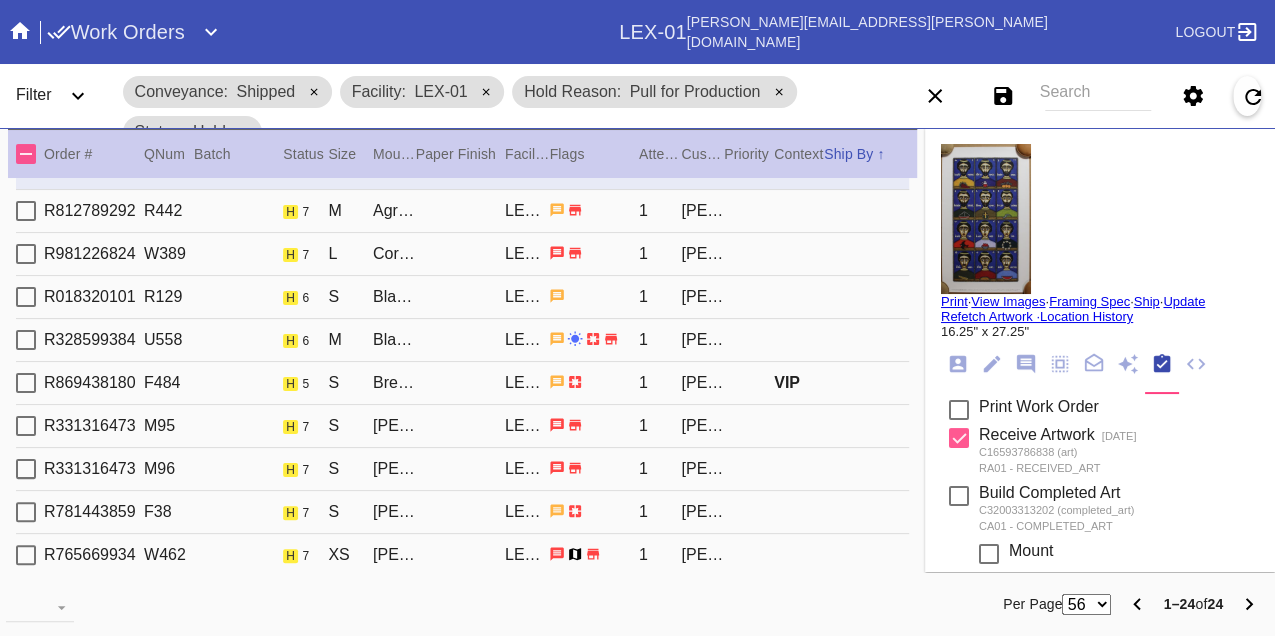 click on "R812789292 R442 h   7 M Agra / Digital White LEX-01 1 Lacey Caruso" at bounding box center [462, 211] 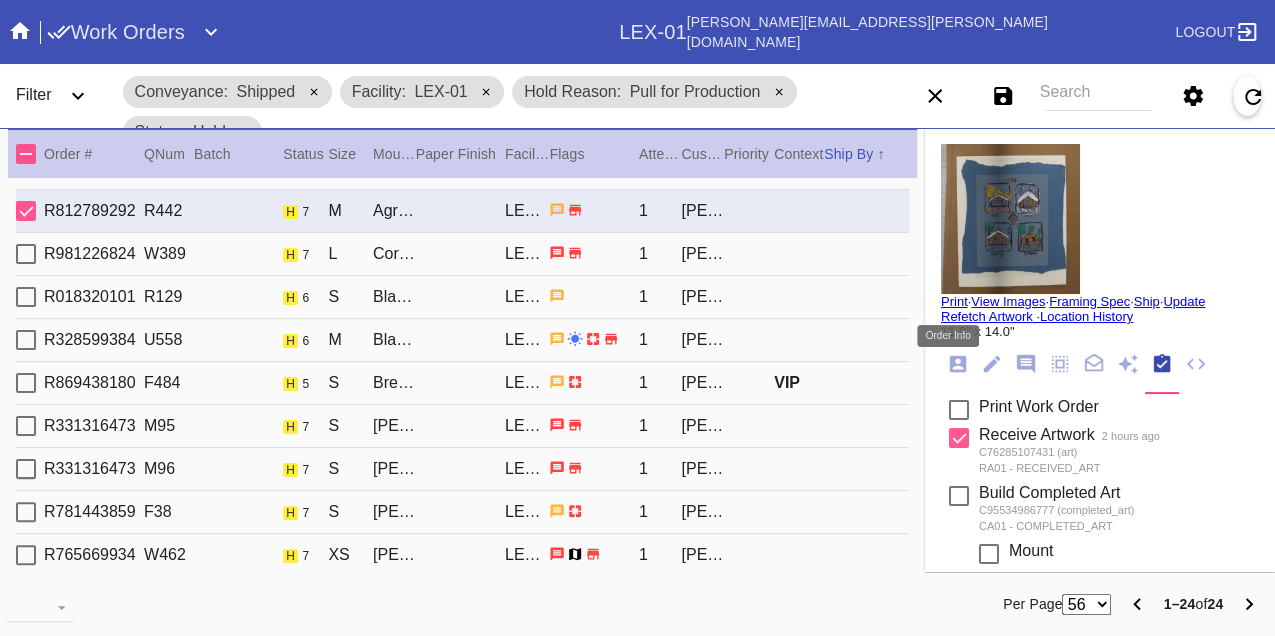 click 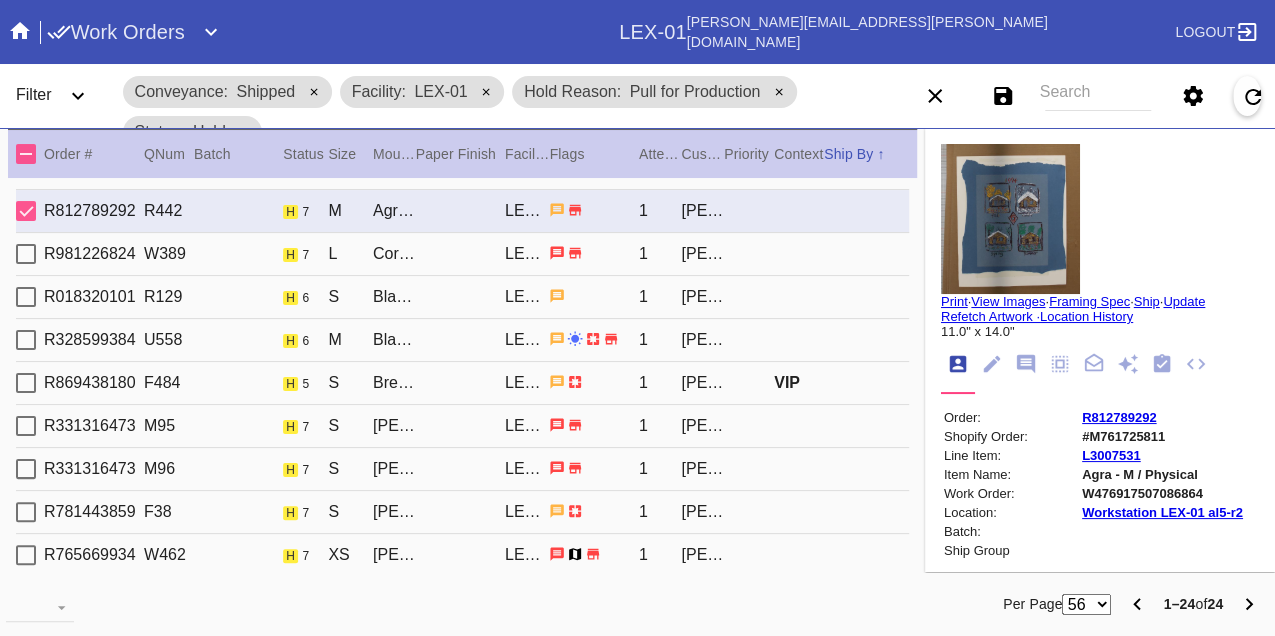 click on "W476917507086864" at bounding box center [1162, 493] 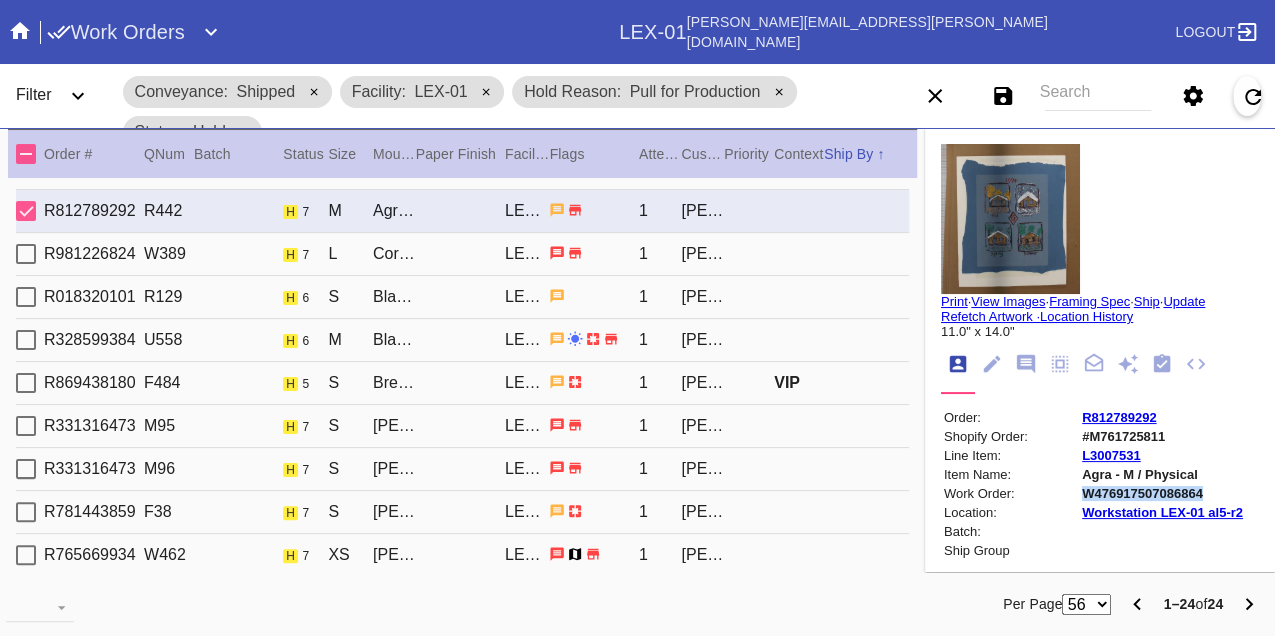 click on "W476917507086864" at bounding box center [1162, 493] 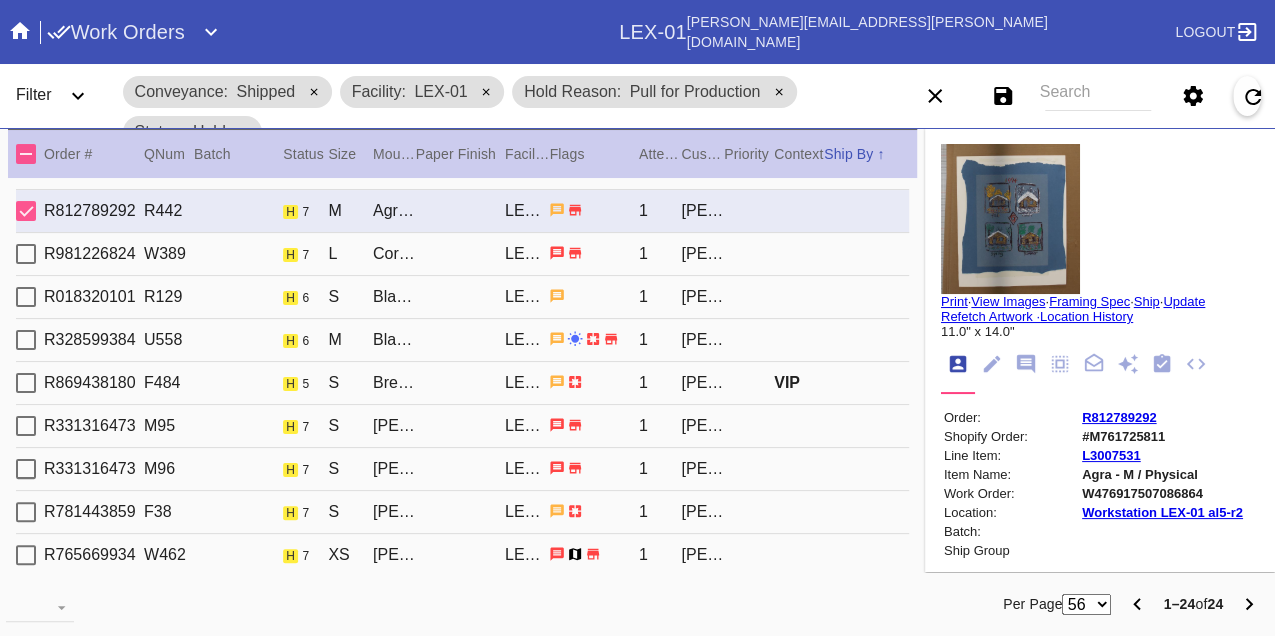 click on "R981226824 W389 h   7 L Cork / Taupe - Linen LEX-01 1 Brooke Ladd" at bounding box center [462, 254] 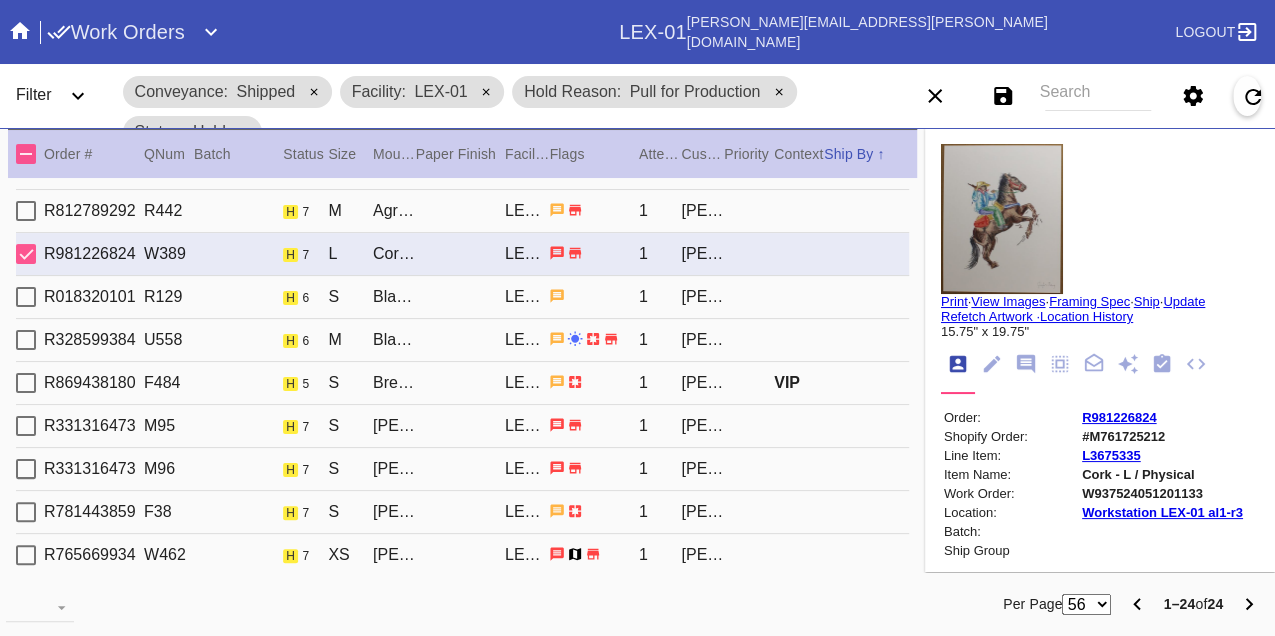 click on "W937524051201133" at bounding box center [1162, 493] 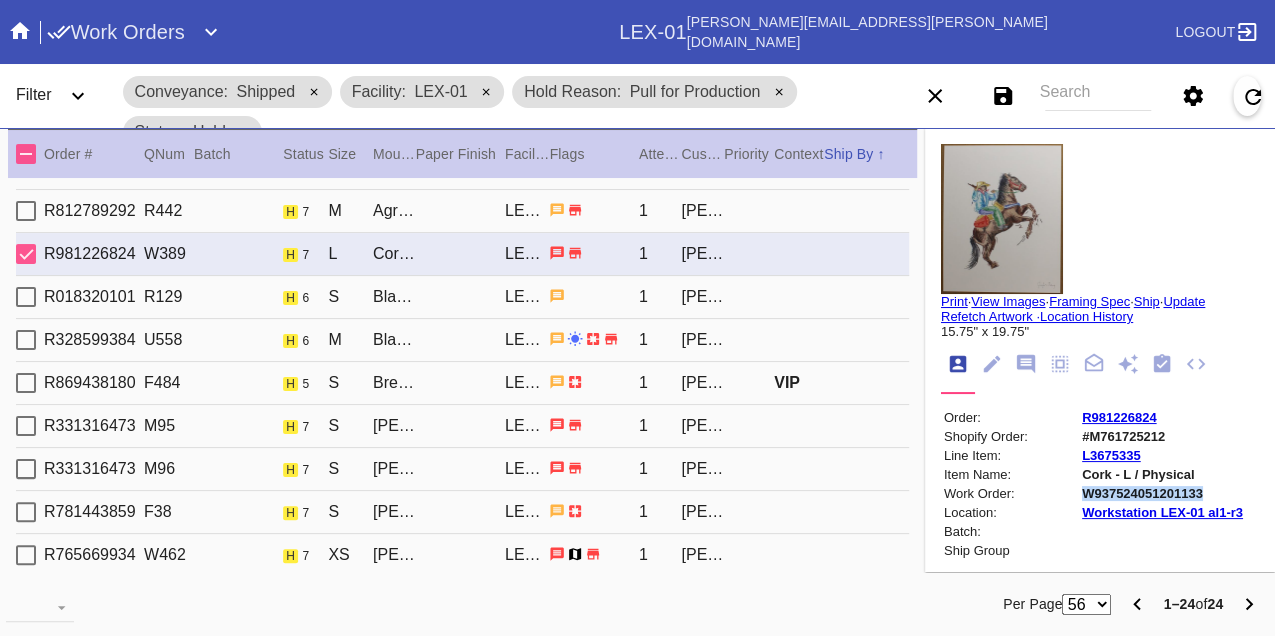click on "W937524051201133" at bounding box center (1162, 493) 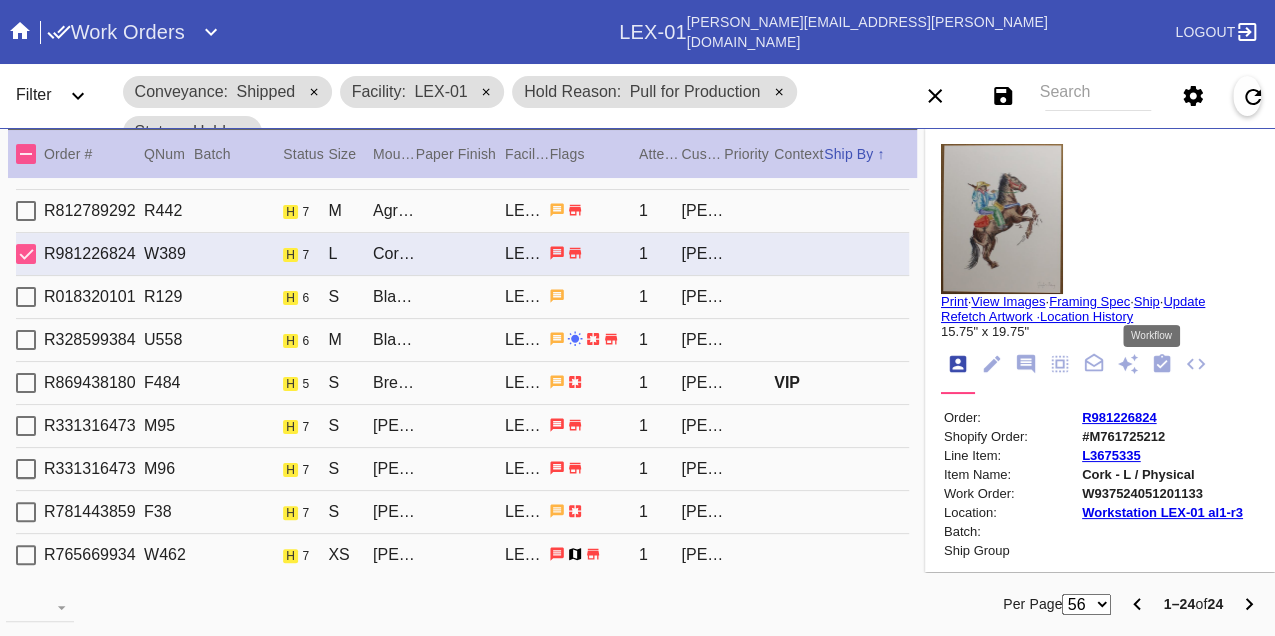 drag, startPoint x: 1150, startPoint y: 359, endPoint x: 1138, endPoint y: 381, distance: 25.059929 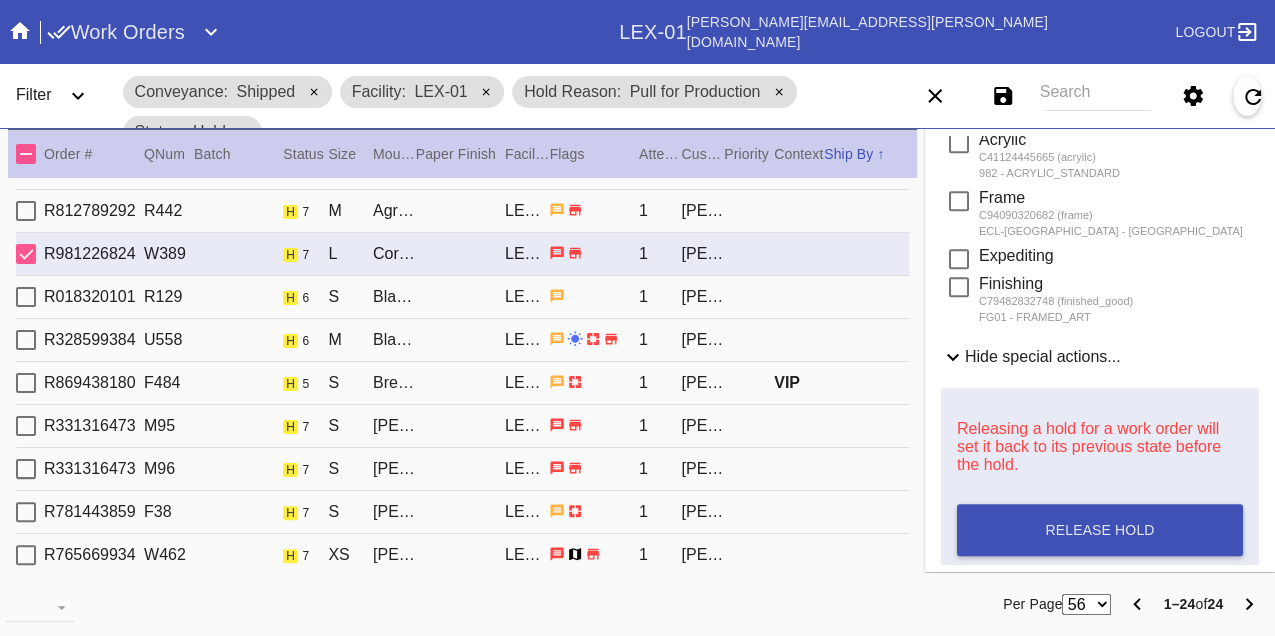 scroll, scrollTop: 888, scrollLeft: 0, axis: vertical 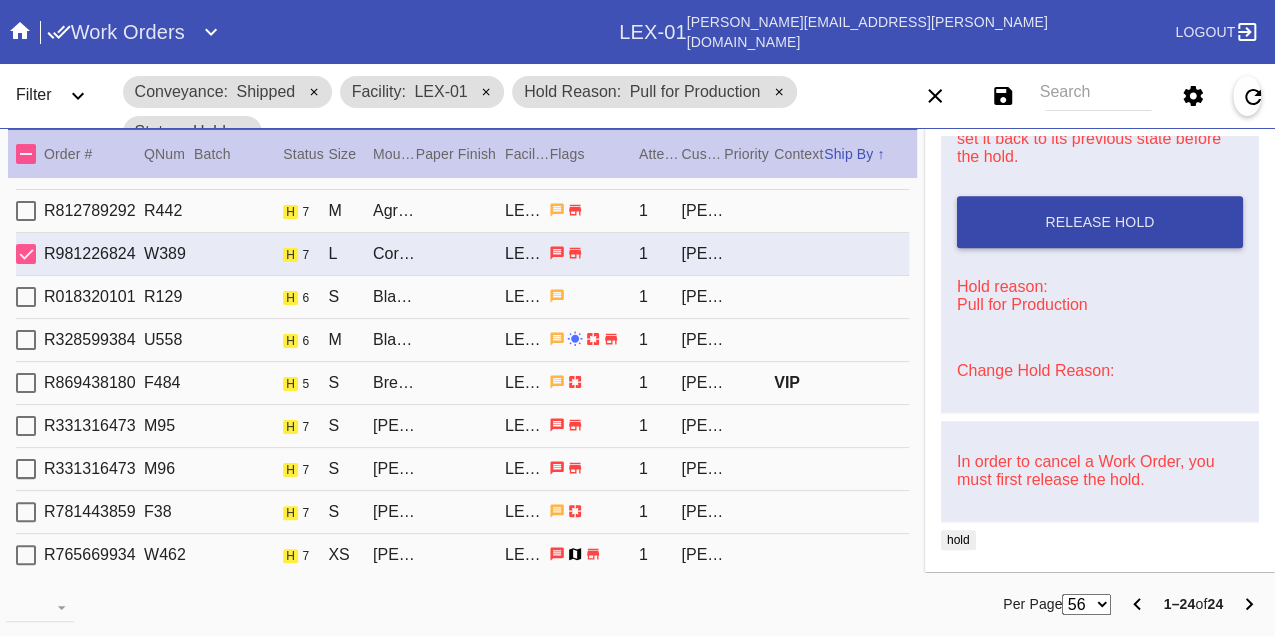 click on "Release Hold" at bounding box center (1100, 222) 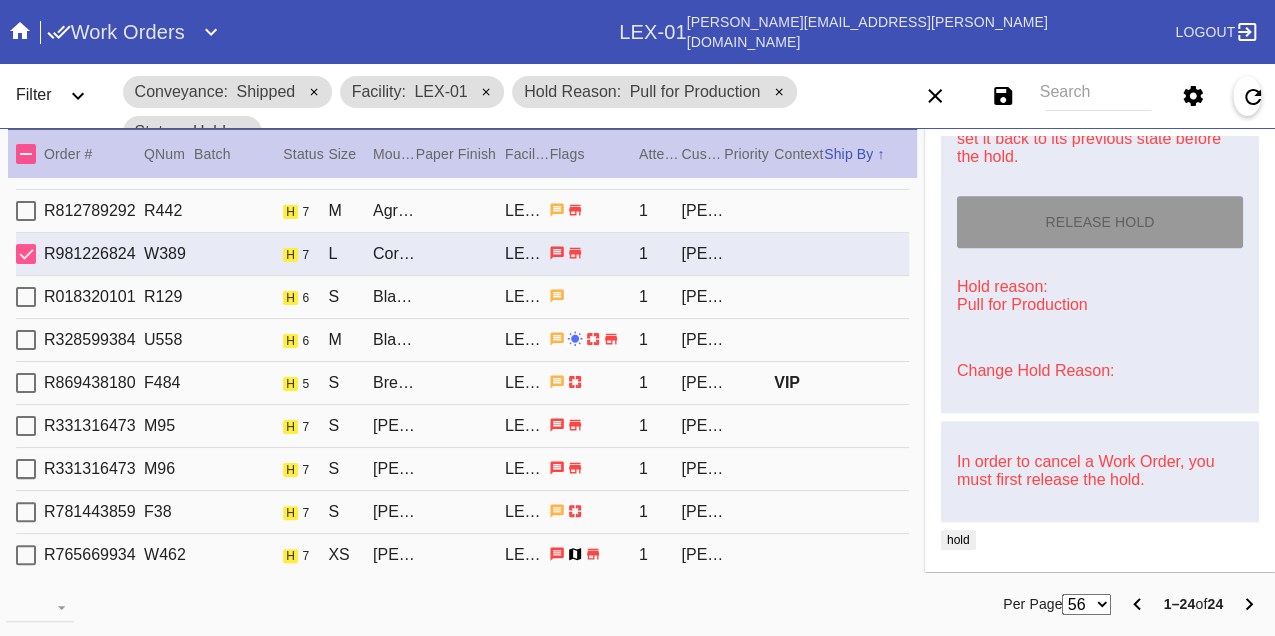 type on "[DATE]" 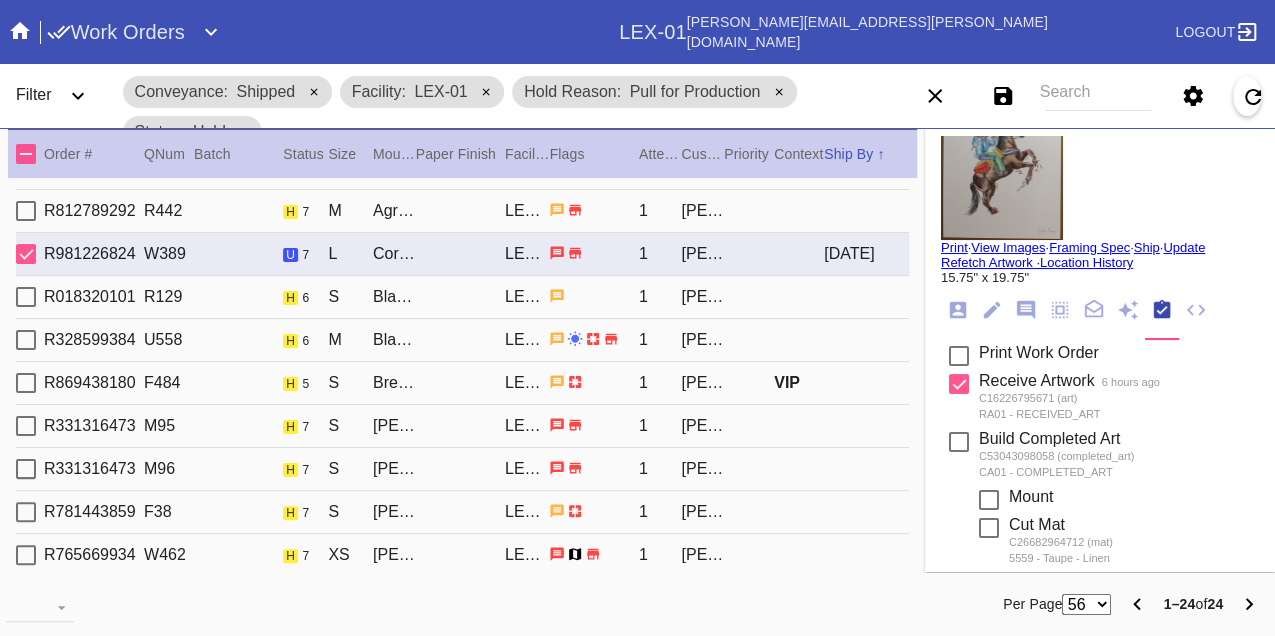 scroll, scrollTop: 0, scrollLeft: 0, axis: both 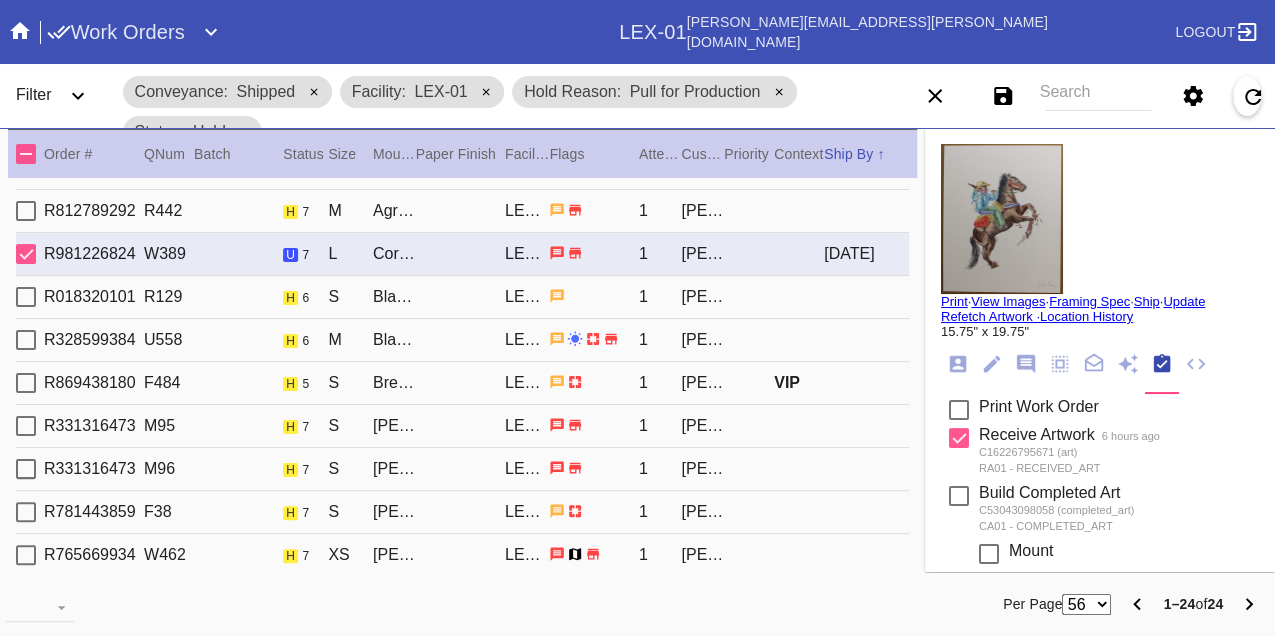 click on "Print" at bounding box center [954, 301] 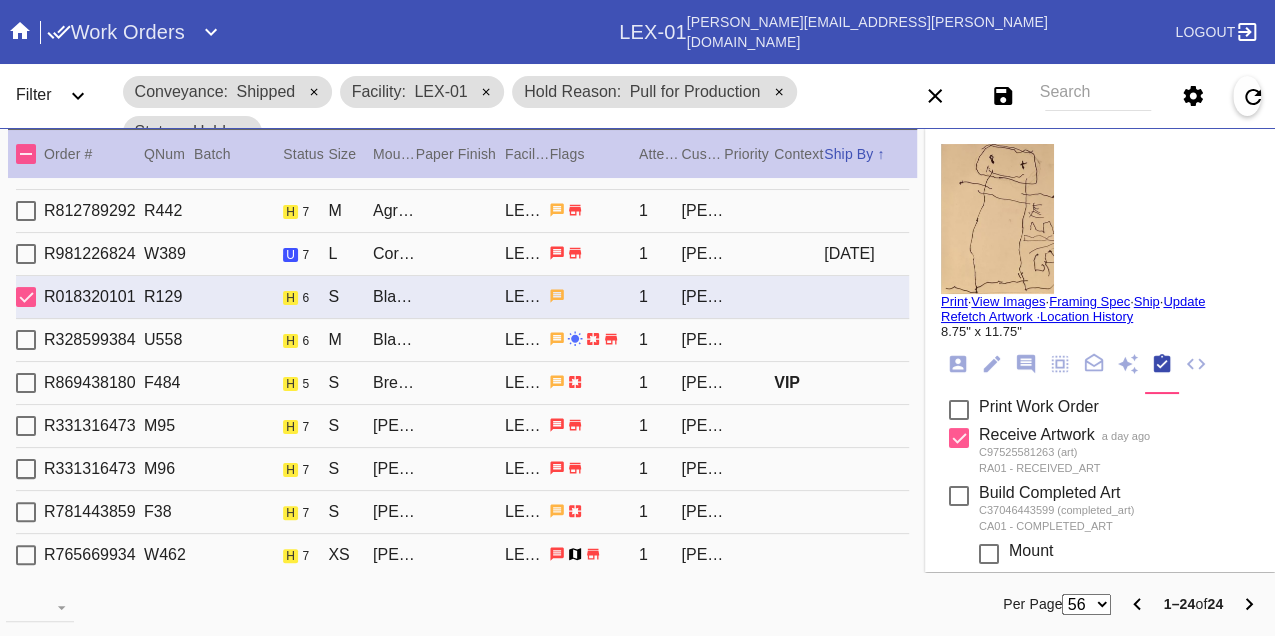 scroll, scrollTop: 656, scrollLeft: 0, axis: vertical 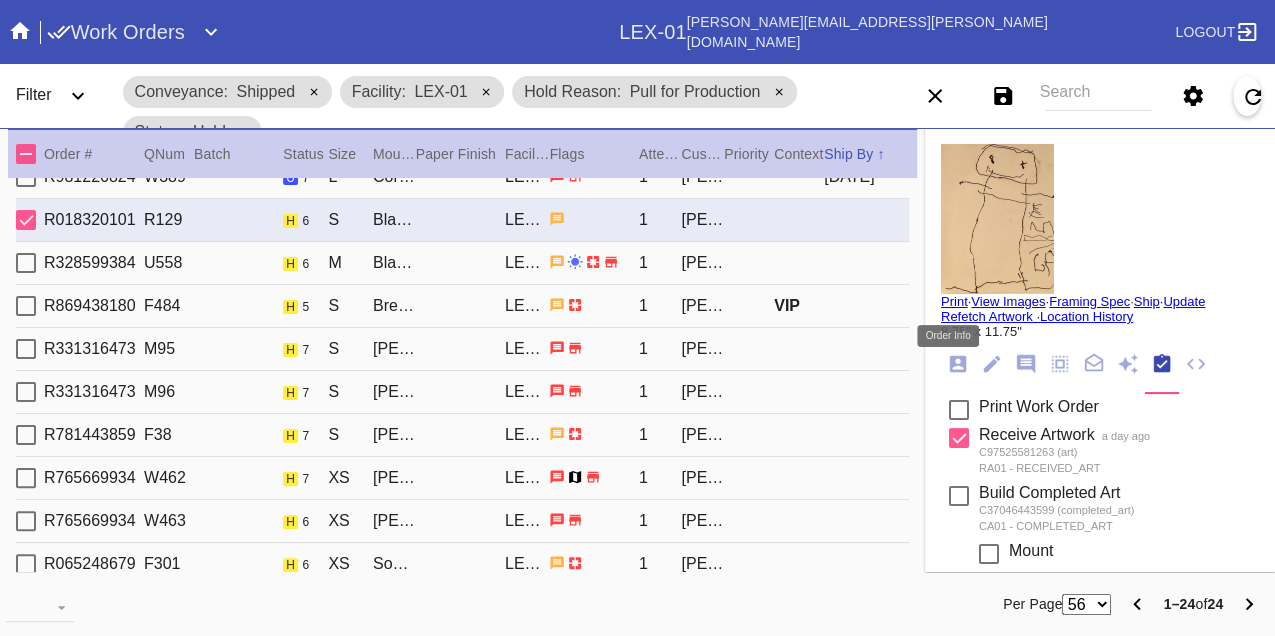 drag, startPoint x: 948, startPoint y: 364, endPoint x: 953, endPoint y: 380, distance: 16.763054 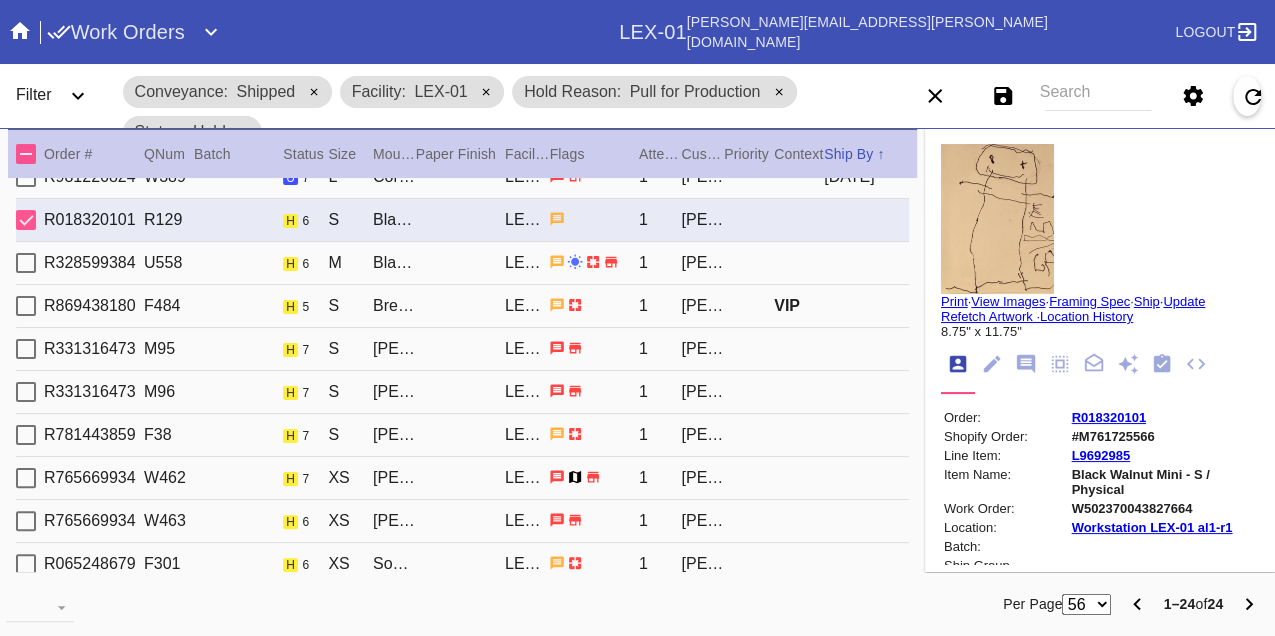 click on "W502370043827664" at bounding box center [1164, 508] 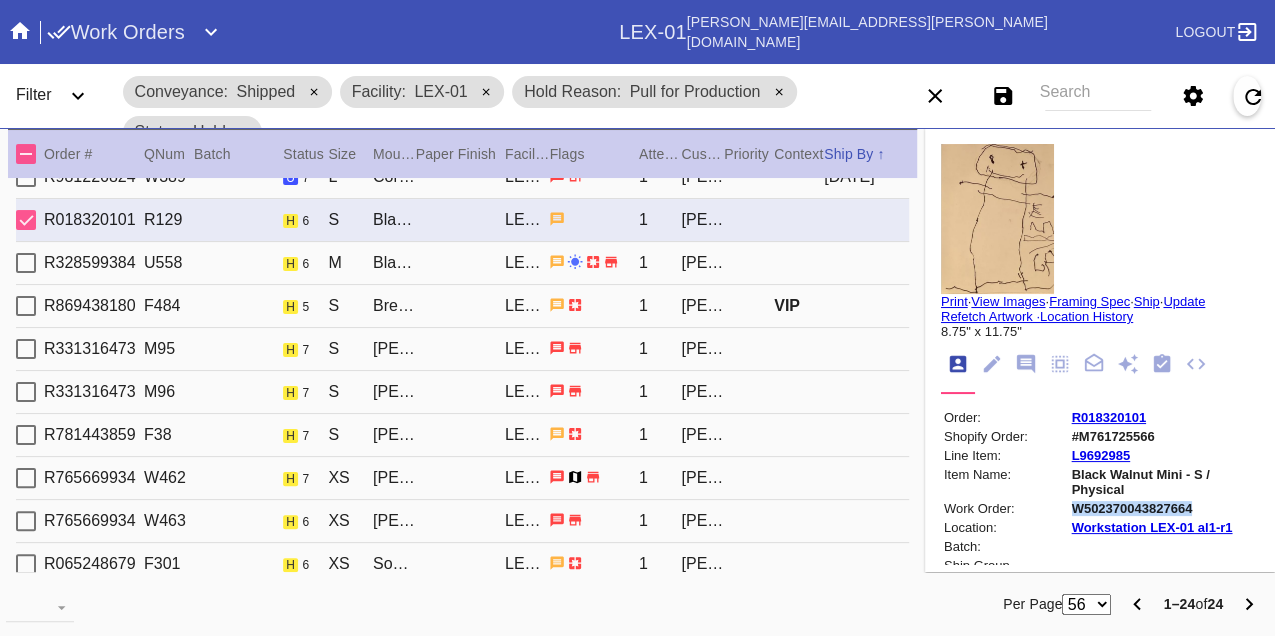 click on "W502370043827664" at bounding box center (1164, 508) 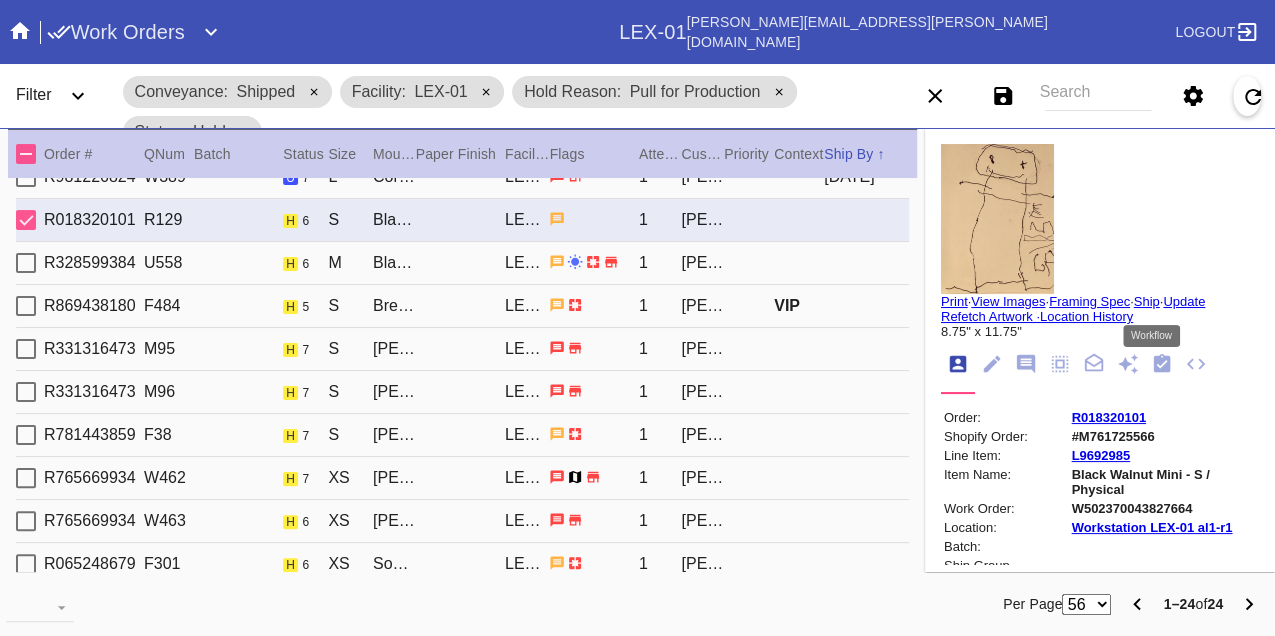 click 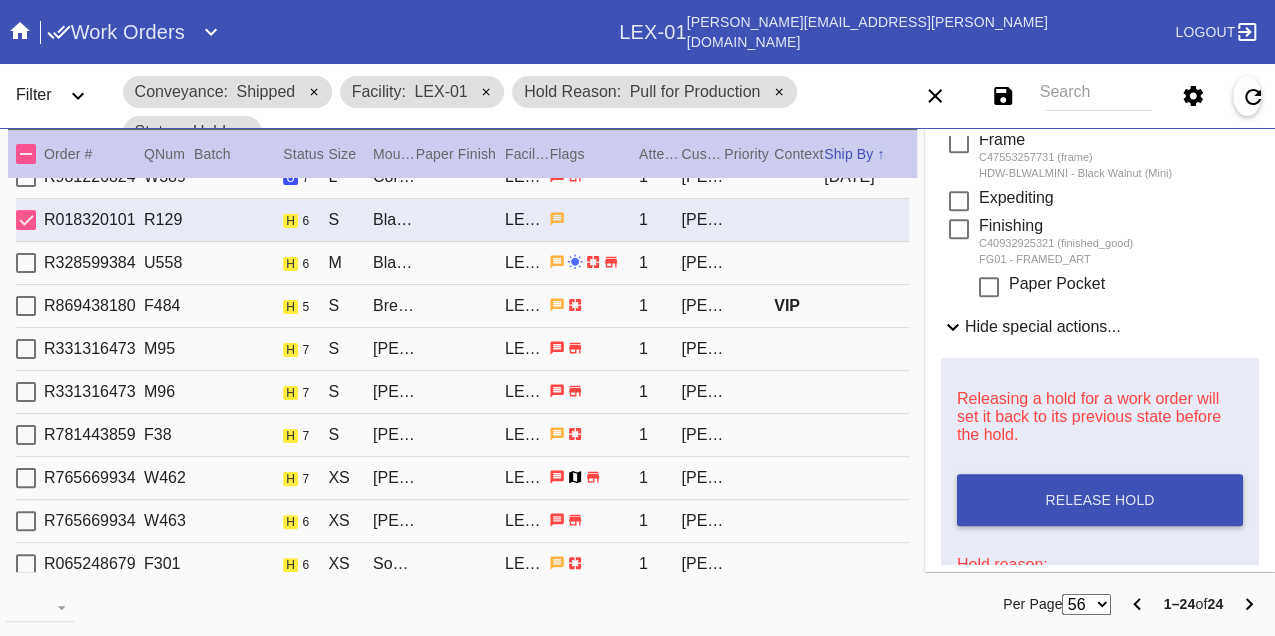 scroll, scrollTop: 858, scrollLeft: 0, axis: vertical 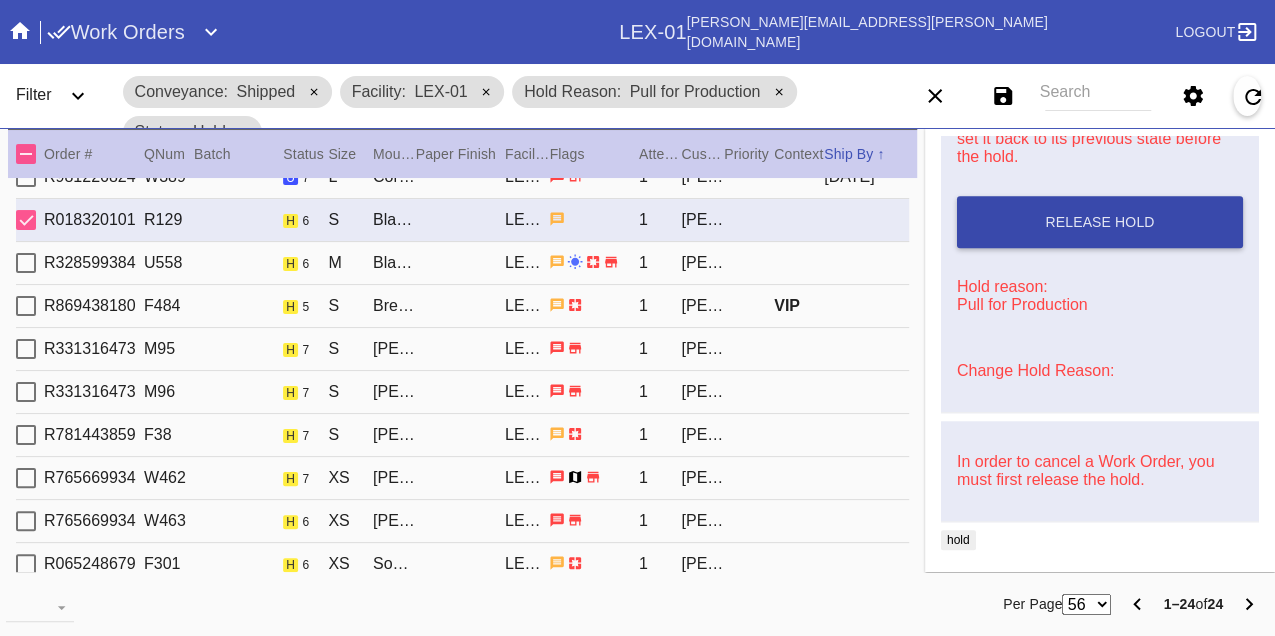 click on "Release Hold" at bounding box center (1100, 222) 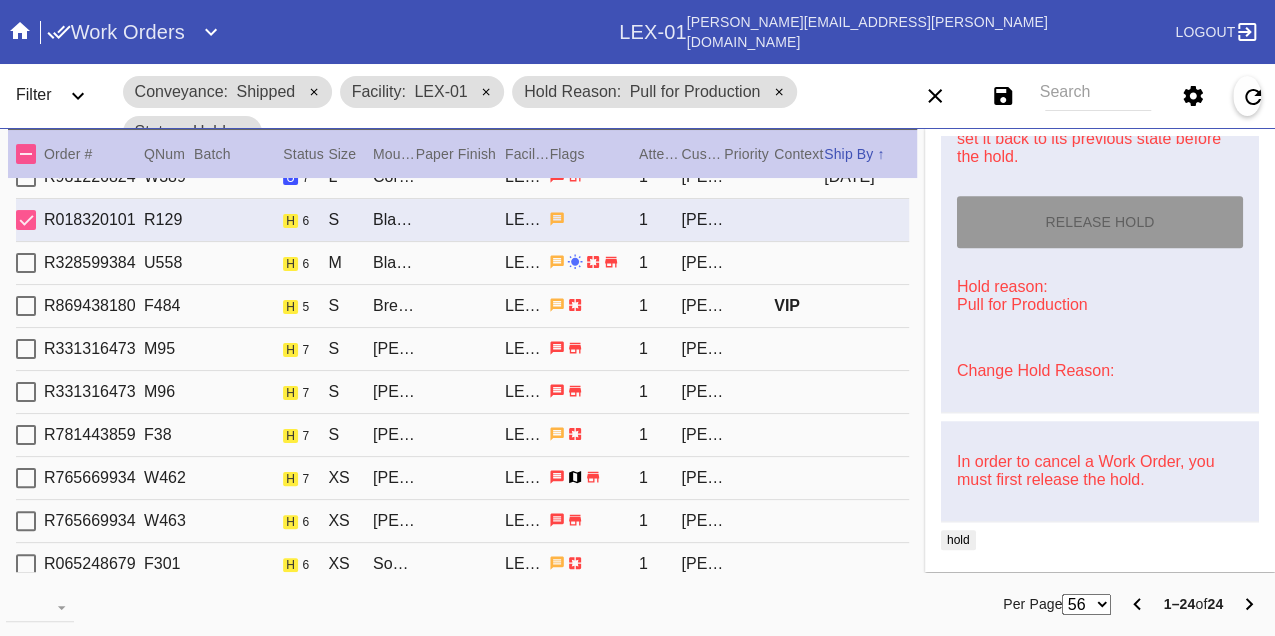type on "[DATE]" 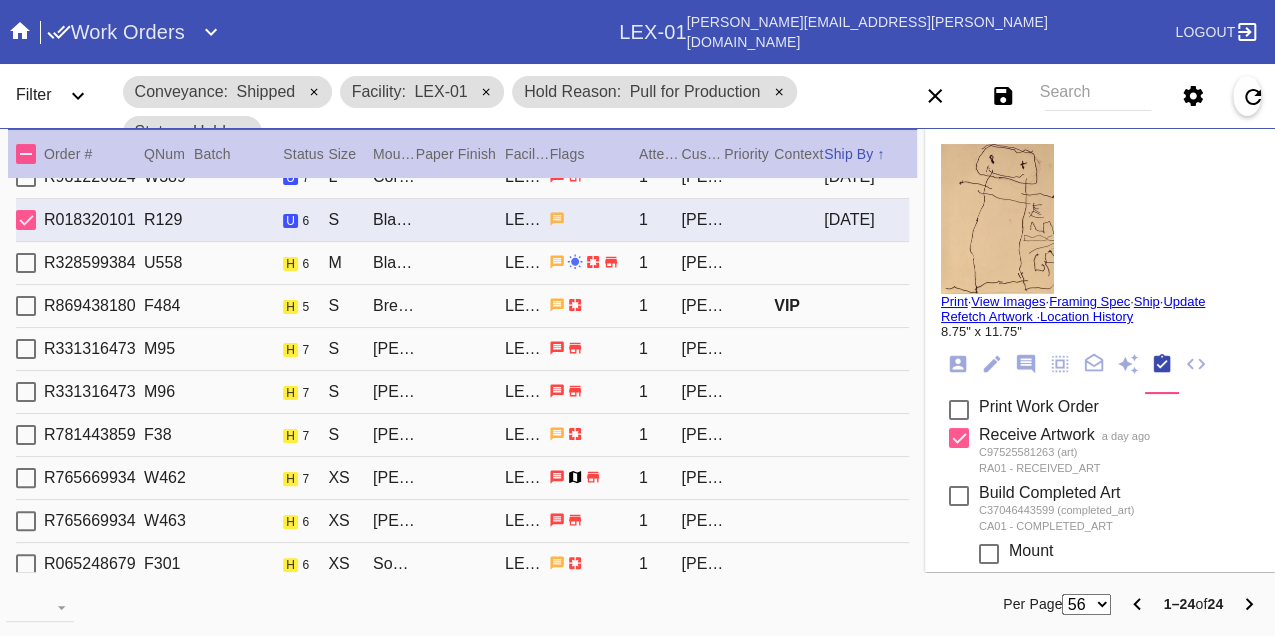 scroll, scrollTop: 0, scrollLeft: 0, axis: both 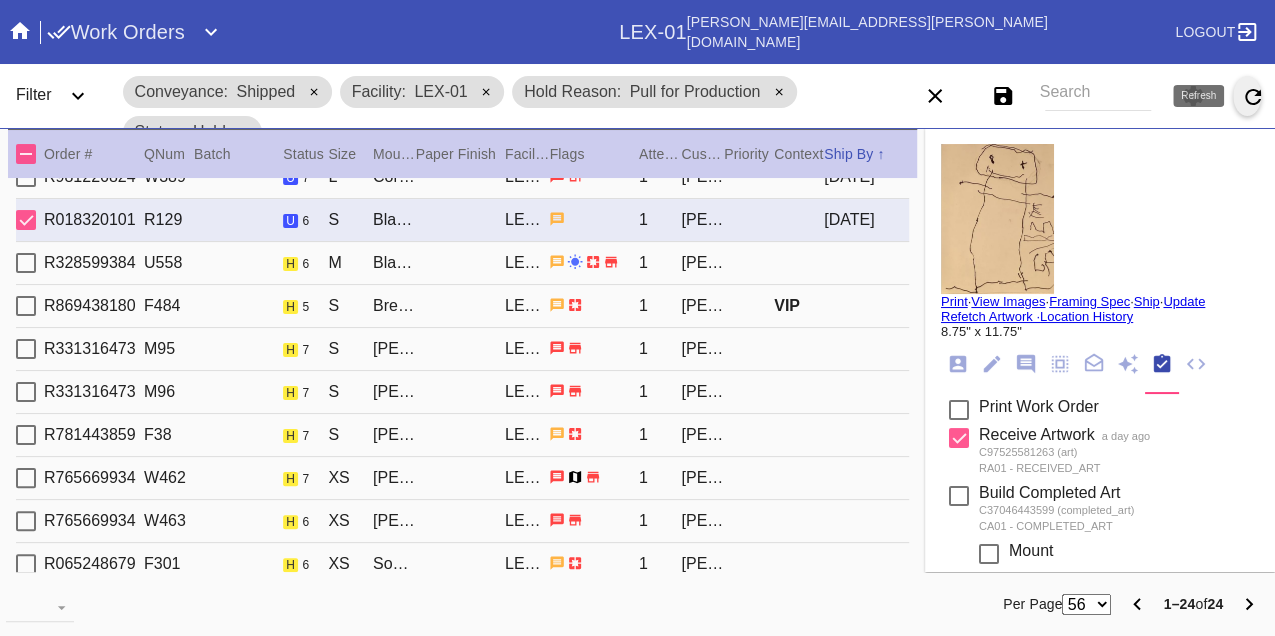 click 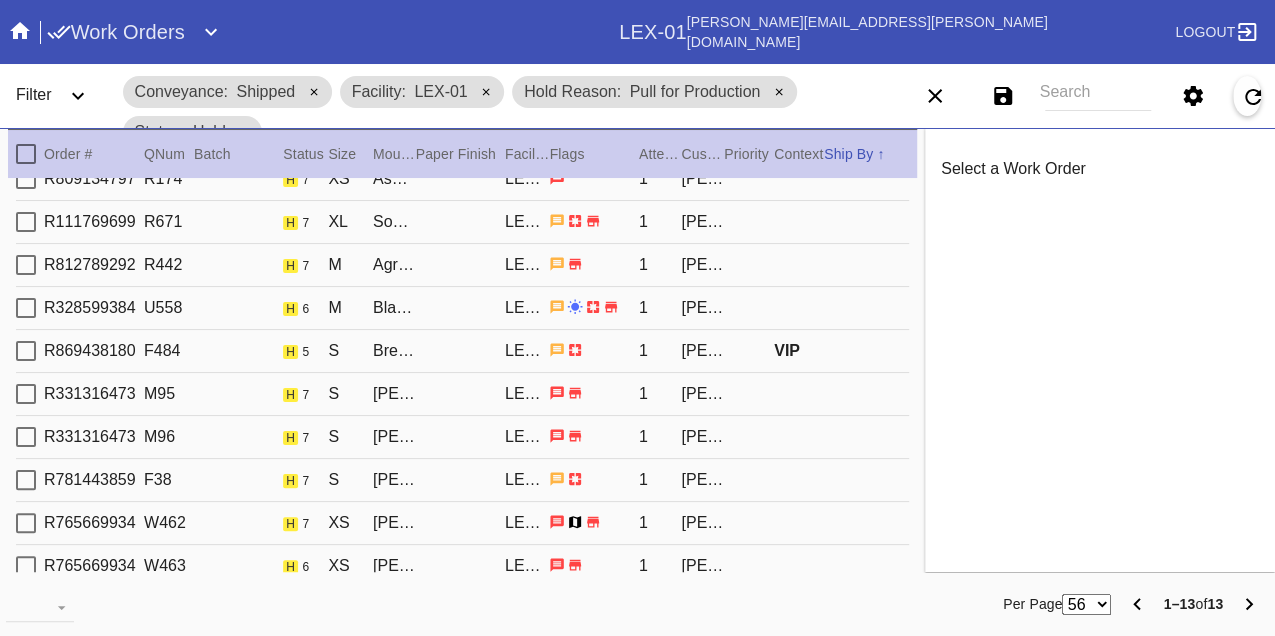 scroll, scrollTop: 172, scrollLeft: 0, axis: vertical 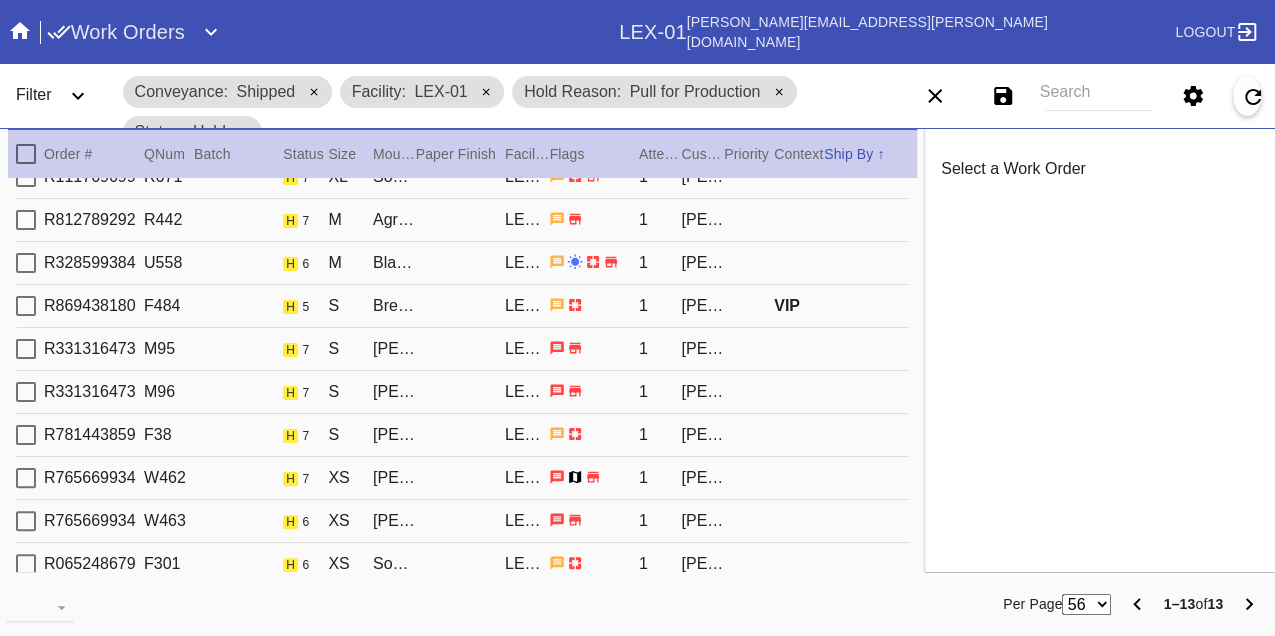 click on "R812789292 R442 h   7 M Agra / Digital White LEX-01 1 Lacey Caruso" at bounding box center [462, 220] 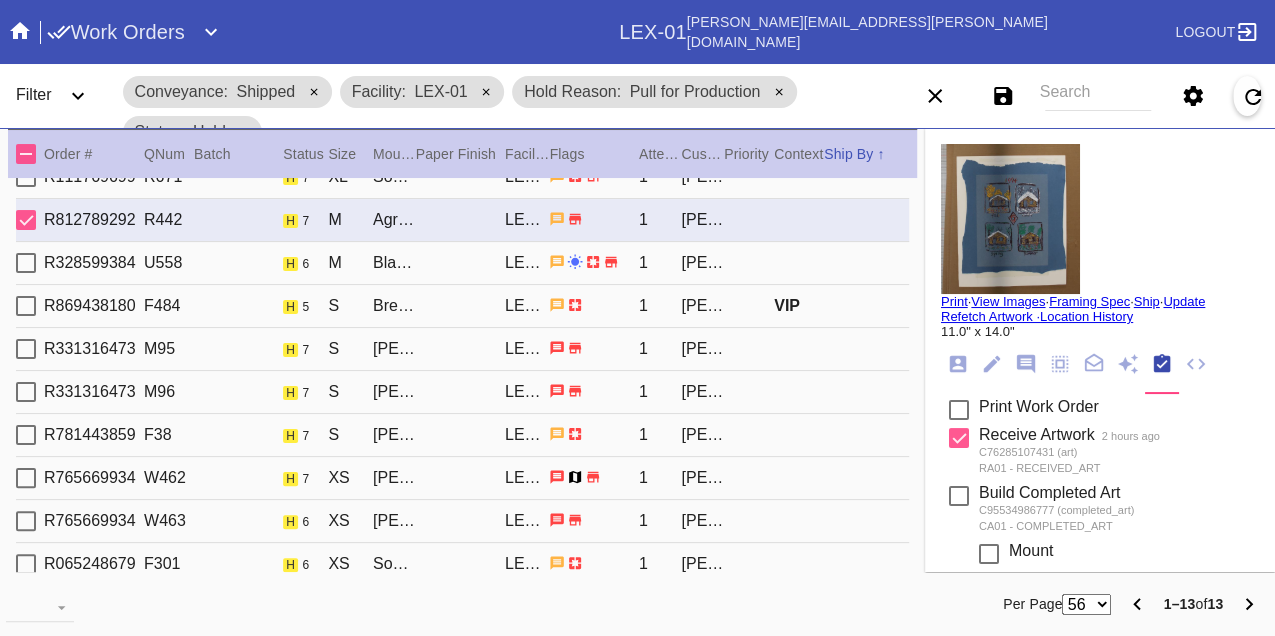 click on "R328599384 U558 h   6 M Black Walnut (Gallery) / White LEX-01 1 Suhaib Tawil" at bounding box center [462, 263] 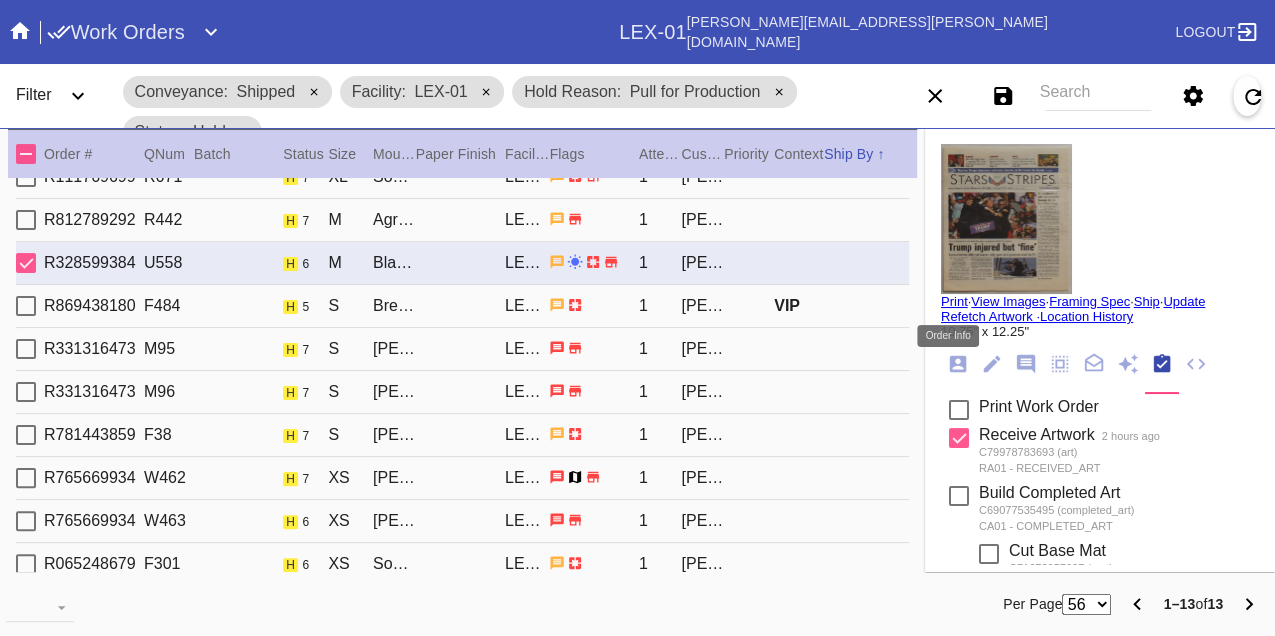 click 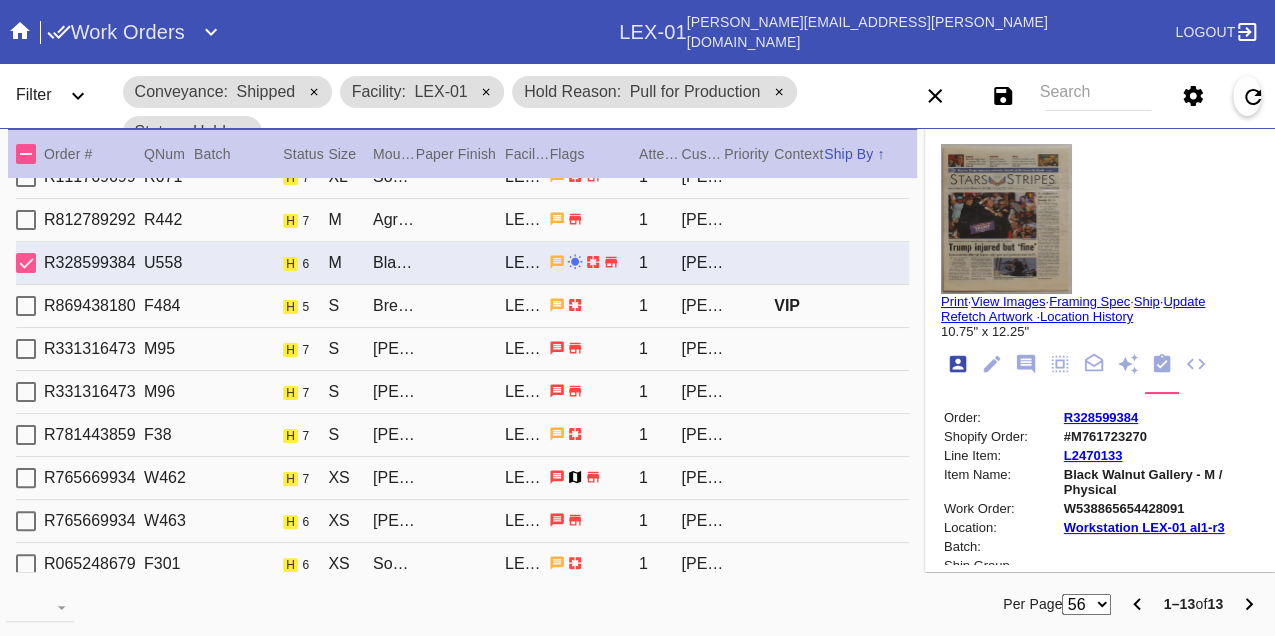 scroll, scrollTop: 24, scrollLeft: 0, axis: vertical 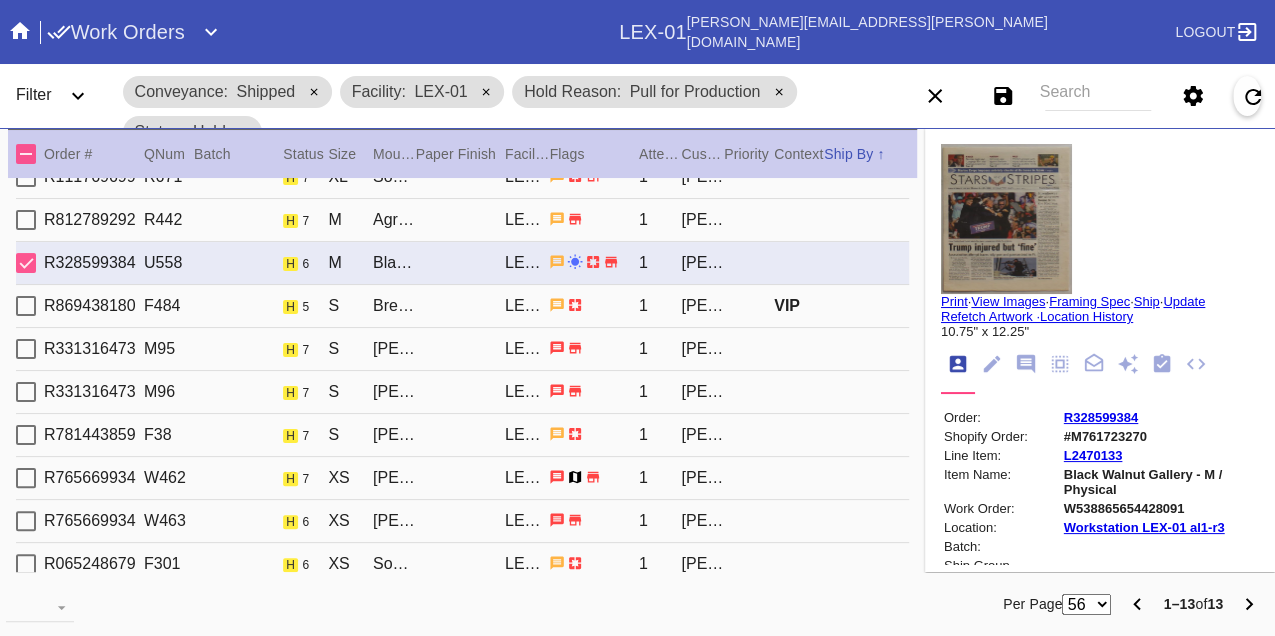 click on "W538865654428091" at bounding box center (1160, 508) 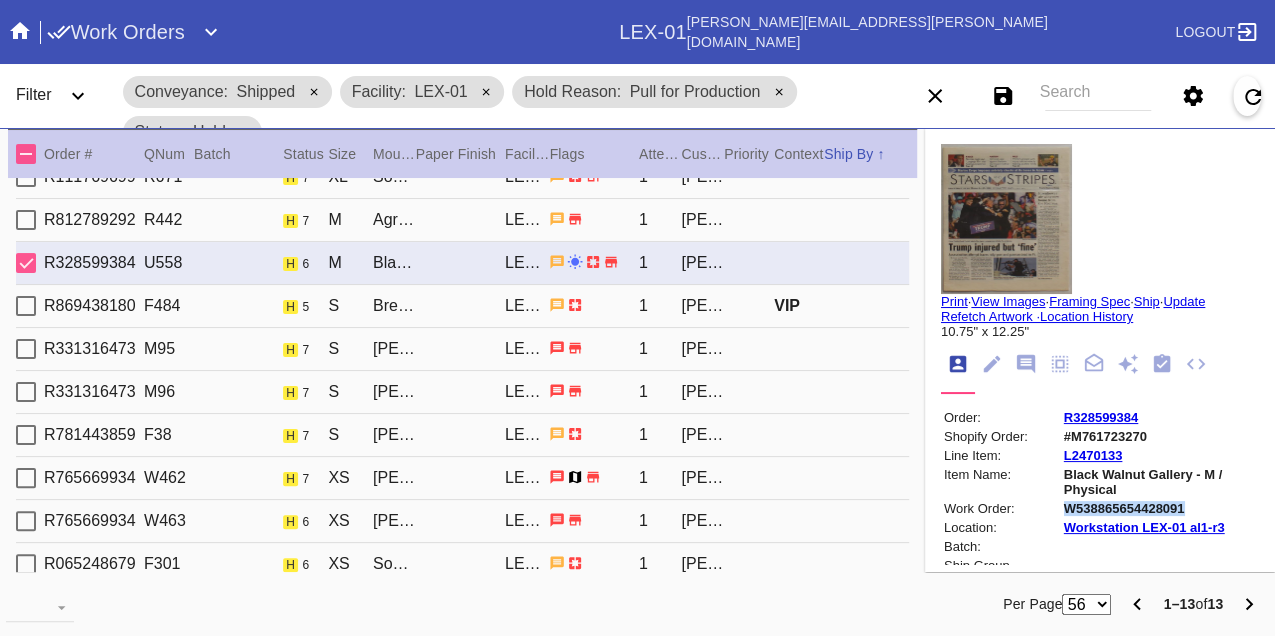 click on "W538865654428091" at bounding box center (1160, 508) 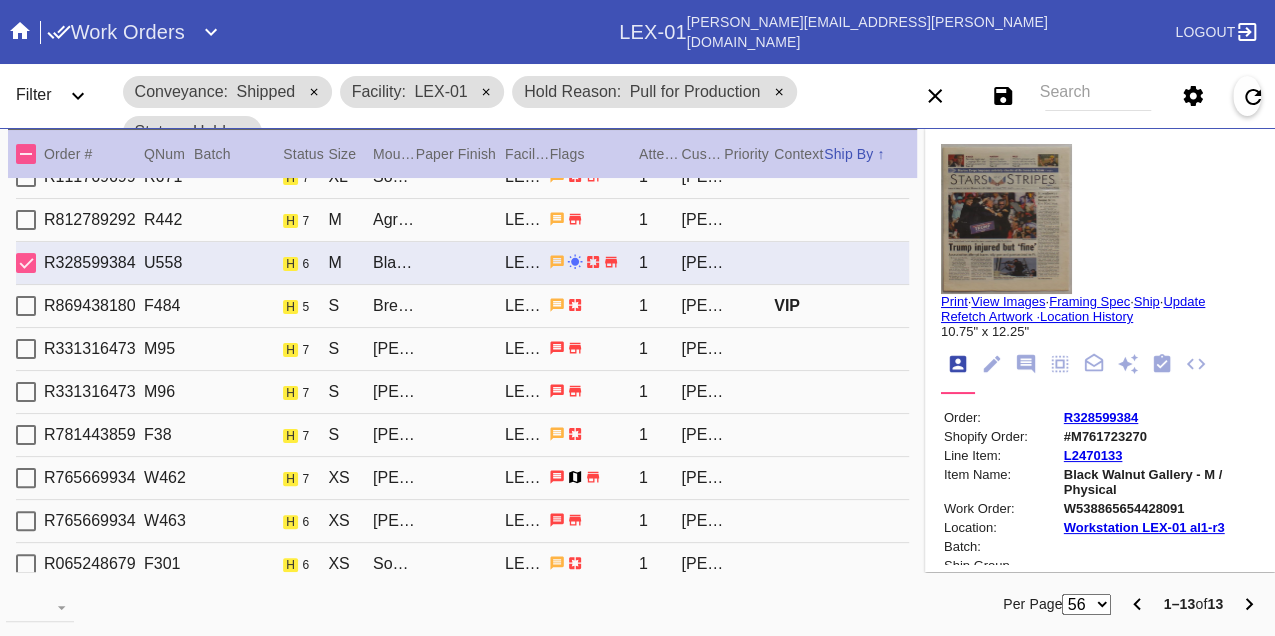 click on "R869438180 F484 h   5 S Brera / White LEX-01 1 Elizabeth Jackson
VIP" at bounding box center [462, 306] 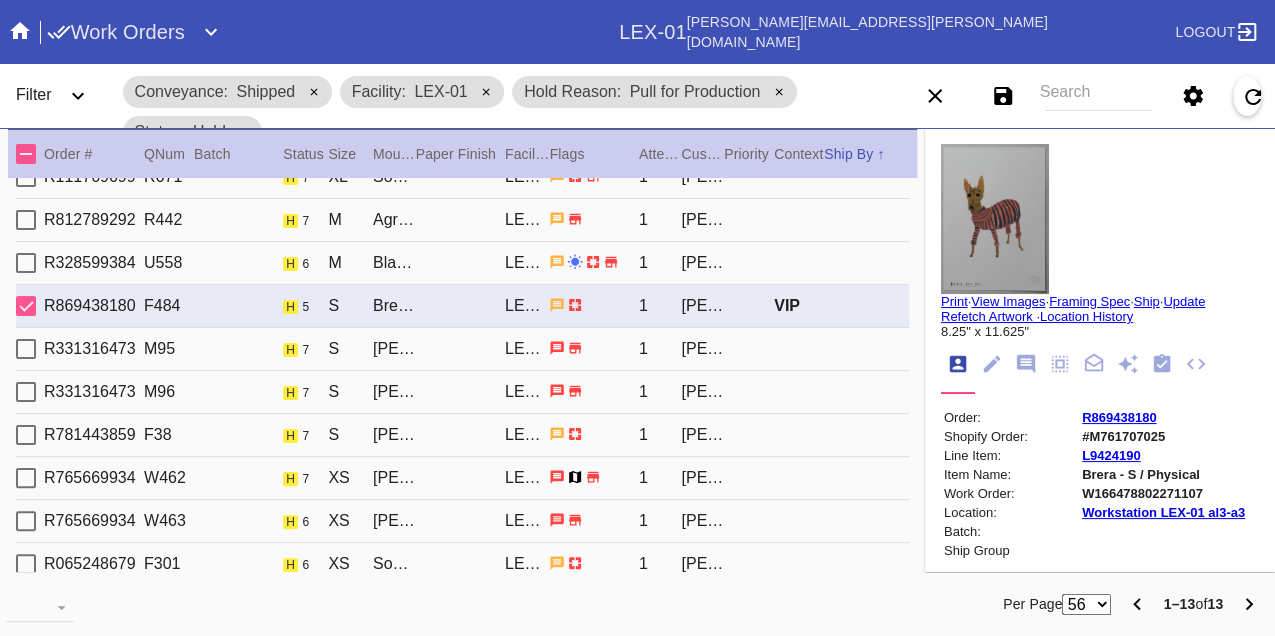 click on "W166478802271107" at bounding box center (1163, 493) 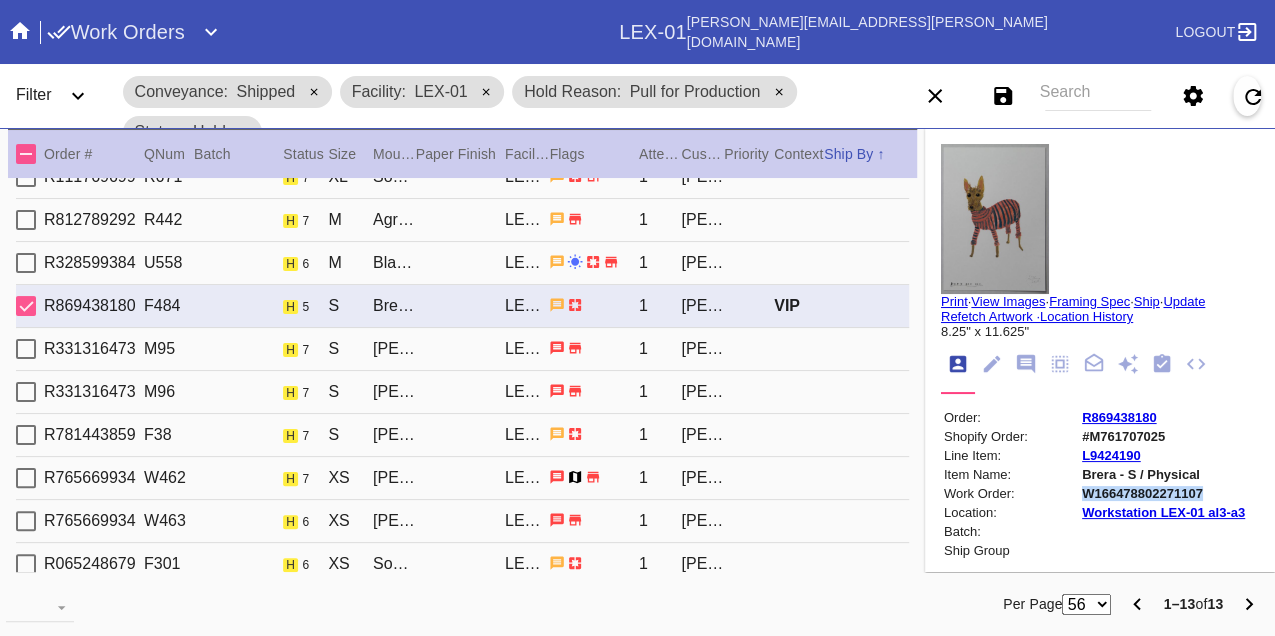 click on "W166478802271107" at bounding box center [1163, 493] 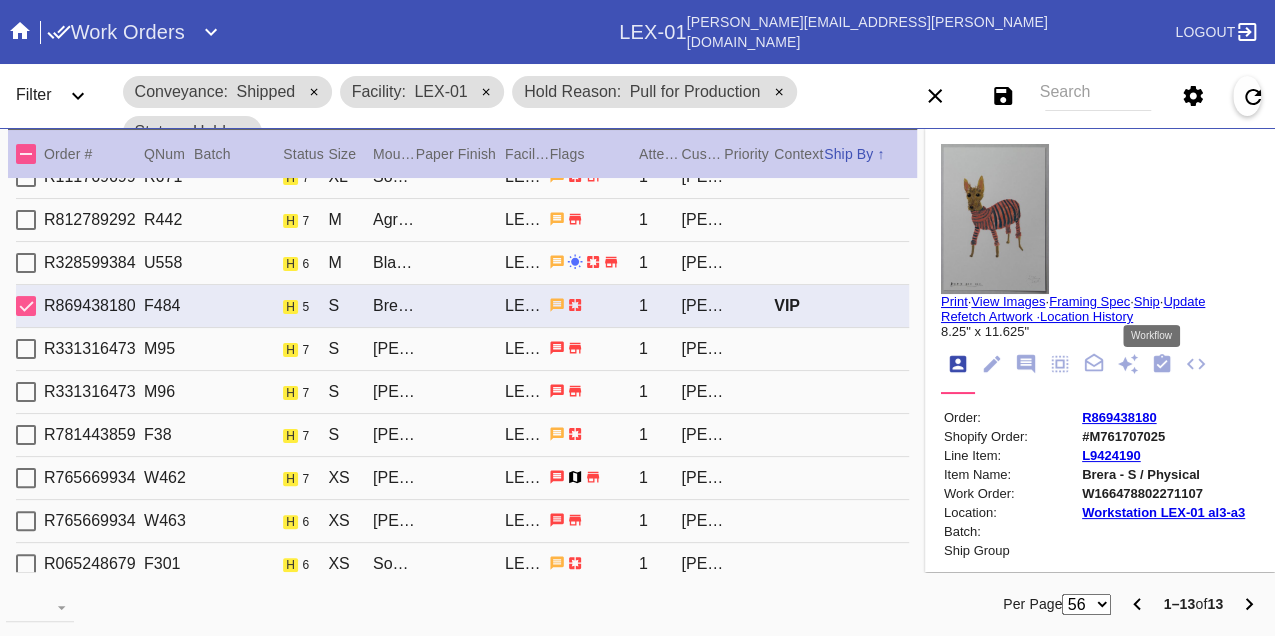 click 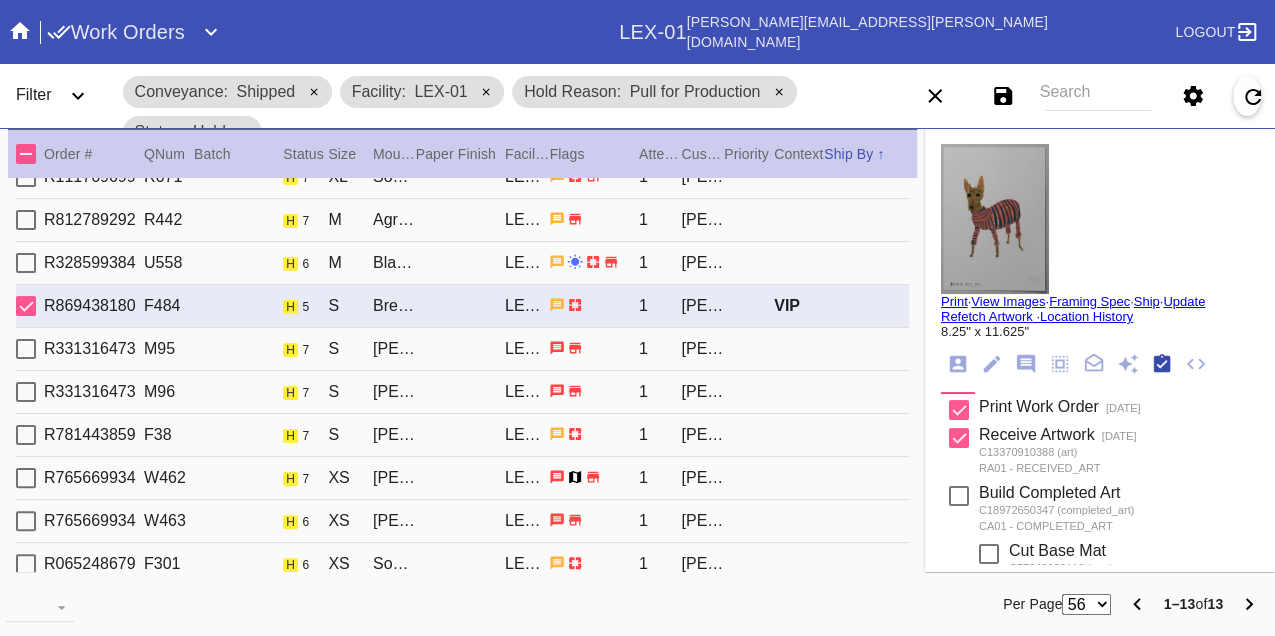 scroll, scrollTop: 318, scrollLeft: 0, axis: vertical 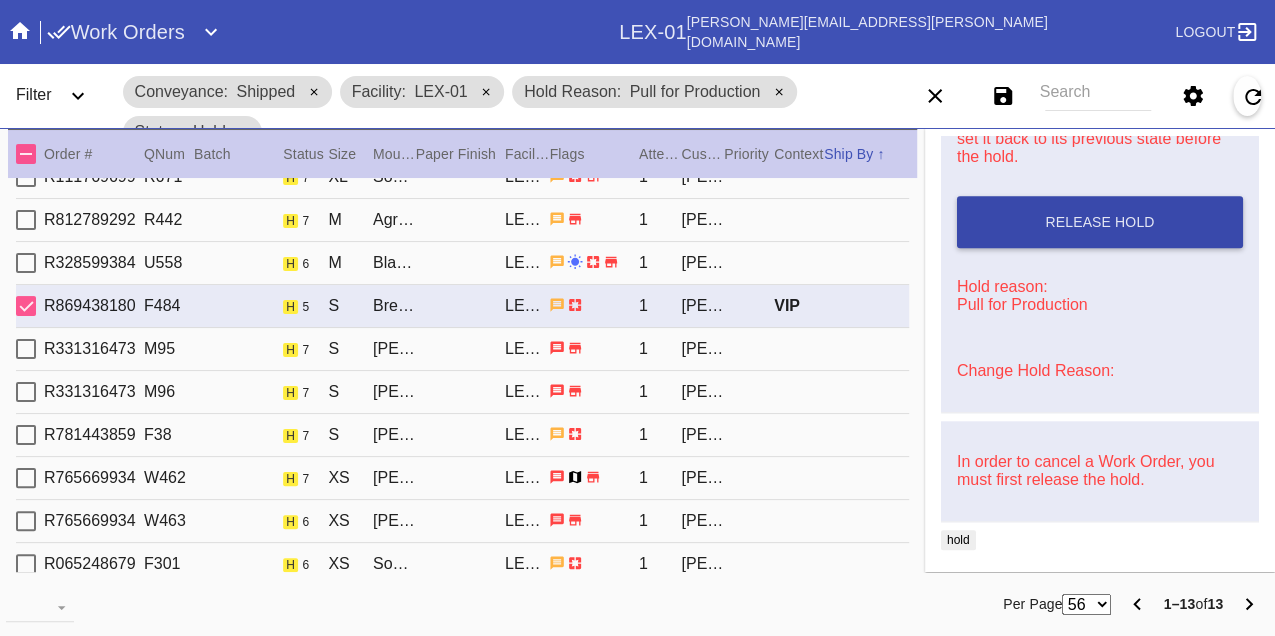 click on "Release Hold" at bounding box center (1099, 222) 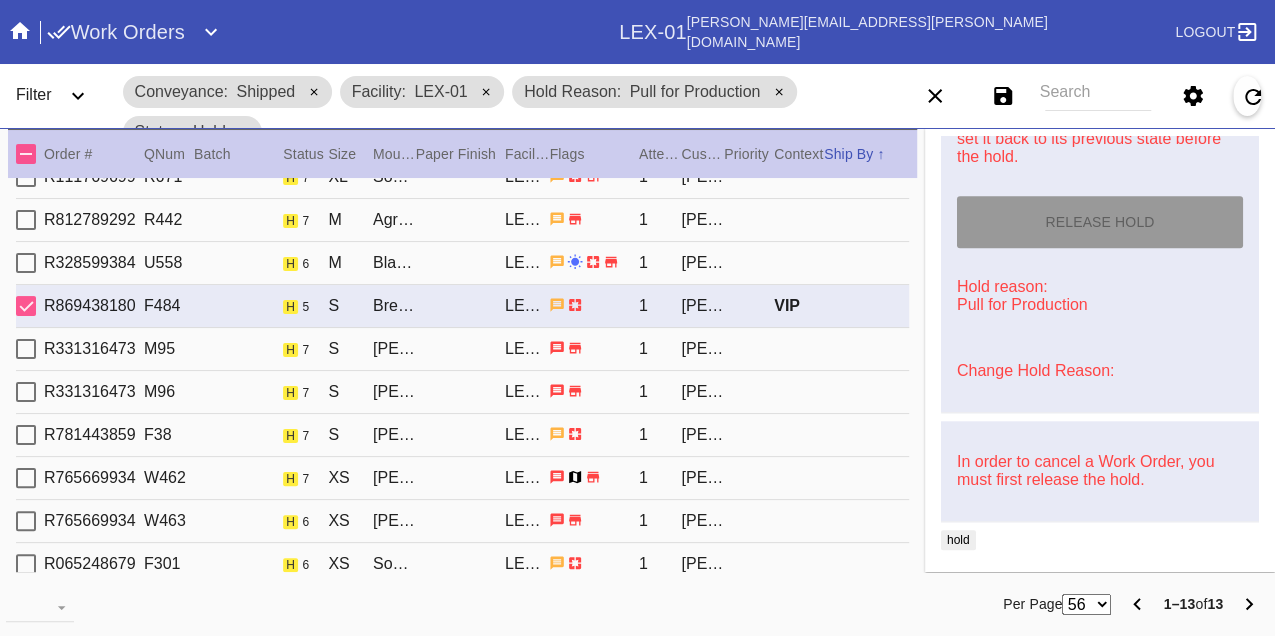type on "[DATE]" 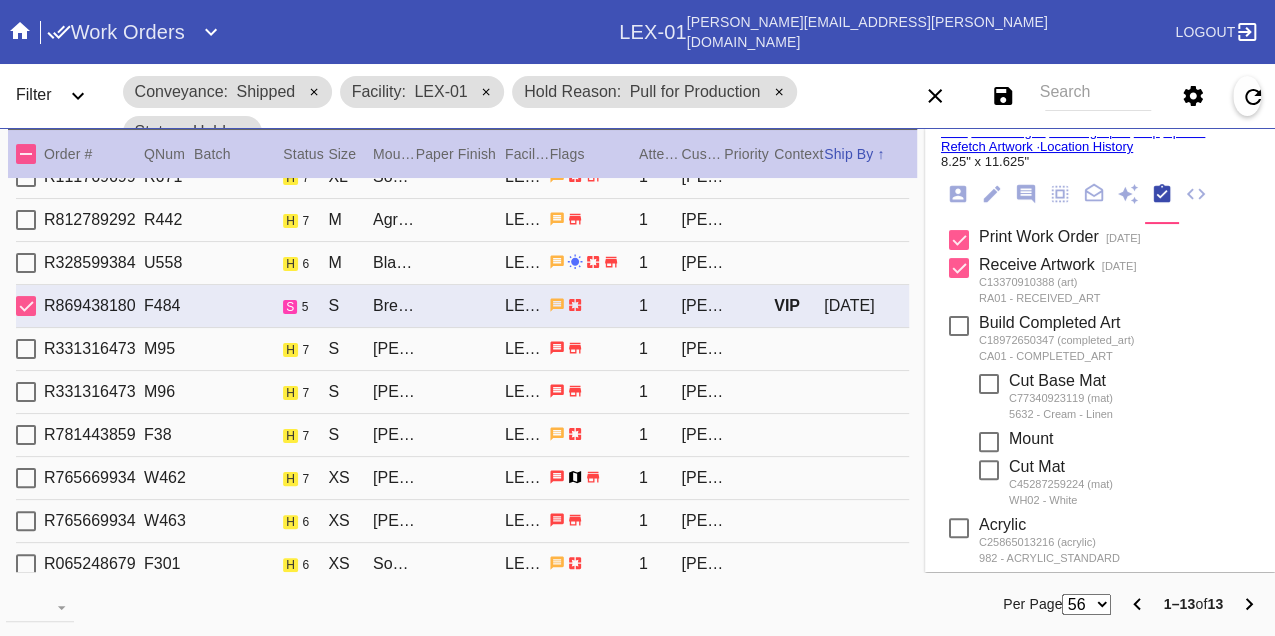 scroll, scrollTop: 0, scrollLeft: 0, axis: both 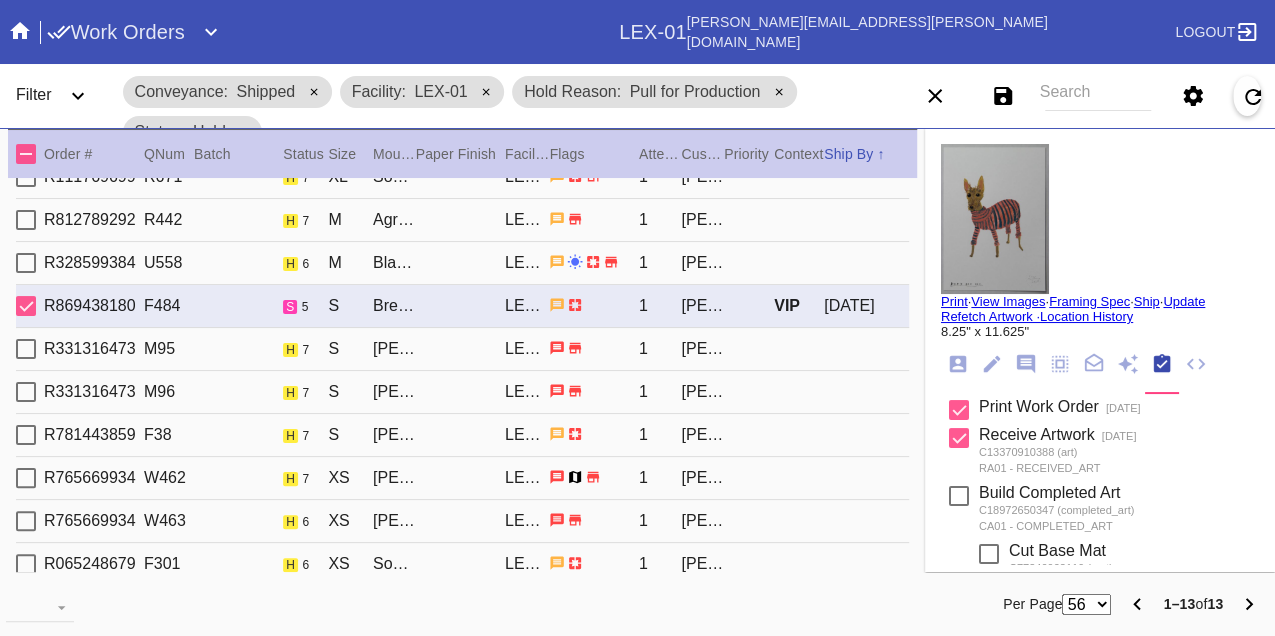 click on "Print" at bounding box center (954, 301) 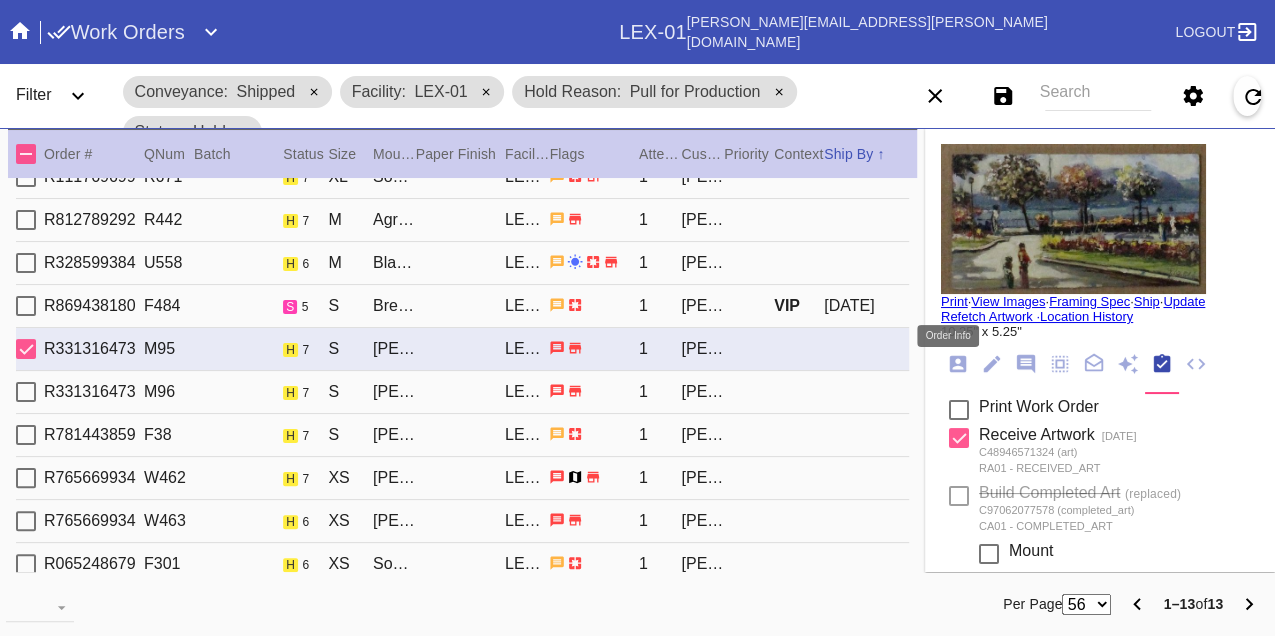 click 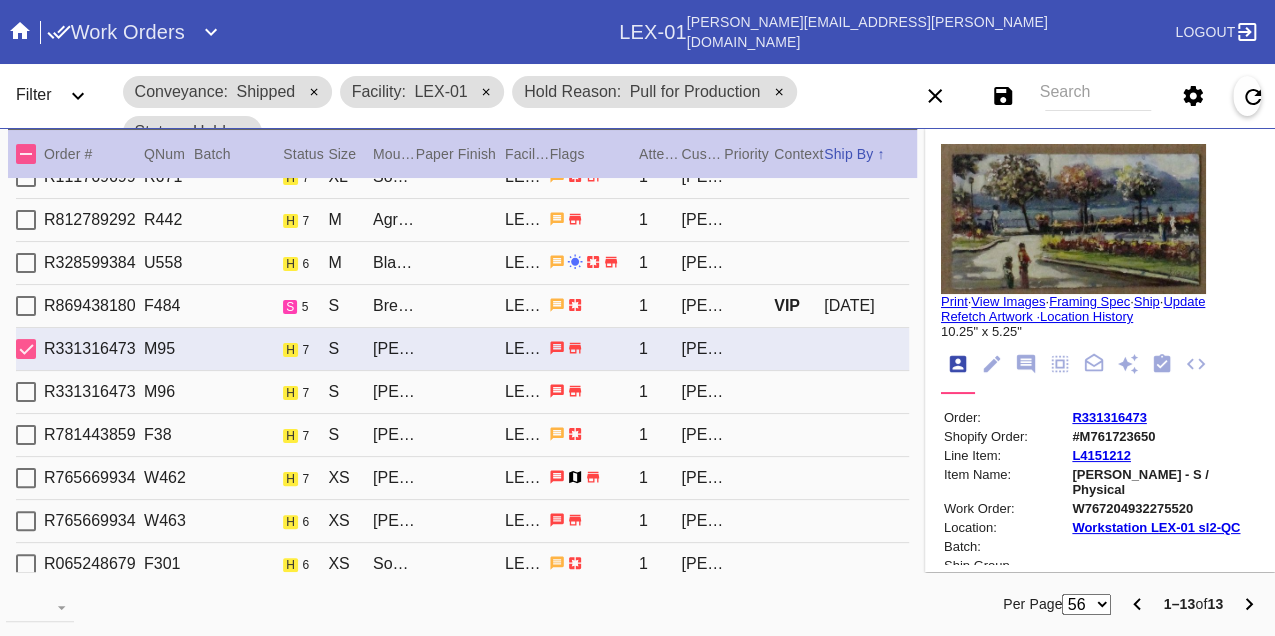 click on "W767204932275520" at bounding box center (1164, 508) 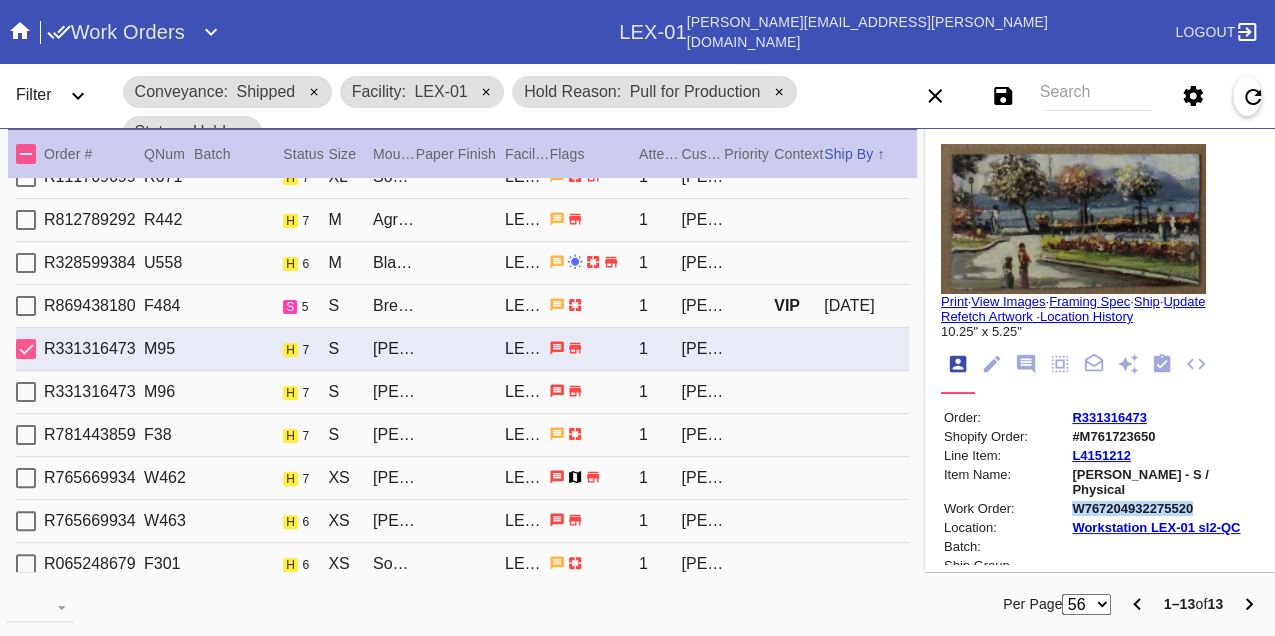 click on "W767204932275520" at bounding box center [1164, 508] 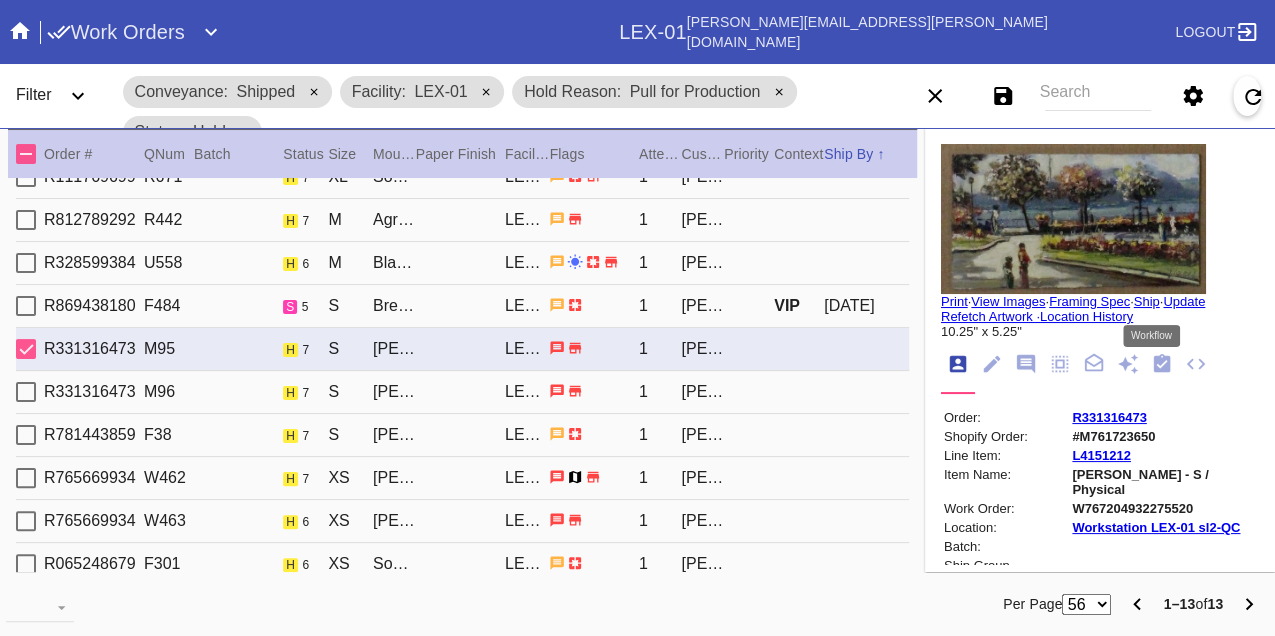 click 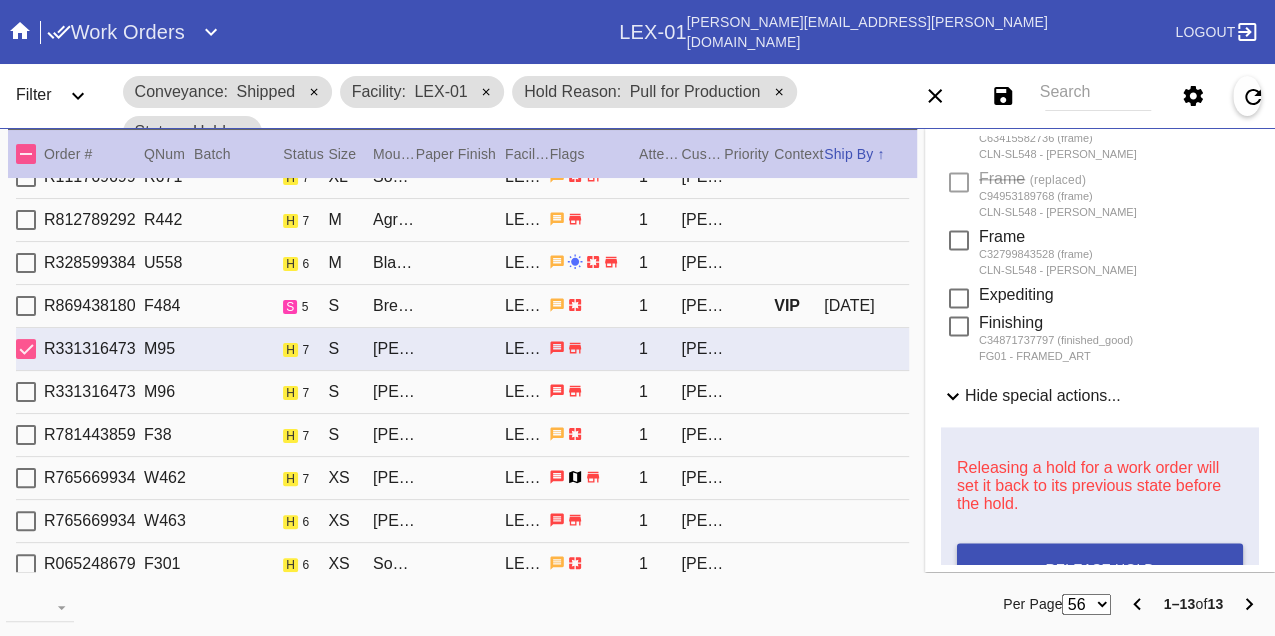 scroll, scrollTop: 1838, scrollLeft: 0, axis: vertical 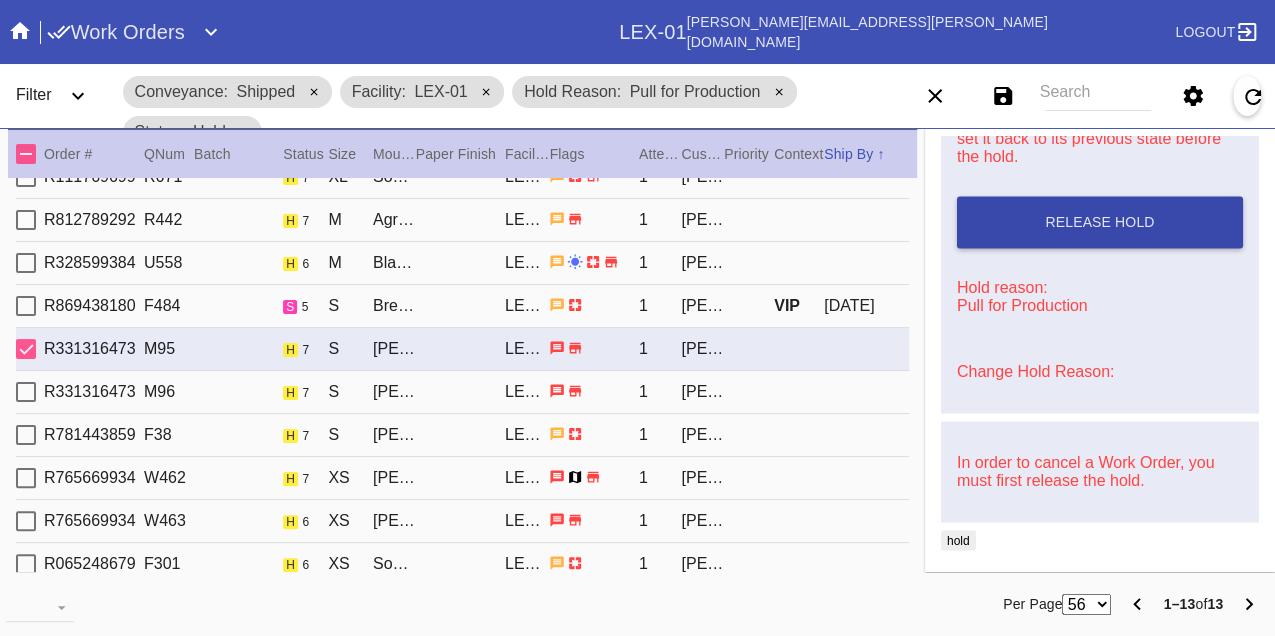 click on "Release Hold" at bounding box center (1099, 222) 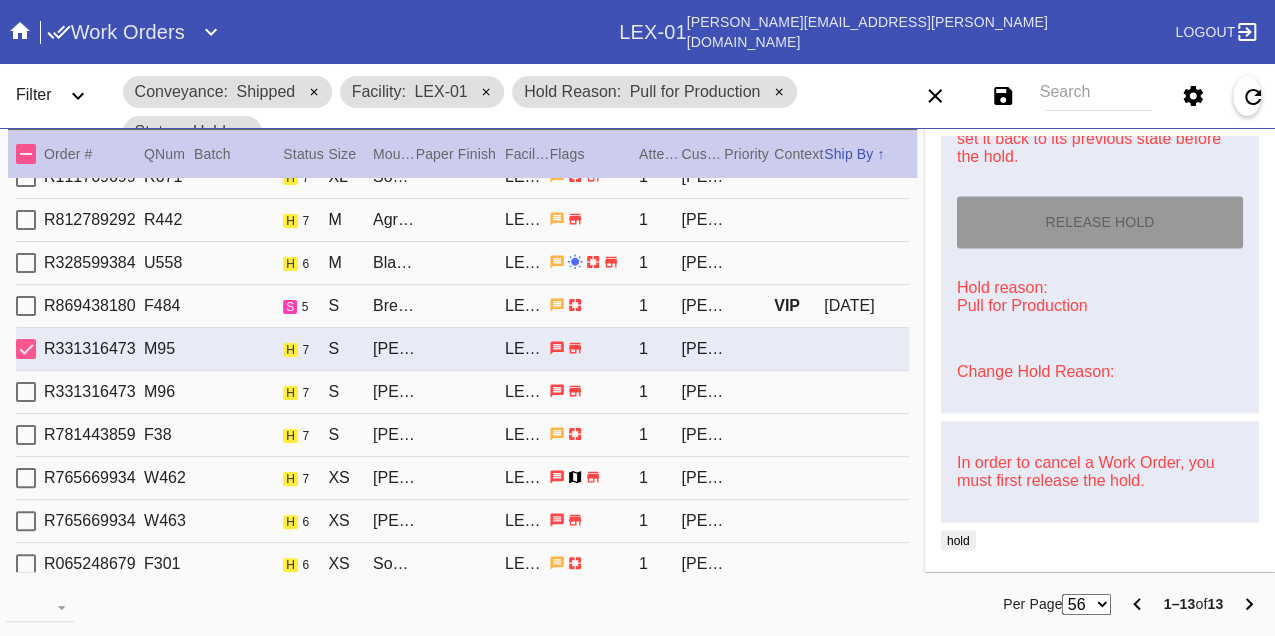 type on "[DATE]" 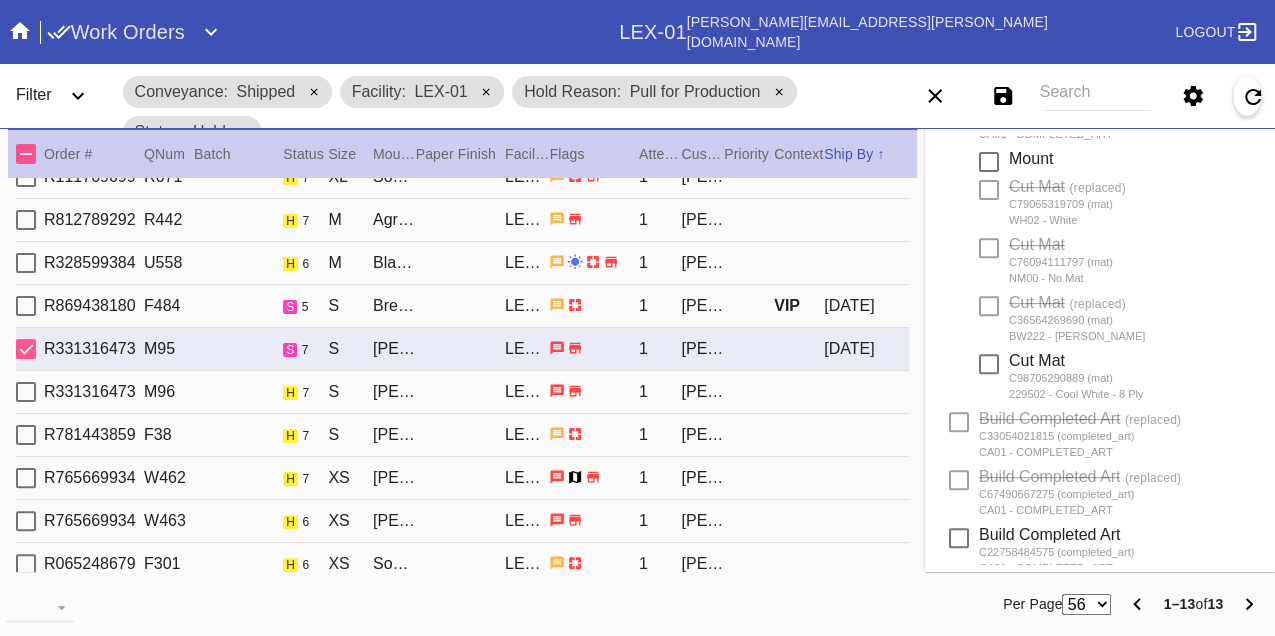 scroll, scrollTop: 0, scrollLeft: 0, axis: both 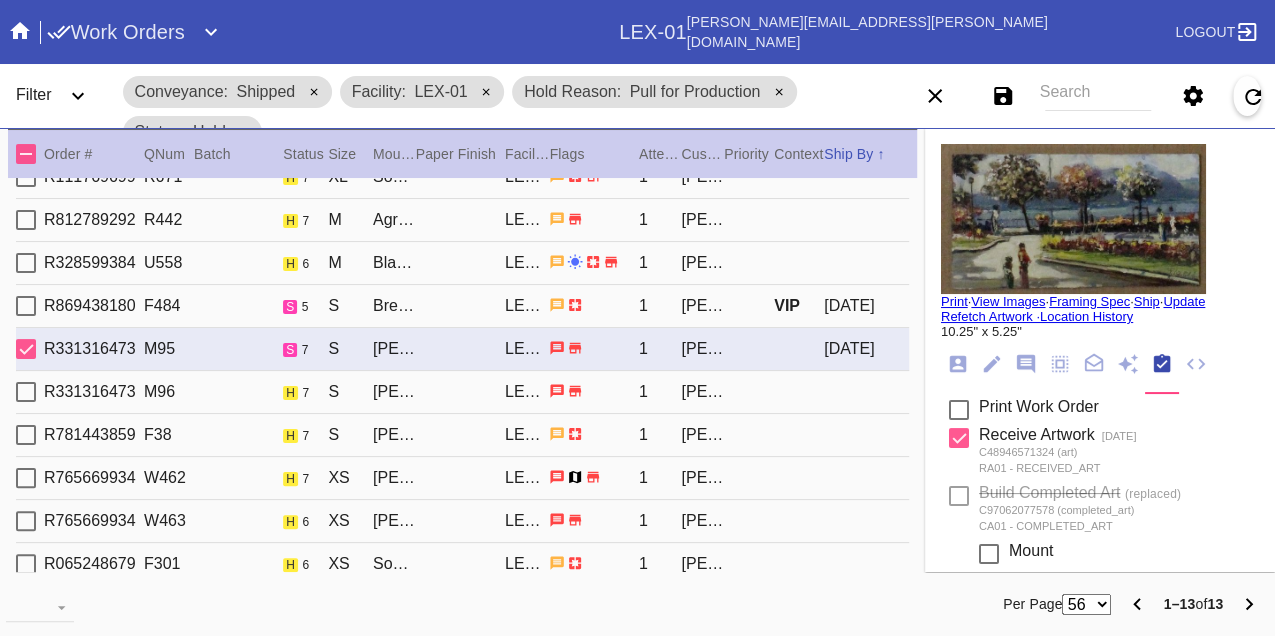 click on "Print" at bounding box center (954, 301) 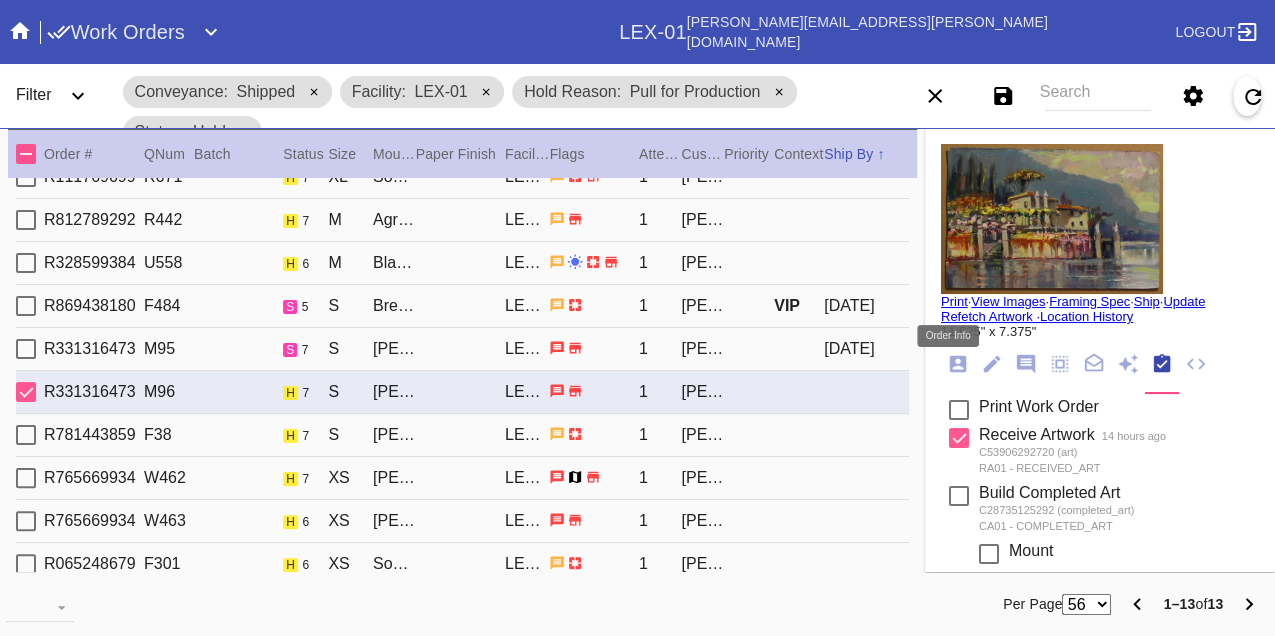 click 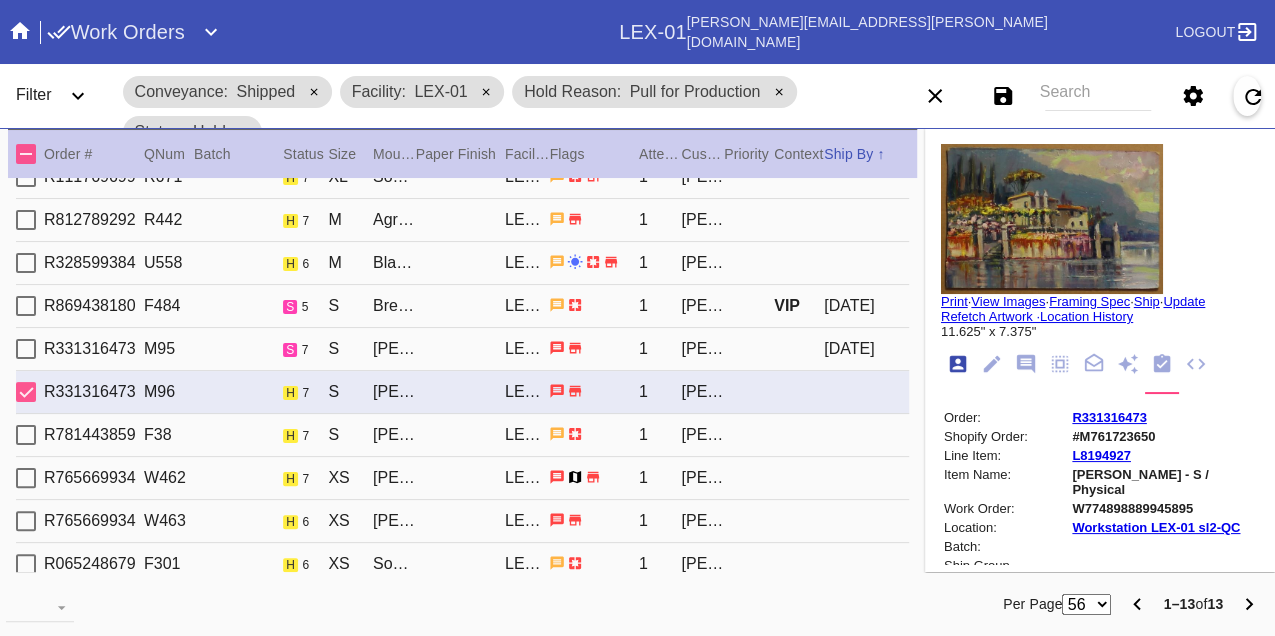 scroll, scrollTop: 24, scrollLeft: 0, axis: vertical 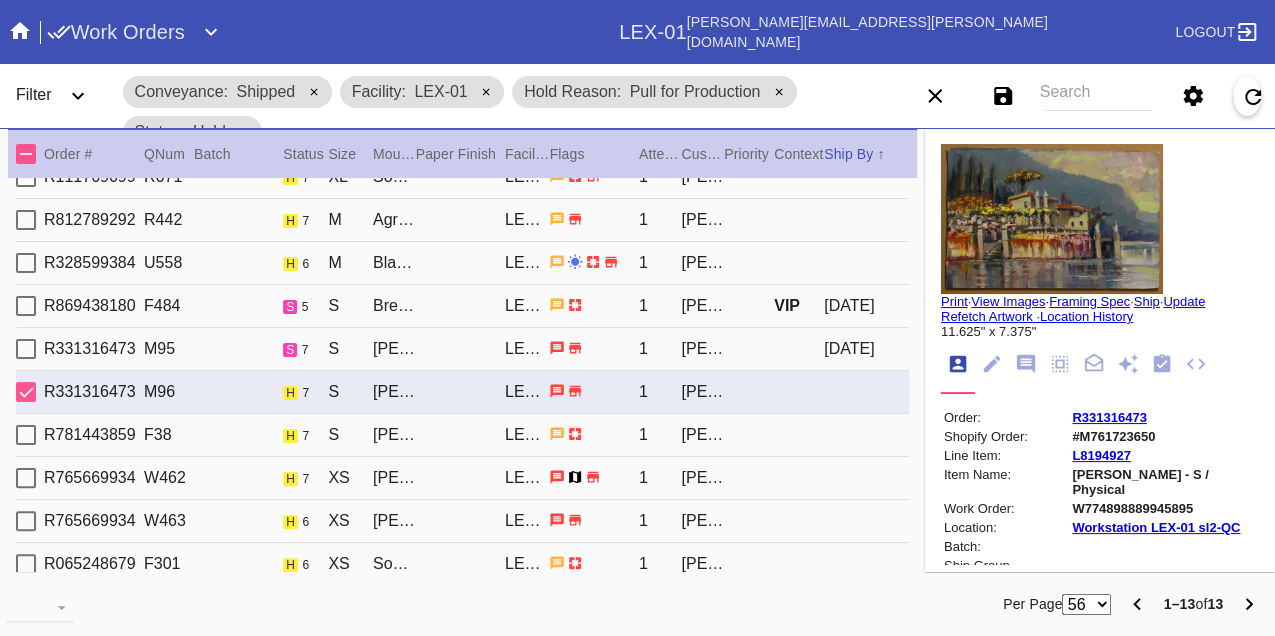 click on "W774898889945895" at bounding box center [1164, 508] 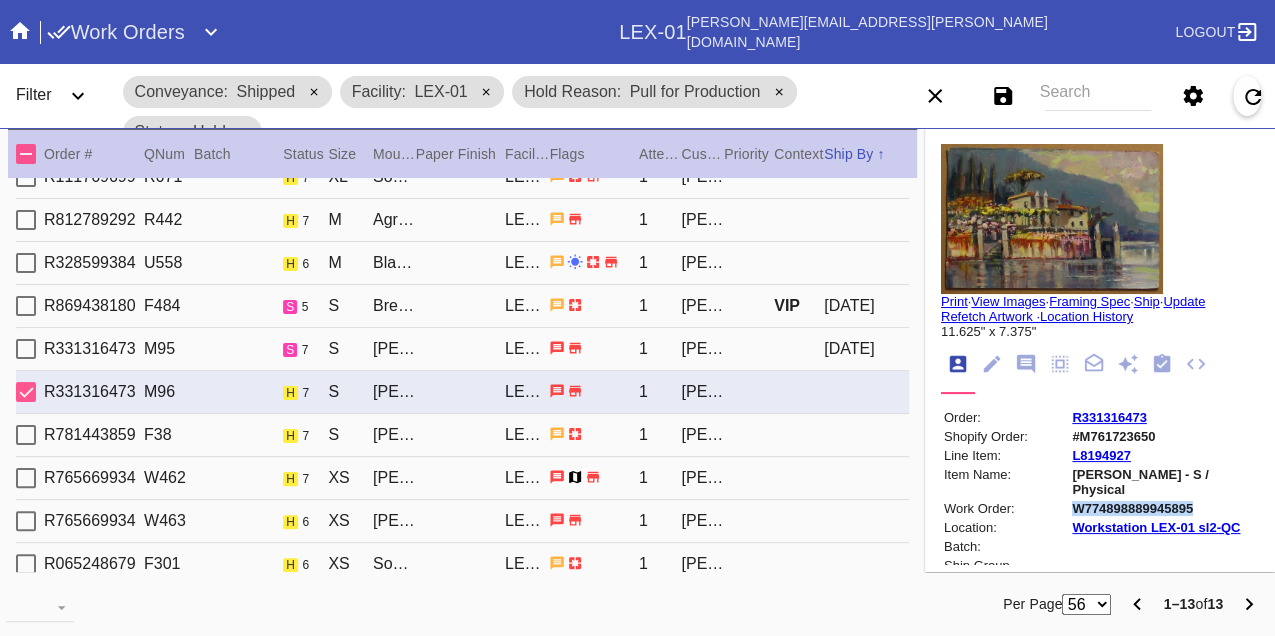 click on "W774898889945895" at bounding box center [1164, 508] 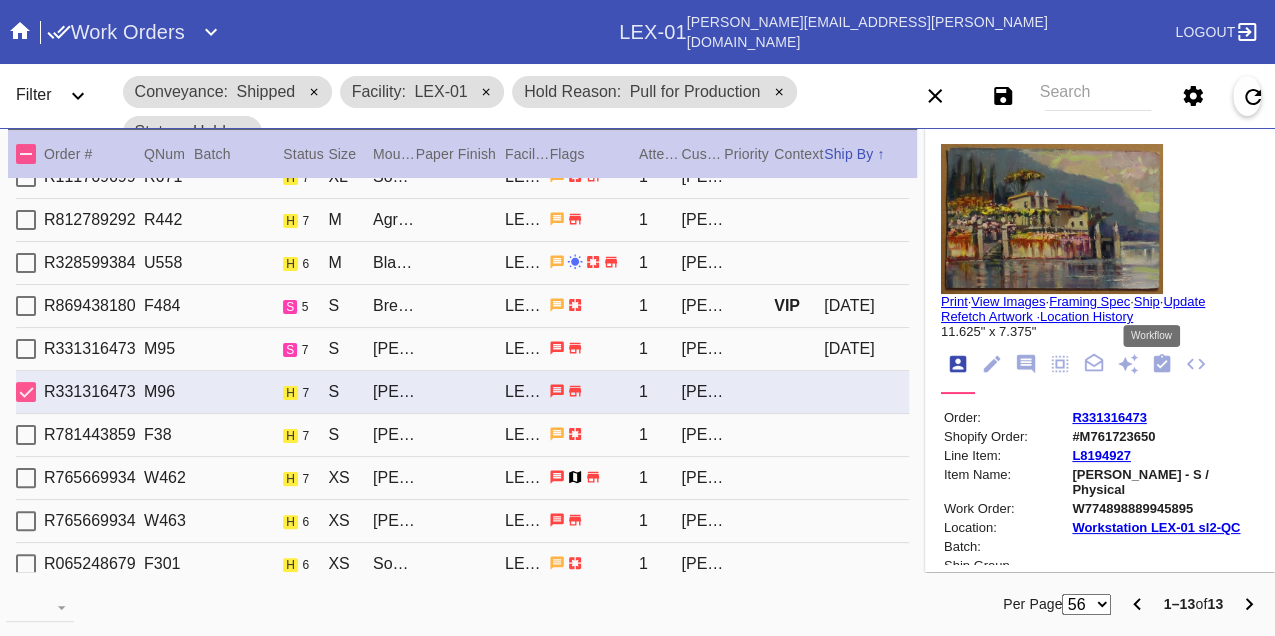 click 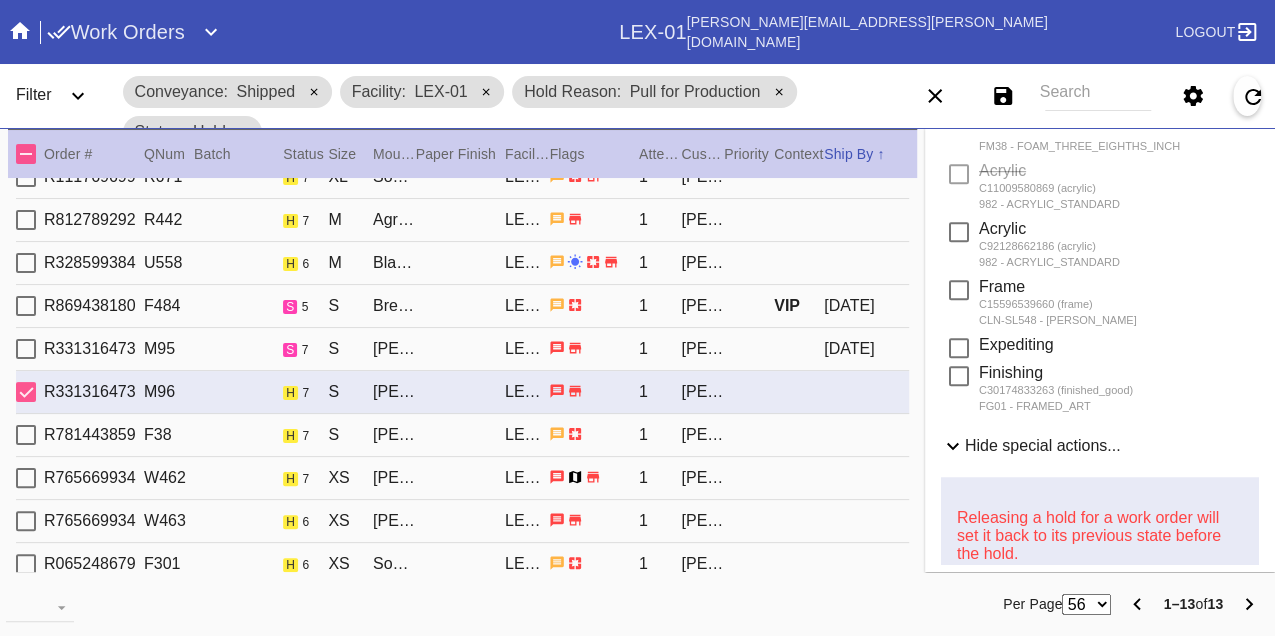 scroll, scrollTop: 1111, scrollLeft: 0, axis: vertical 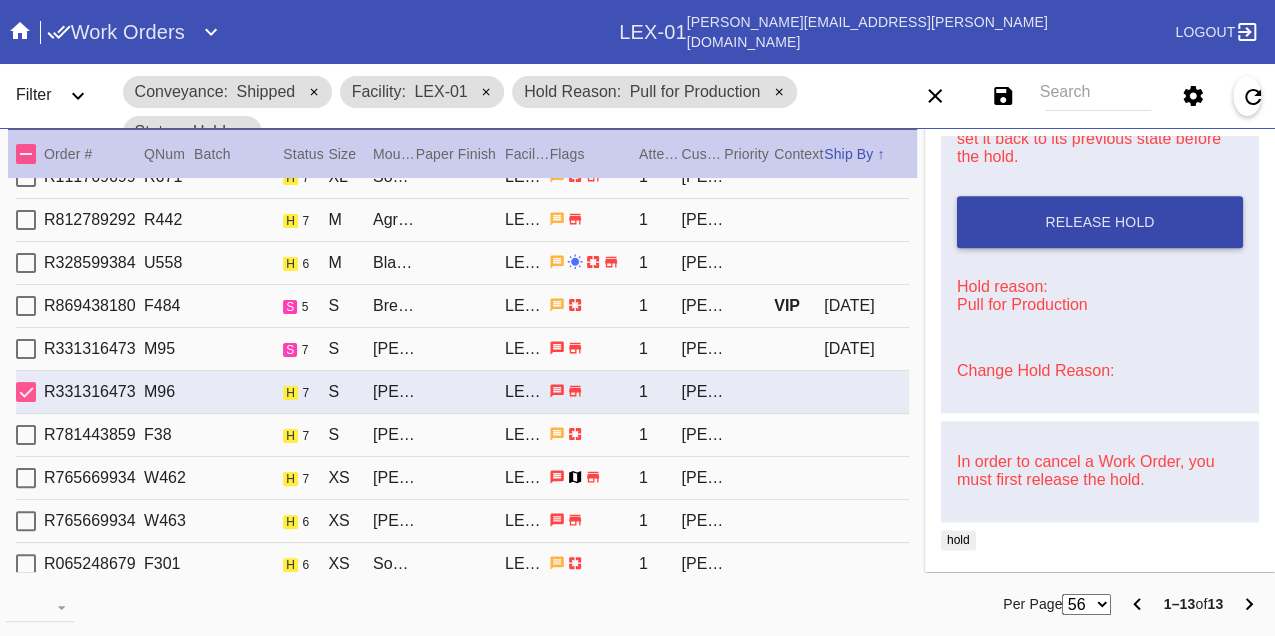 click on "Release Hold" at bounding box center [1099, 222] 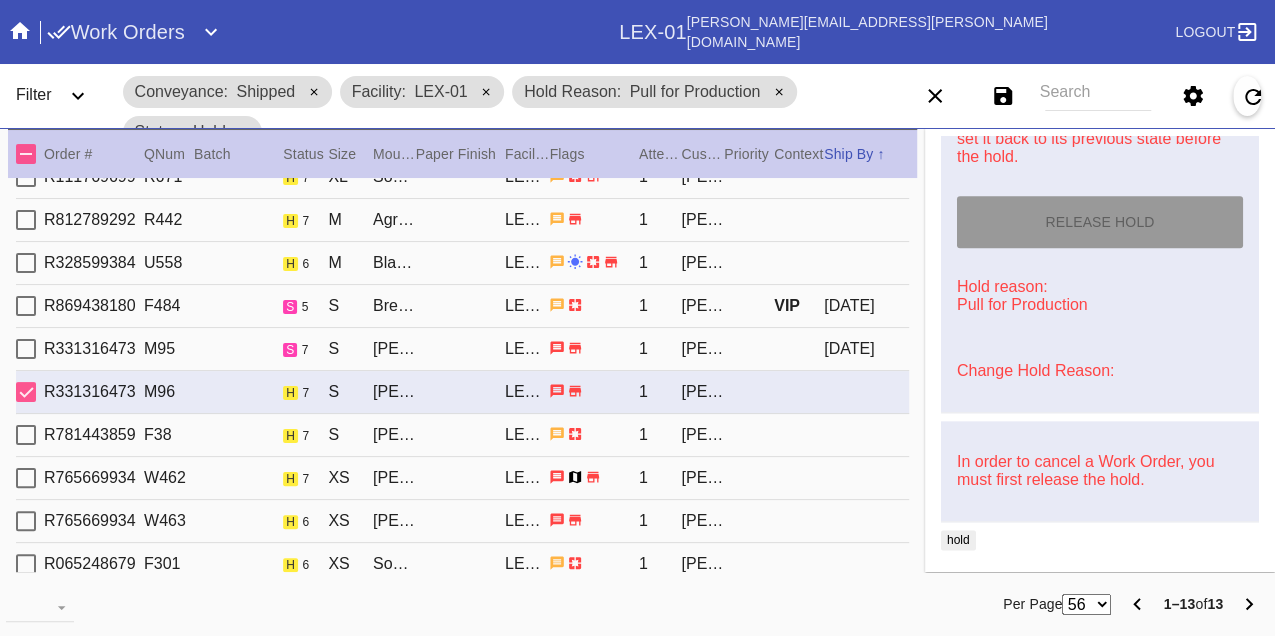 type on "[DATE]" 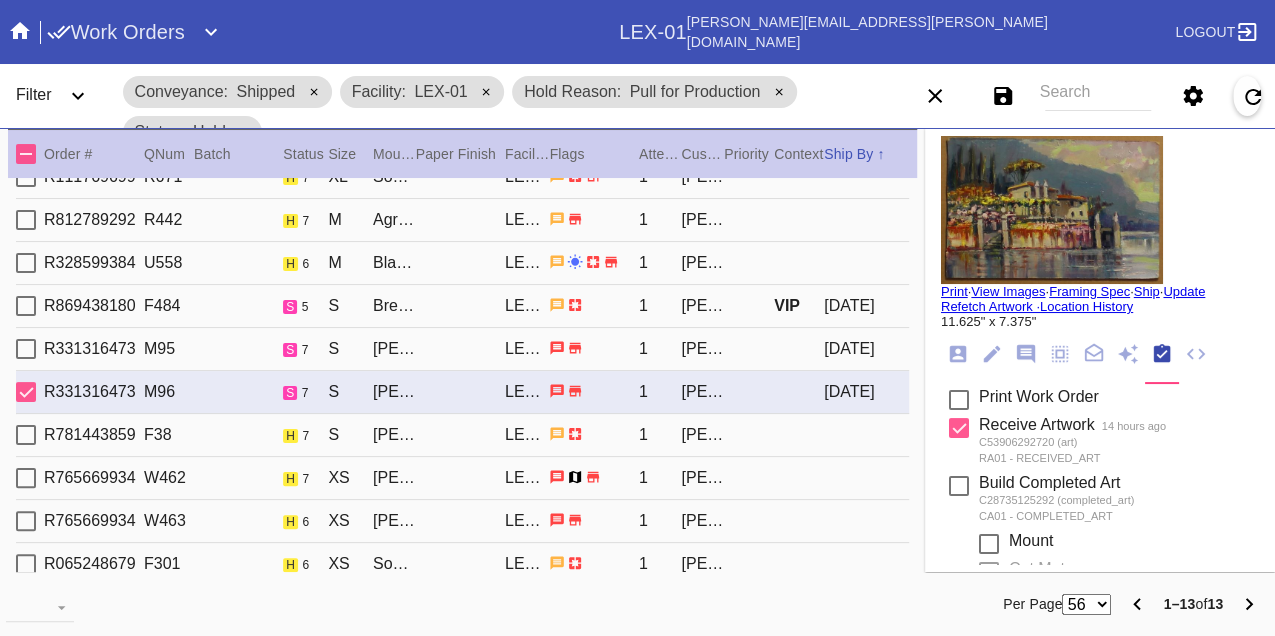 scroll, scrollTop: 0, scrollLeft: 0, axis: both 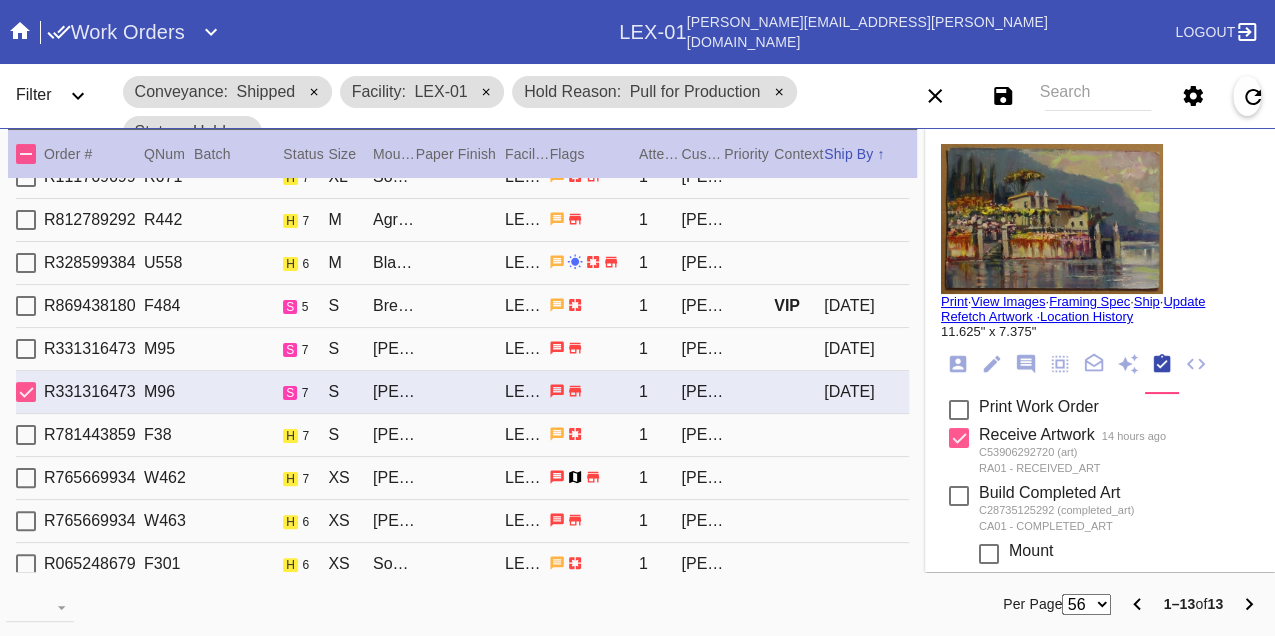 click on "Print" at bounding box center (954, 301) 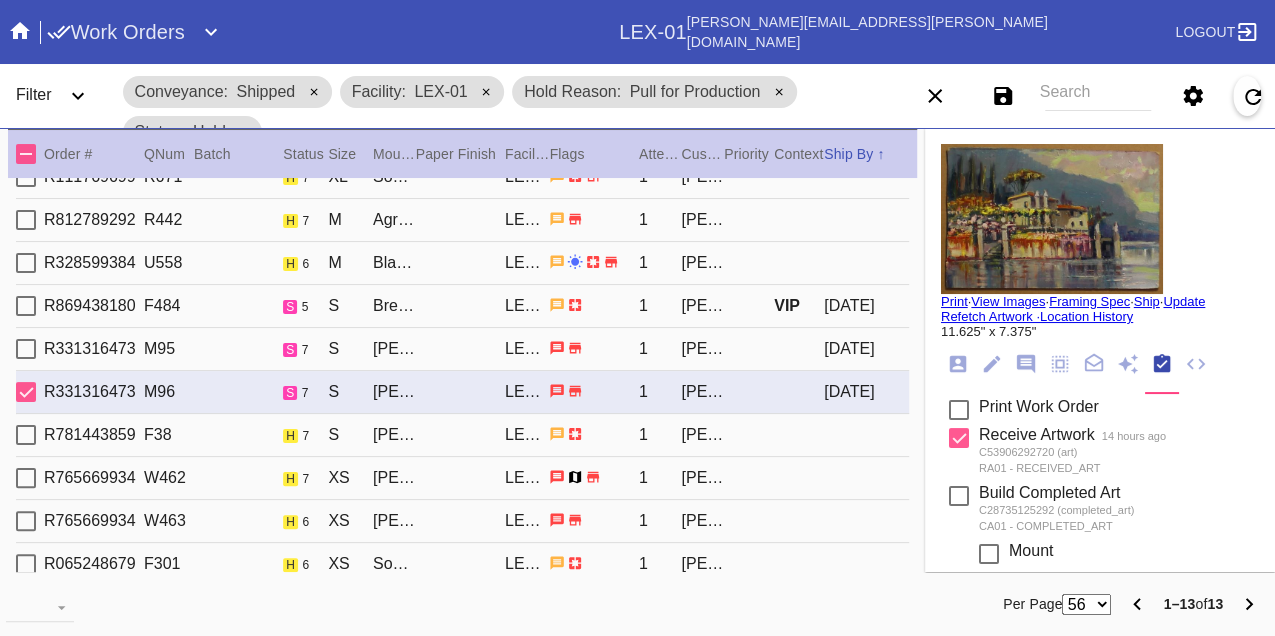 click on "R781443859 F38 h   7 S Mercer Slim / White LEX-01 1 Margaret Ford" at bounding box center [462, 435] 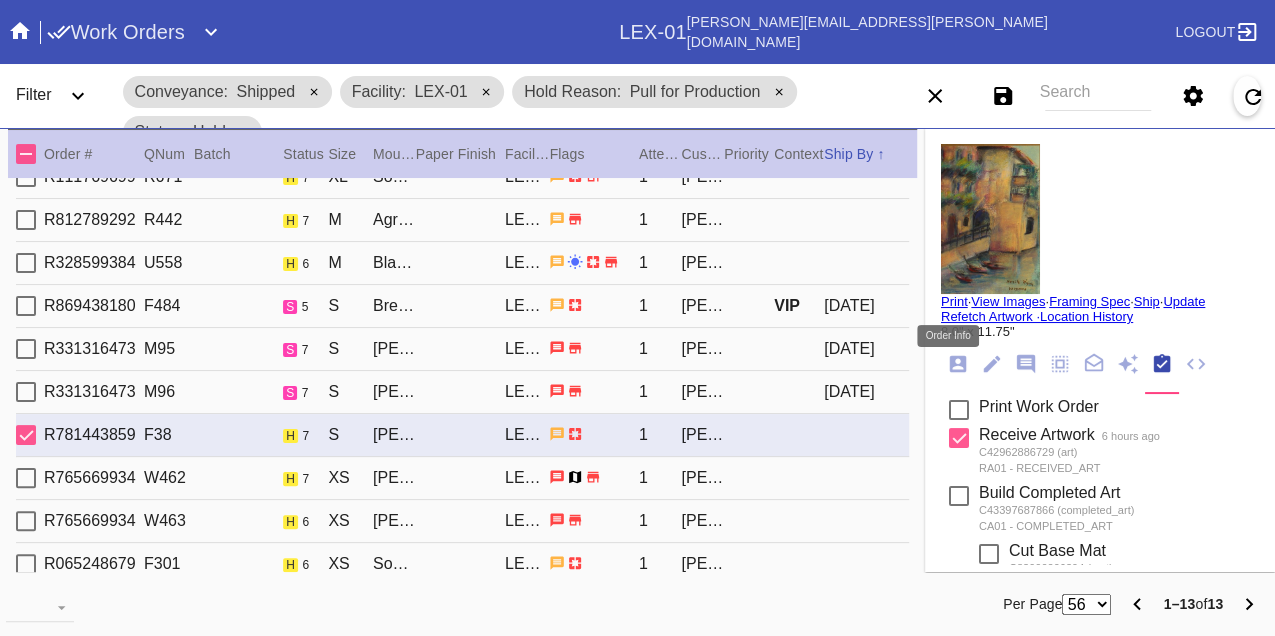 click 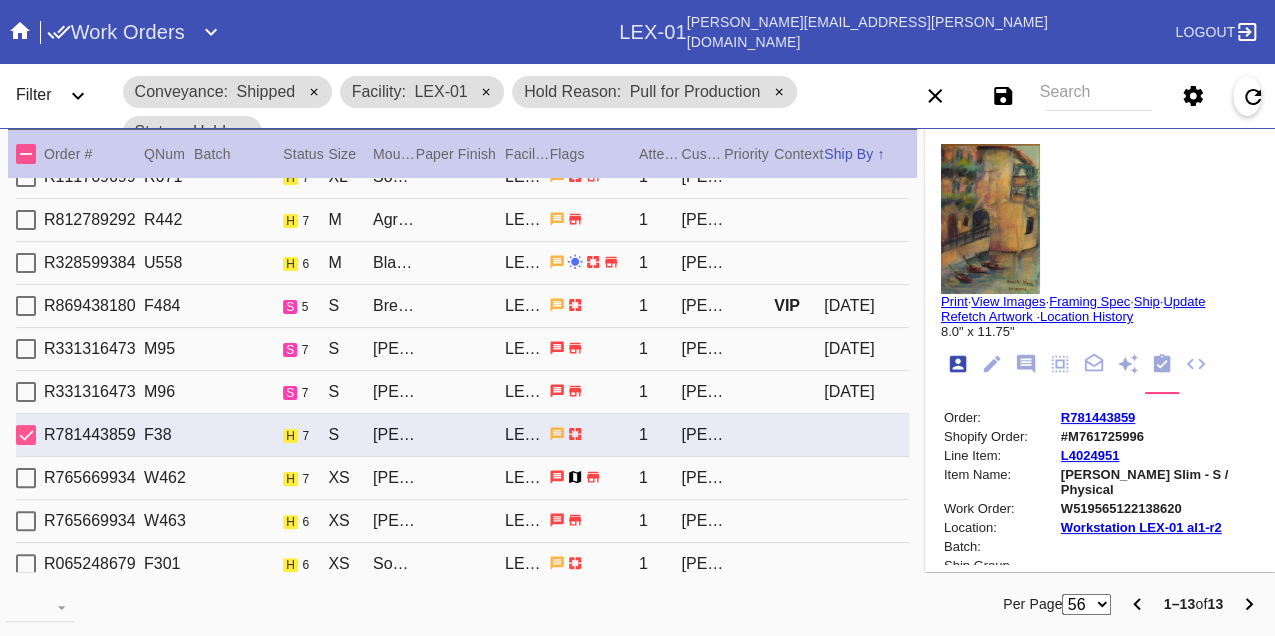 scroll, scrollTop: 24, scrollLeft: 0, axis: vertical 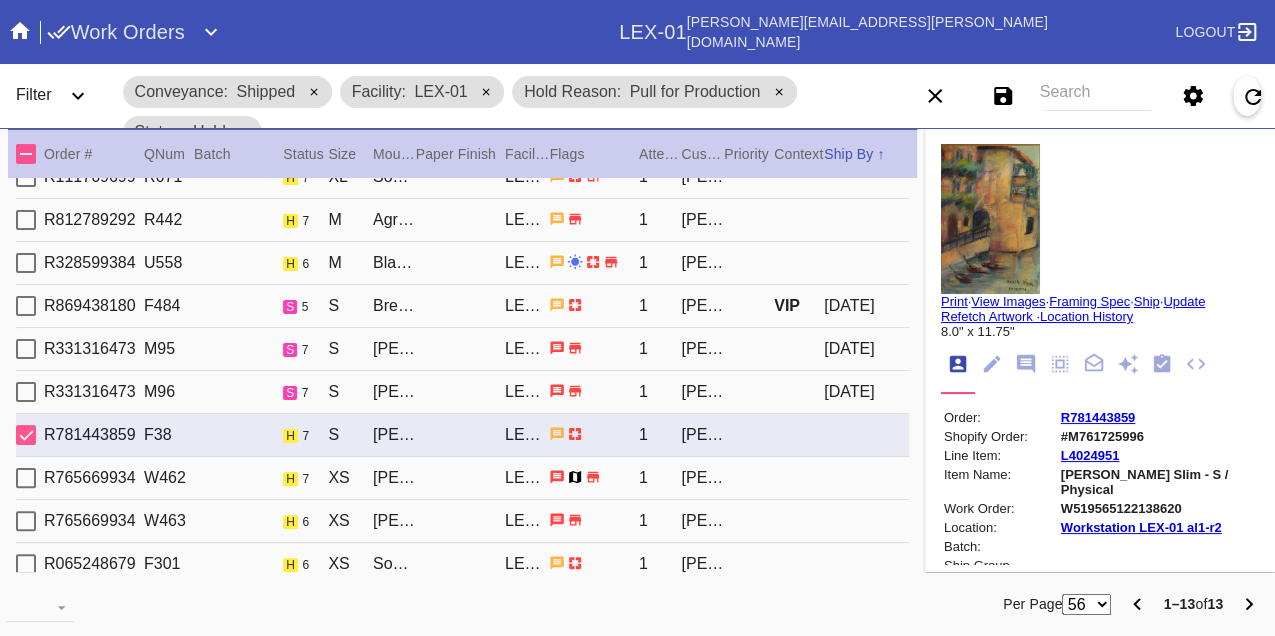 click on "W519565122138620" at bounding box center (1158, 508) 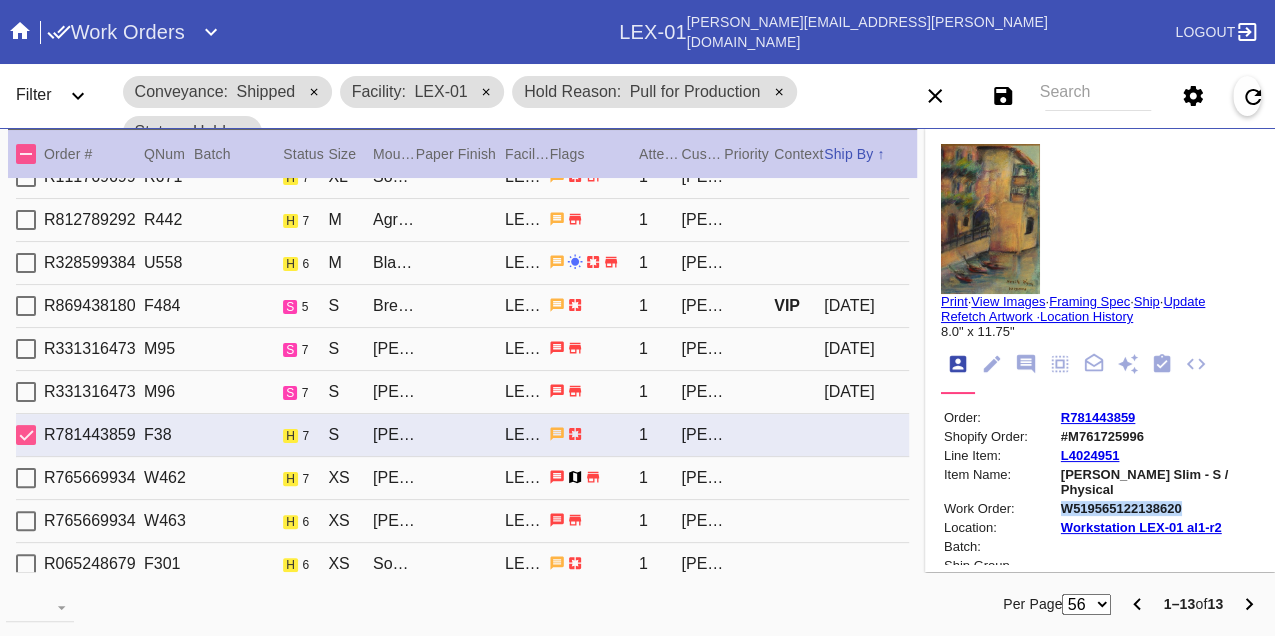 click on "W519565122138620" at bounding box center (1158, 508) 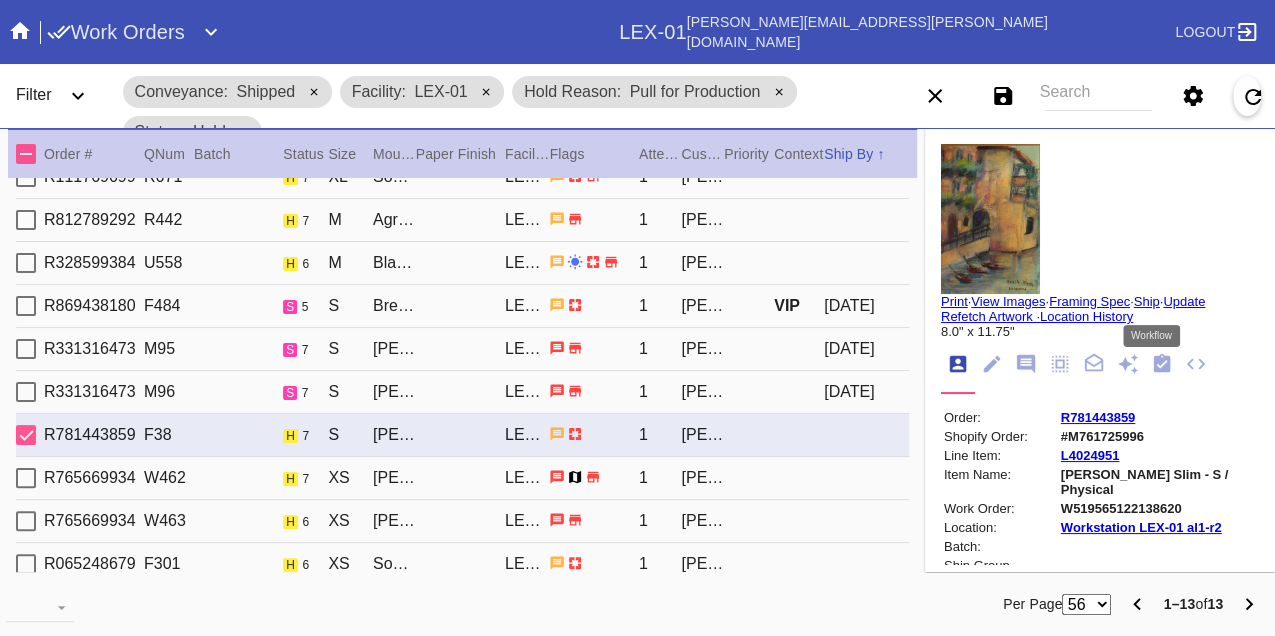 click 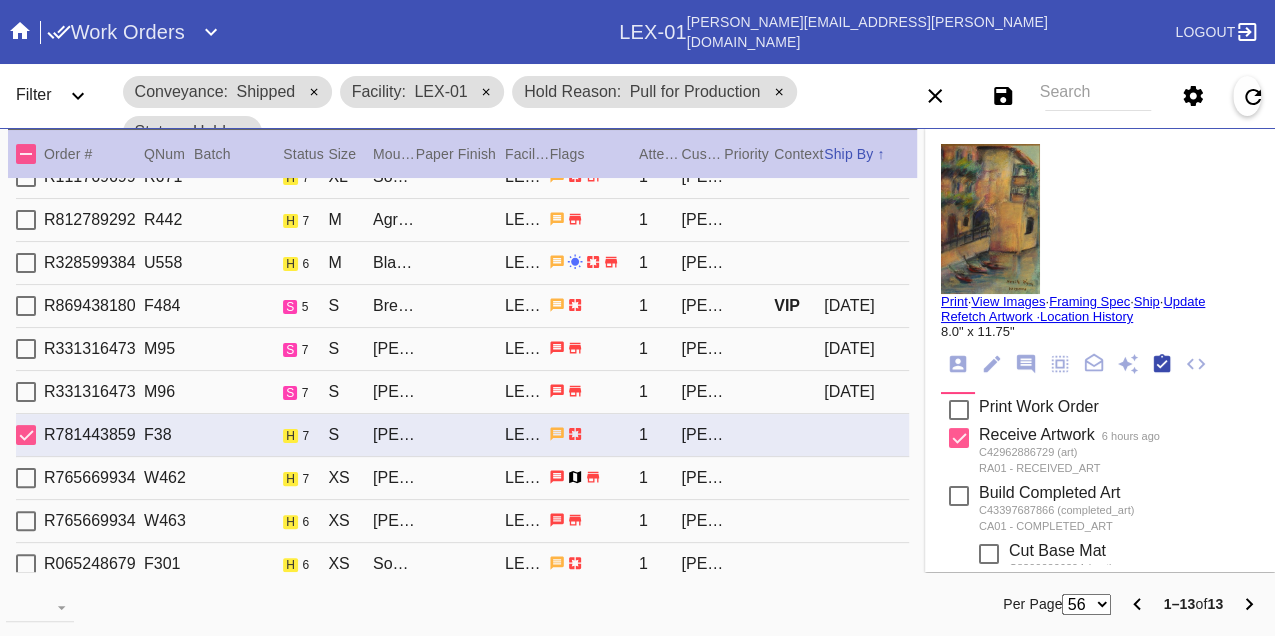 scroll, scrollTop: 318, scrollLeft: 0, axis: vertical 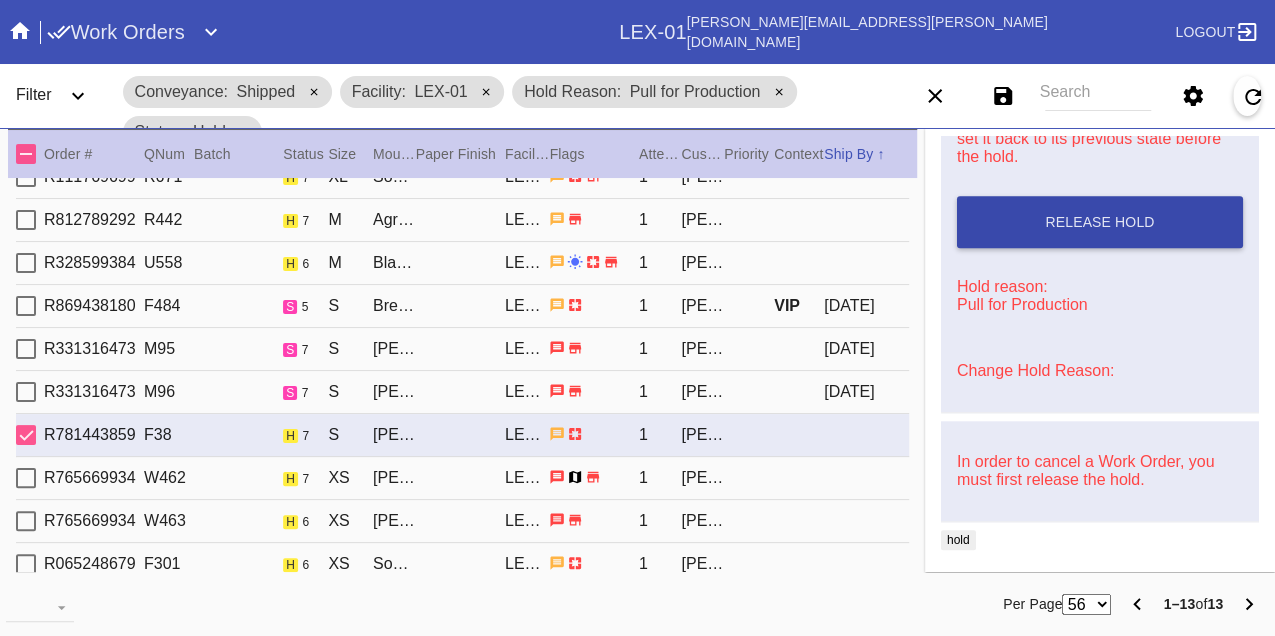 click on "Release Hold" at bounding box center [1100, 222] 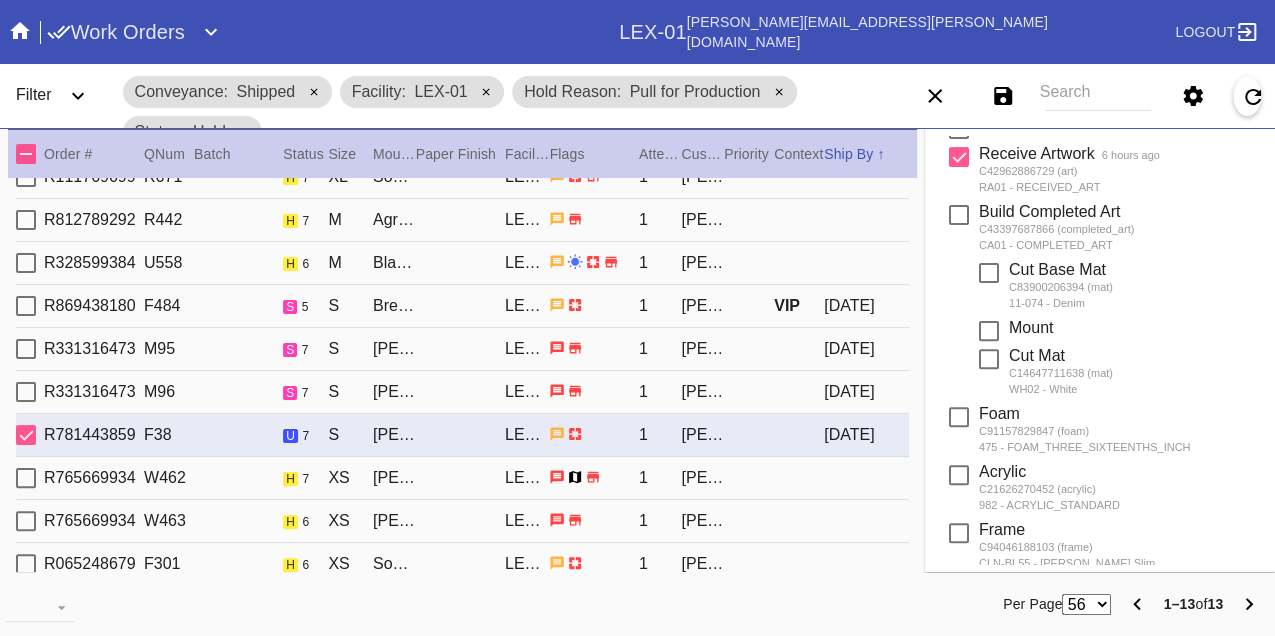 scroll, scrollTop: 0, scrollLeft: 0, axis: both 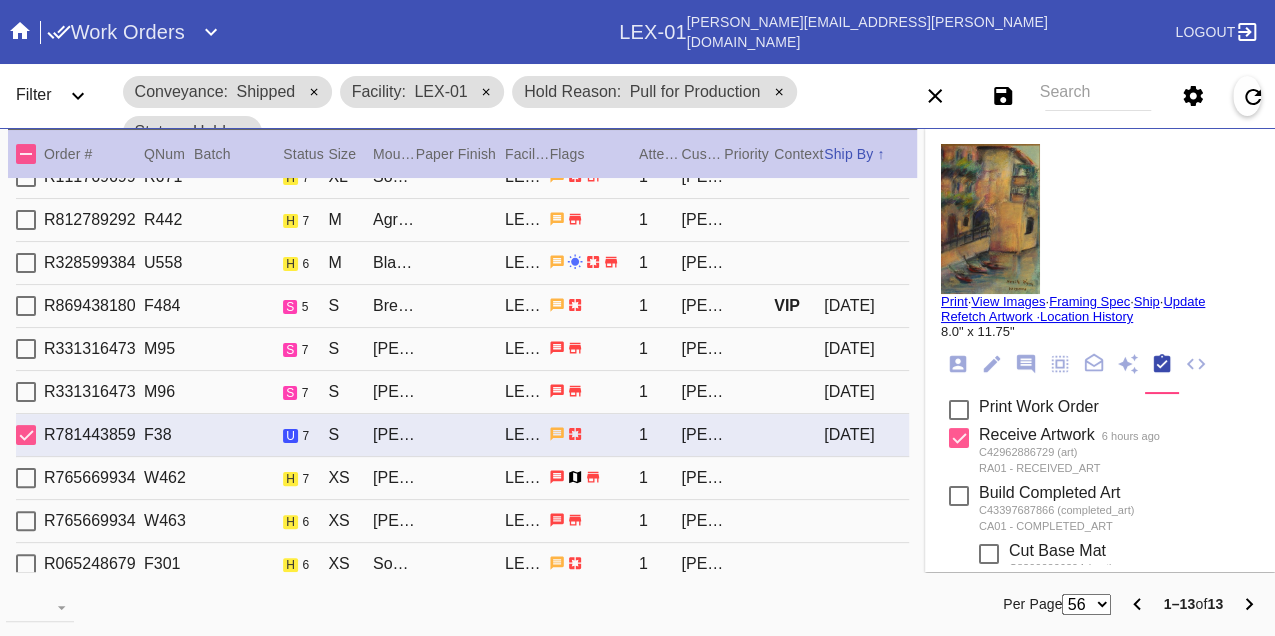 click on "Print" at bounding box center (954, 301) 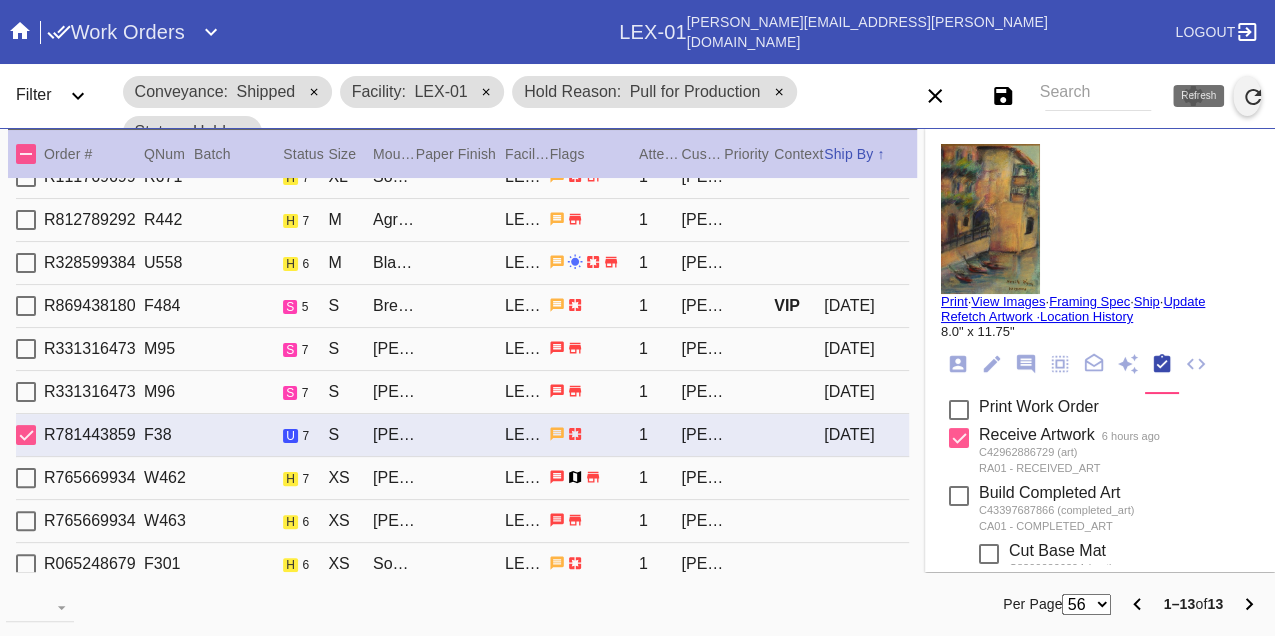 click 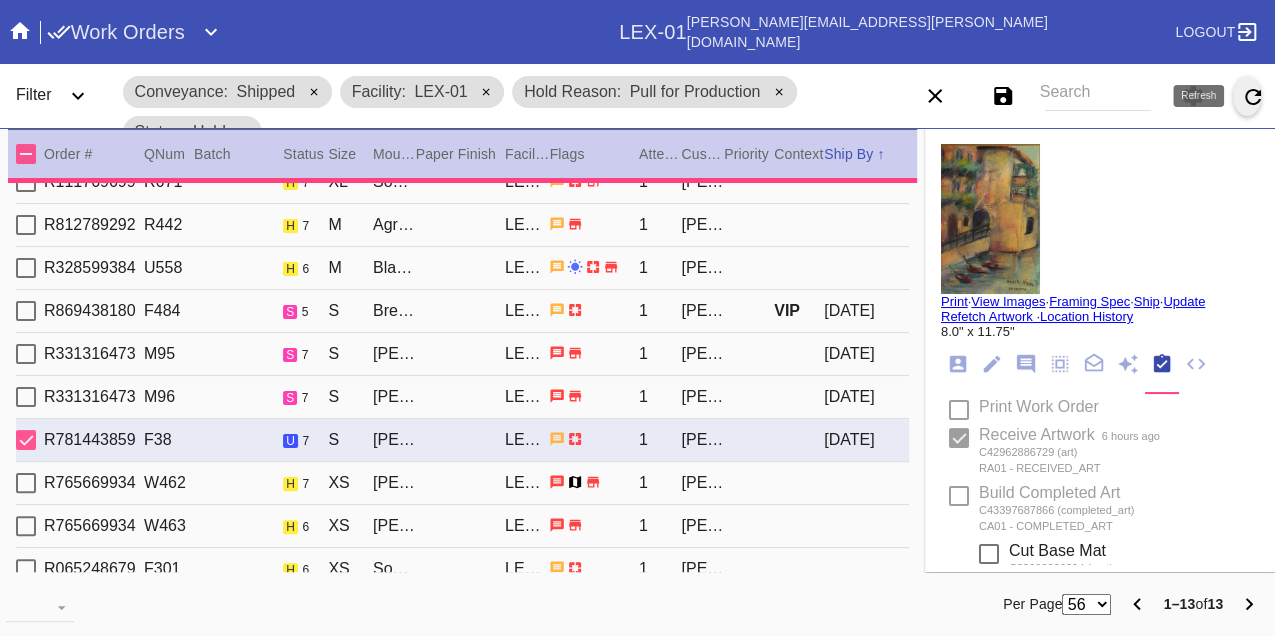 scroll, scrollTop: 0, scrollLeft: 0, axis: both 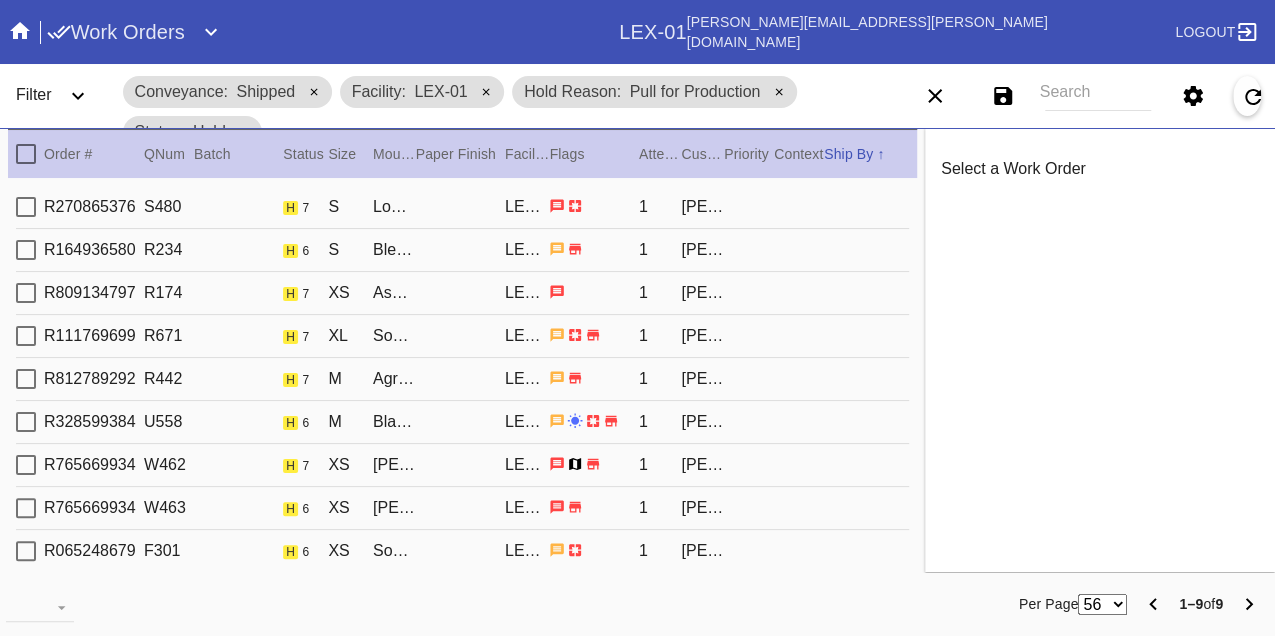 click on "R270865376 S480 h   7 S London / White LEX-01 1 Lauren Eisemann" at bounding box center (462, 207) 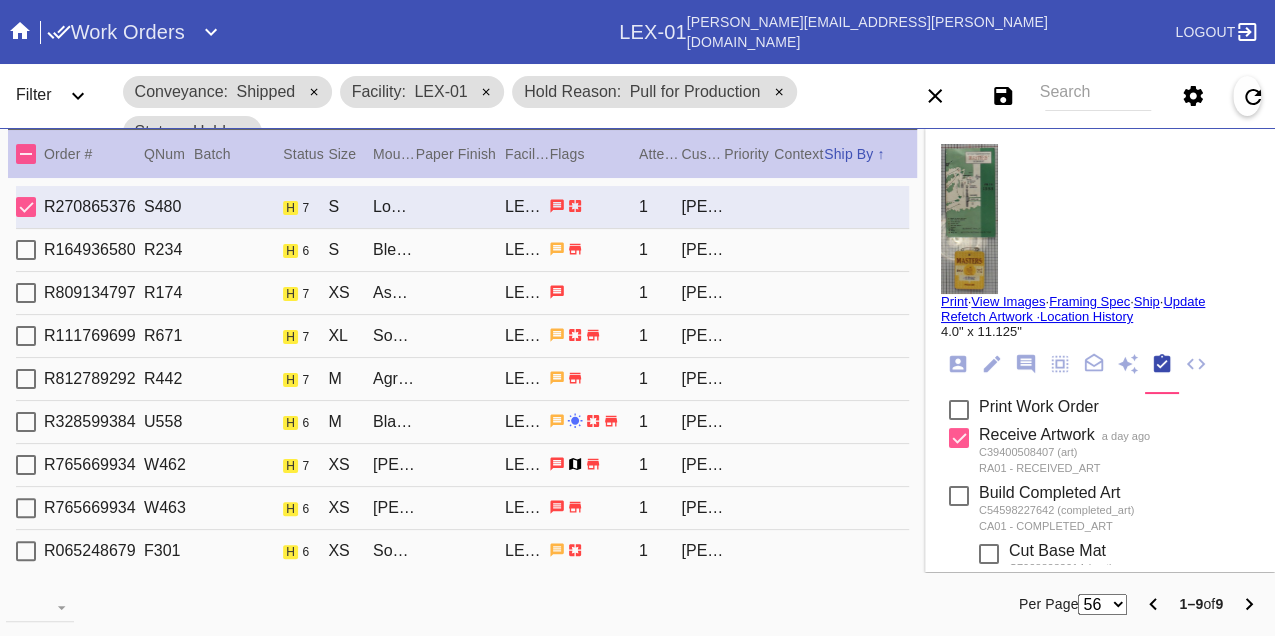 click on "R164936580 R234 h   6 S Bleached Maple Mini / No Mat LEX-01 1 Emily Sullivan" at bounding box center (462, 250) 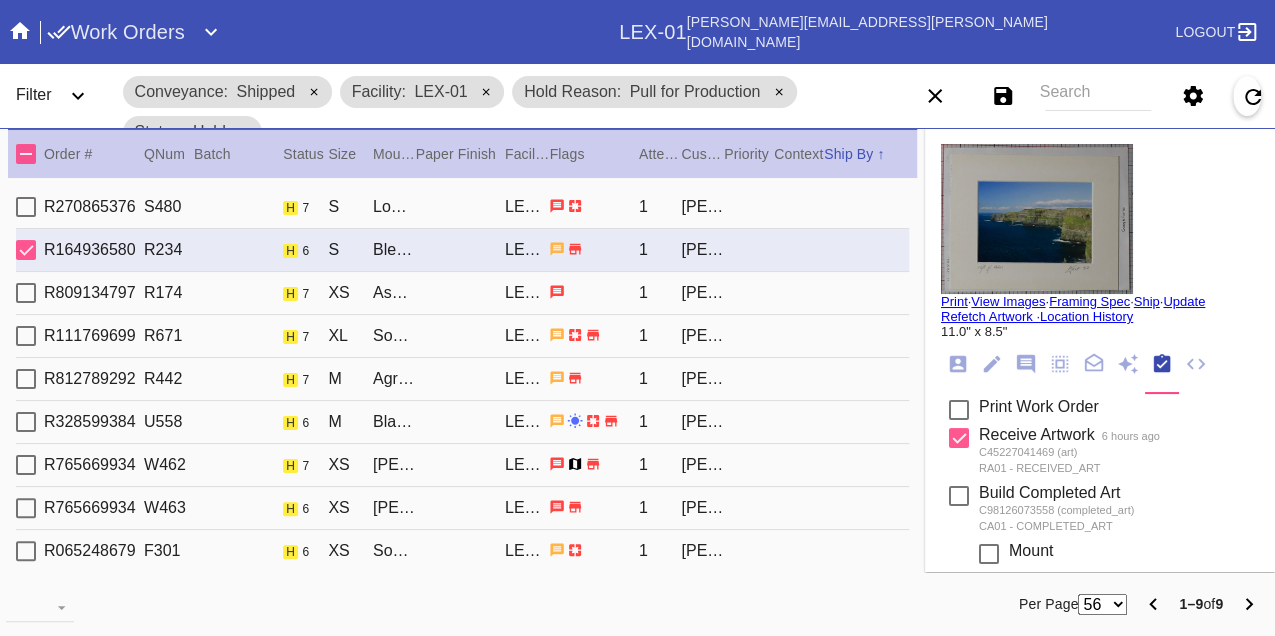 click on "R809134797 R174 h   7 XS Ash Round / Navy Mini Stripe LEX-01 1 Alison Vinciguerra" at bounding box center (462, 293) 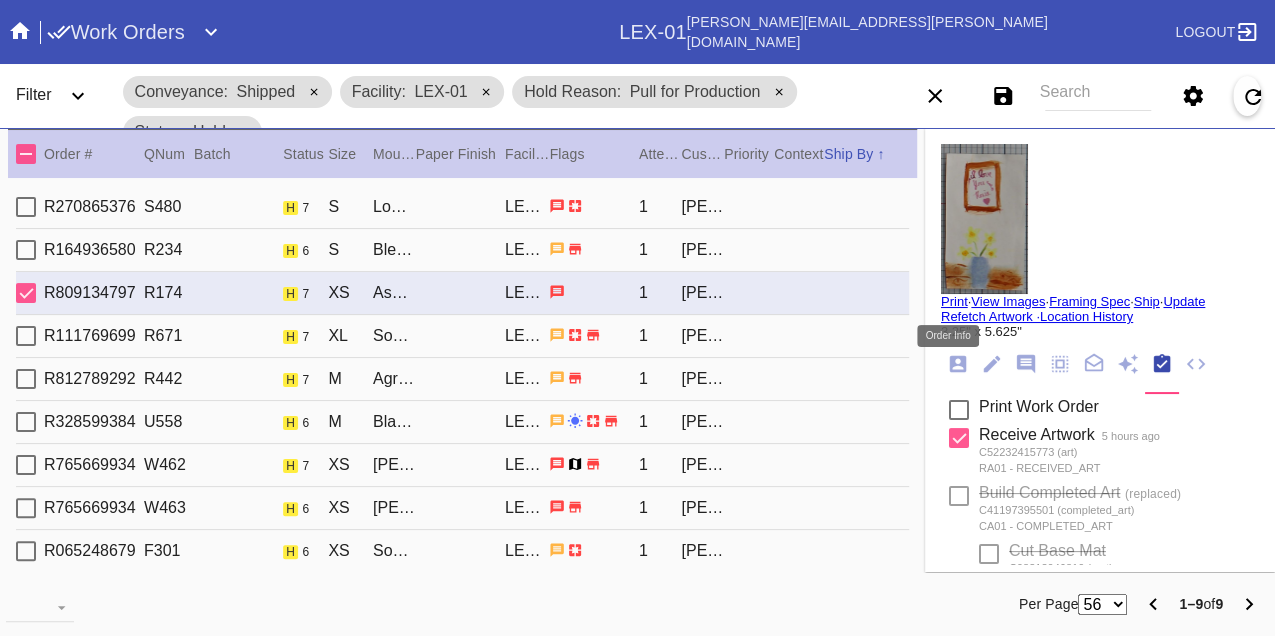 drag, startPoint x: 942, startPoint y: 359, endPoint x: 947, endPoint y: 372, distance: 13.928389 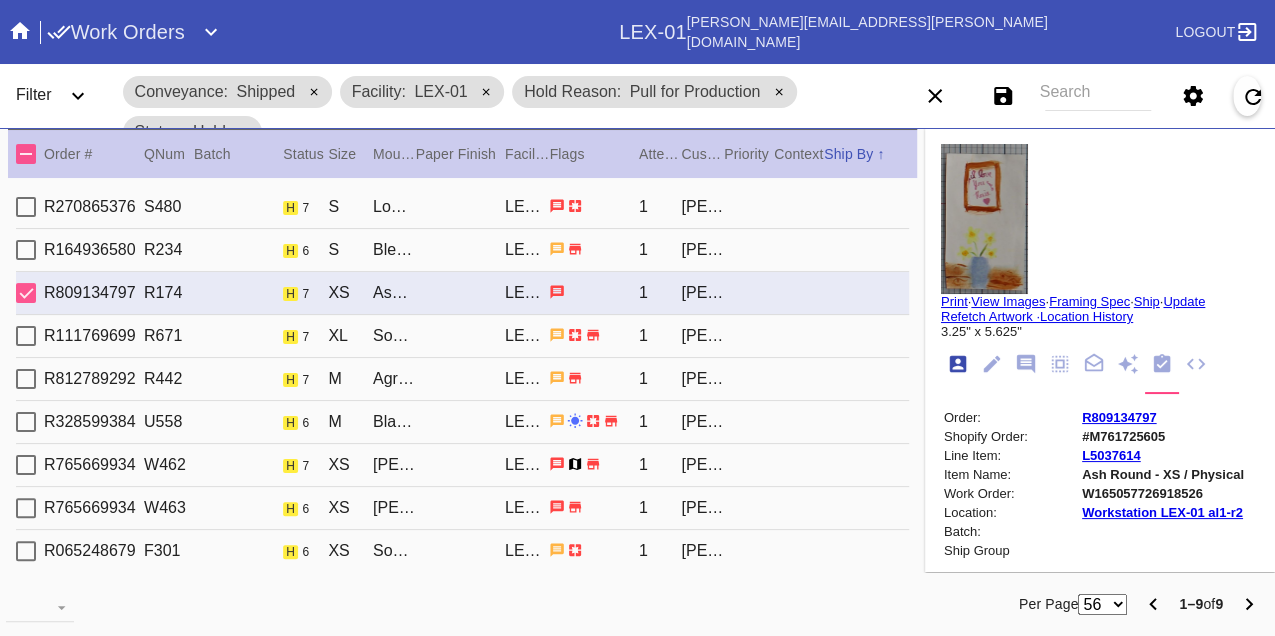 scroll, scrollTop: 24, scrollLeft: 0, axis: vertical 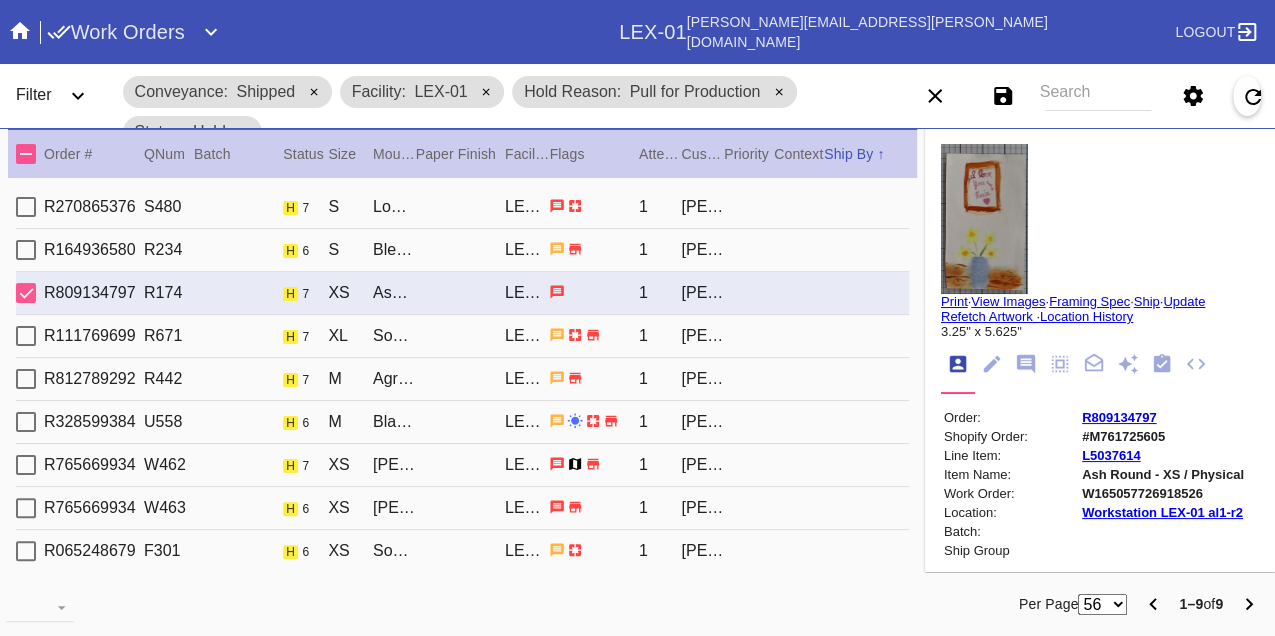click on "W165057726918526" at bounding box center [1163, 493] 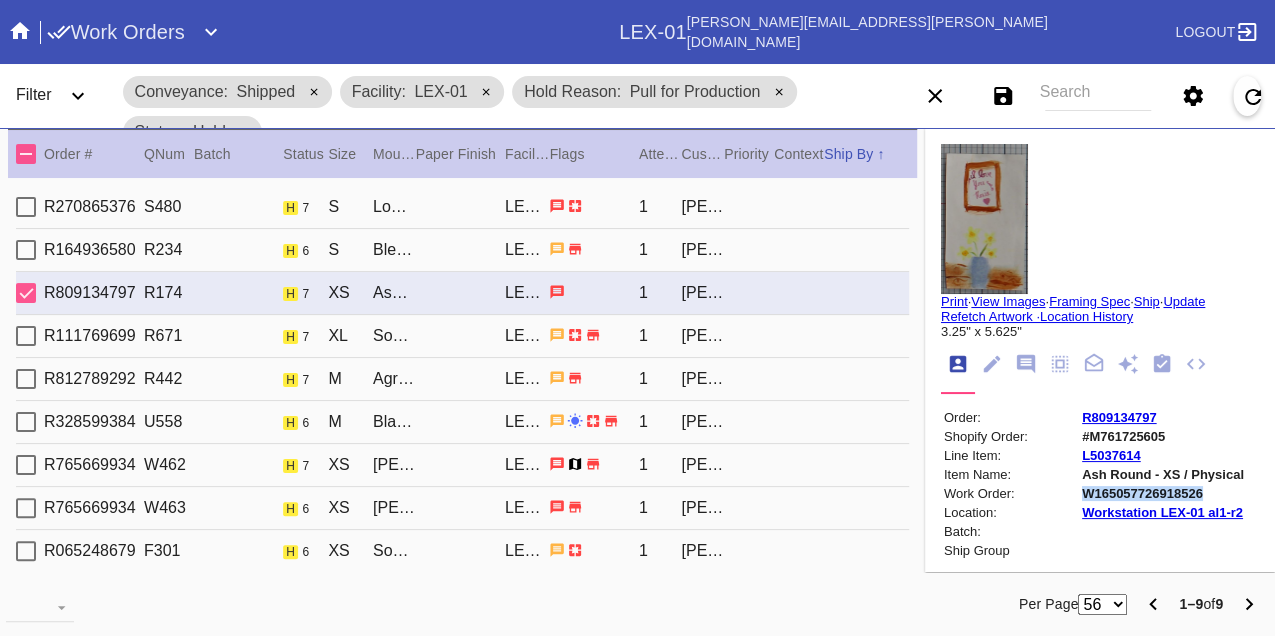 click on "W165057726918526" at bounding box center [1163, 493] 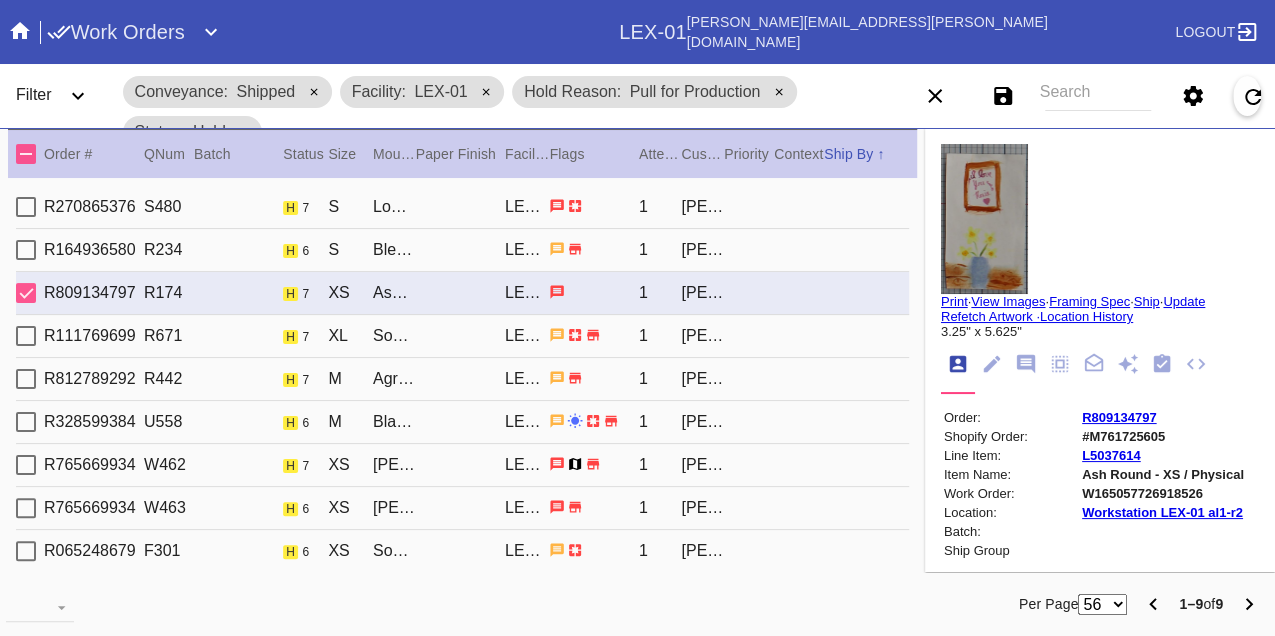 click on "R111769699 R671 h   7 XL Sonoma / White LEX-01 1 Constance Leo Ryan" at bounding box center [462, 336] 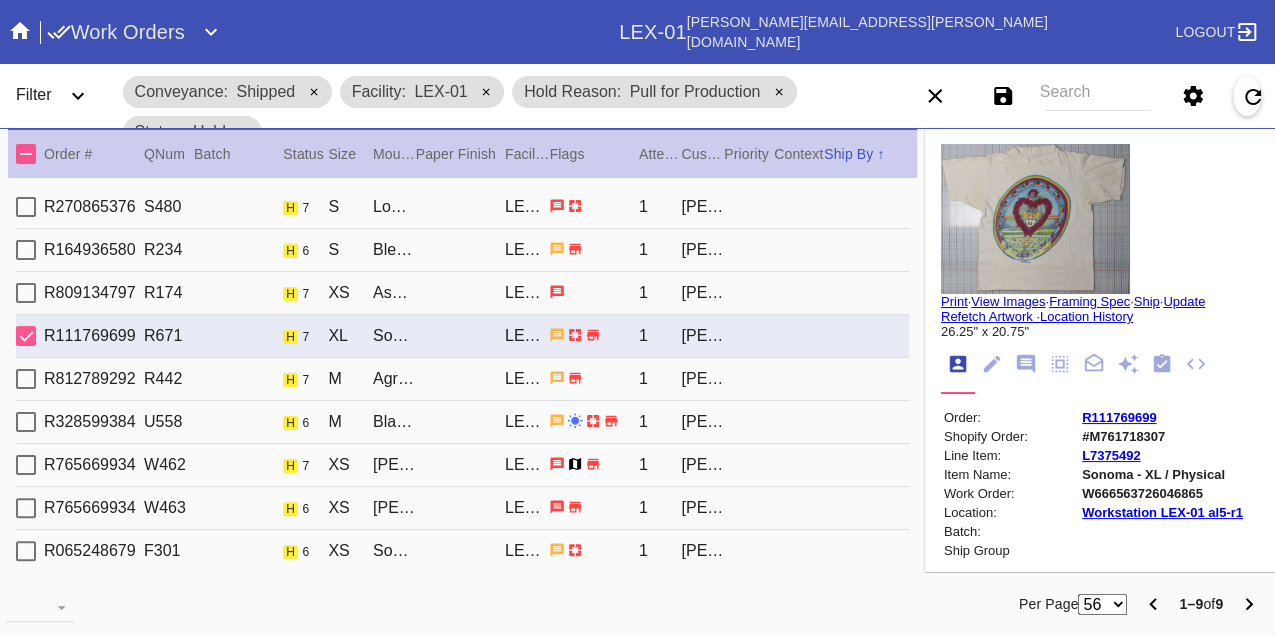 click on "R812789292 R442 h   7 M Agra / Digital White LEX-01 1 Lacey Caruso" at bounding box center (462, 379) 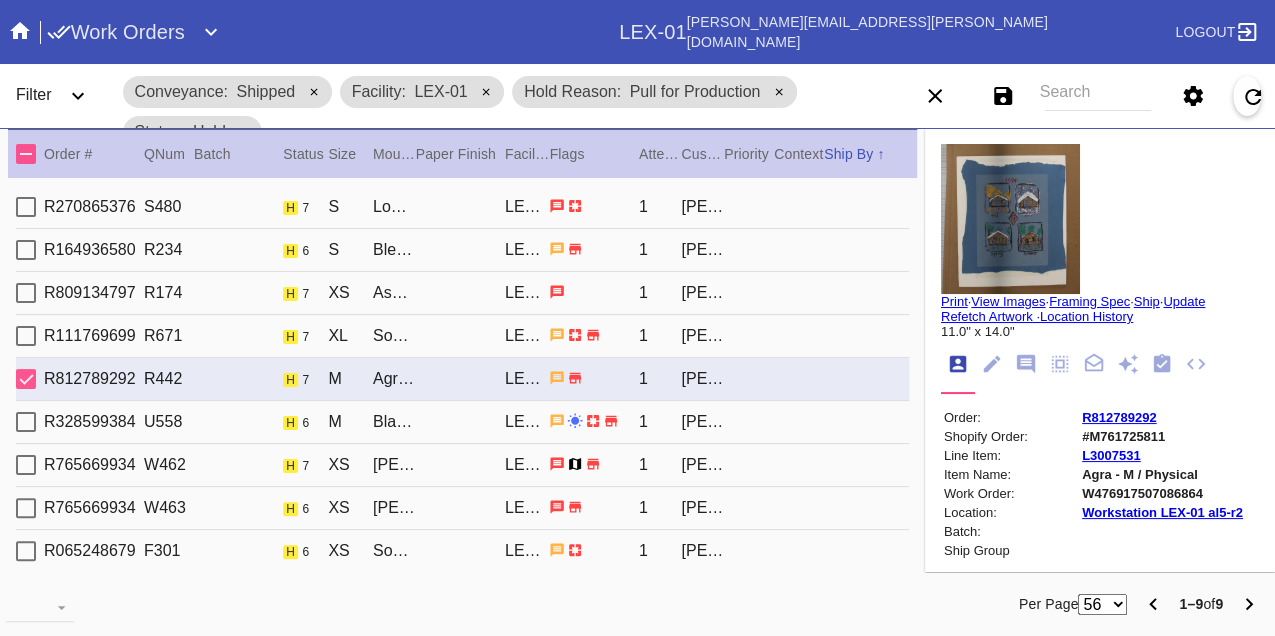 click on "R328599384 U558 h   6 M Black Walnut (Gallery) / White LEX-01 1 Suhaib Tawil" at bounding box center [462, 422] 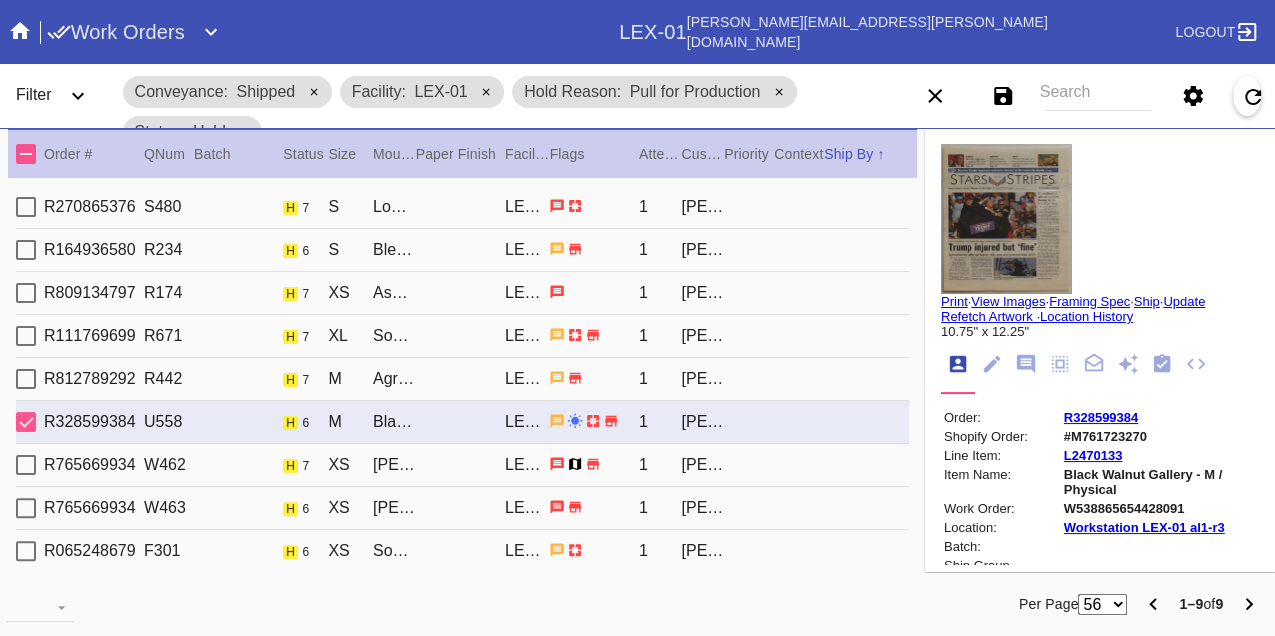 click on "R765669934 W462 h   7 XS Florence Mini / Warm Blue - Silk LEX-01 1 Lauren Gunter" at bounding box center [462, 465] 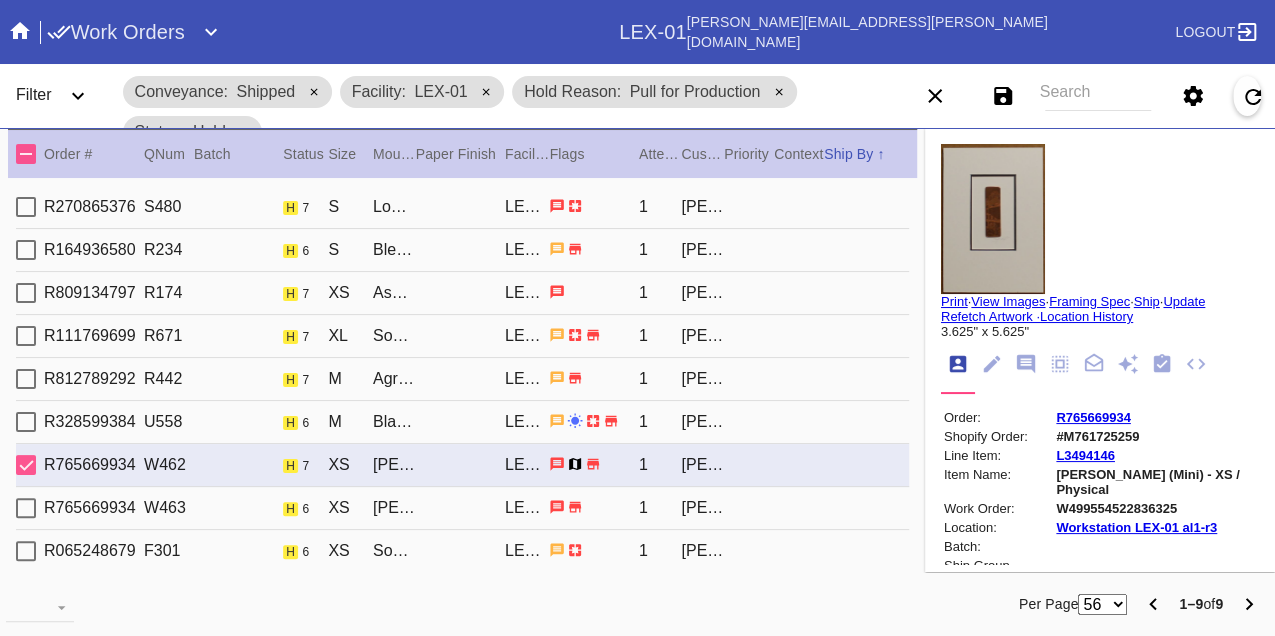 click on "W499554522836325" at bounding box center (1156, 508) 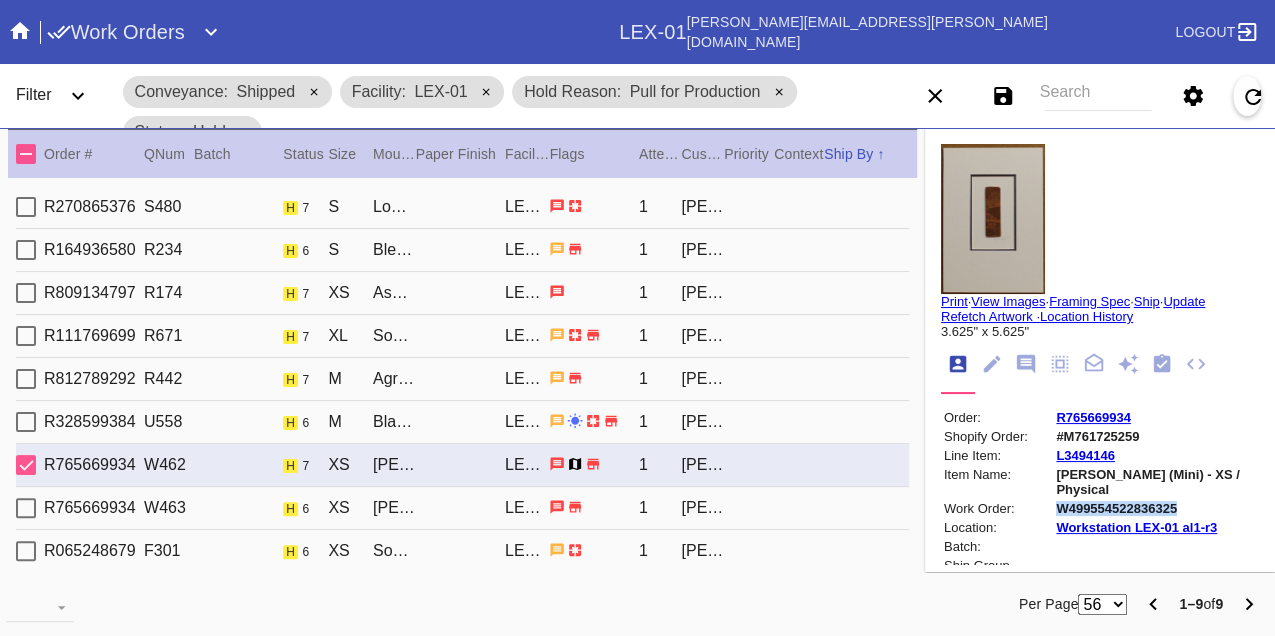 click on "W499554522836325" at bounding box center (1156, 508) 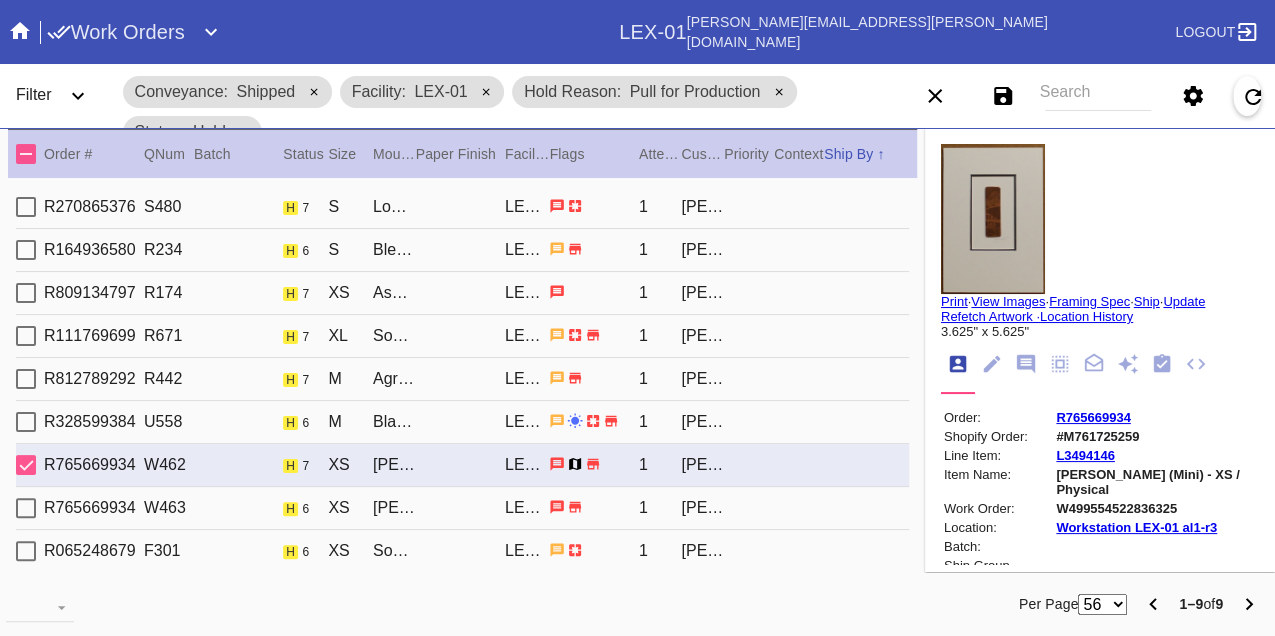 click on "R765669934 W463 h   6 XS Florence Mini / Sage Green - Silk LEX-01 1 Lauren Gunter" at bounding box center [462, 508] 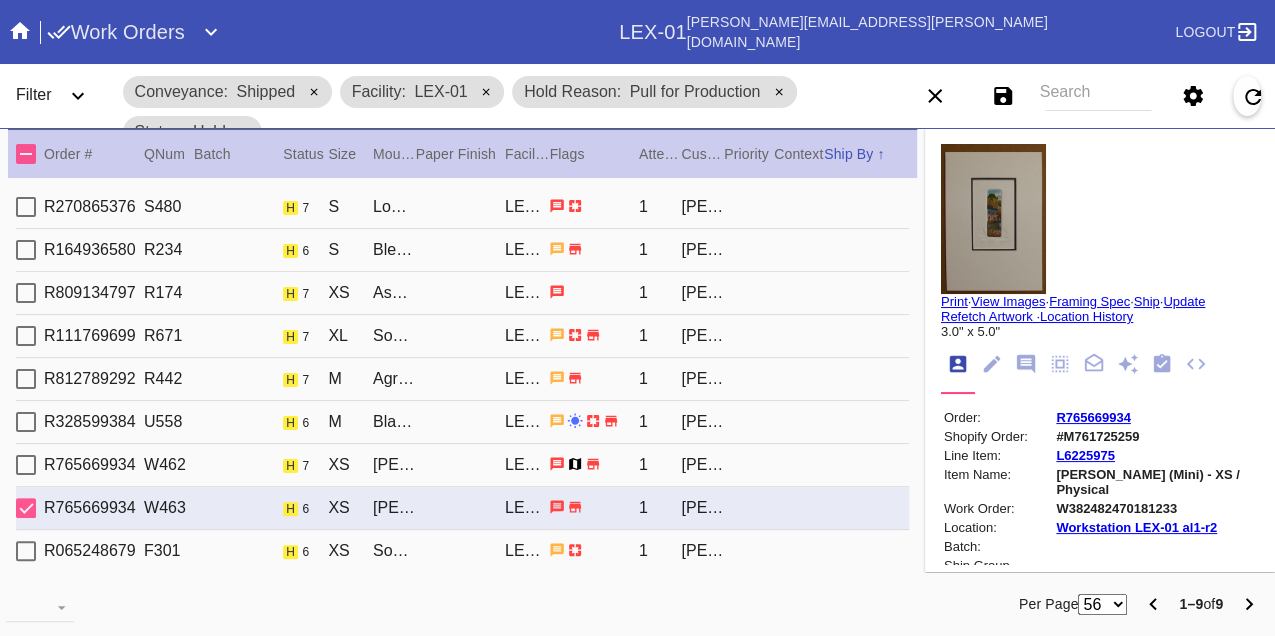 click on "R065248679 F301 h   6 XS Somerset / White LEX-01 1 Alexander Camarda" at bounding box center (462, 551) 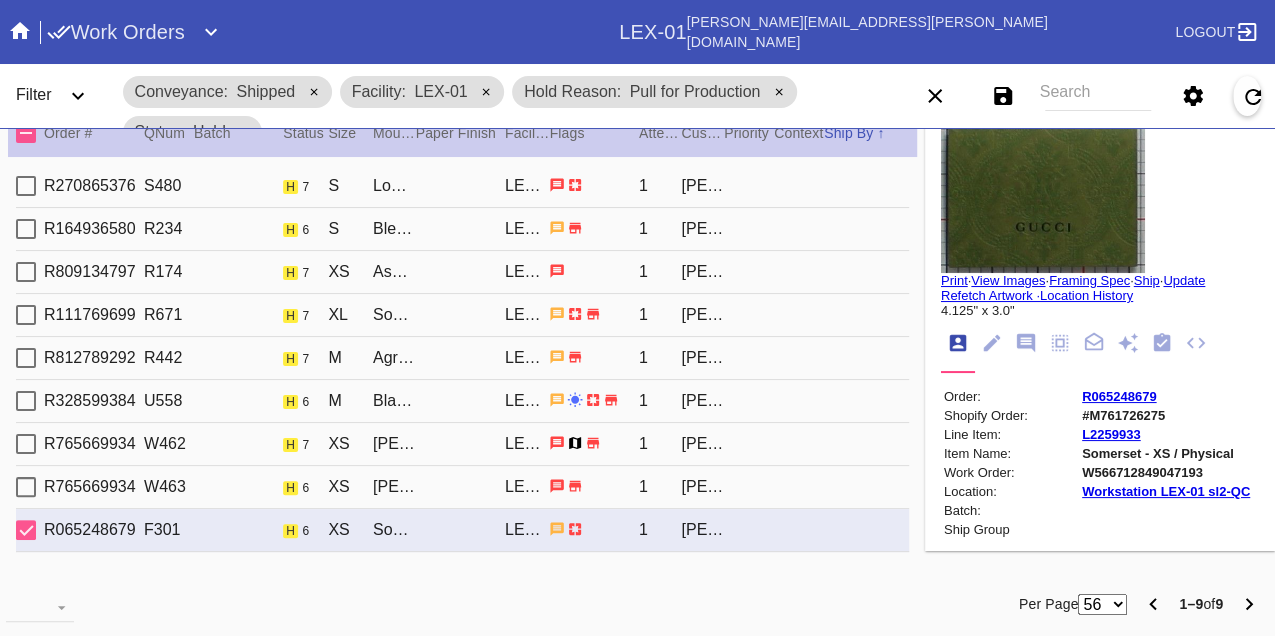 scroll, scrollTop: 0, scrollLeft: 0, axis: both 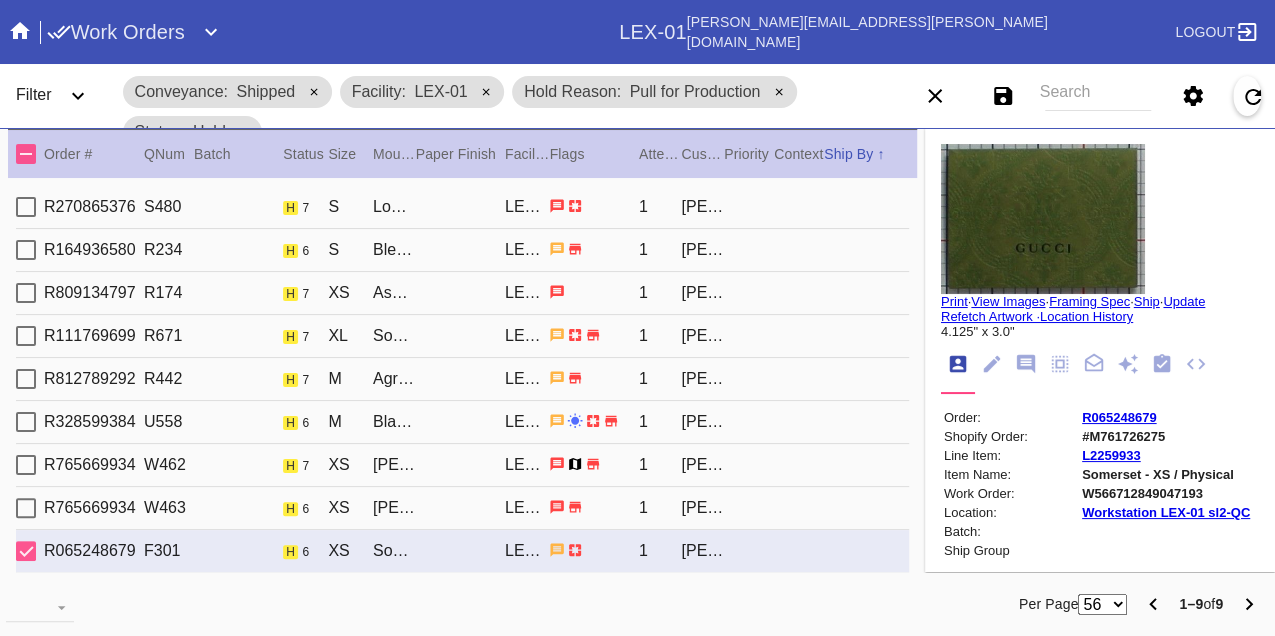 click on "R270865376 S480 h   7 S London / White LEX-01 1 Lauren Eisemann" at bounding box center [462, 207] 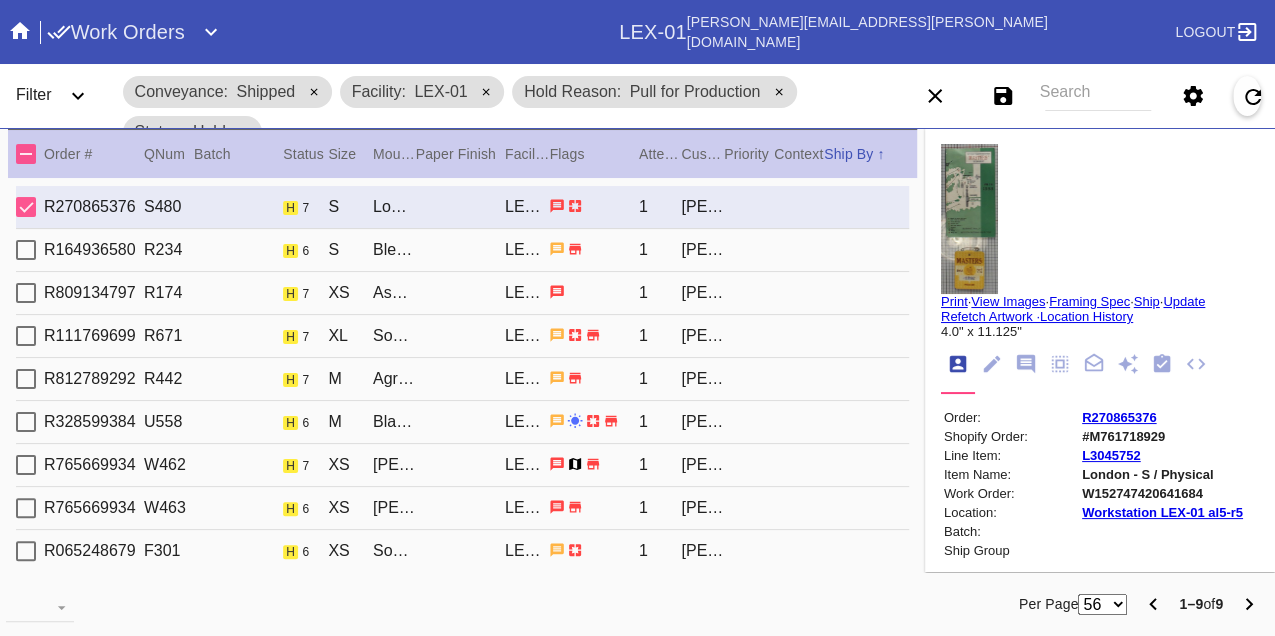 click on "W152747420641684" at bounding box center (1162, 493) 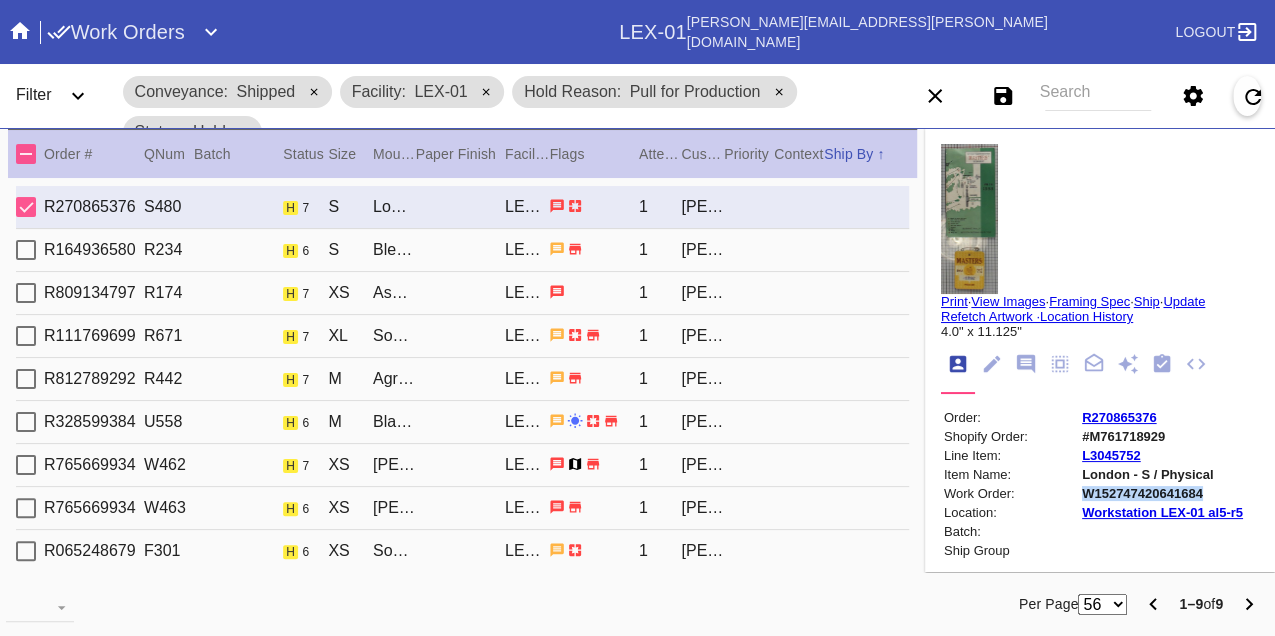 click on "W152747420641684" at bounding box center [1162, 493] 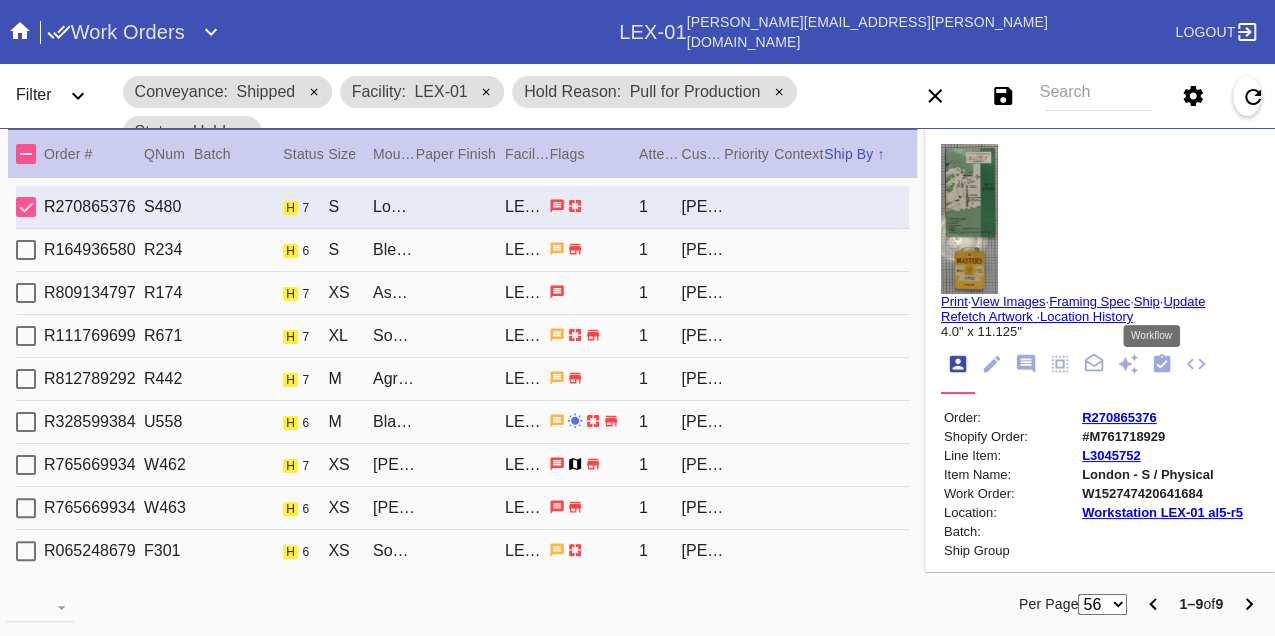 click 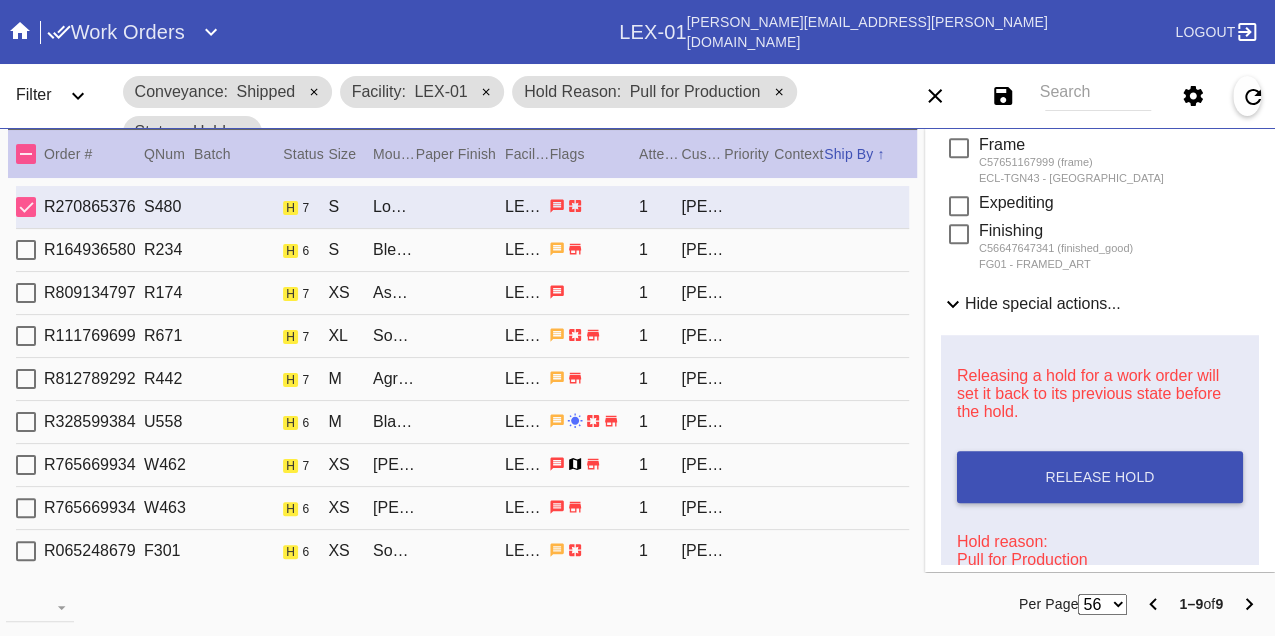 scroll, scrollTop: 948, scrollLeft: 0, axis: vertical 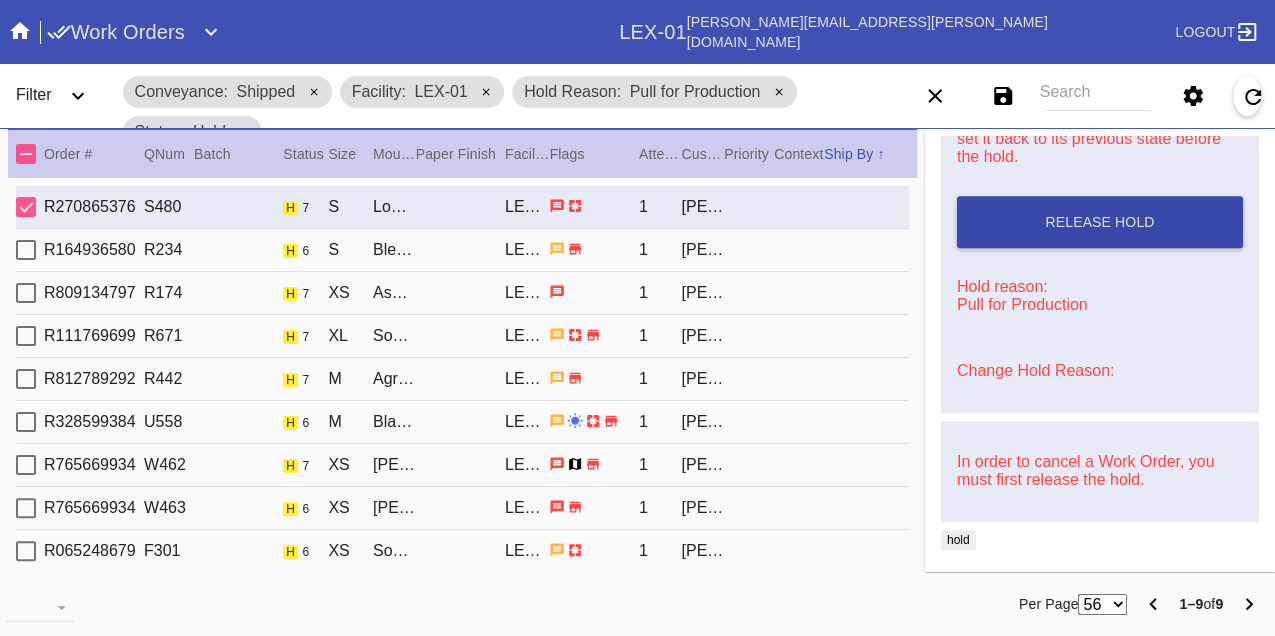 click on "Release Hold" at bounding box center (1100, 222) 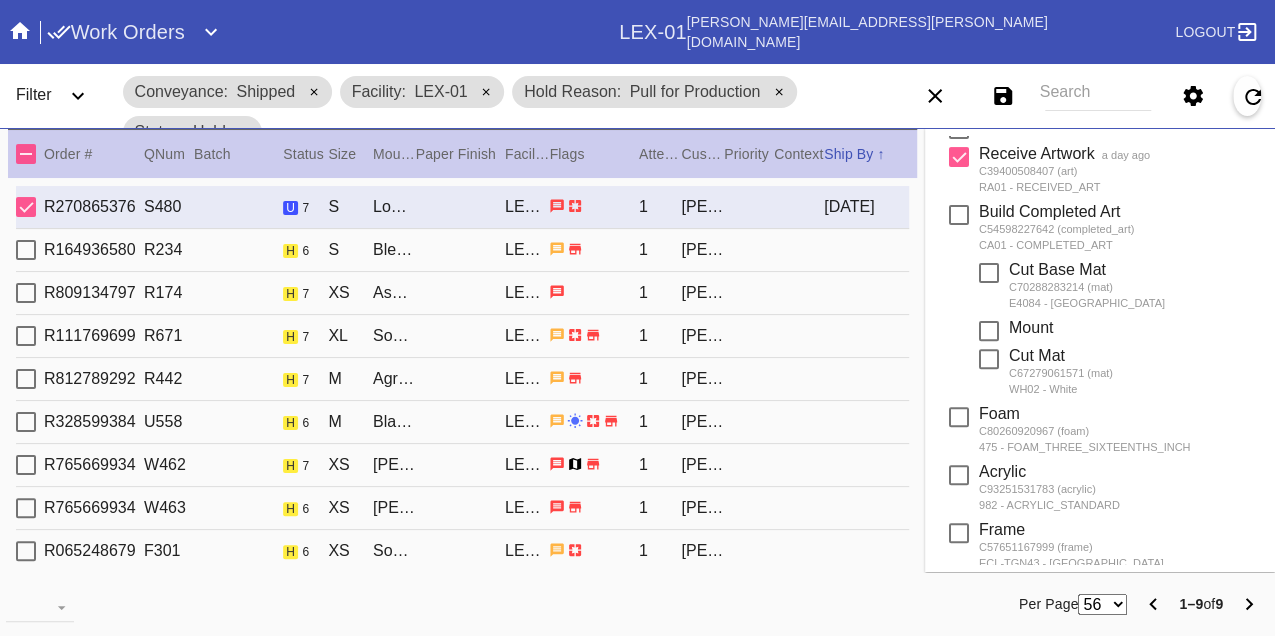 scroll, scrollTop: 0, scrollLeft: 0, axis: both 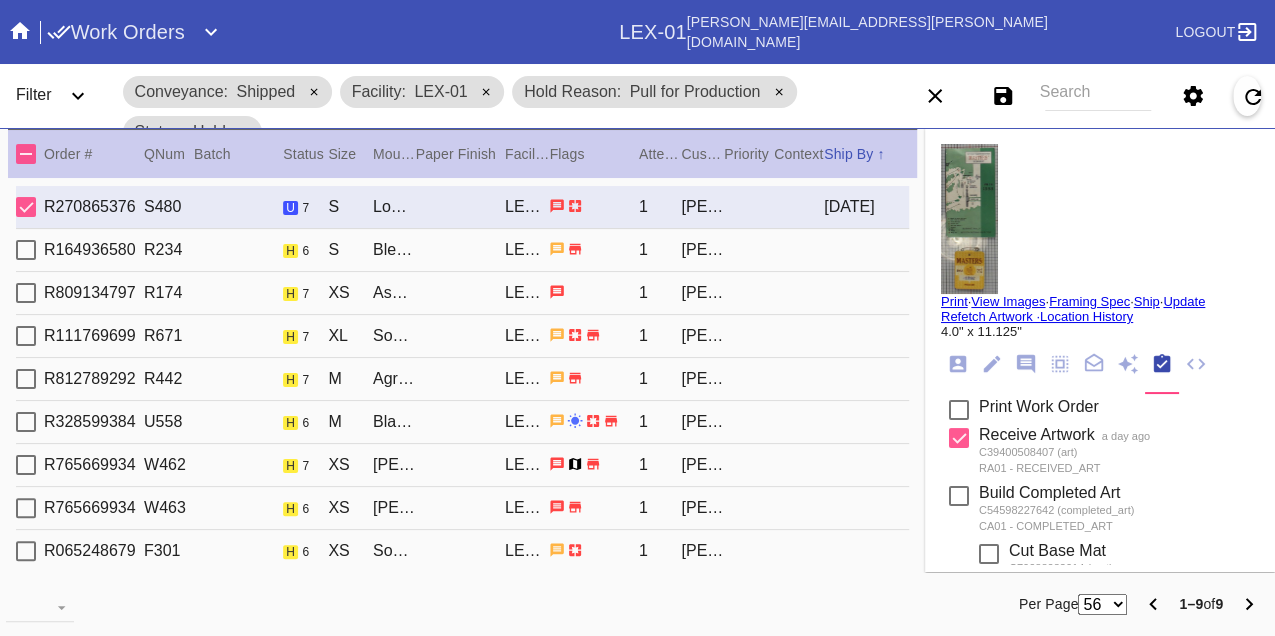 click on "Print" at bounding box center (954, 301) 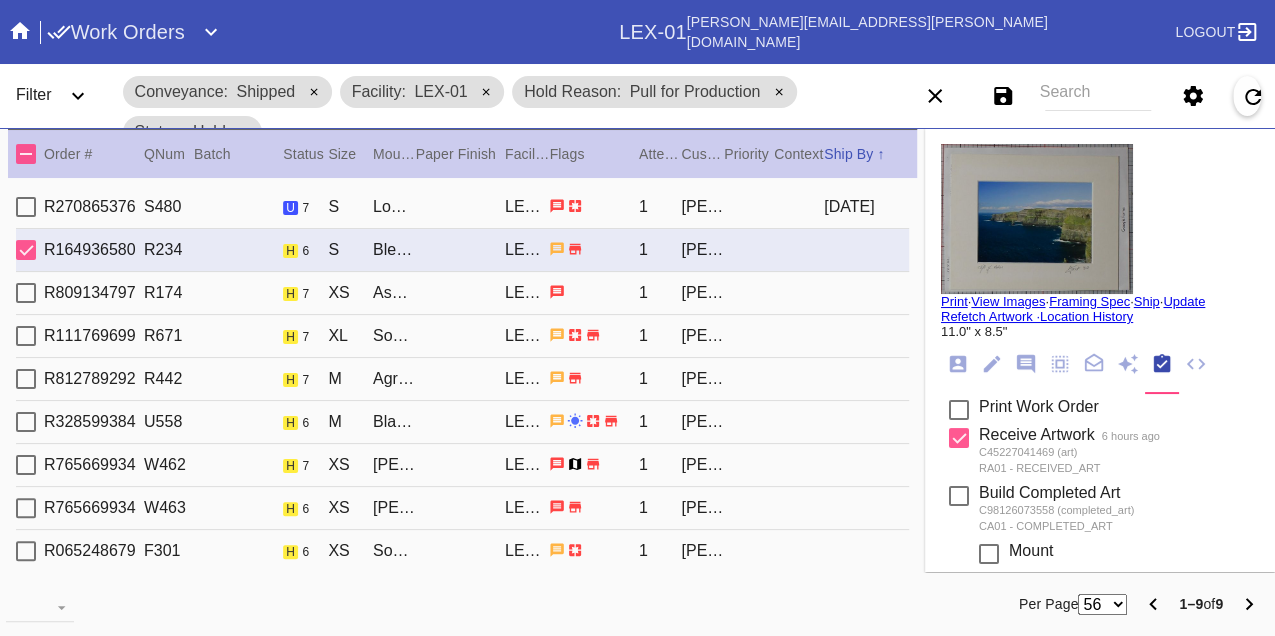 click on "R809134797 R174 h   7 XS Ash Round / Navy Mini Stripe LEX-01 1 Alison Vinciguerra" at bounding box center [462, 293] 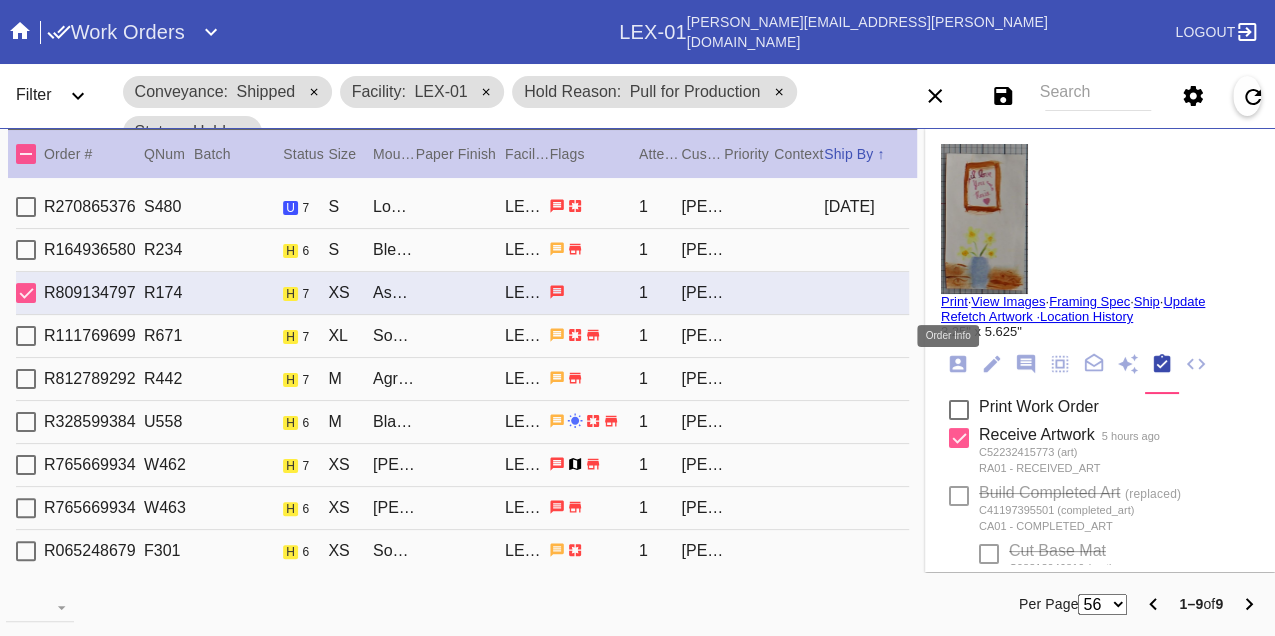 click 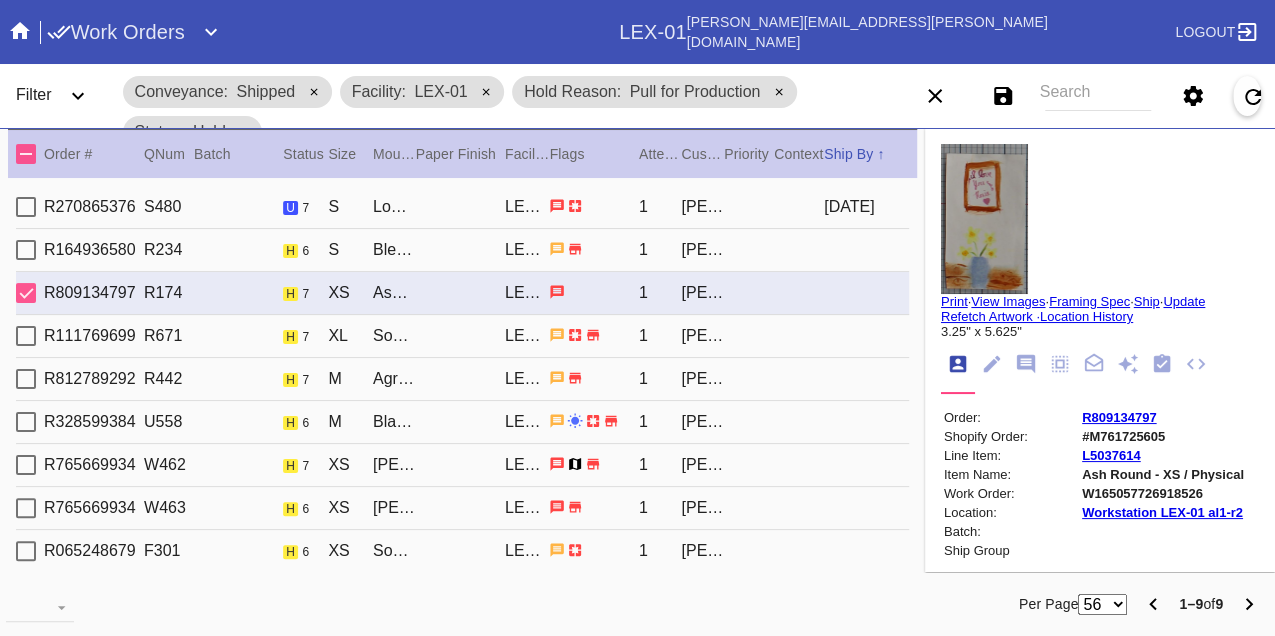 click on "W165057726918526" at bounding box center (1163, 493) 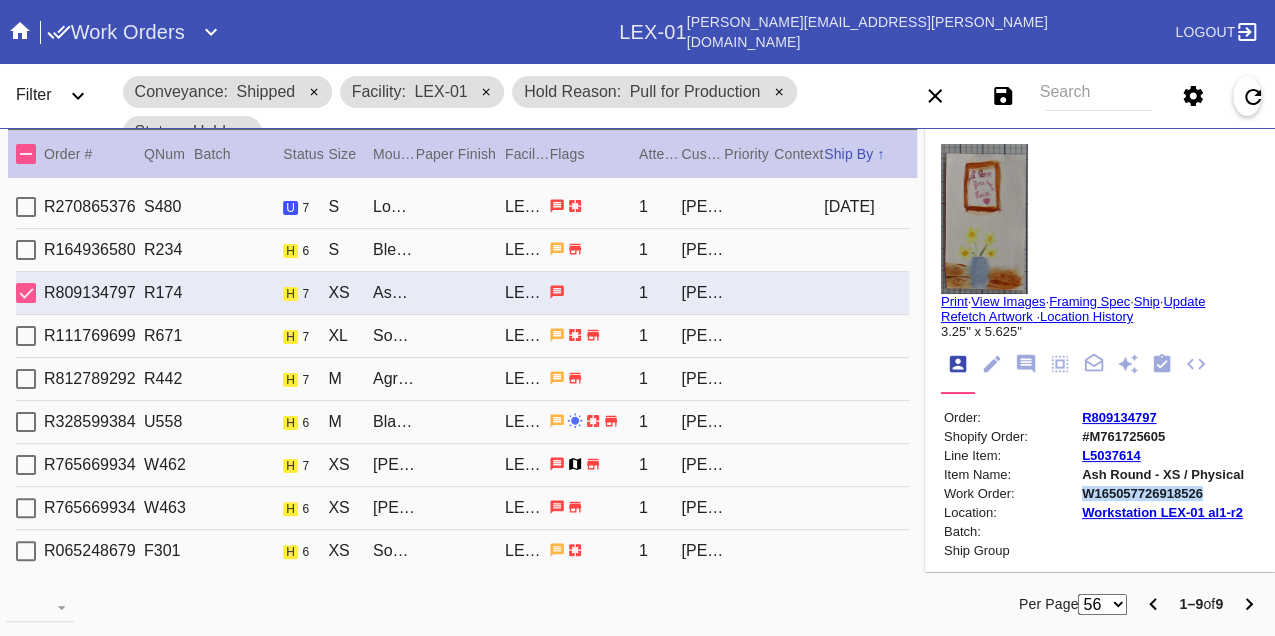 click on "W165057726918526" at bounding box center (1163, 493) 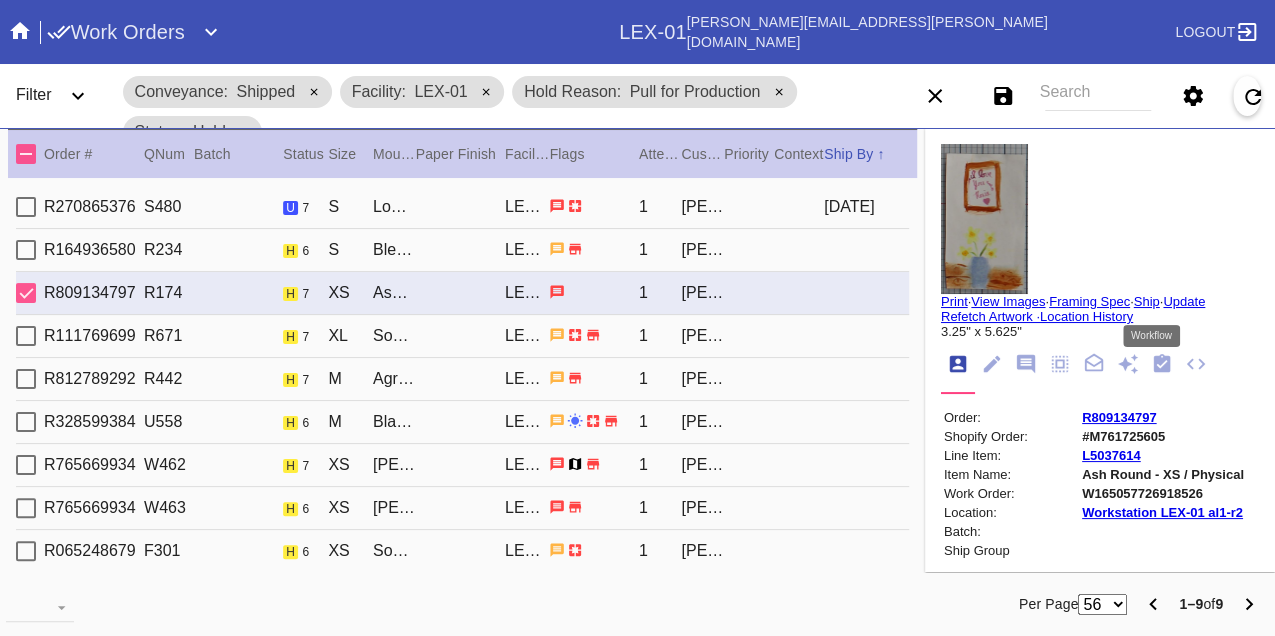 click 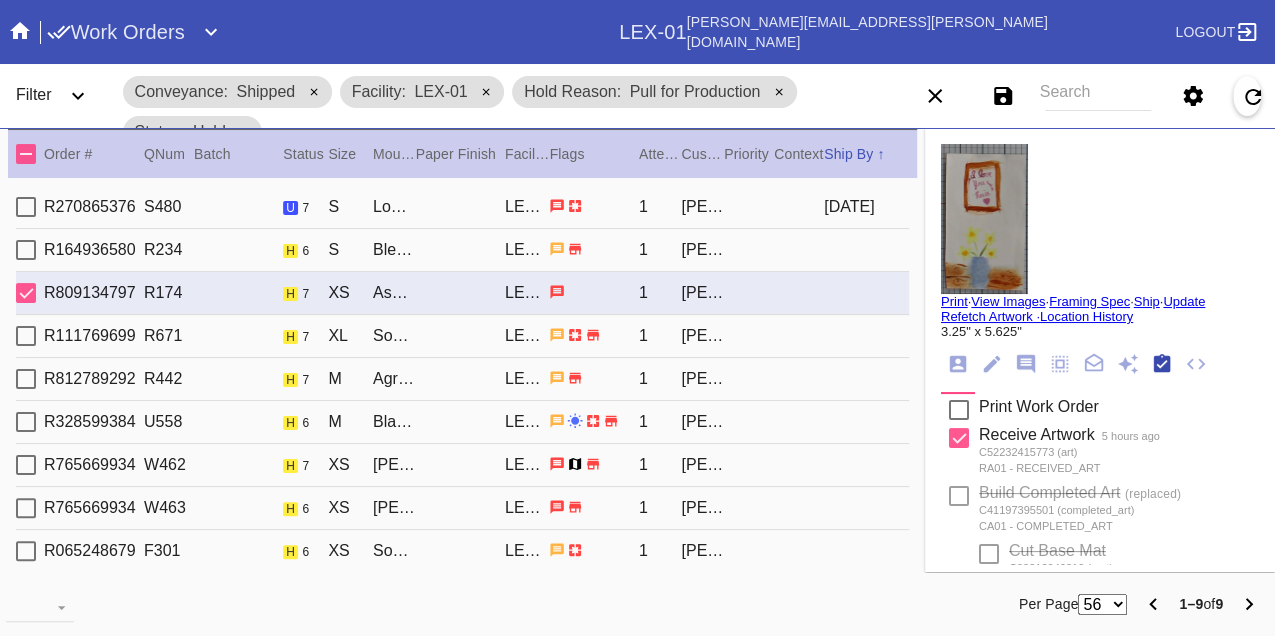 scroll, scrollTop: 318, scrollLeft: 0, axis: vertical 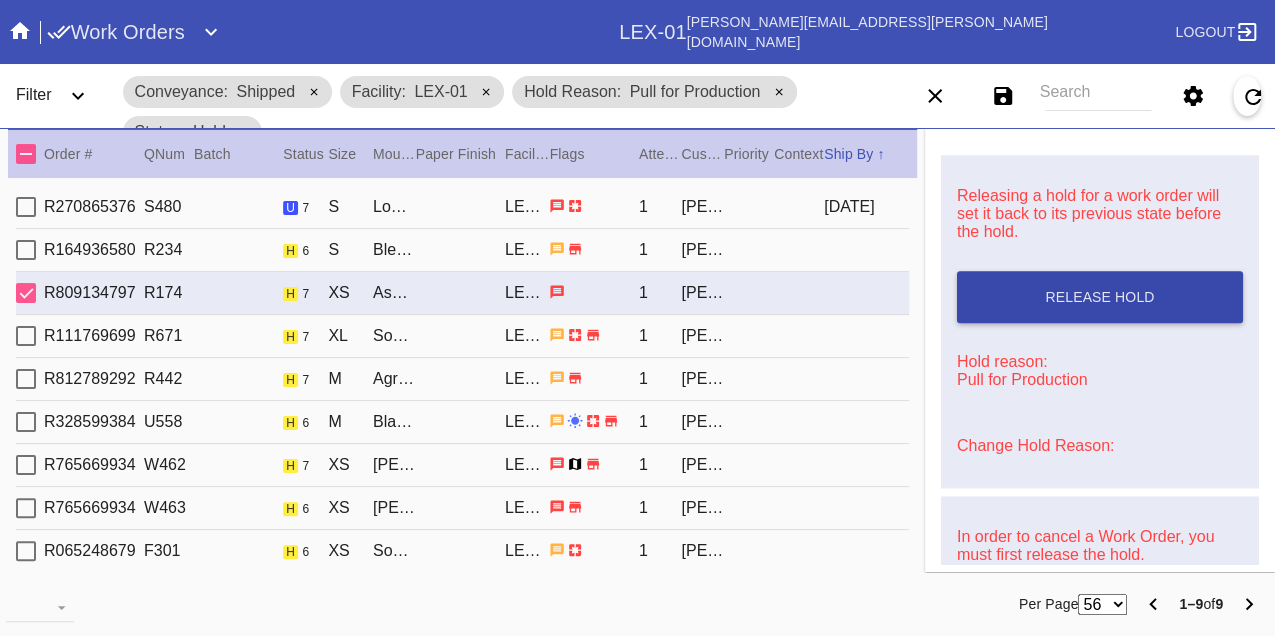click on "Release Hold" at bounding box center [1100, 297] 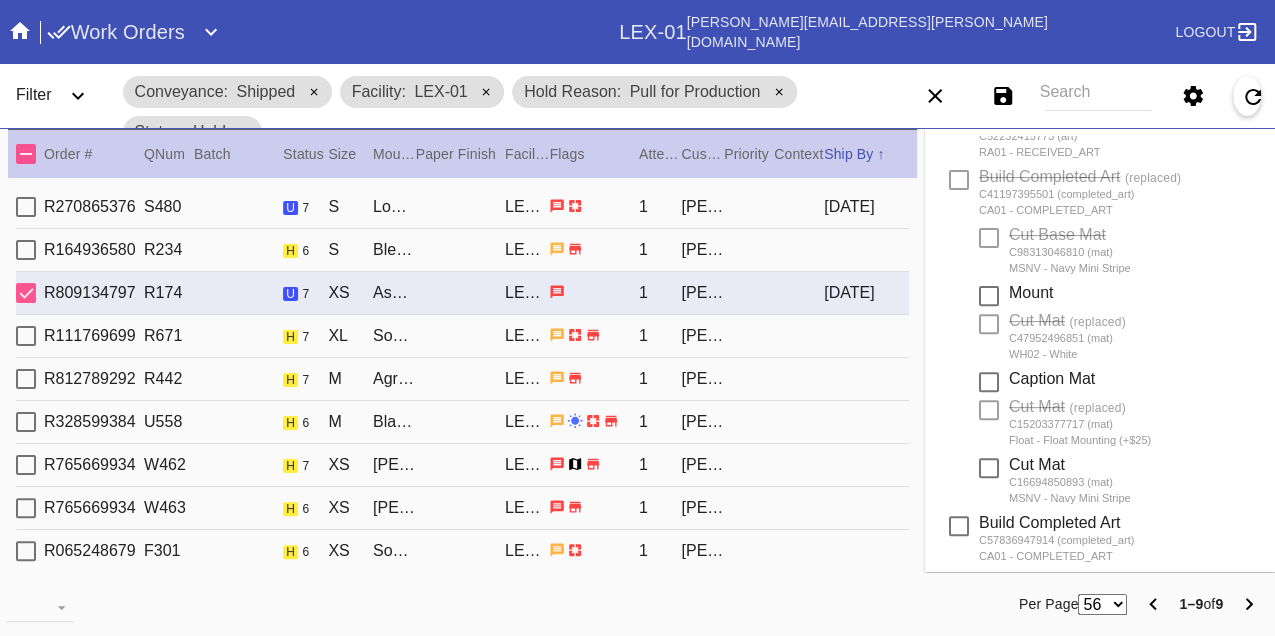 scroll, scrollTop: 0, scrollLeft: 0, axis: both 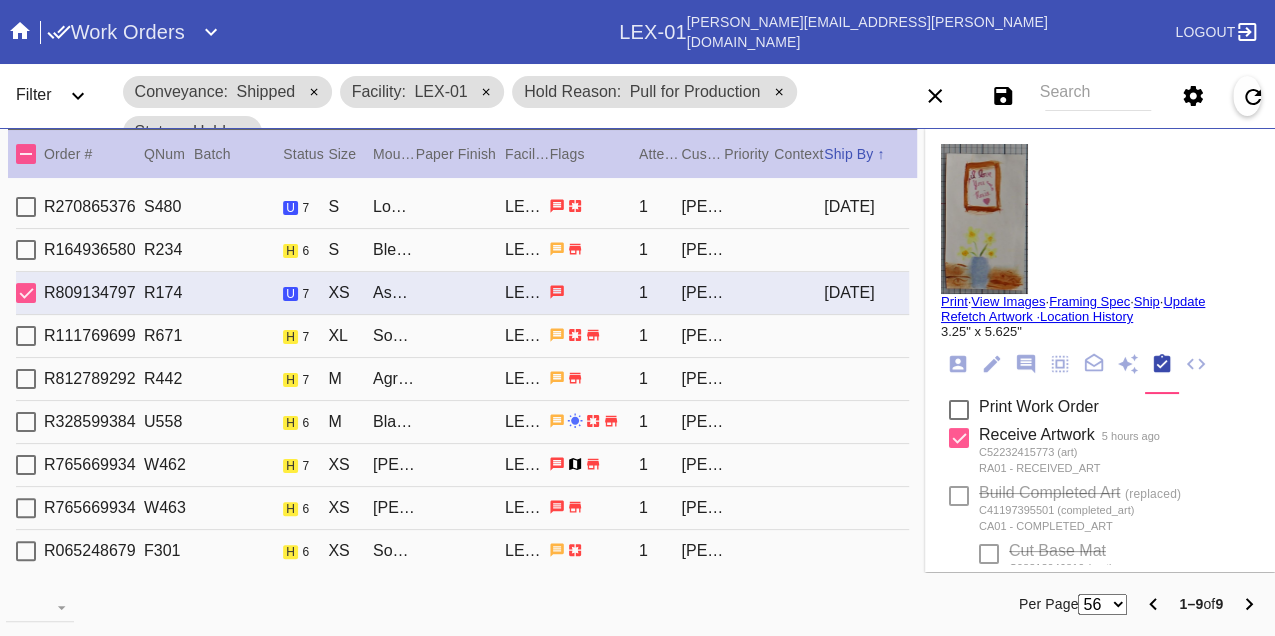 click on "Print" at bounding box center (954, 301) 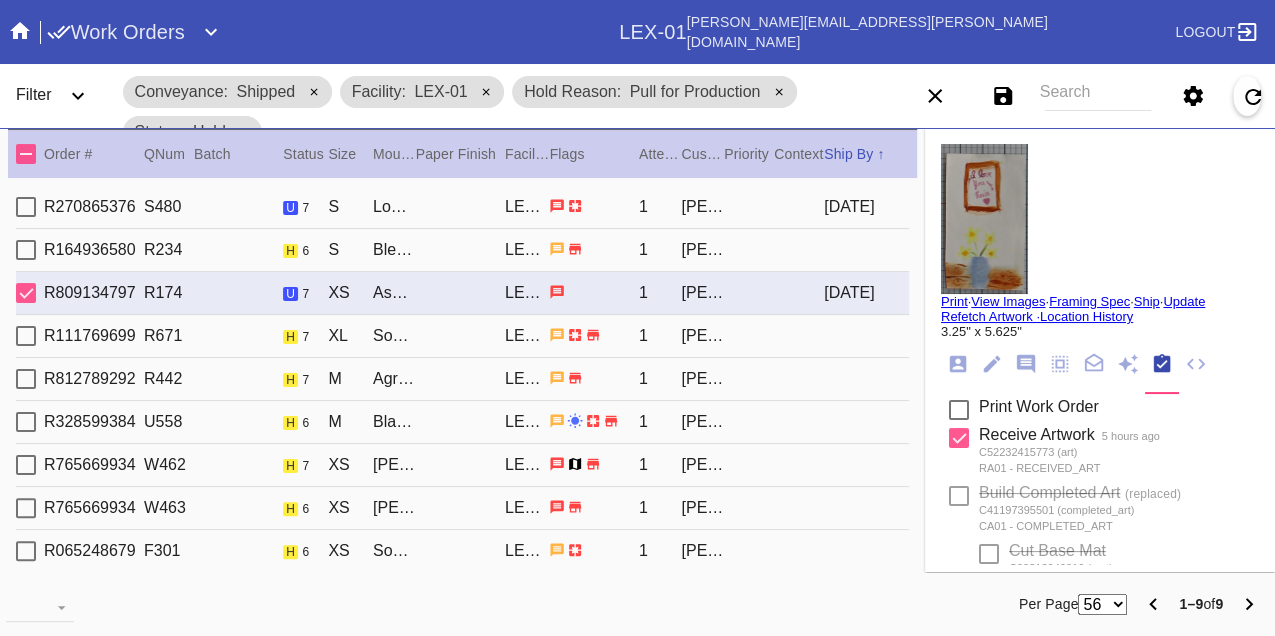 click on "R111769699 R671 h   7 XL Sonoma / White LEX-01 1 Constance Leo Ryan" at bounding box center (462, 336) 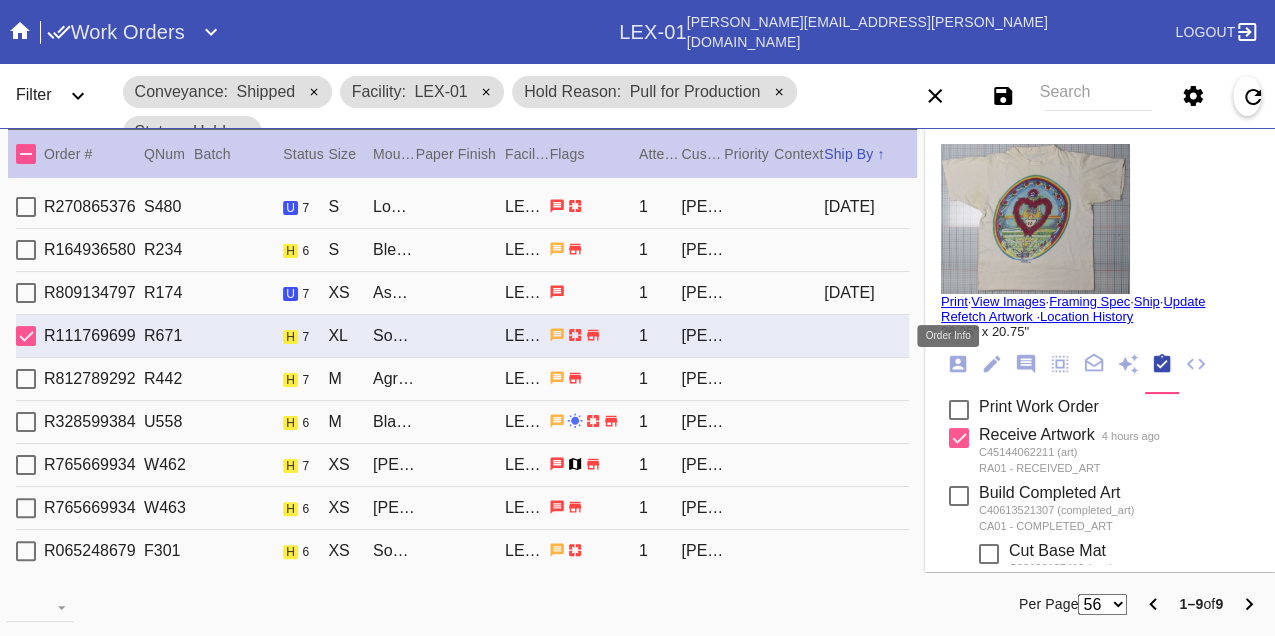 click 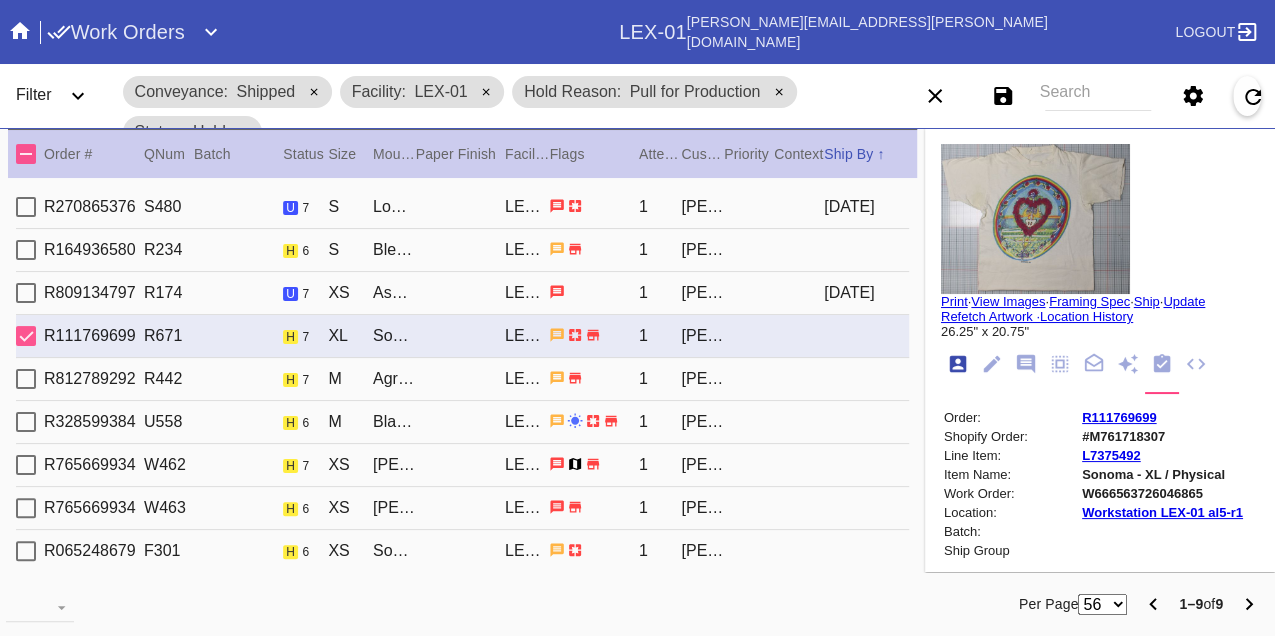 scroll, scrollTop: 24, scrollLeft: 0, axis: vertical 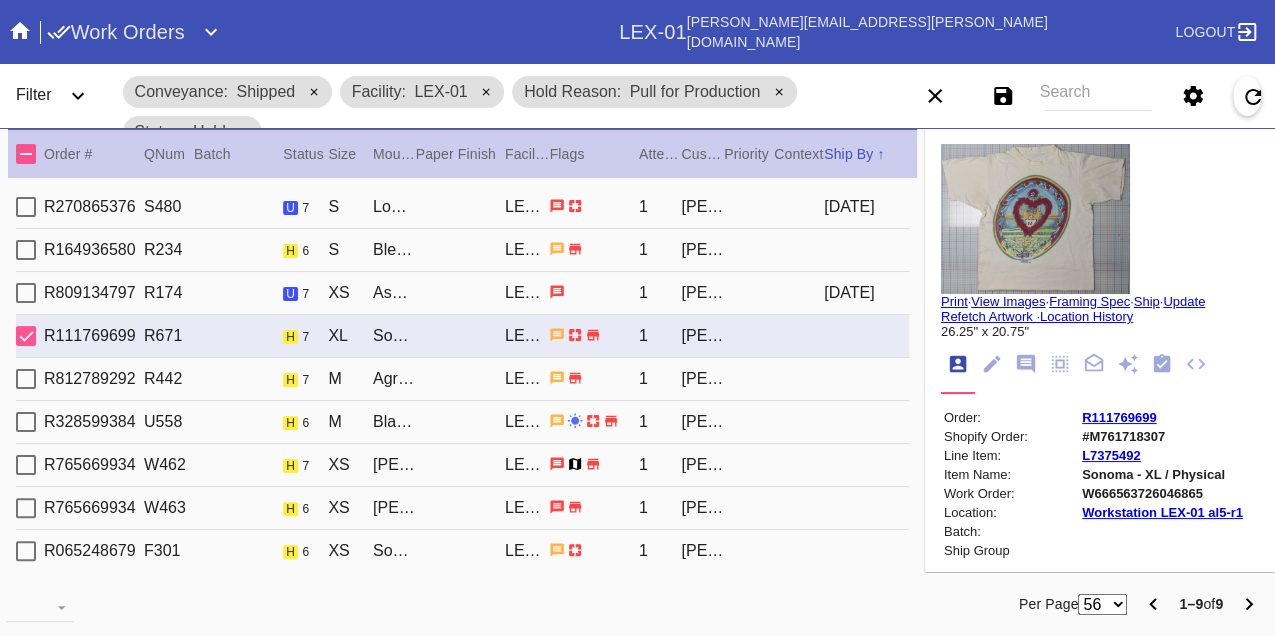 click on "W666563726046865" at bounding box center (1162, 493) 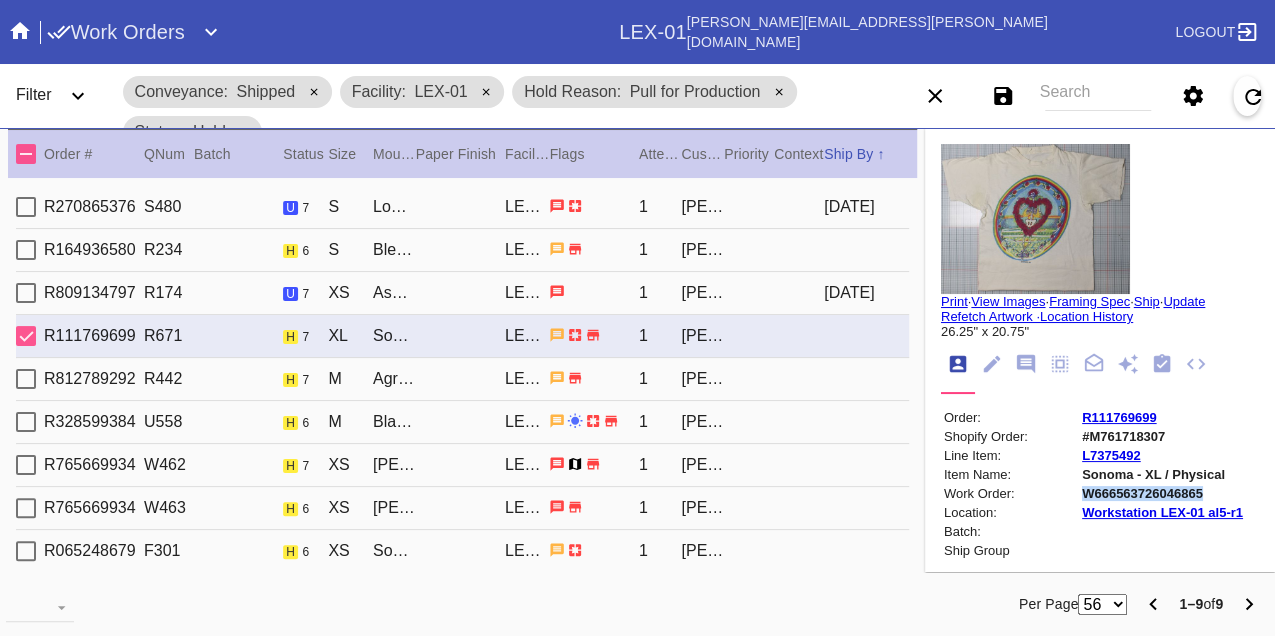 click on "W666563726046865" at bounding box center (1162, 493) 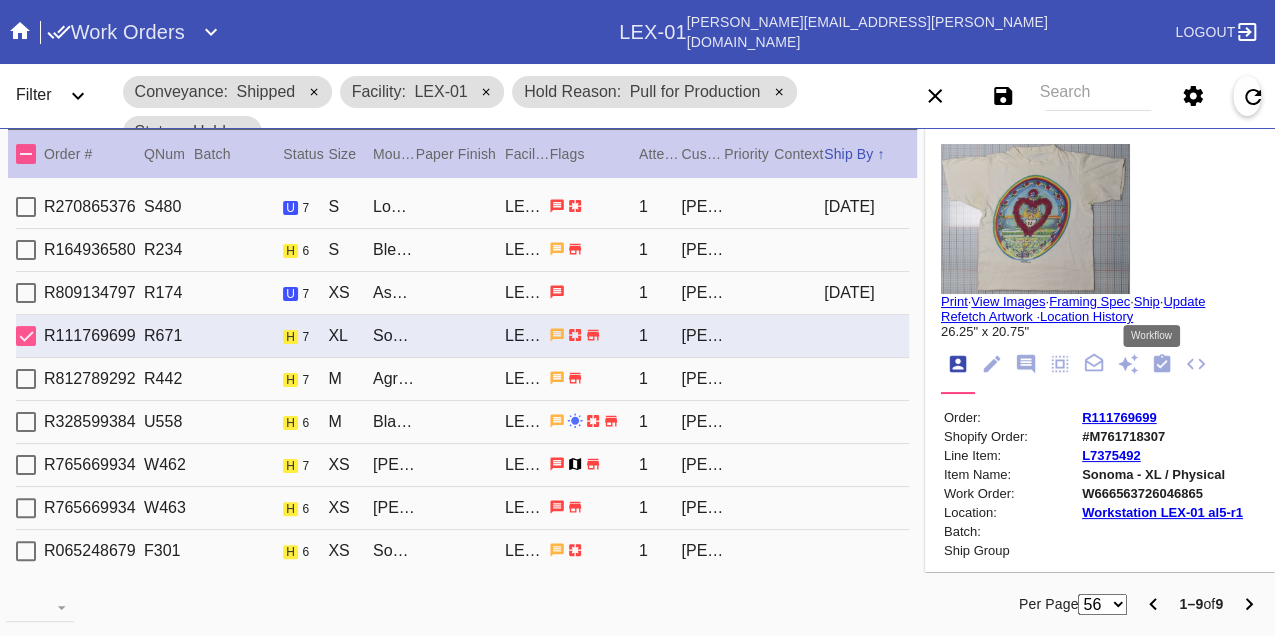 click 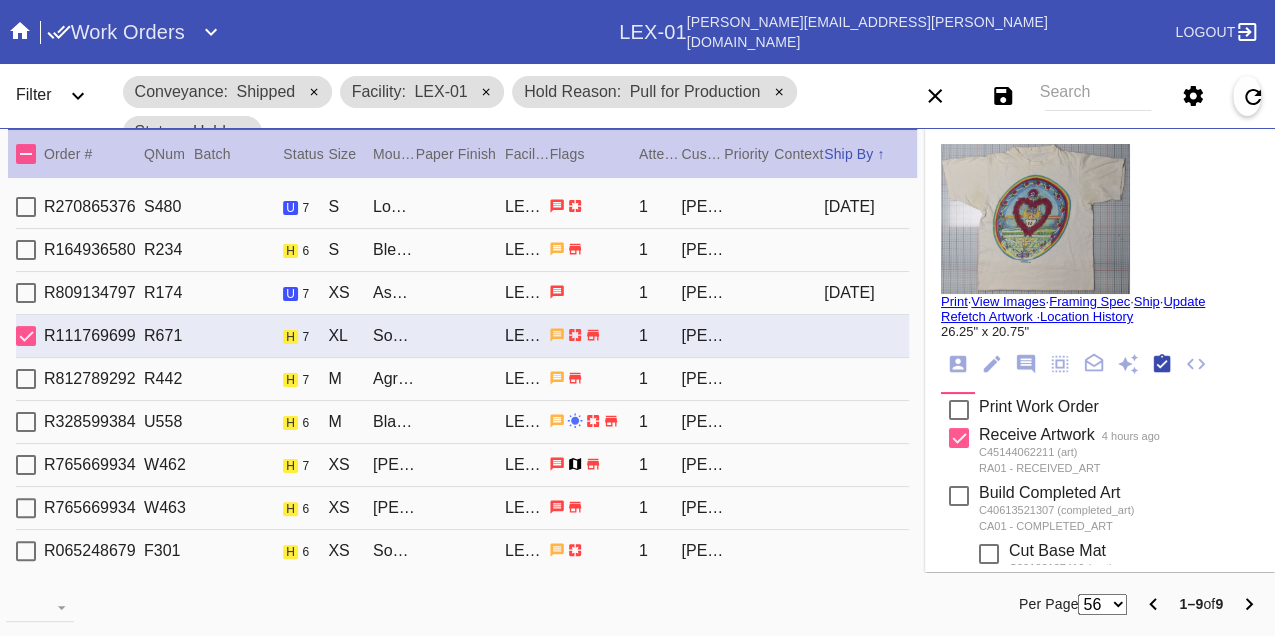 scroll, scrollTop: 318, scrollLeft: 0, axis: vertical 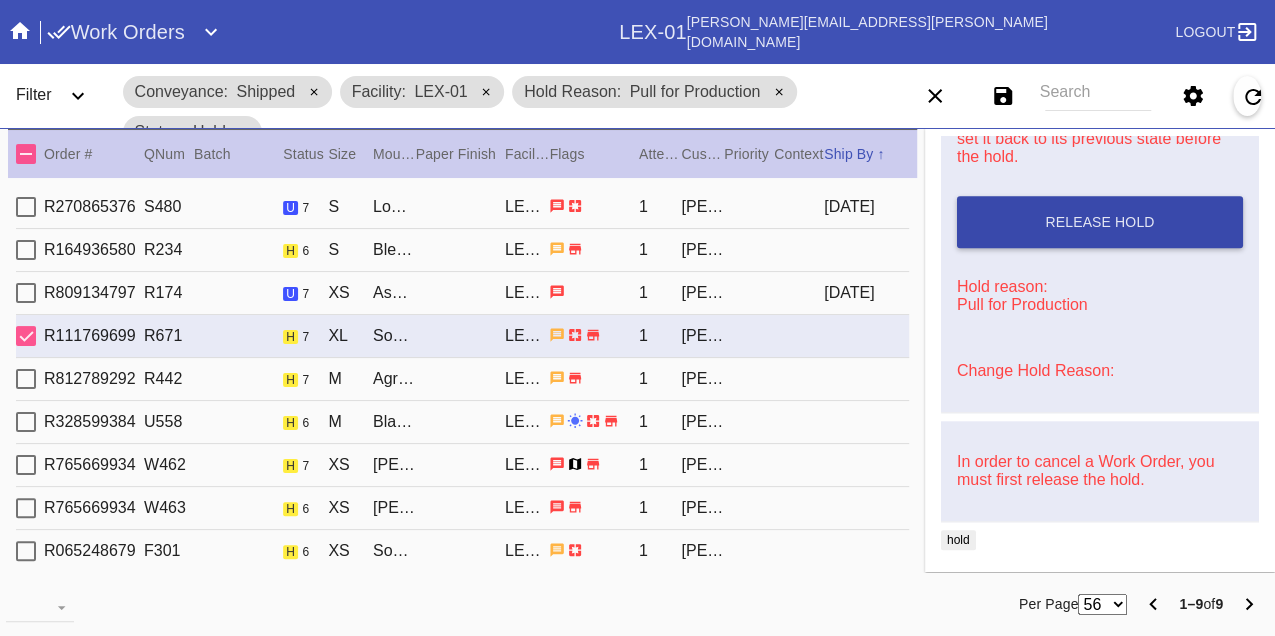 click on "Release Hold" at bounding box center [1099, 222] 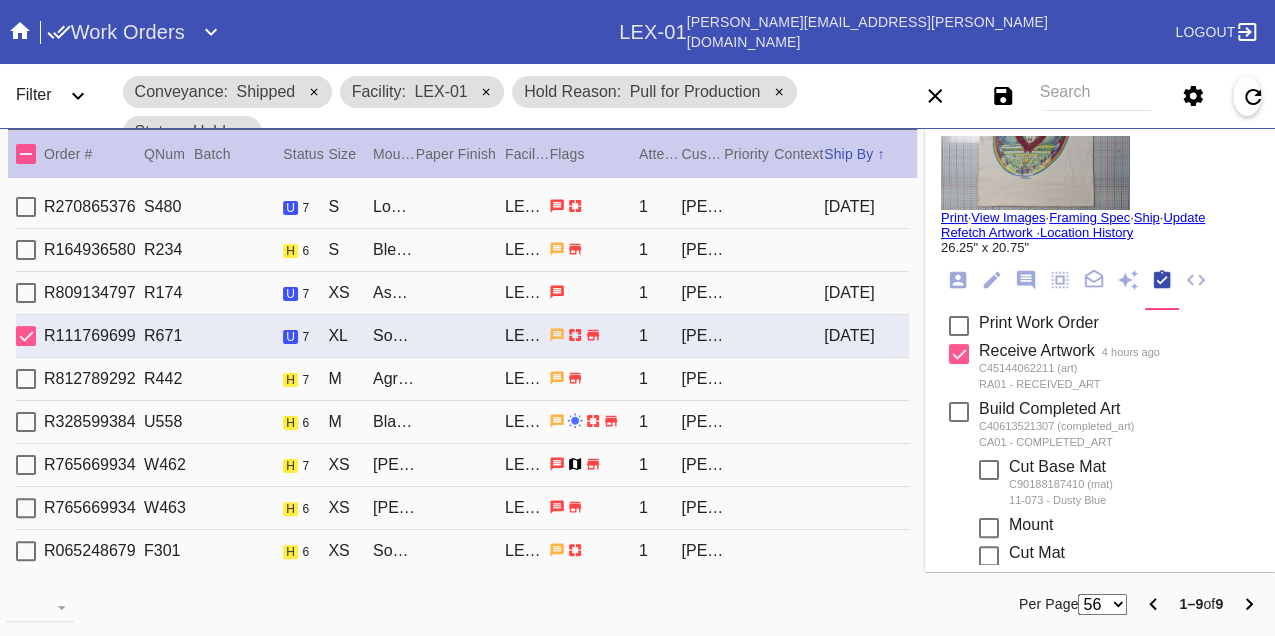scroll, scrollTop: 0, scrollLeft: 0, axis: both 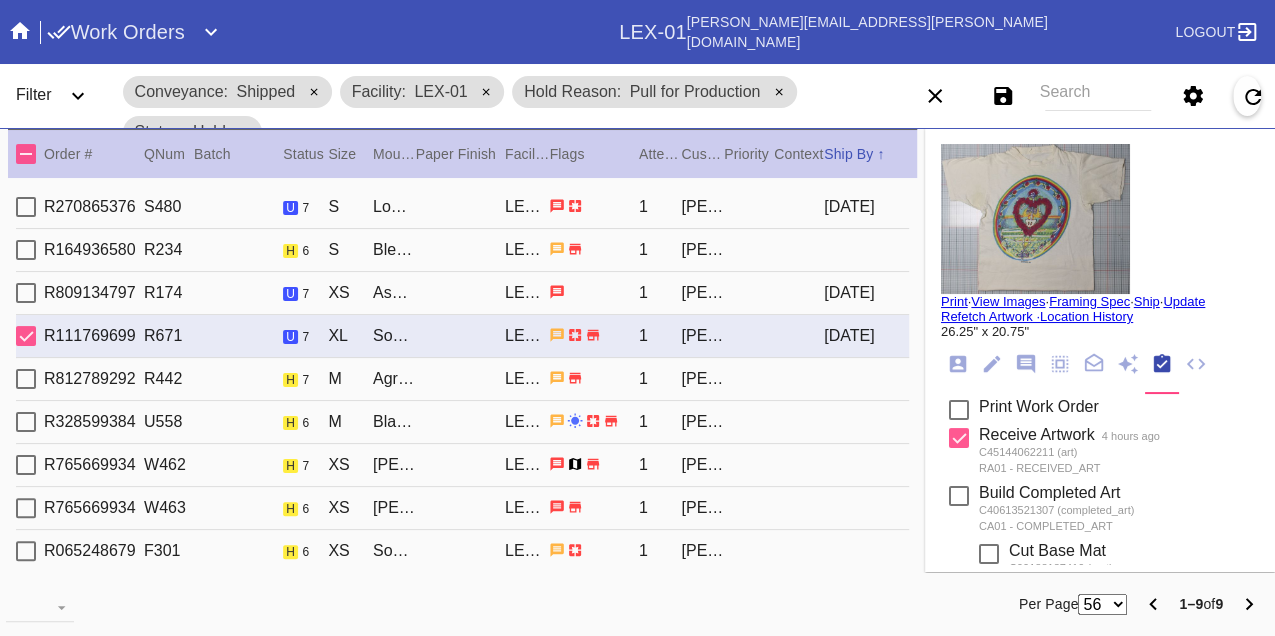 click on "Print" at bounding box center (954, 301) 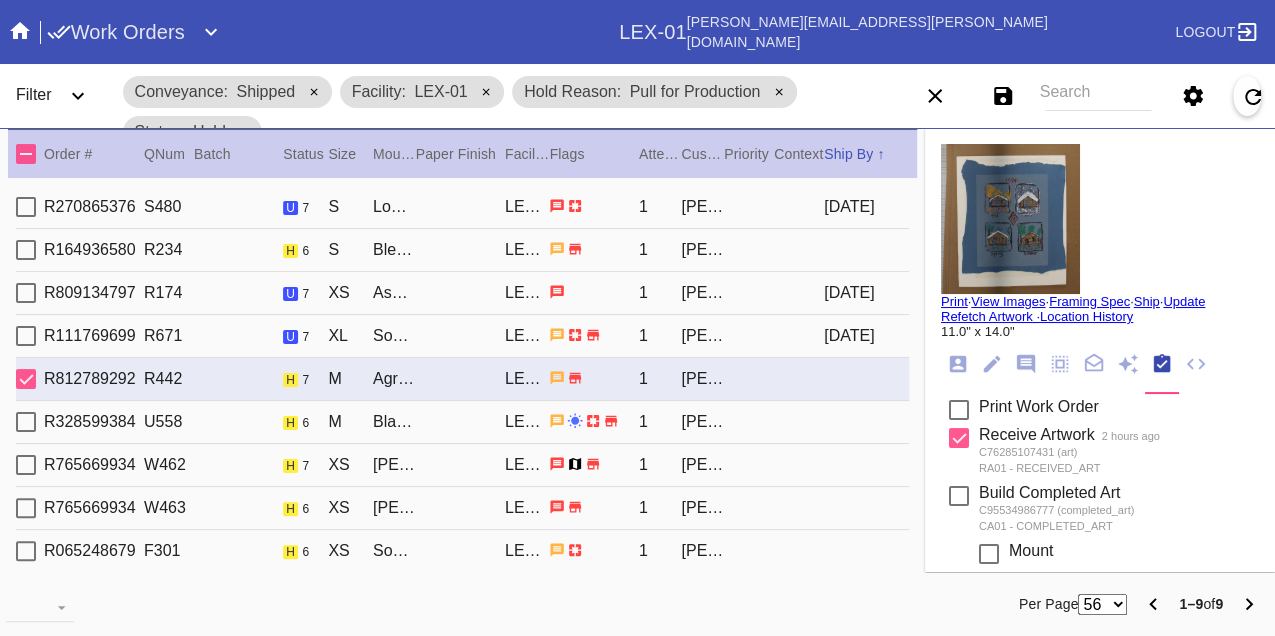click on "R328599384 U558 h   6 M Black Walnut (Gallery) / White LEX-01 1 Suhaib Tawil" at bounding box center (462, 422) 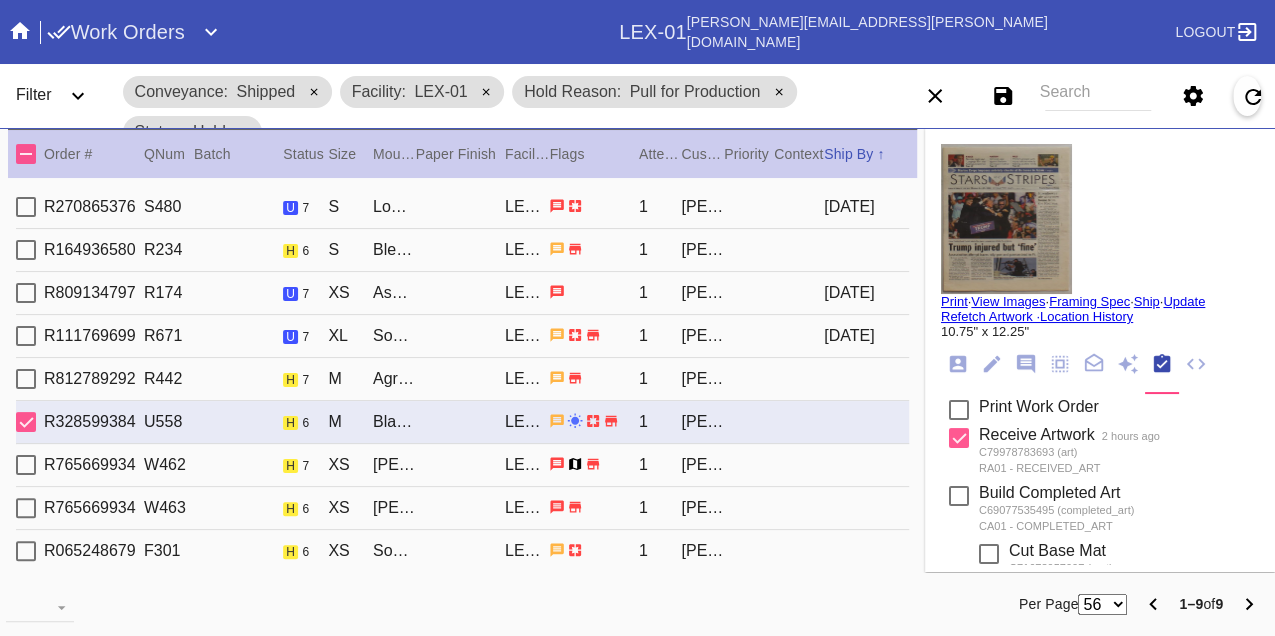 click on "R765669934 W462 h   7 XS Florence Mini / Warm Blue - Silk LEX-01 1 Lauren Gunter" at bounding box center (462, 465) 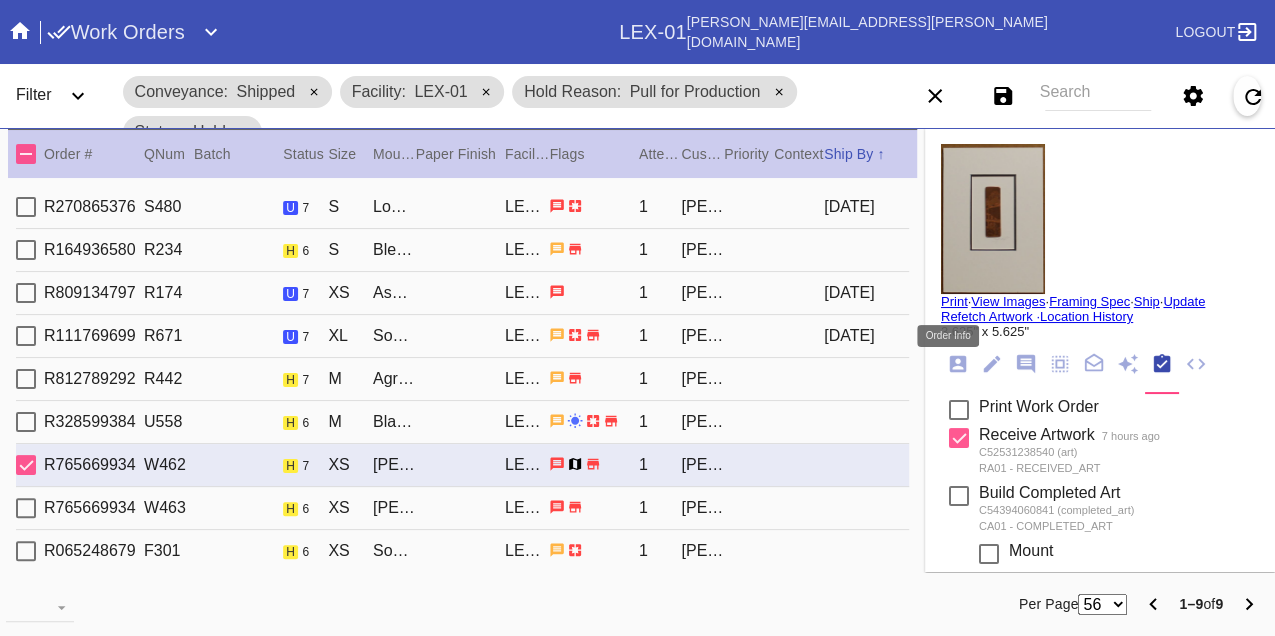 click 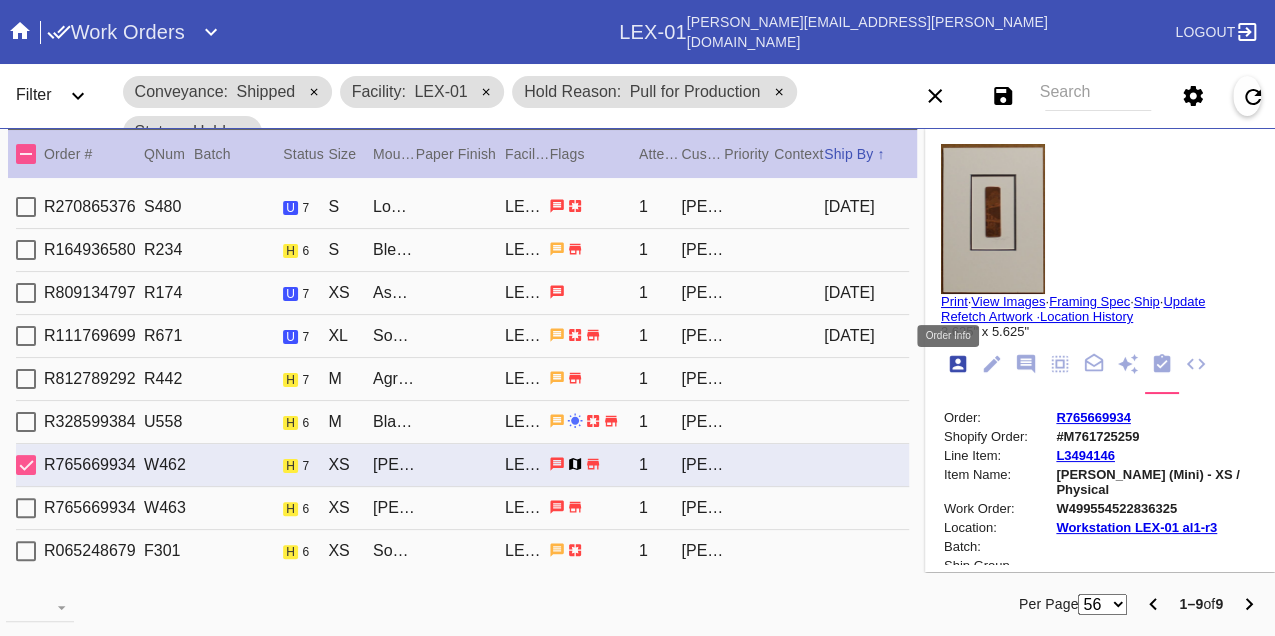 scroll, scrollTop: 24, scrollLeft: 0, axis: vertical 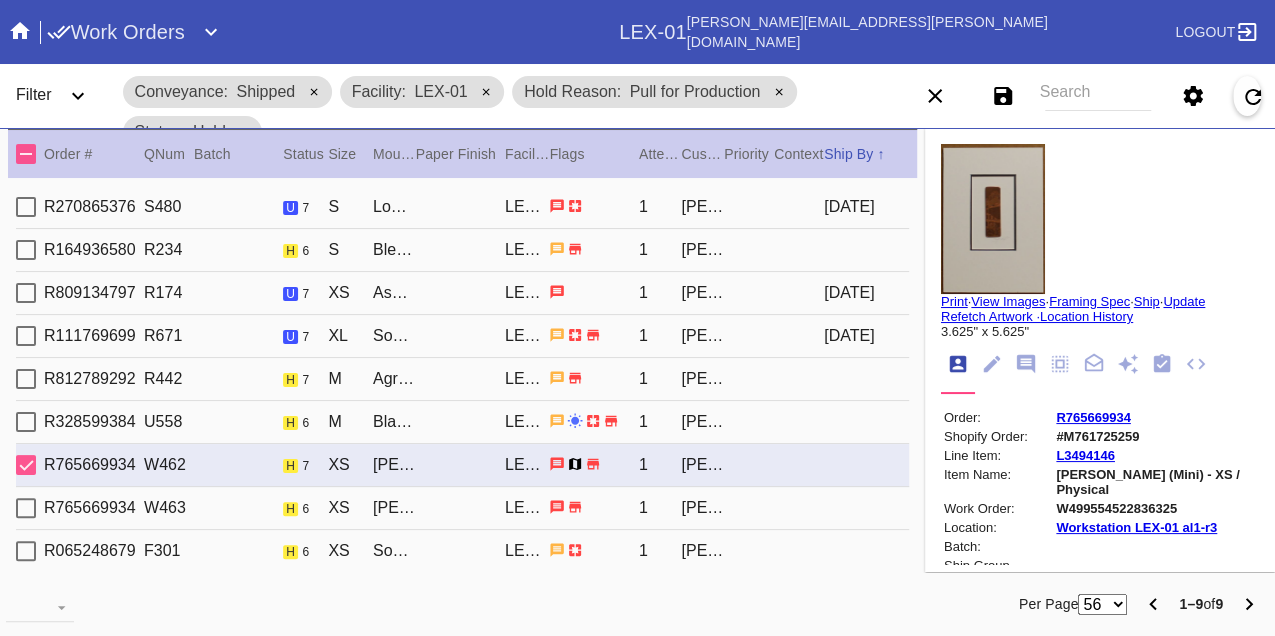 click on "W499554522836325" at bounding box center (1156, 508) 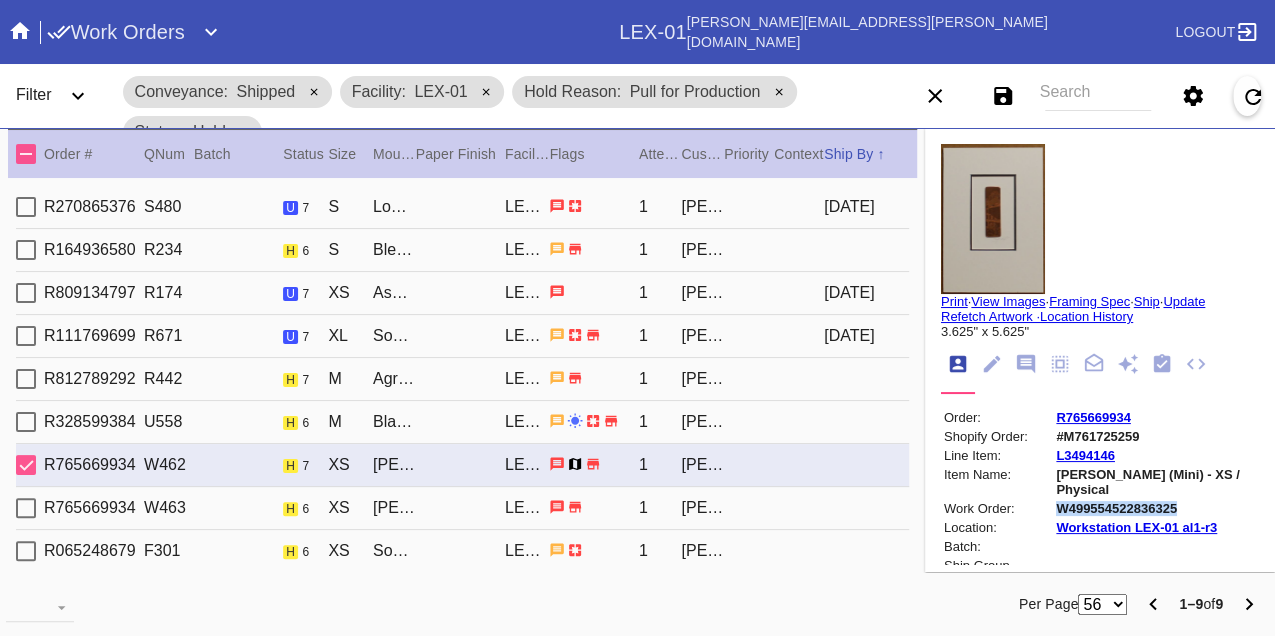 click on "W499554522836325" at bounding box center [1156, 508] 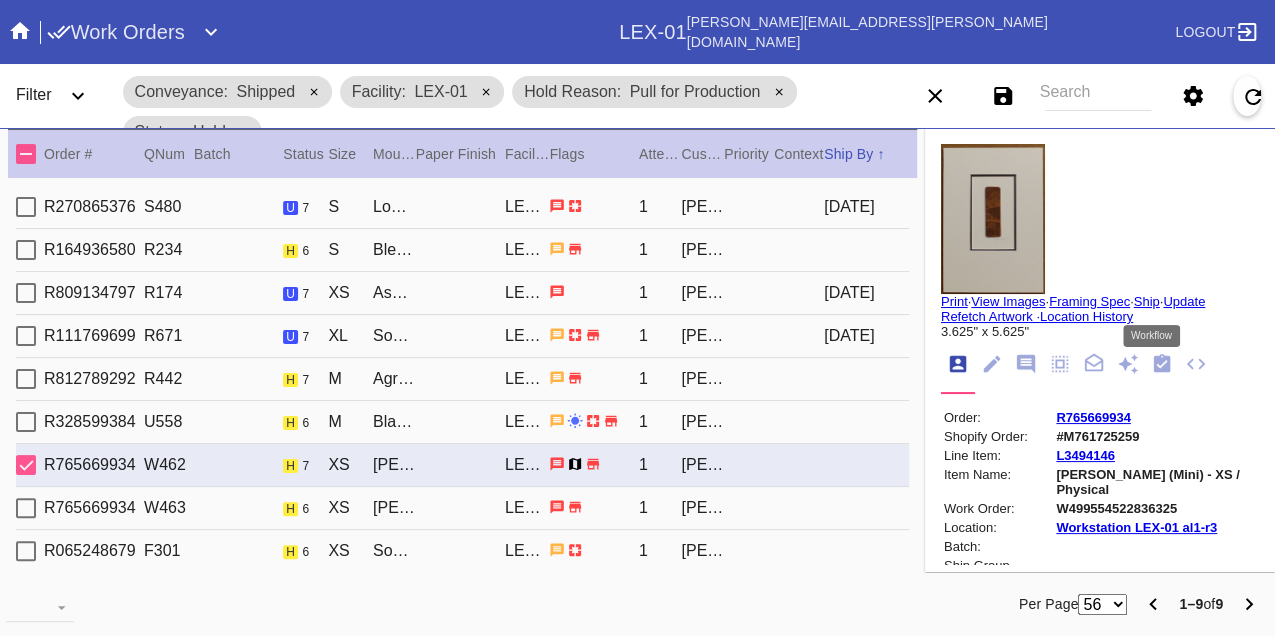 click 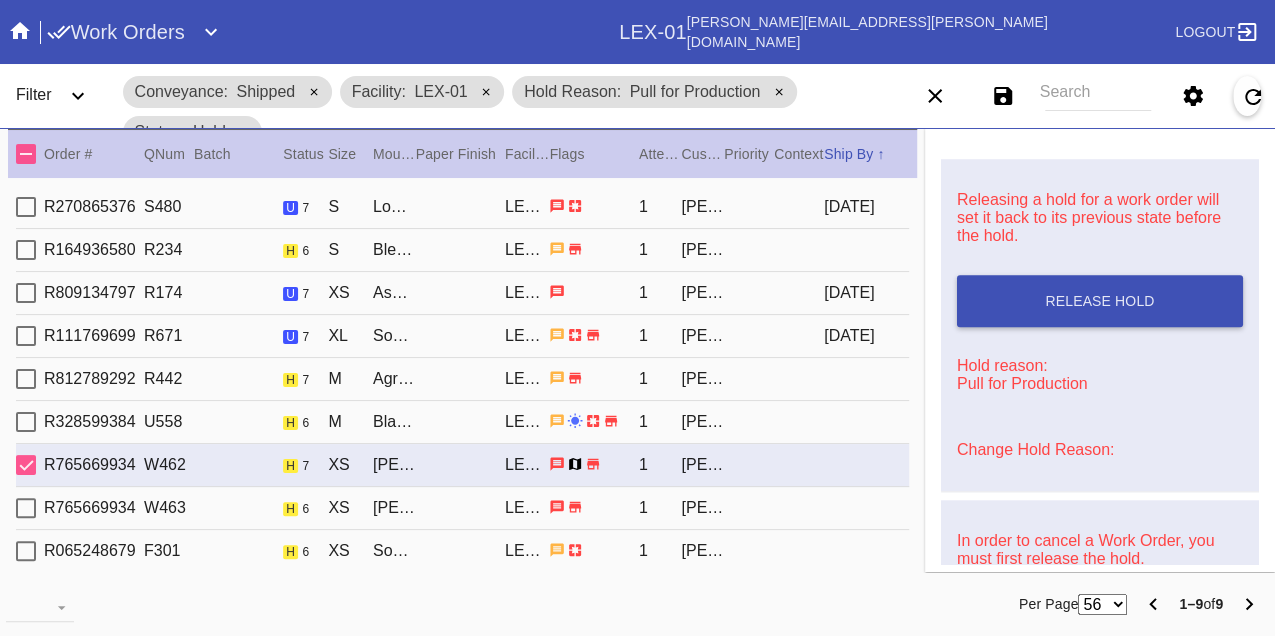 scroll, scrollTop: 948, scrollLeft: 0, axis: vertical 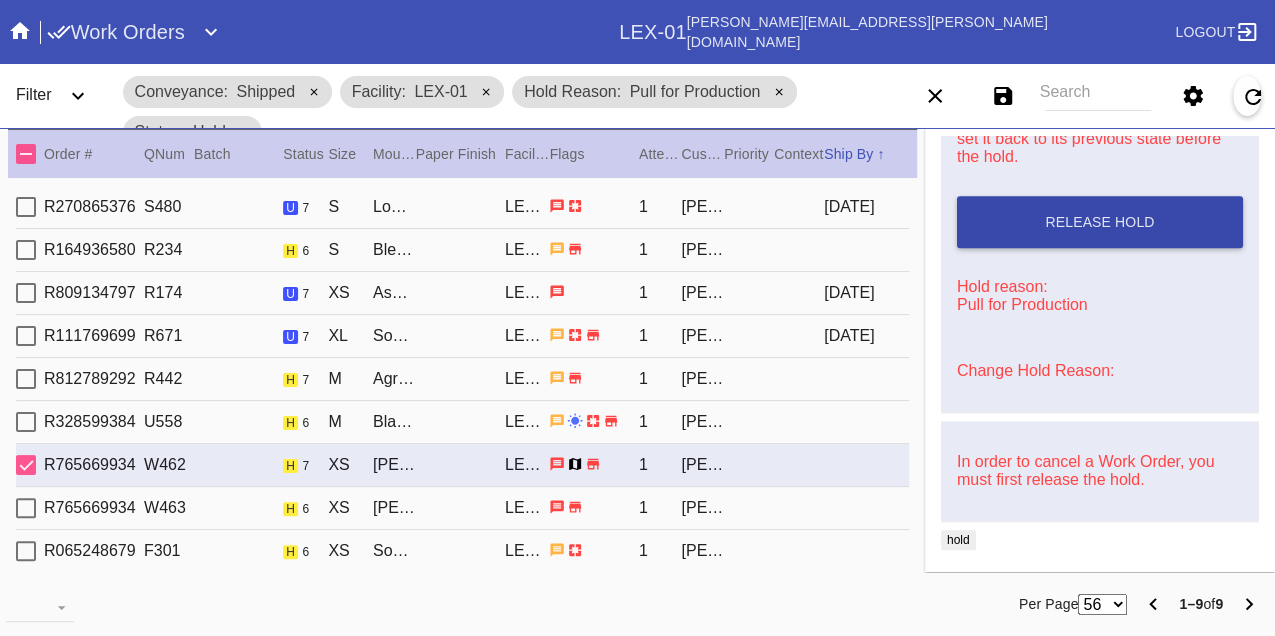 click on "Release Hold" at bounding box center [1100, 222] 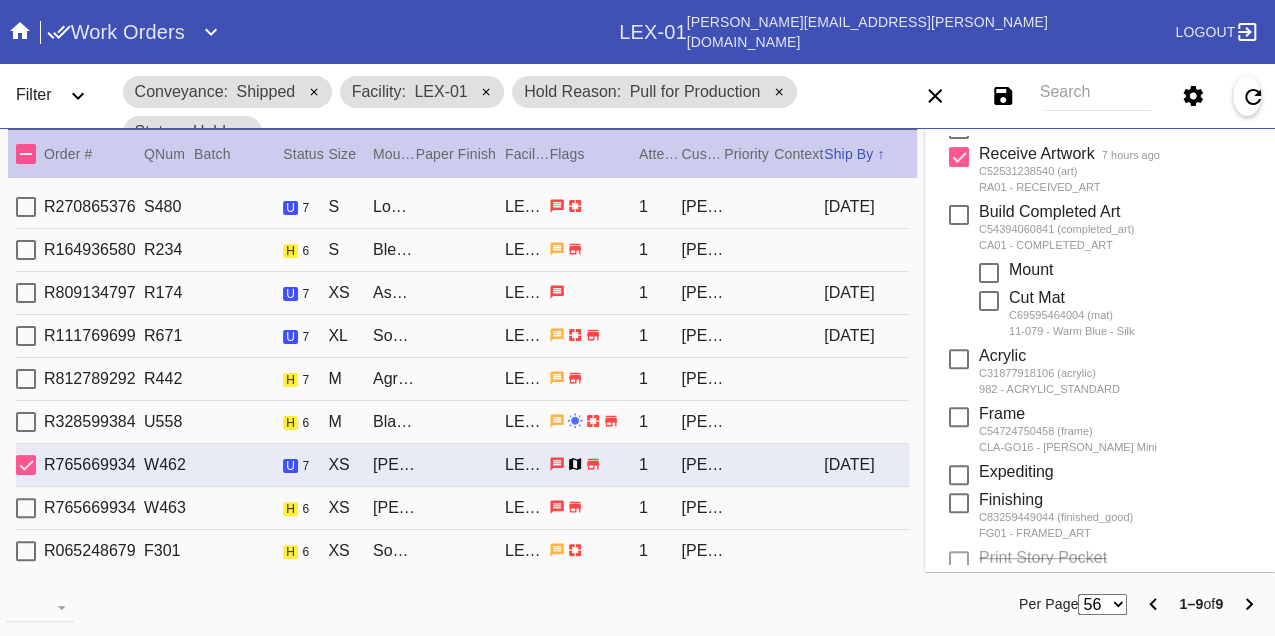 scroll, scrollTop: 0, scrollLeft: 0, axis: both 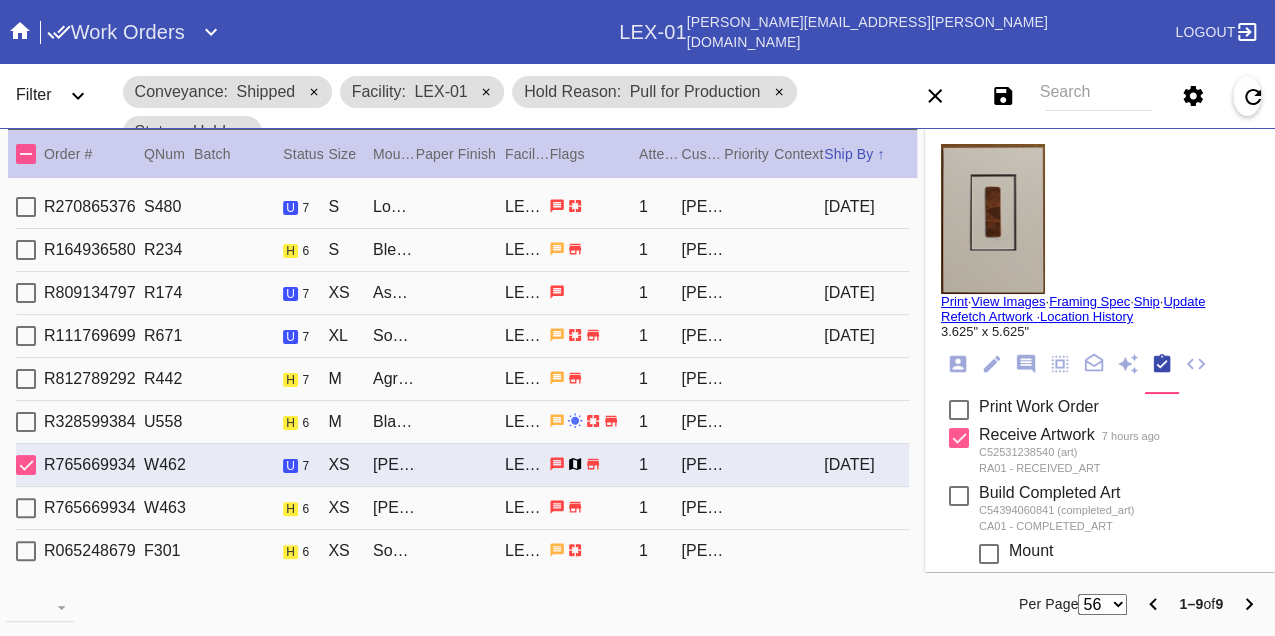 click on "Print" at bounding box center (954, 301) 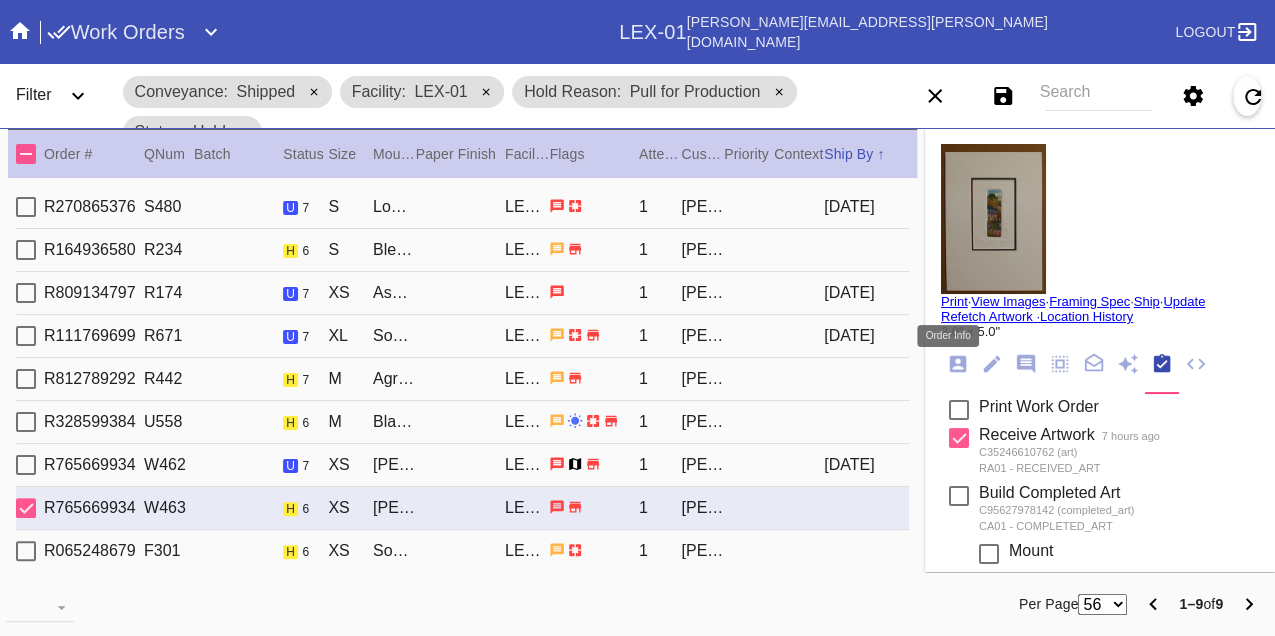 click 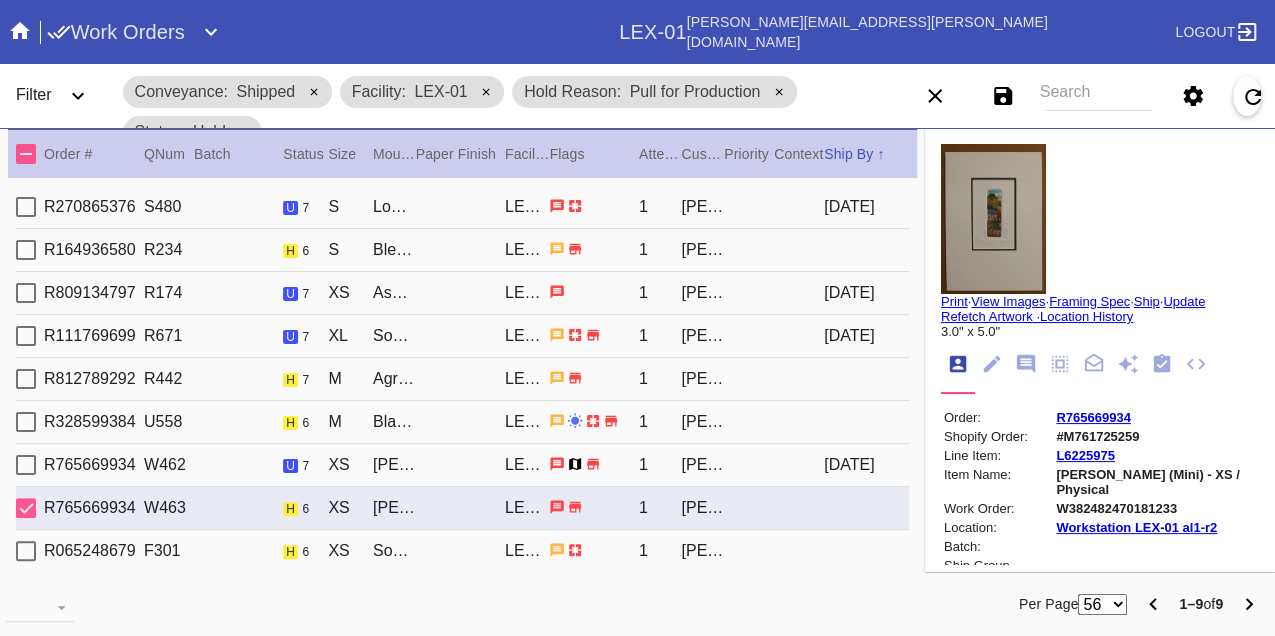 click on "W382482470181233" at bounding box center (1156, 508) 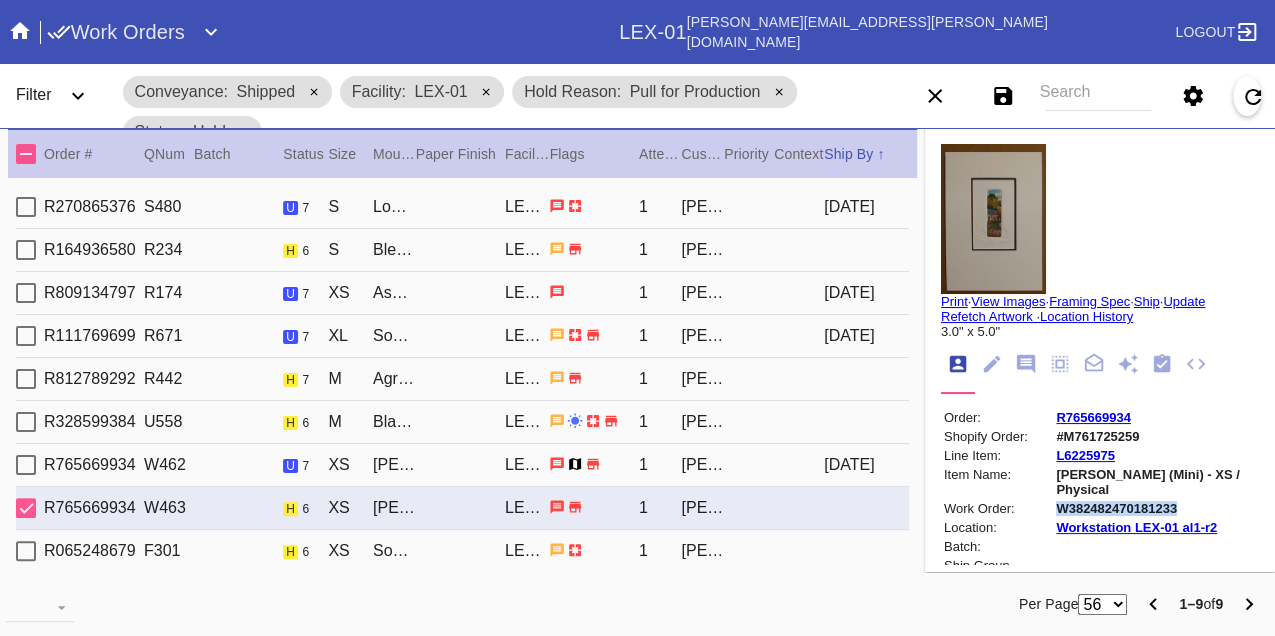 click on "W382482470181233" at bounding box center (1156, 508) 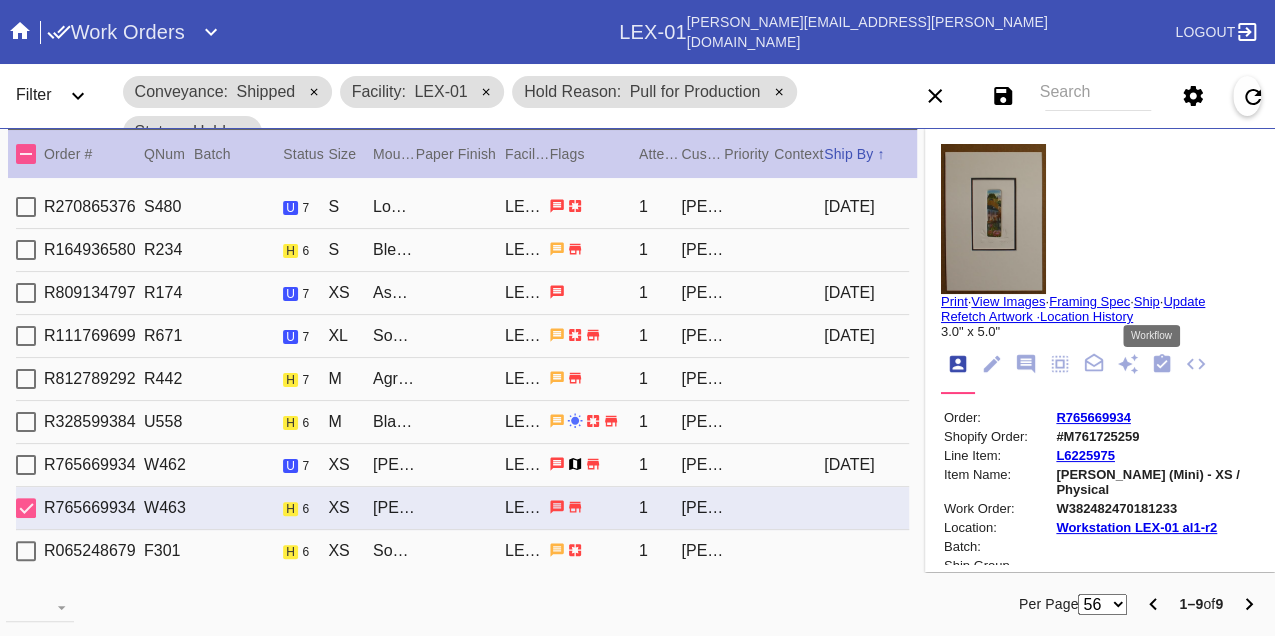 click 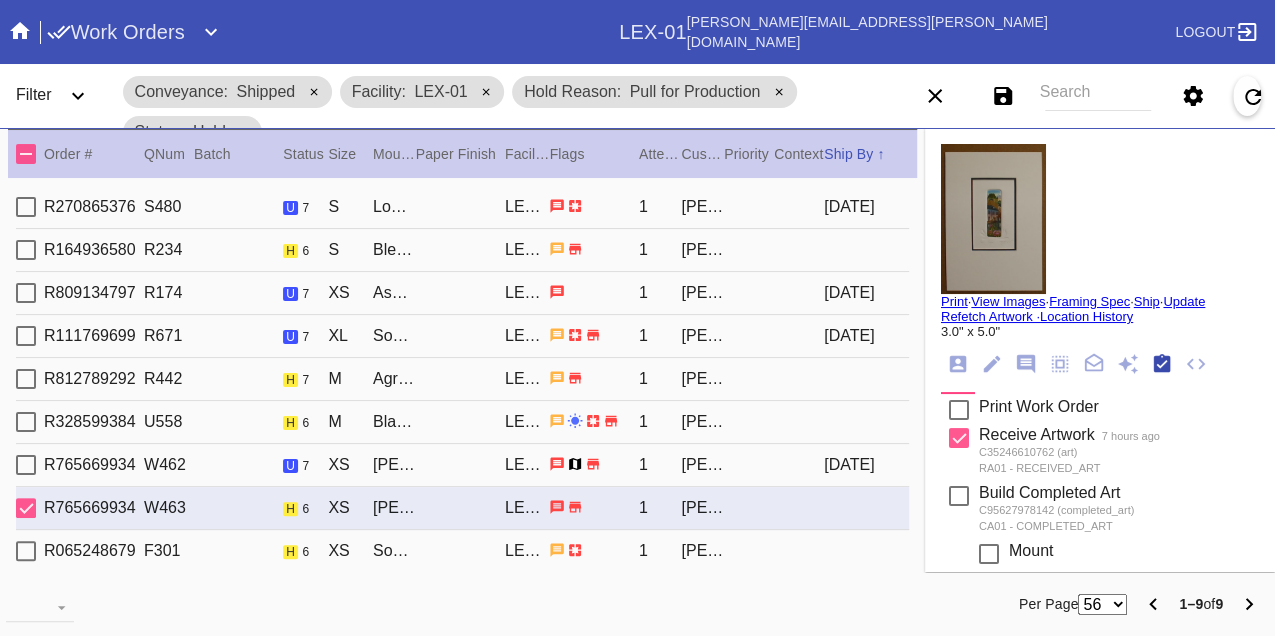 scroll, scrollTop: 318, scrollLeft: 0, axis: vertical 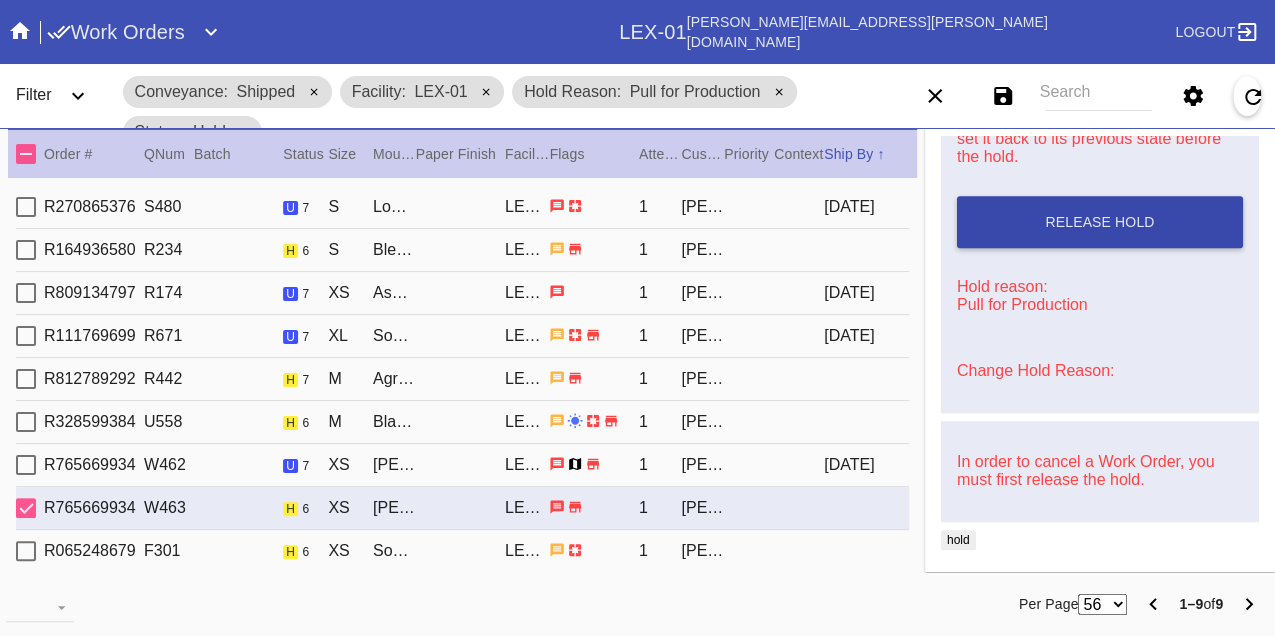 click on "Release Hold" at bounding box center (1099, 222) 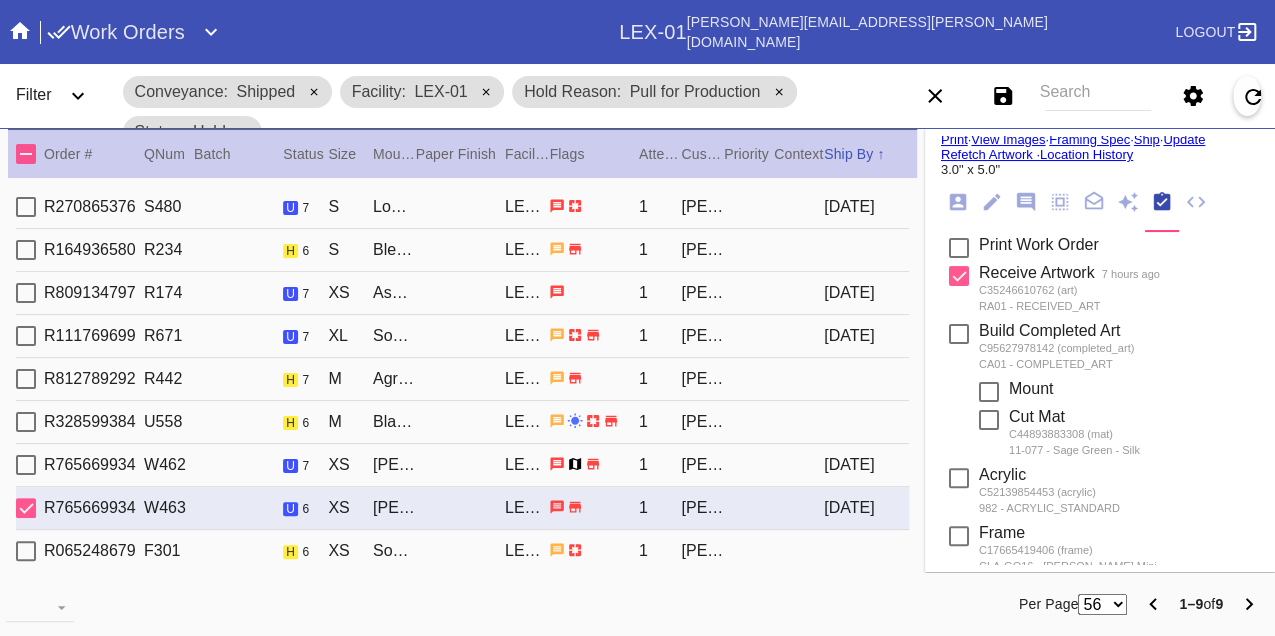 scroll, scrollTop: 0, scrollLeft: 0, axis: both 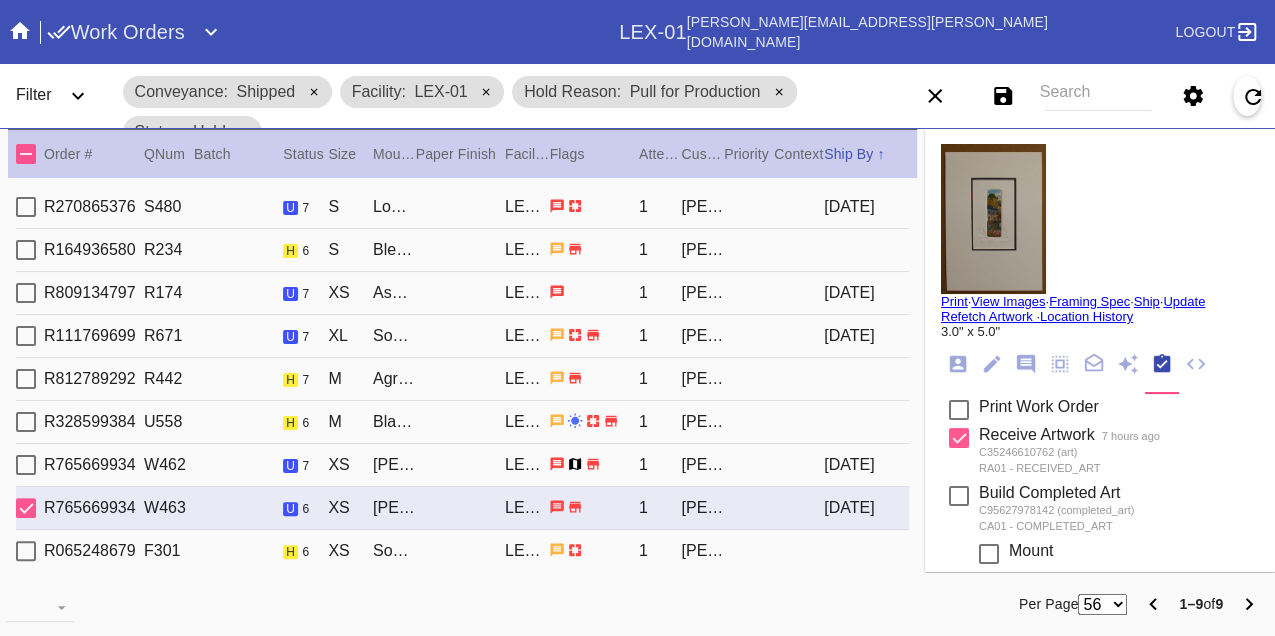 click on "Print" at bounding box center [954, 301] 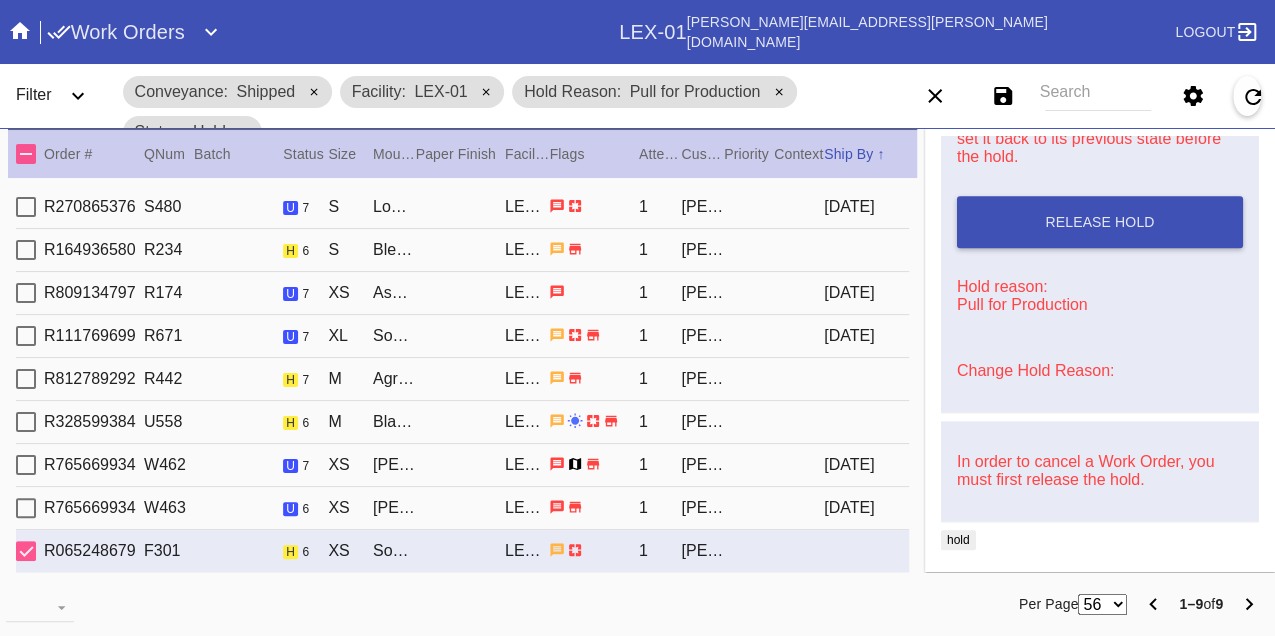 scroll, scrollTop: 888, scrollLeft: 0, axis: vertical 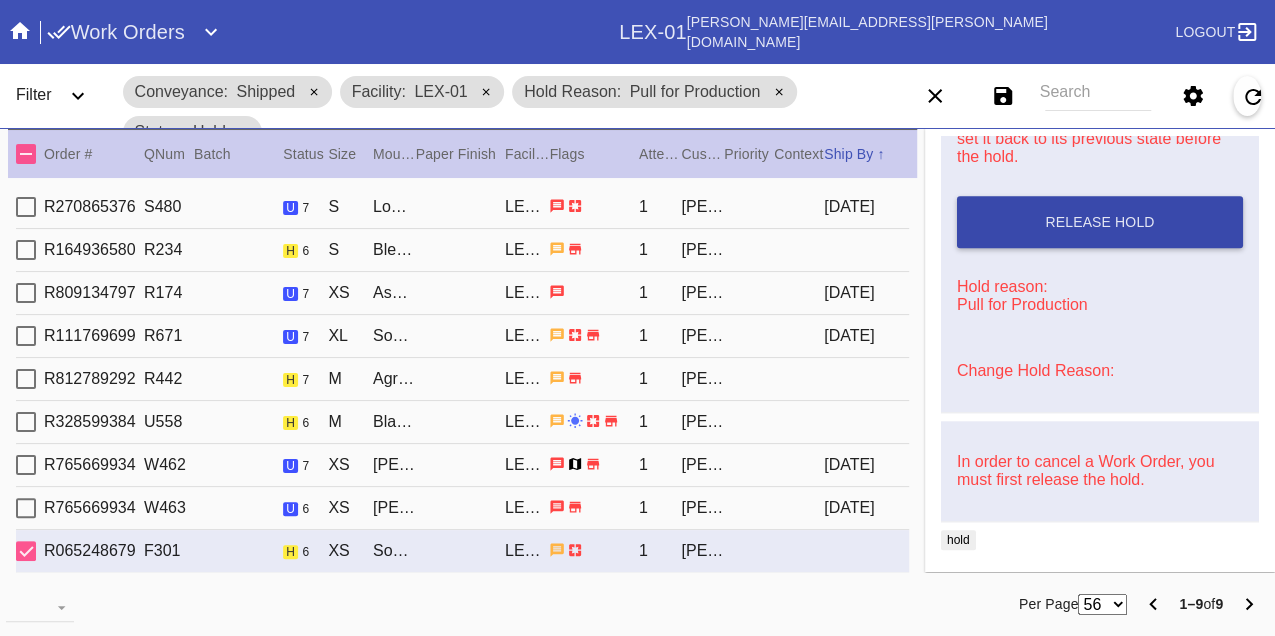 click on "Release Hold" at bounding box center (1100, 222) 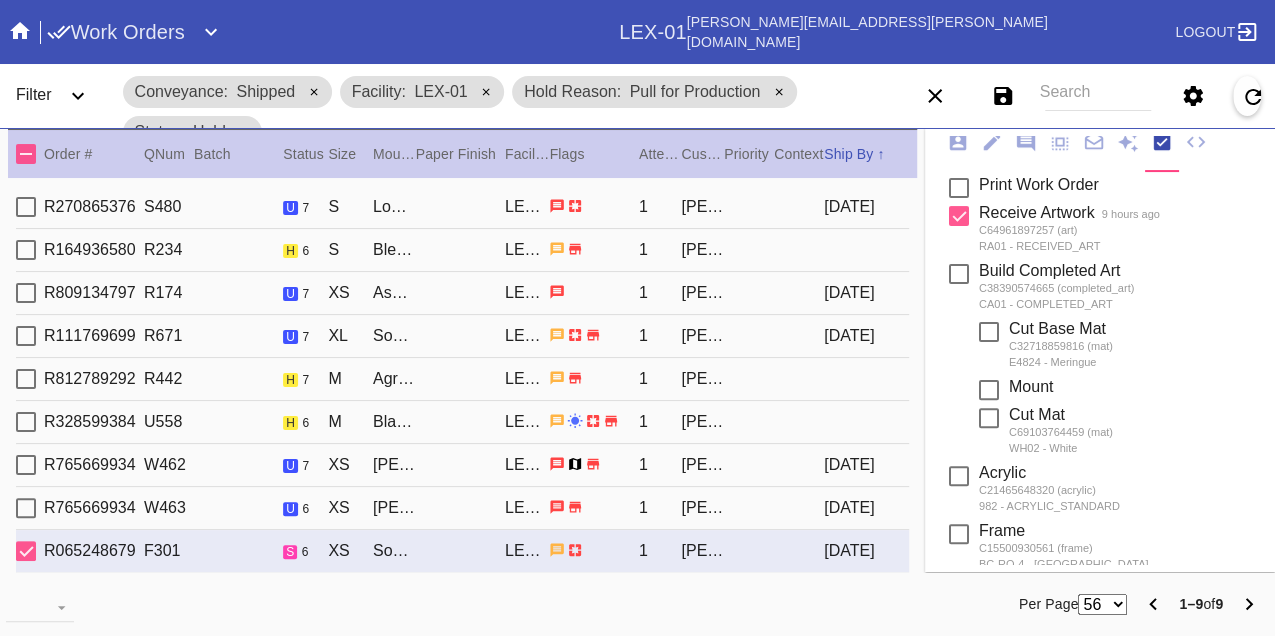 scroll, scrollTop: 0, scrollLeft: 0, axis: both 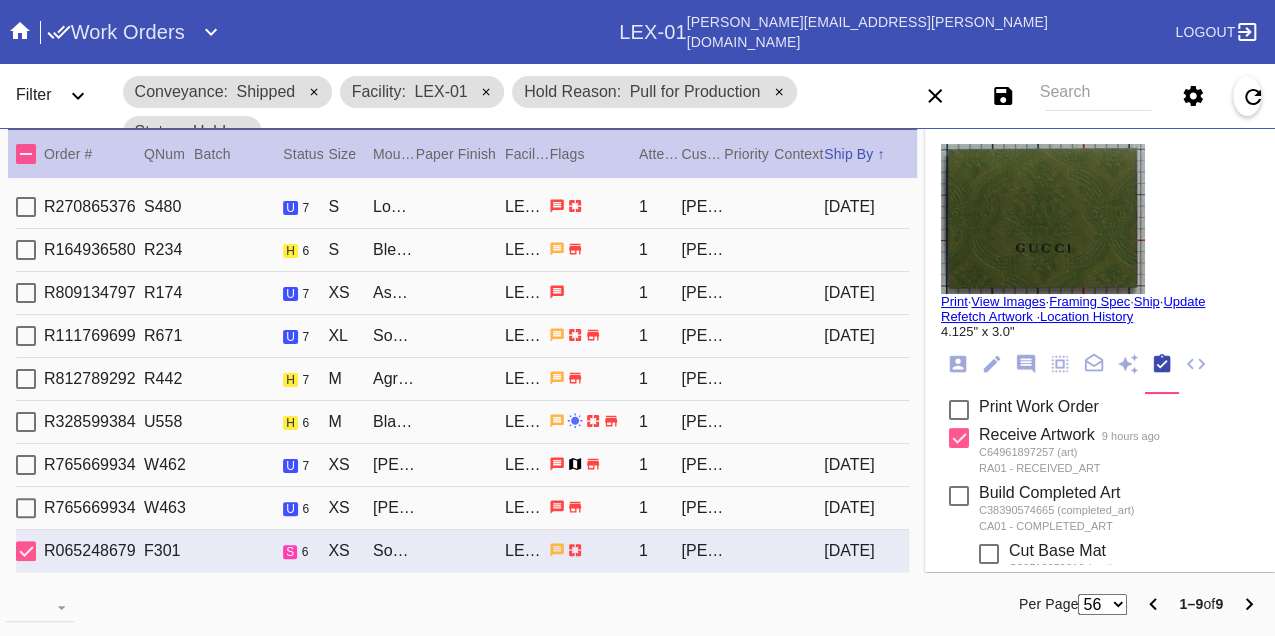 click on "Print" at bounding box center [954, 301] 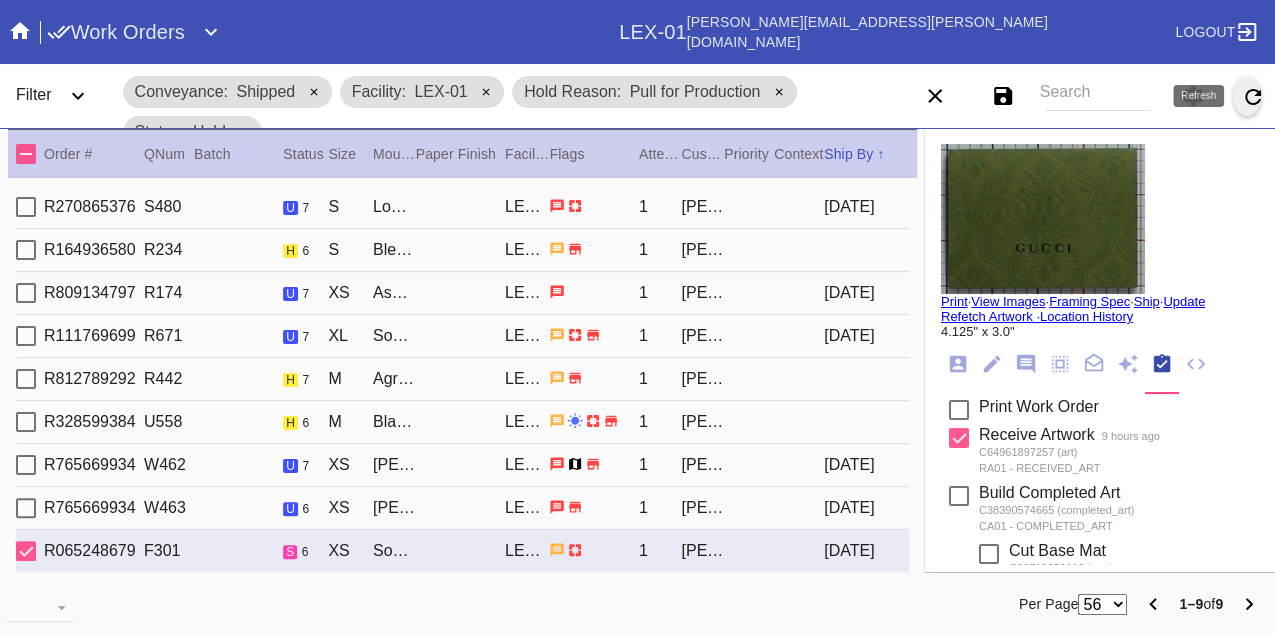 click 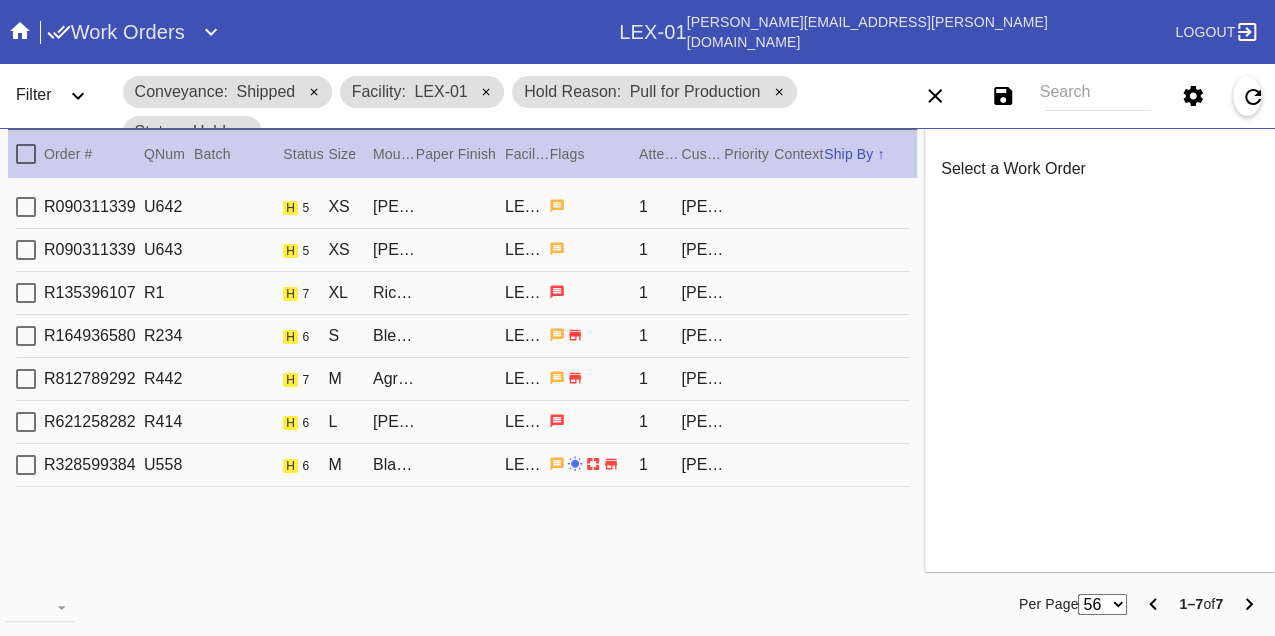click on "R090311339 U642 h   5 XS Lawrence / Pale Honey LEX-01 1 Jack Carlson" at bounding box center [462, 207] 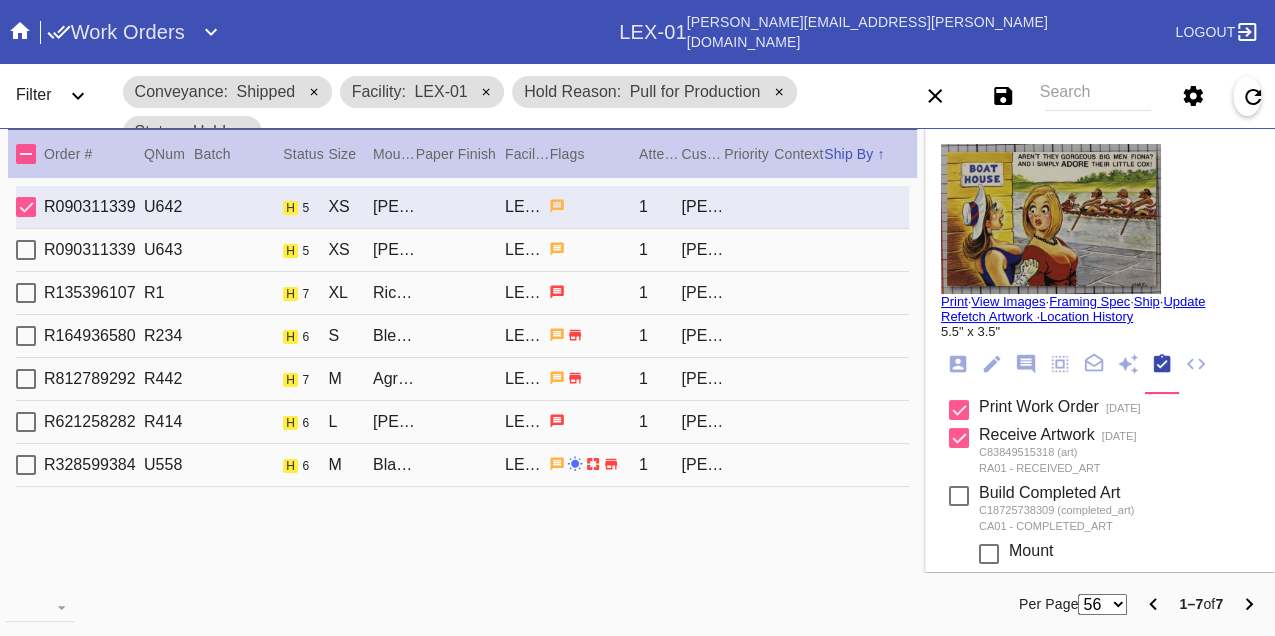 click on "R090311339 U643 h   5 XS Lawrence / Pale Honey LEX-01 1 Jack Carlson" at bounding box center [462, 250] 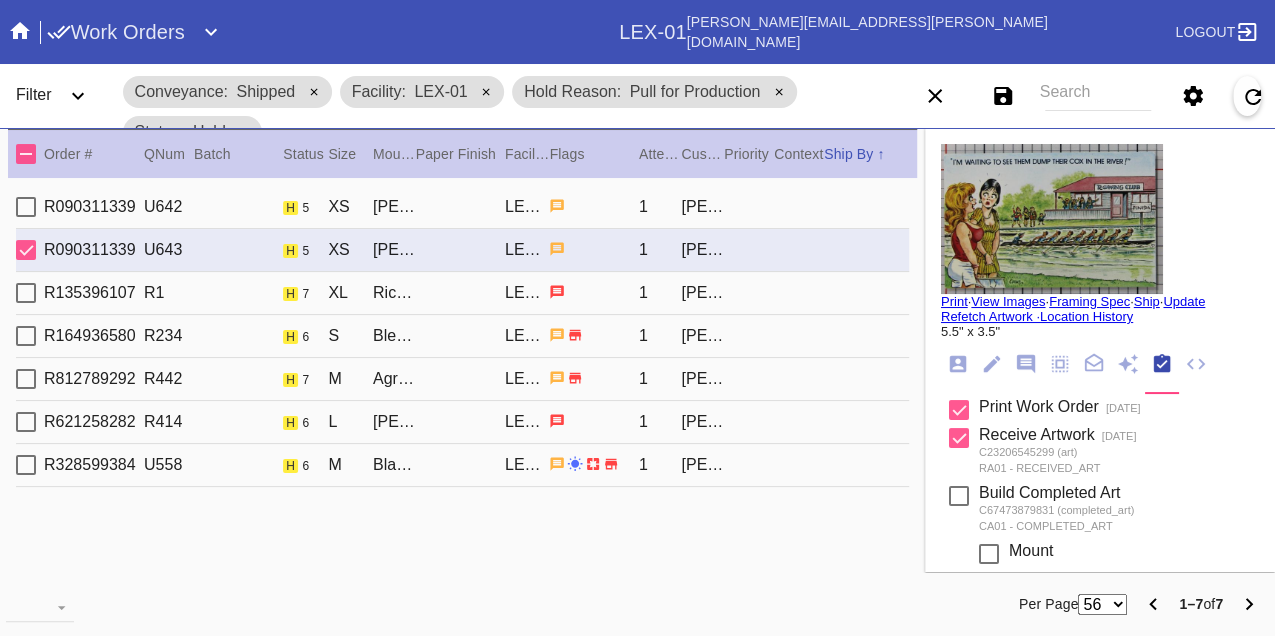 click on "R135396107 R1 h   7 XL Richmond / Dove White LEX-01 1 Tessa Cafritz" at bounding box center (462, 293) 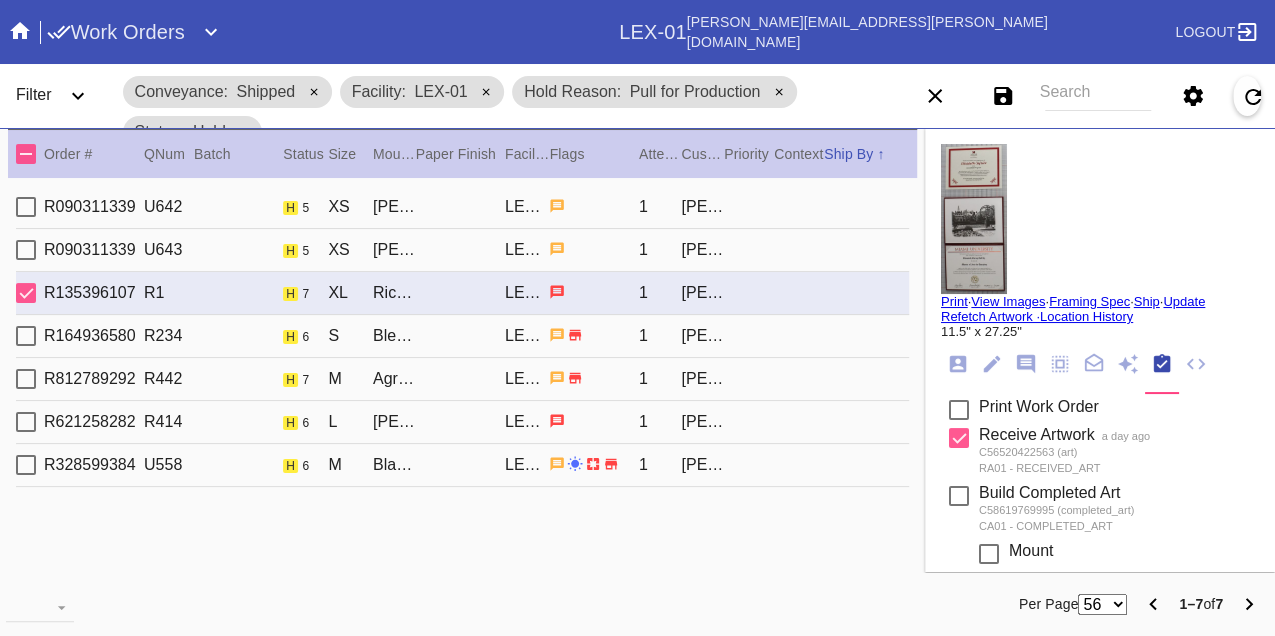 click on "R164936580 R234 h   6 S Bleached Maple Mini / No Mat LEX-01 1 Emily Sullivan" at bounding box center (462, 336) 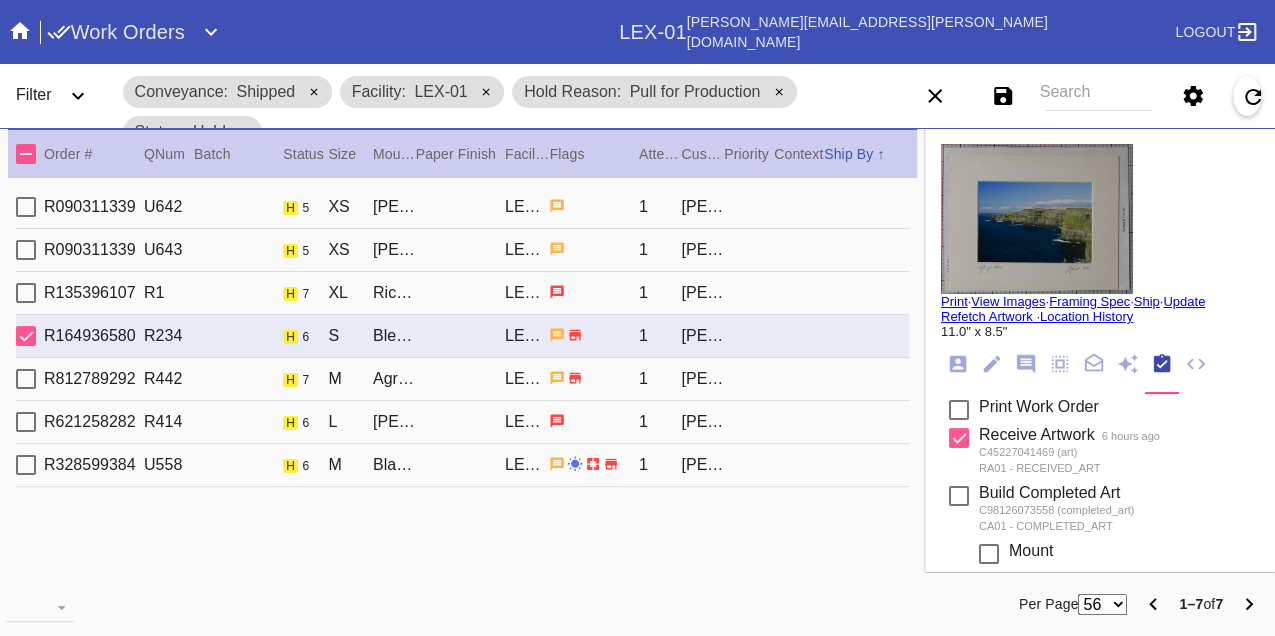 click on "R812789292 R442 h   7 M Agra / Digital White LEX-01 1 Lacey Caruso" at bounding box center [462, 379] 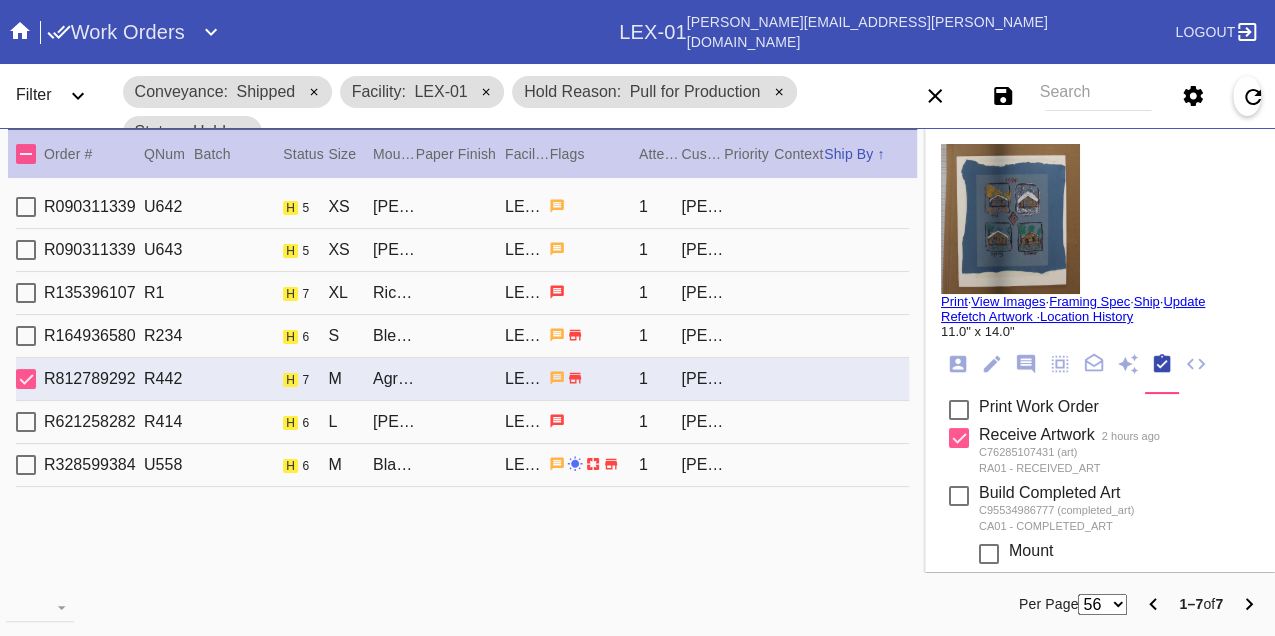 click on "R621258282 R414 h   6 L Florence Mini / Sugar LEX-01 1 Alison Bishop" at bounding box center [462, 422] 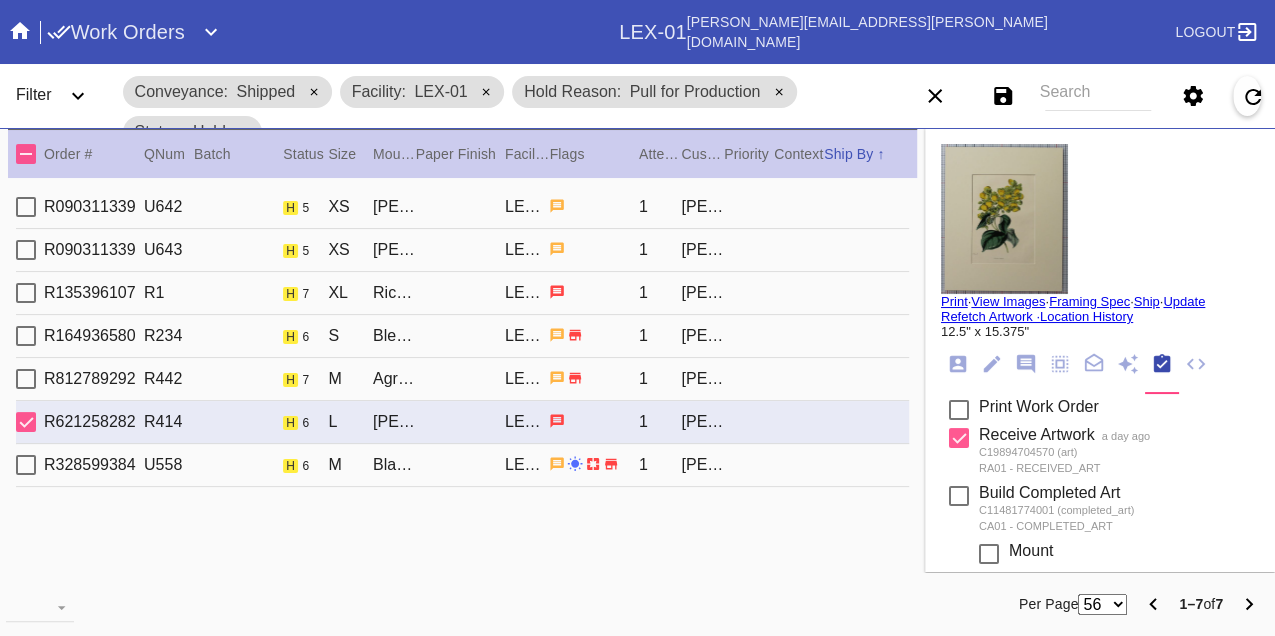 click on "R328599384 U558 h   6 M Black Walnut (Gallery) / White LEX-01 1 Suhaib Tawil" at bounding box center (462, 465) 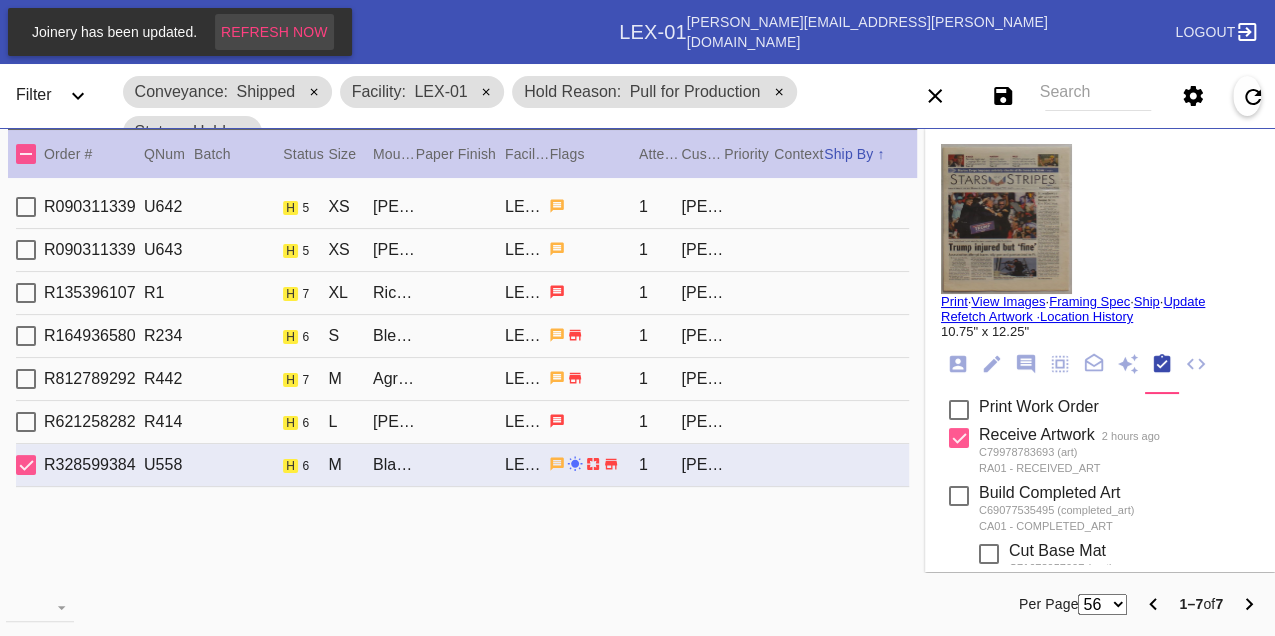 click on "Refresh Now" at bounding box center (274, 32) 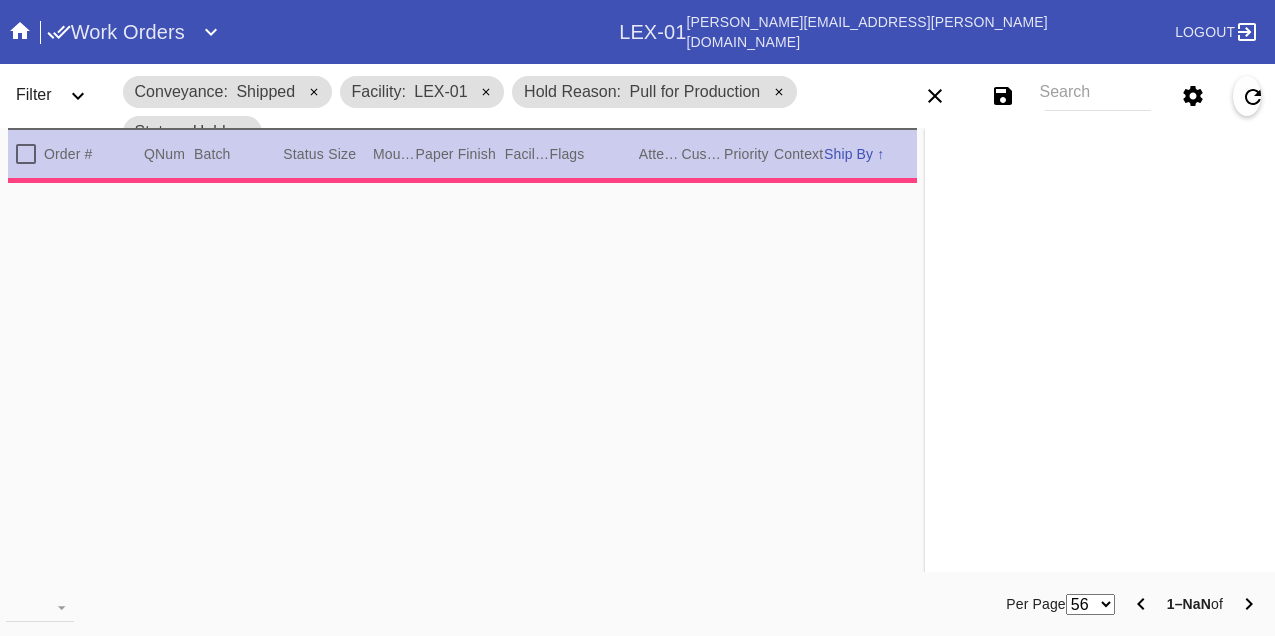 scroll, scrollTop: 0, scrollLeft: 0, axis: both 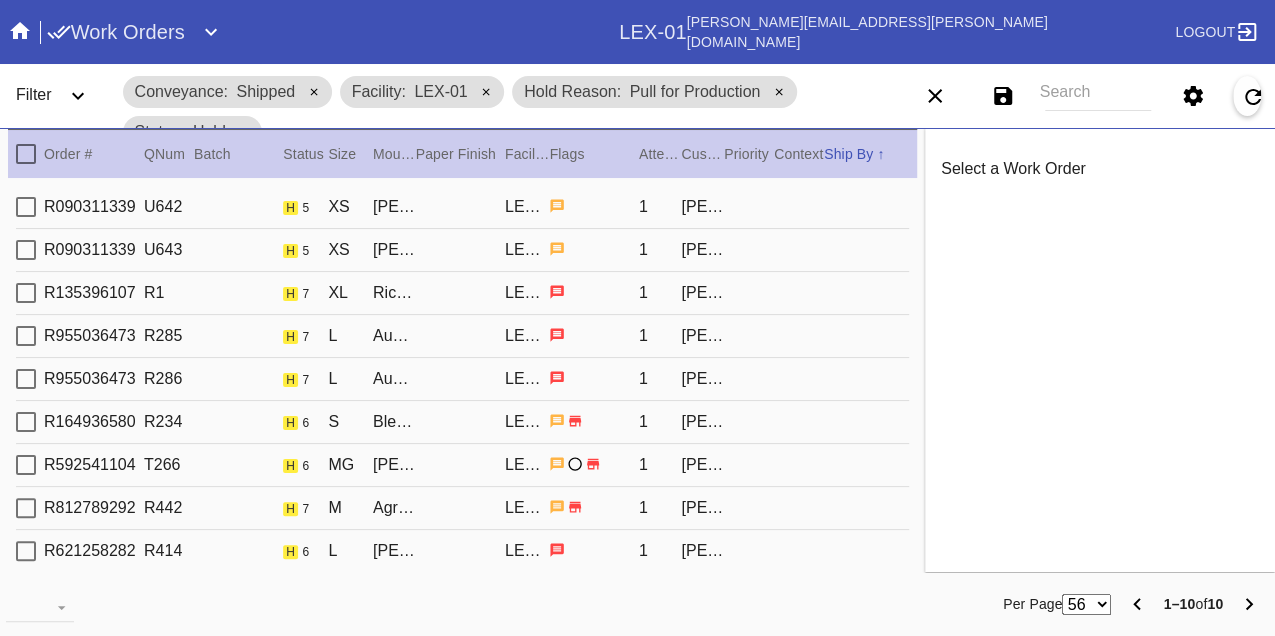 click on "R090311339 U642 h   5 XS [PERSON_NAME] / Pale Honey LEX-01 1 [PERSON_NAME]" at bounding box center [462, 207] 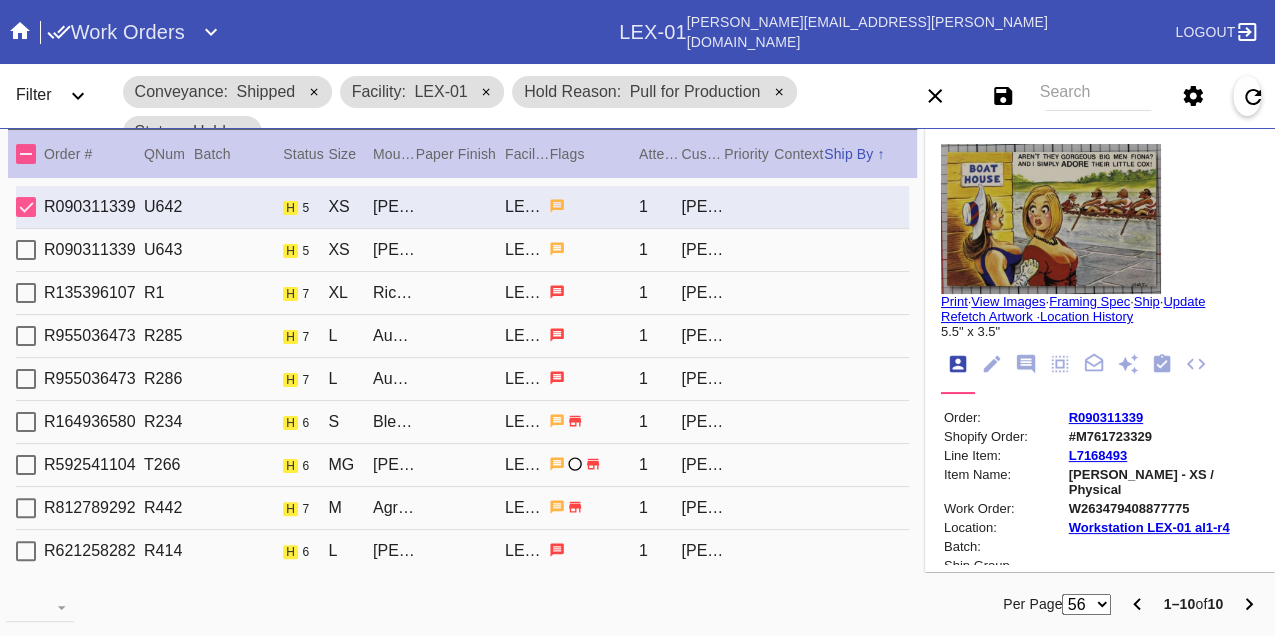click on "R090311339 U643 h   5 XS [PERSON_NAME] / Pale Honey LEX-01 1 [PERSON_NAME]" at bounding box center [462, 250] 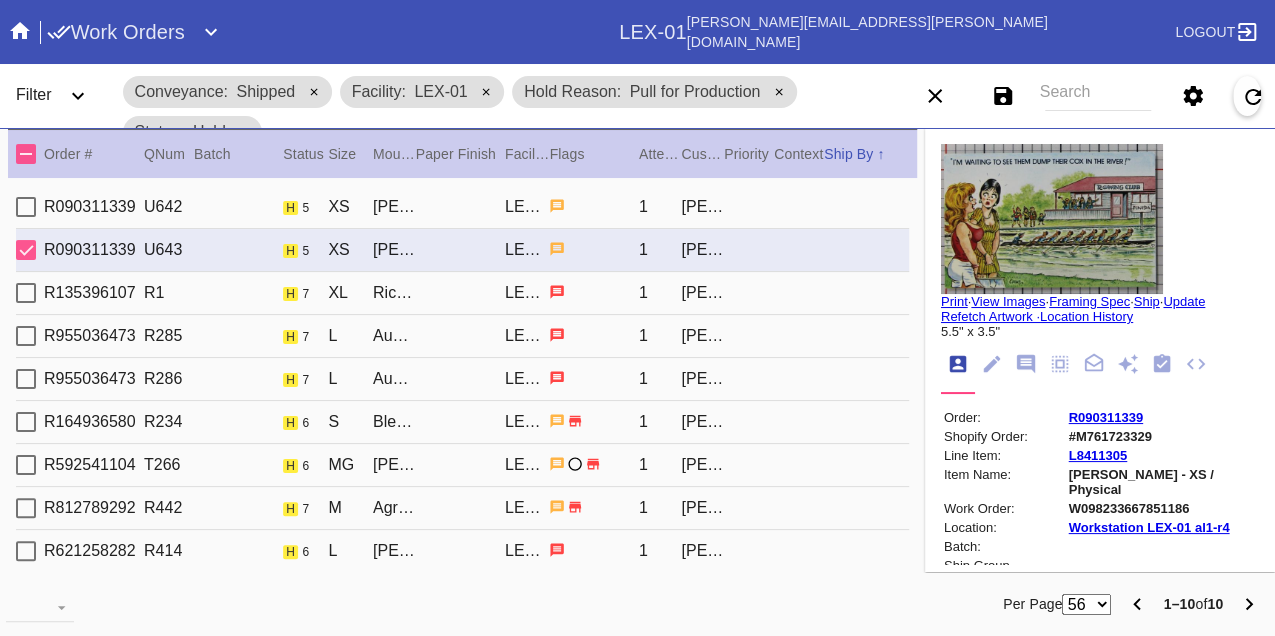 click on "R090311339 U642 h   5 XS [PERSON_NAME] / Pale Honey LEX-01 1 [PERSON_NAME]" at bounding box center (462, 207) 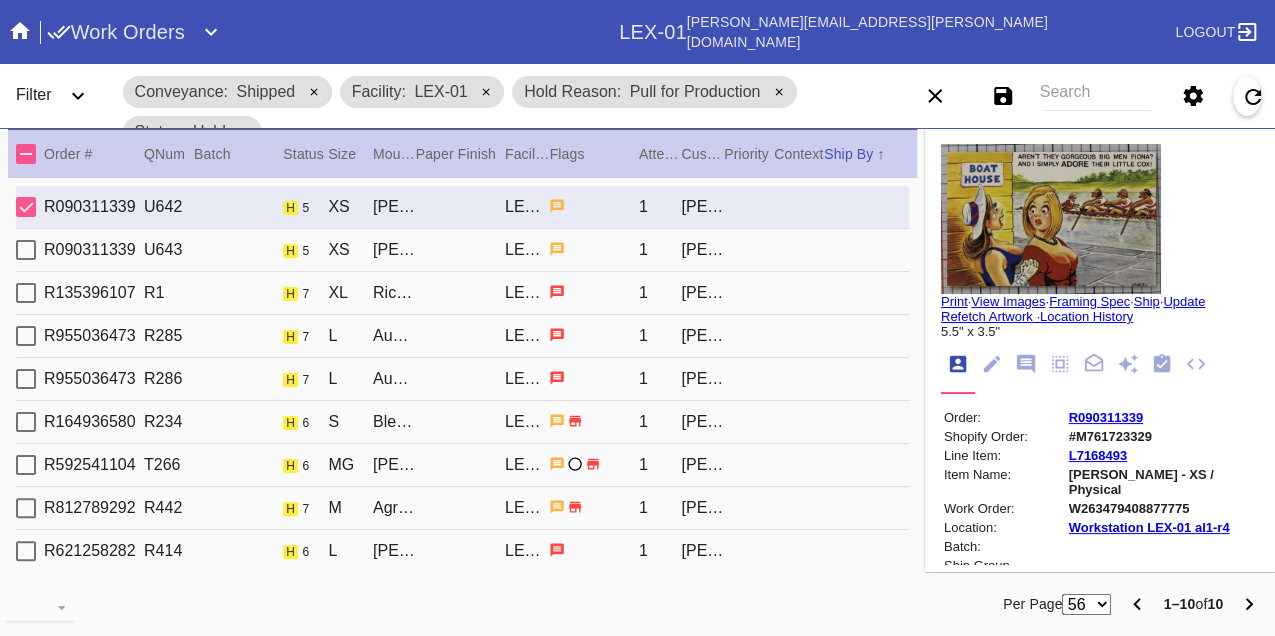 click on "W263479408877775" at bounding box center [1162, 508] 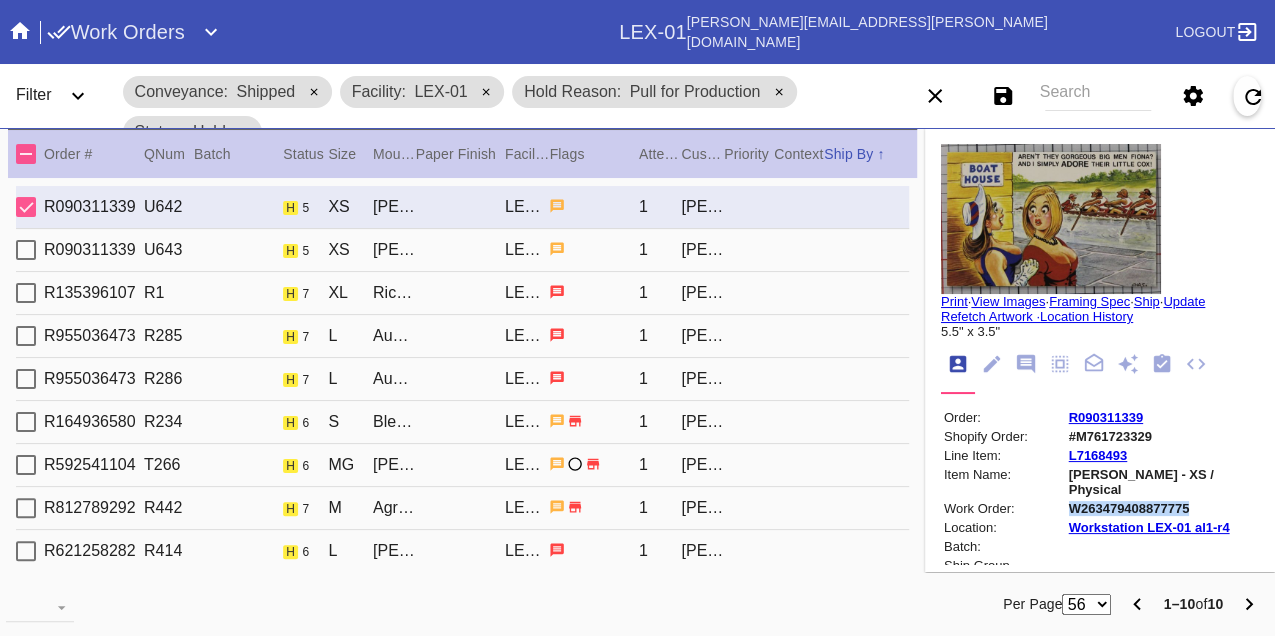 click on "W263479408877775" at bounding box center [1162, 508] 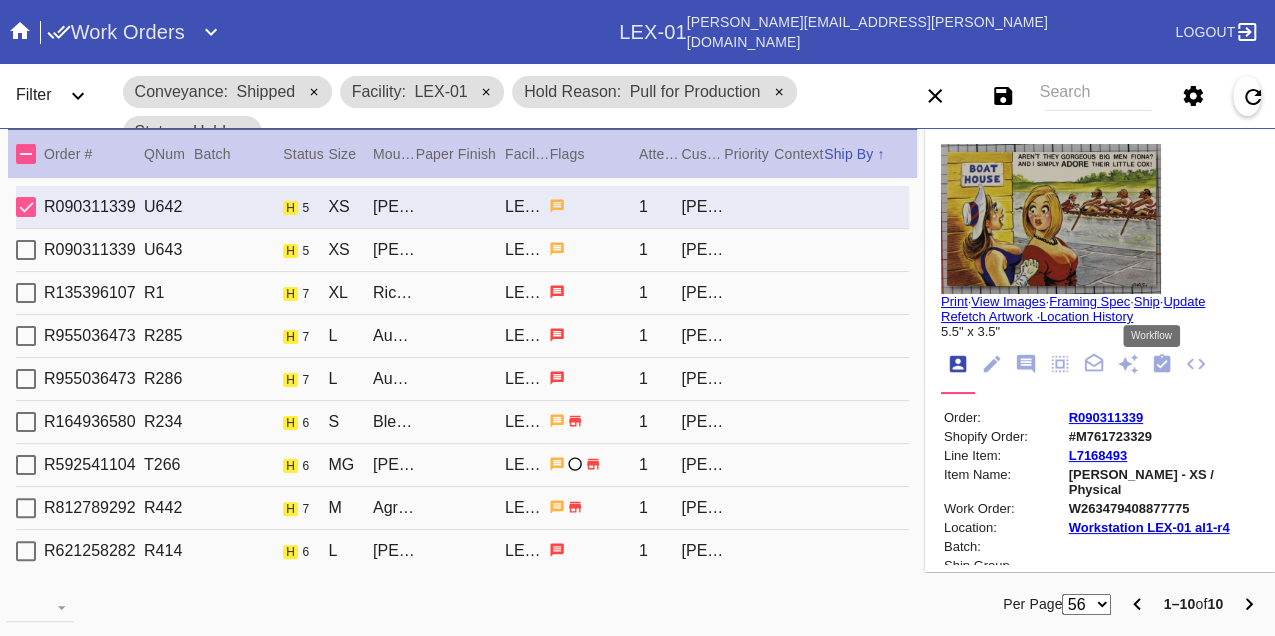 click 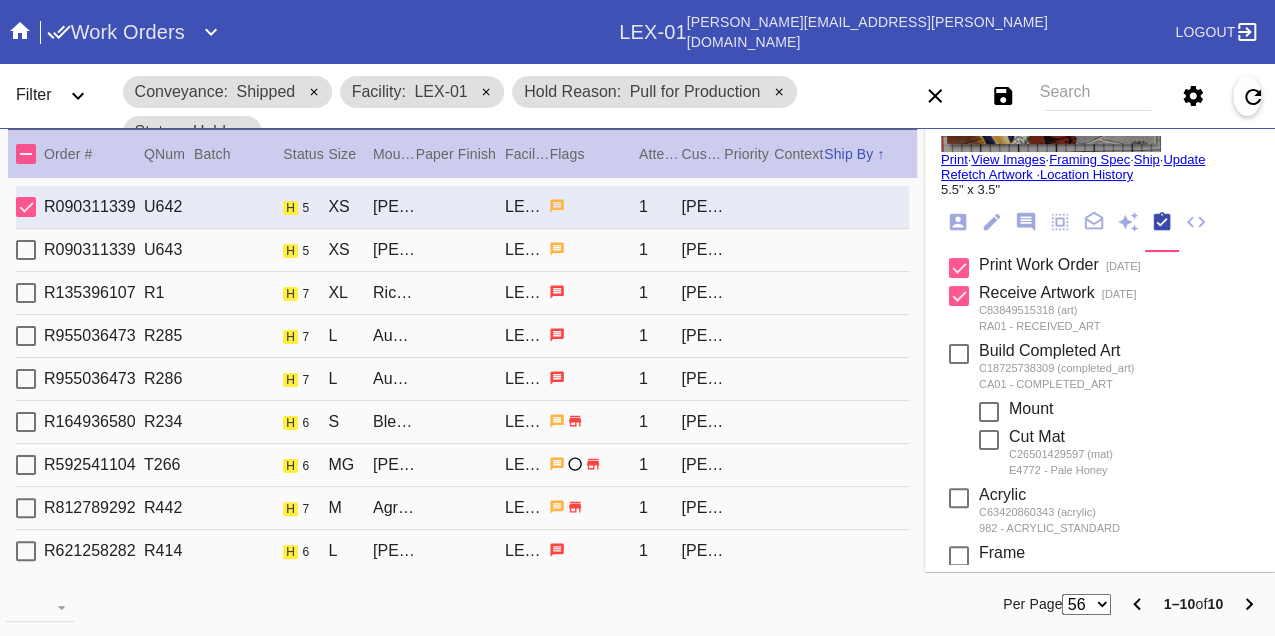 scroll, scrollTop: 369, scrollLeft: 0, axis: vertical 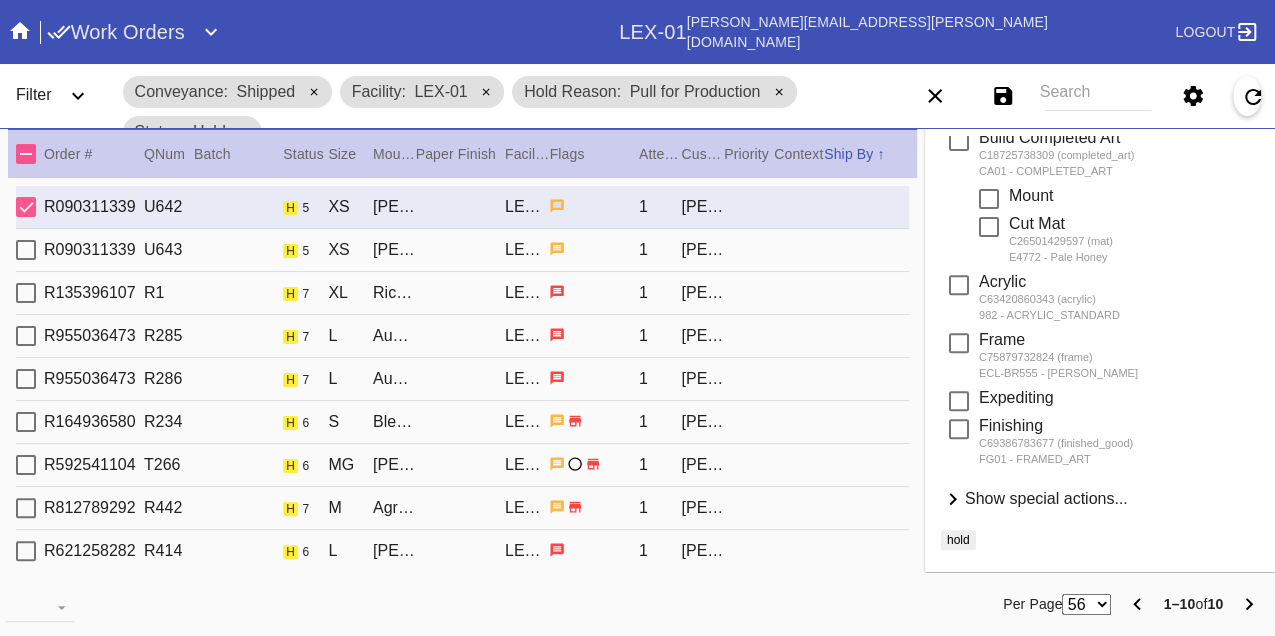 click on "Show special actions..." at bounding box center (1046, 498) 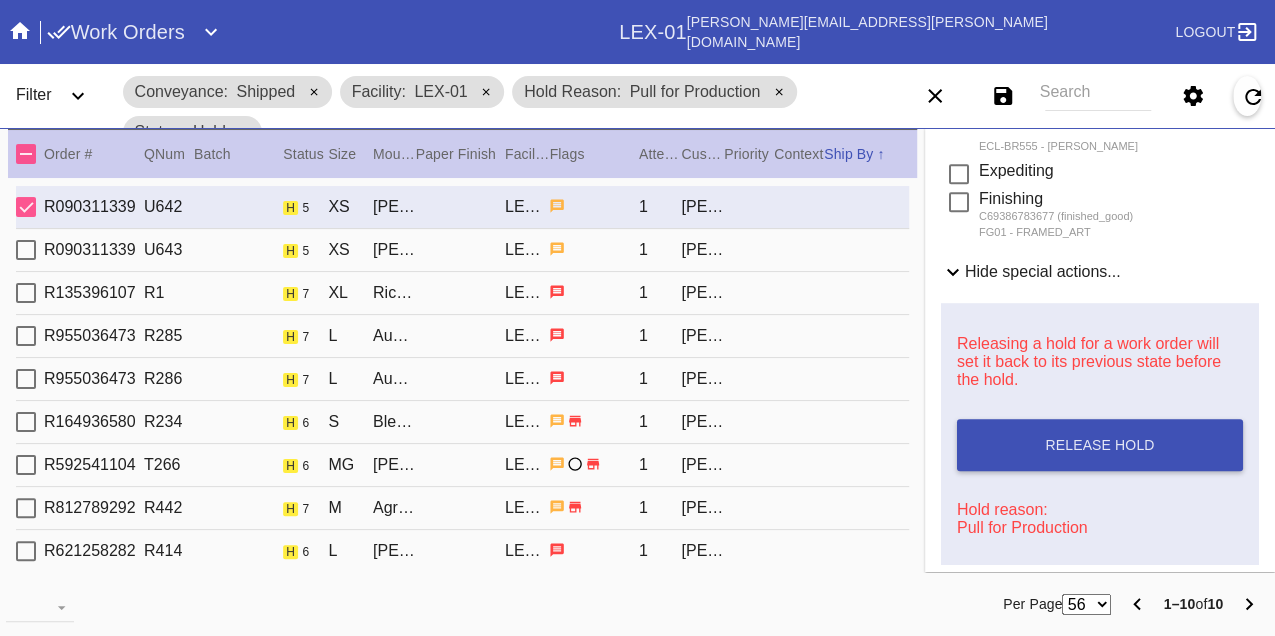 scroll, scrollTop: 814, scrollLeft: 0, axis: vertical 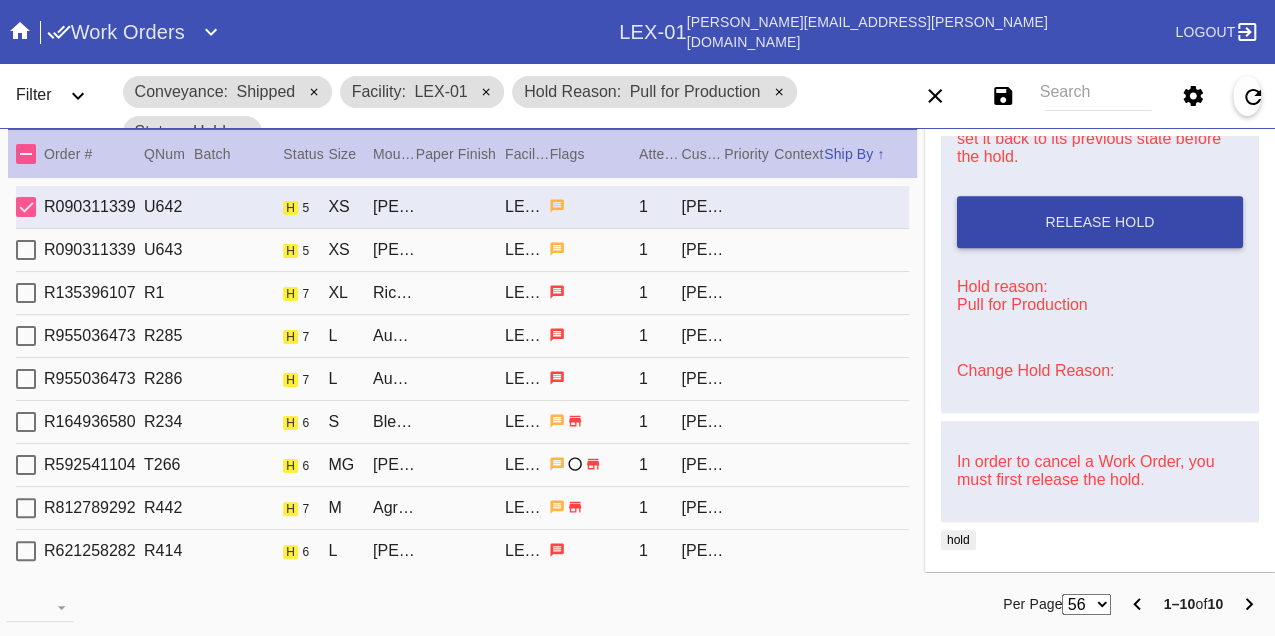 click on "Release Hold" at bounding box center (1100, 222) 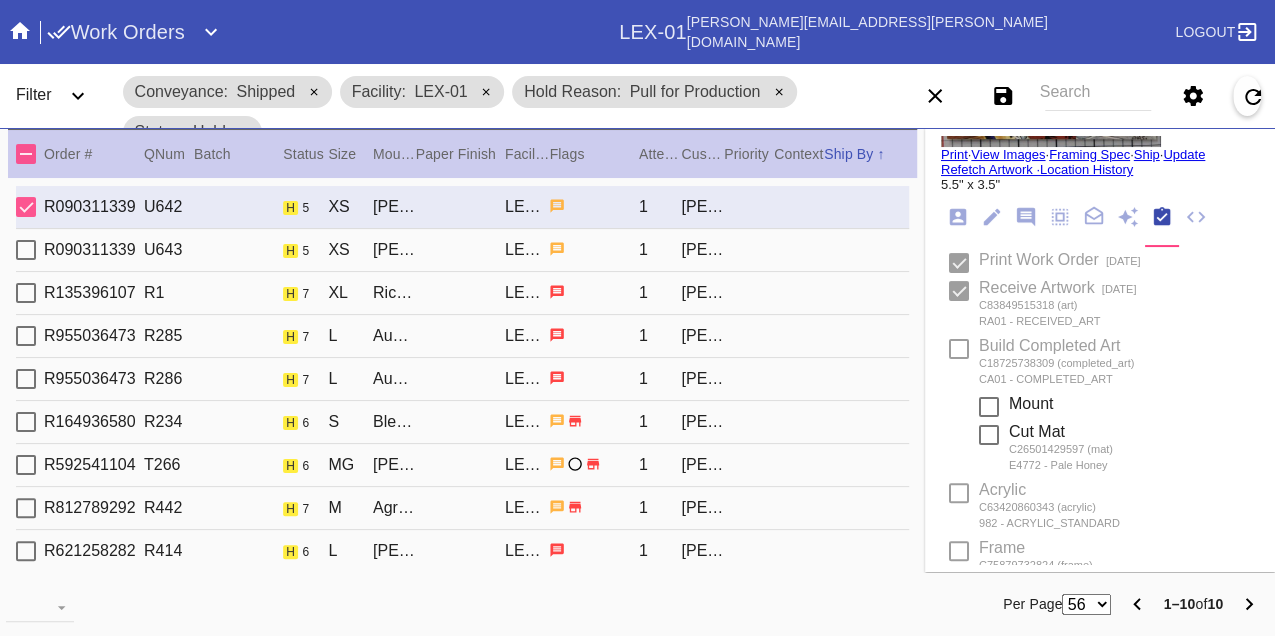 scroll, scrollTop: 56, scrollLeft: 0, axis: vertical 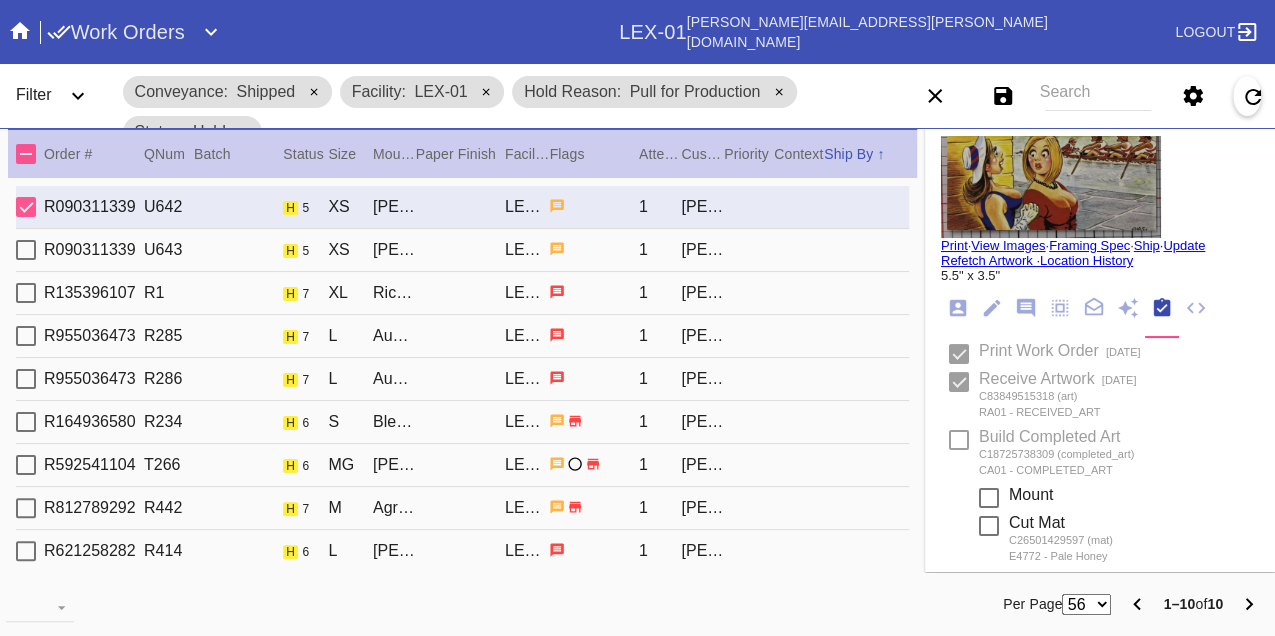 type on "[DATE]" 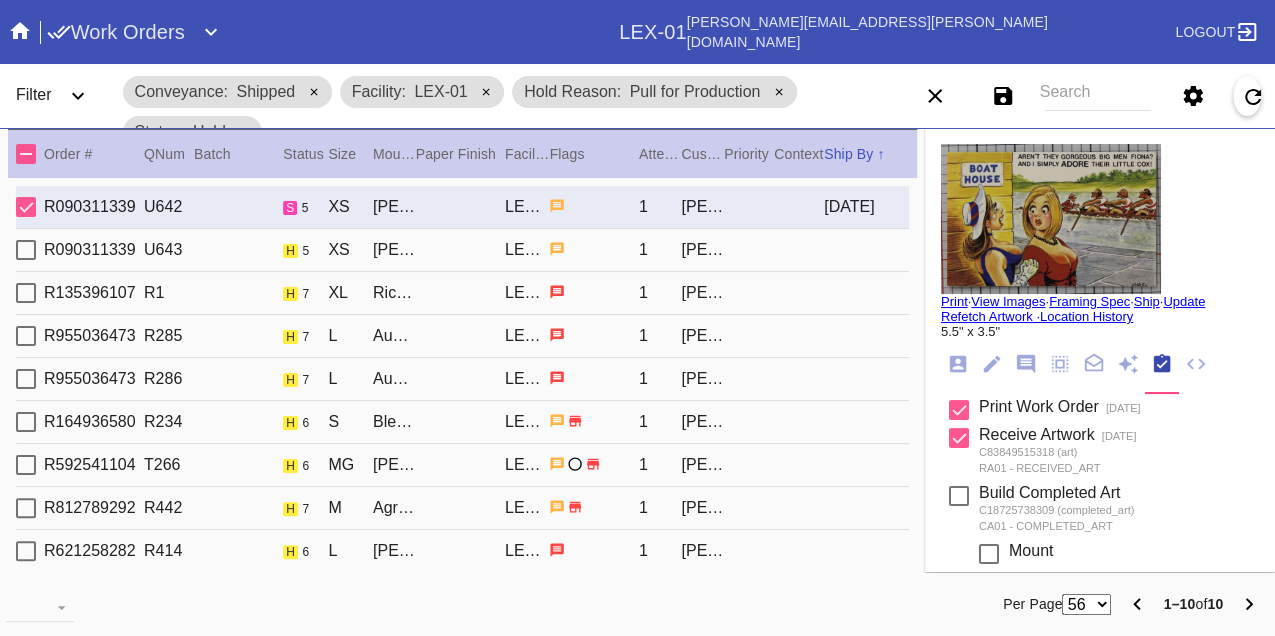 click on "Print" at bounding box center [954, 301] 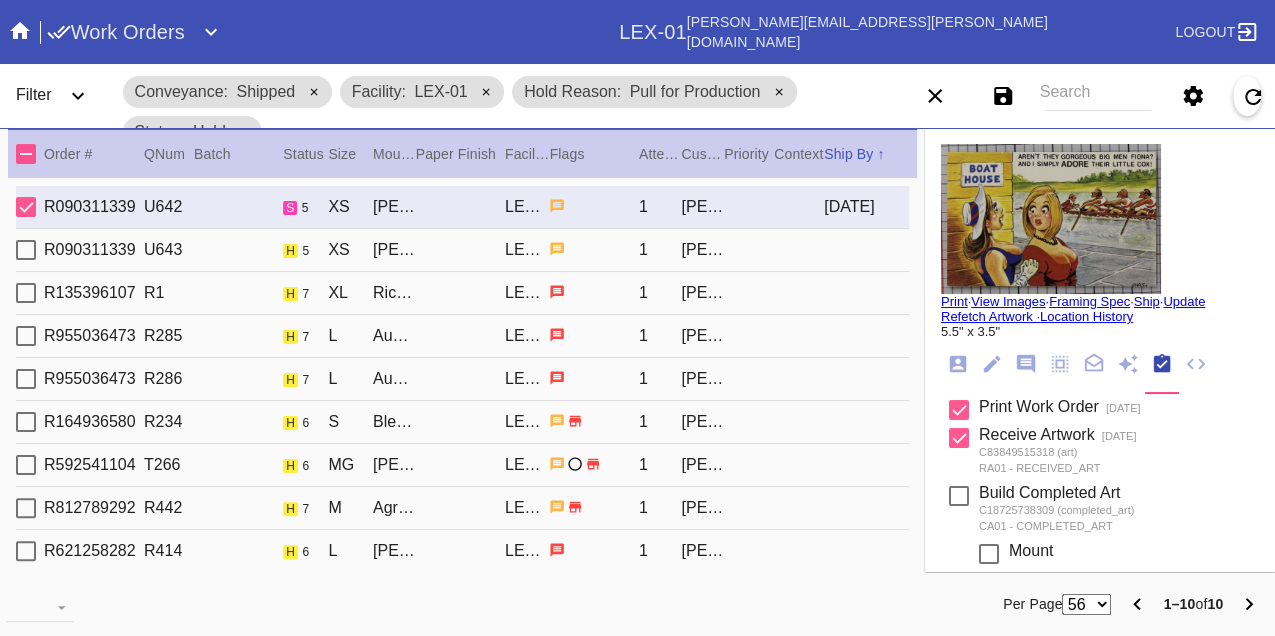 click on "R090311339 U643 h   5 XS [PERSON_NAME] / Pale Honey LEX-01 1 [PERSON_NAME]" at bounding box center (462, 250) 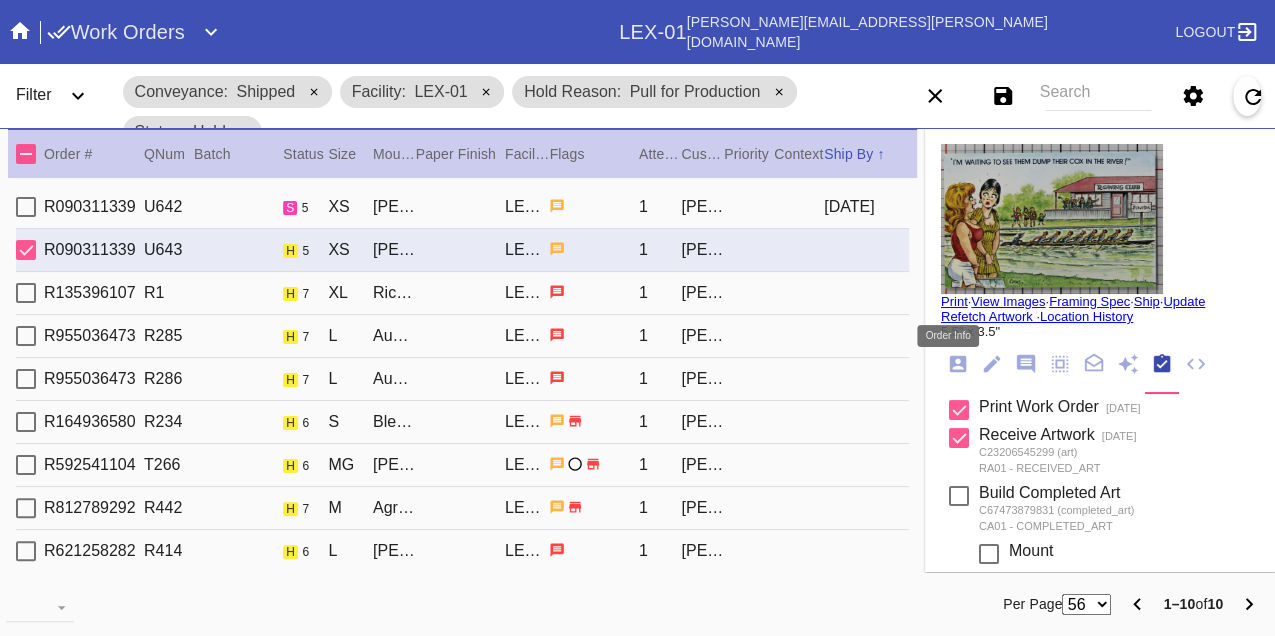 click 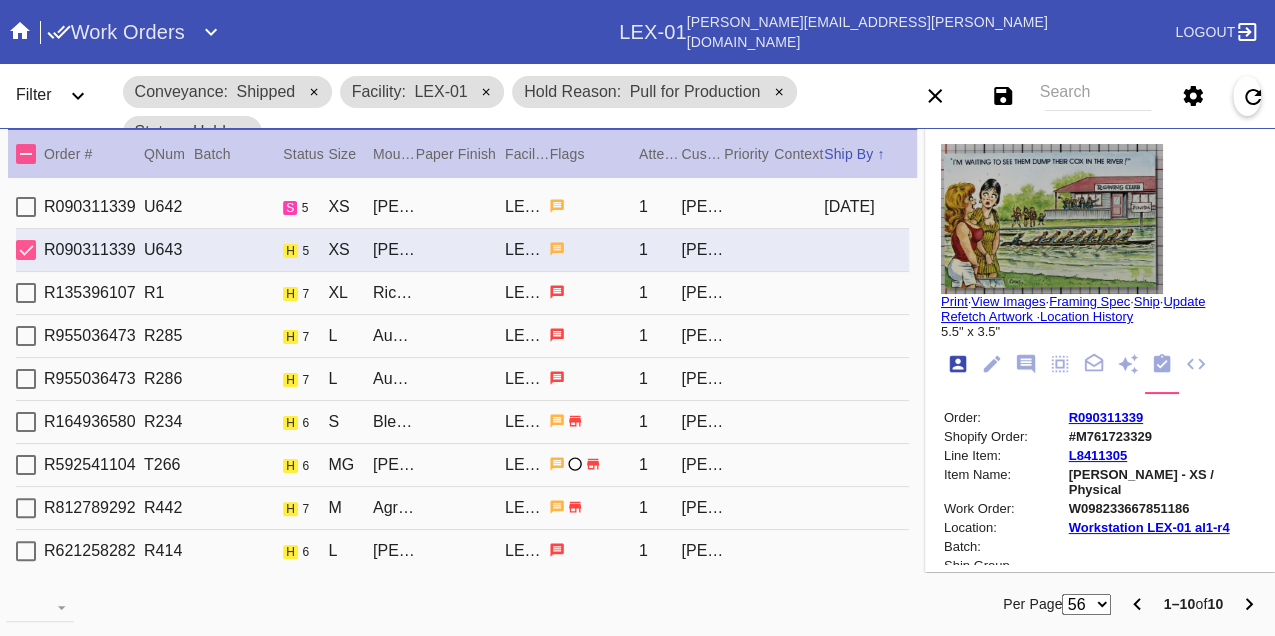 scroll, scrollTop: 24, scrollLeft: 0, axis: vertical 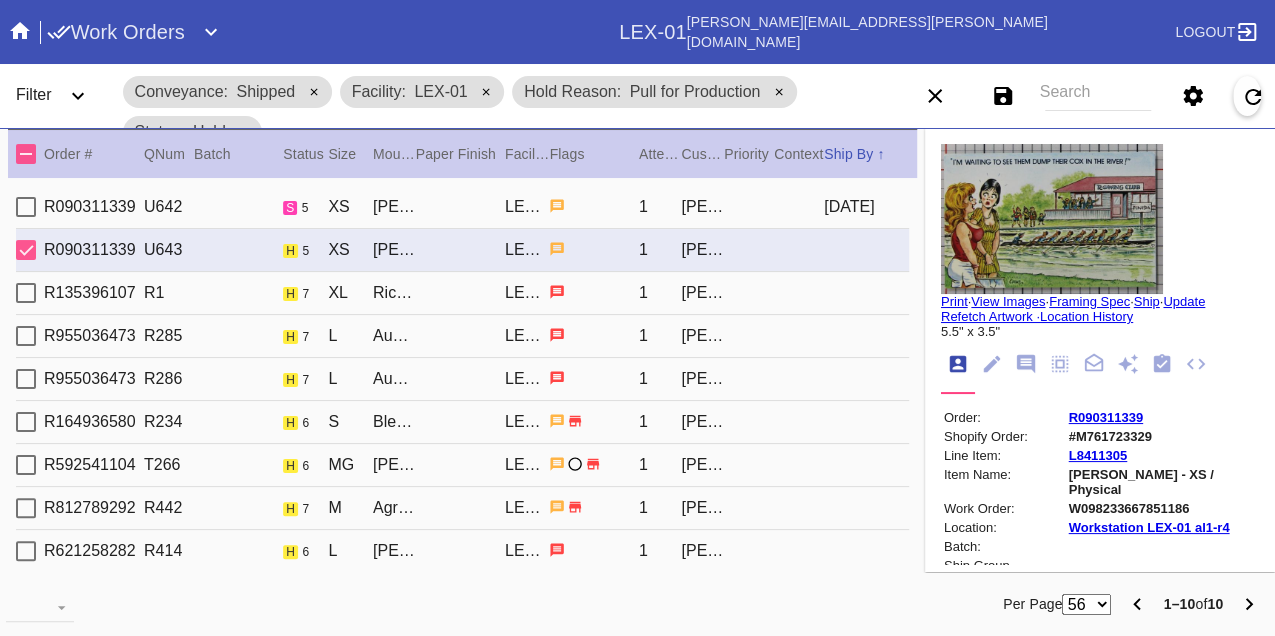 click on "W098233667851186" at bounding box center [1162, 508] 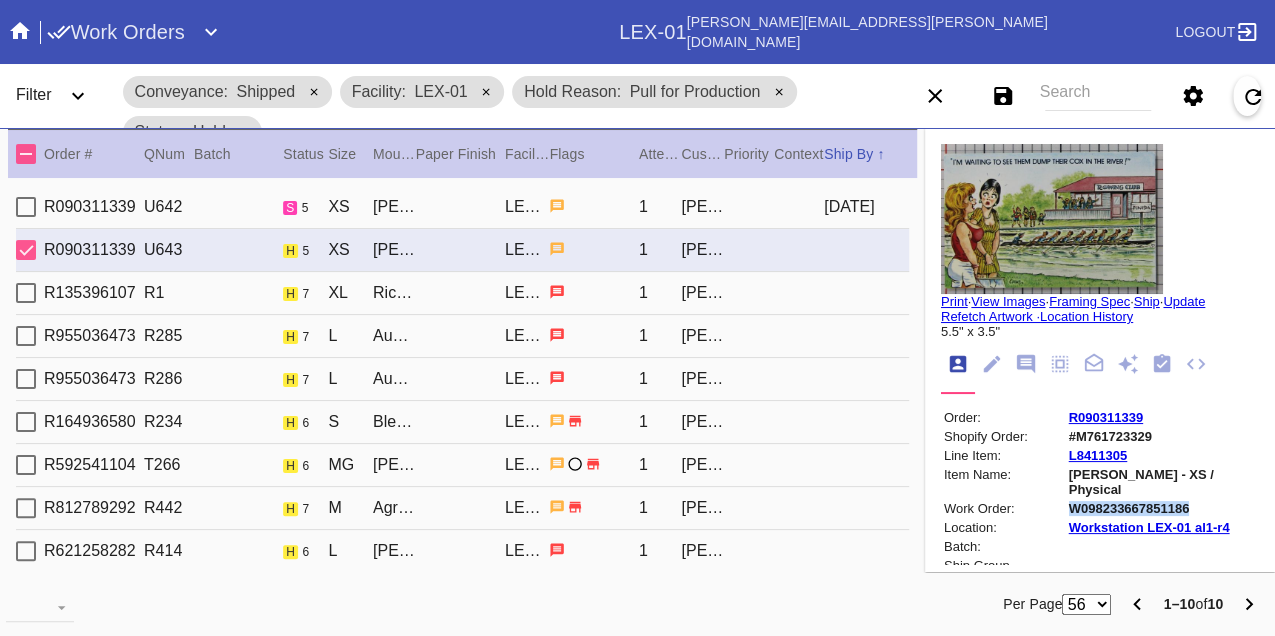 click on "W098233667851186" at bounding box center (1162, 508) 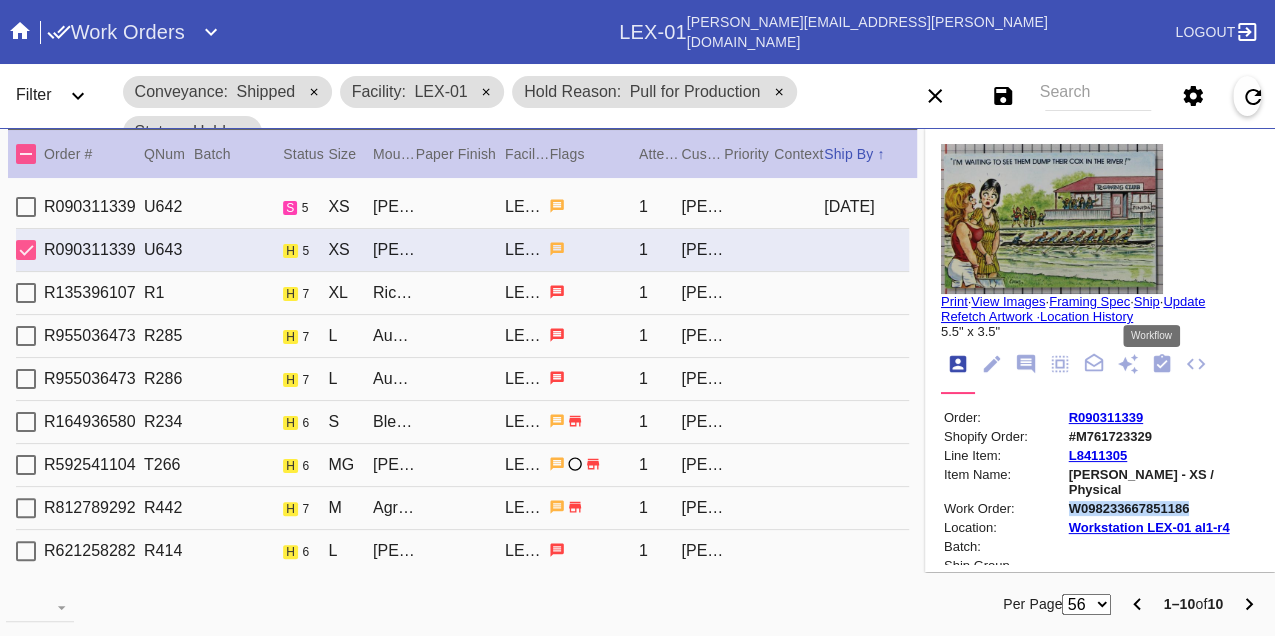click 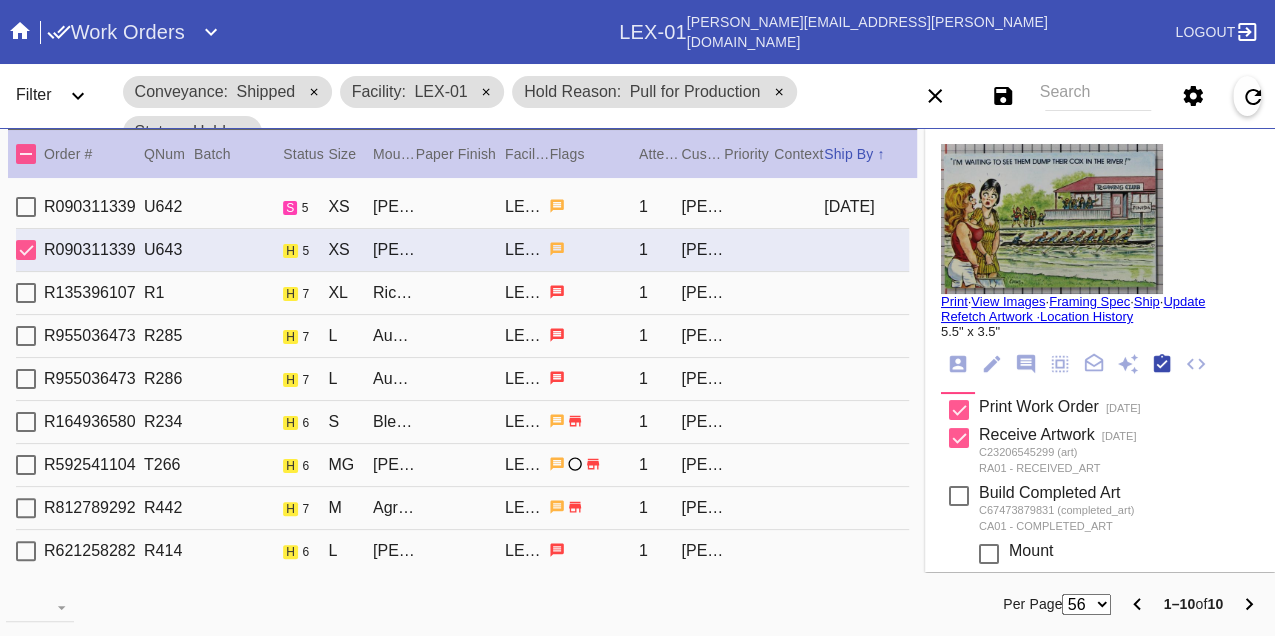 scroll, scrollTop: 318, scrollLeft: 0, axis: vertical 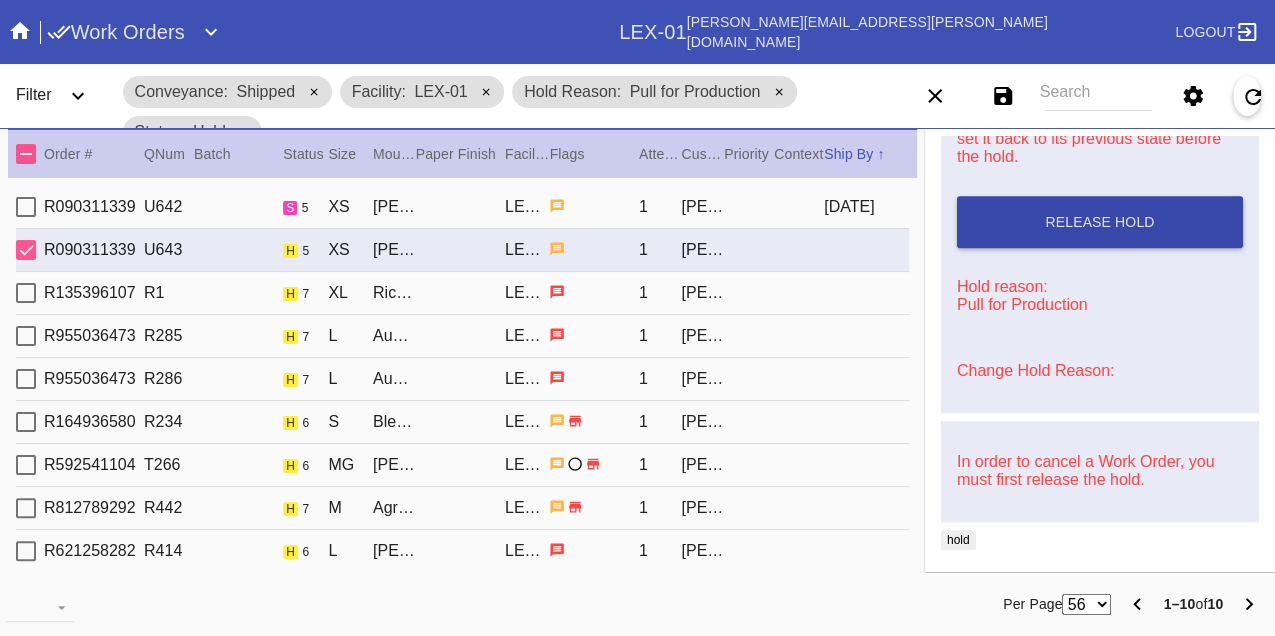 click on "Release Hold" at bounding box center [1099, 222] 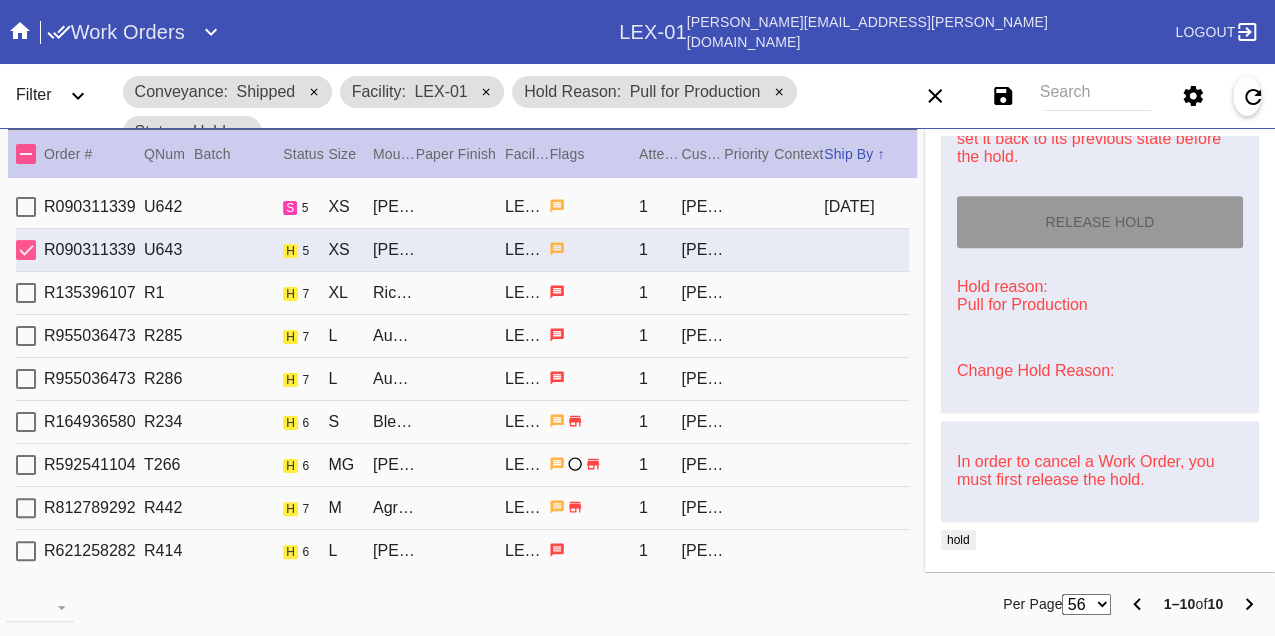 type on "[DATE]" 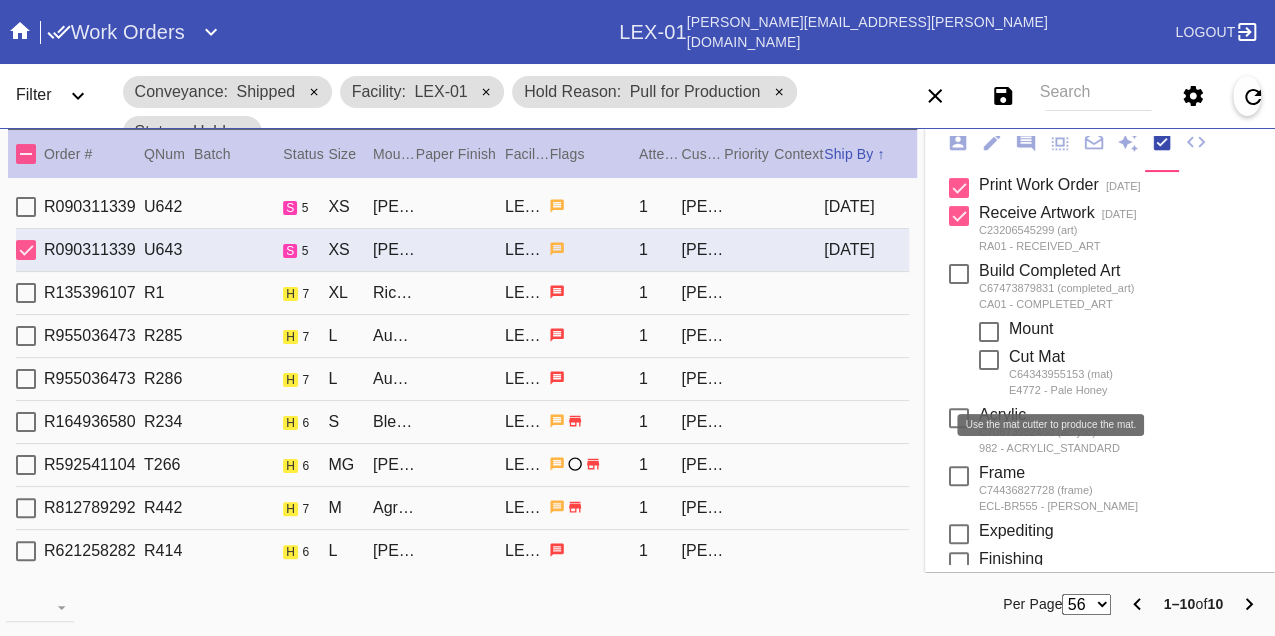scroll, scrollTop: 0, scrollLeft: 0, axis: both 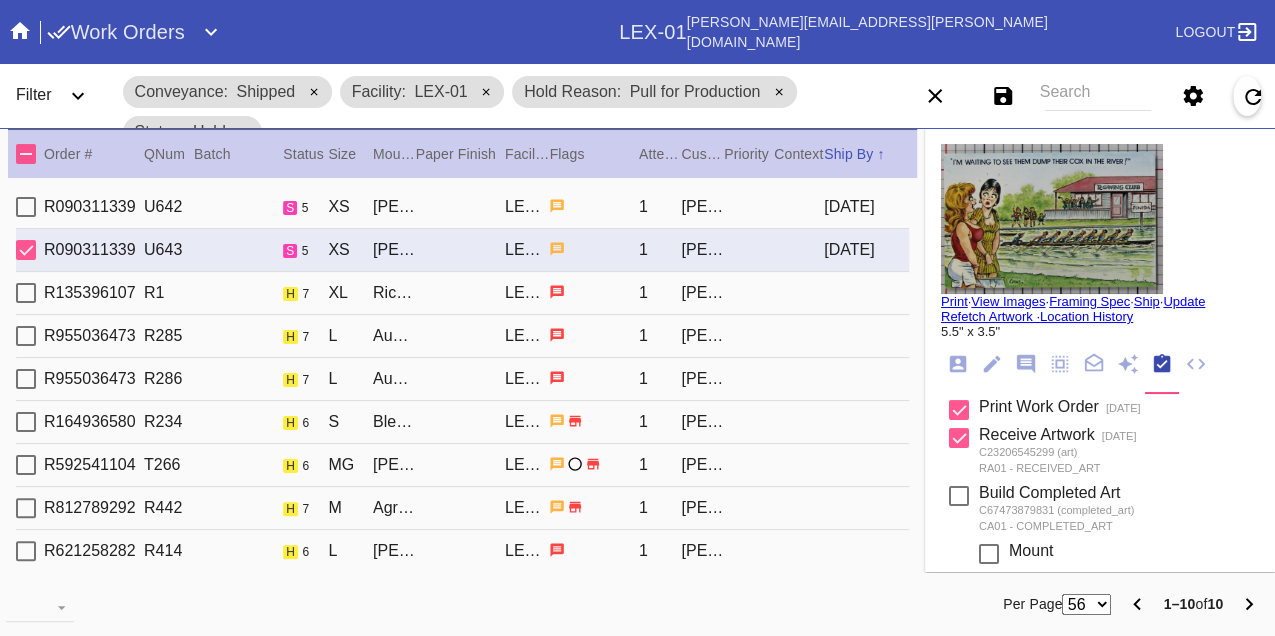 click on "Print" at bounding box center (954, 301) 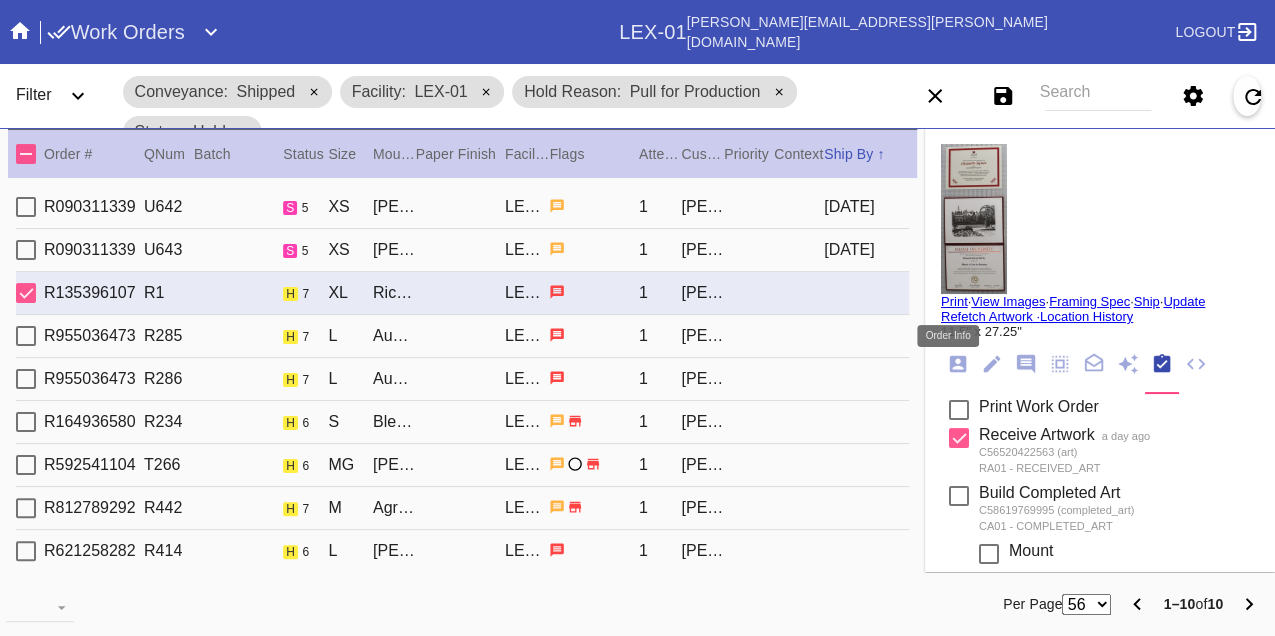 click 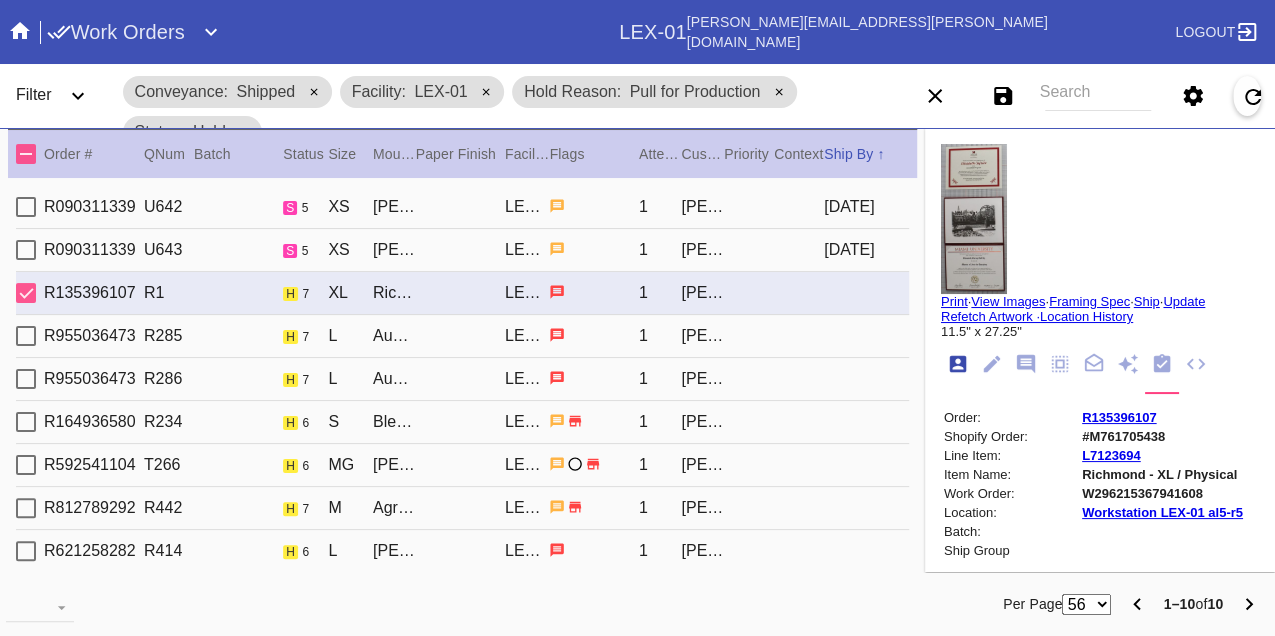 scroll, scrollTop: 24, scrollLeft: 0, axis: vertical 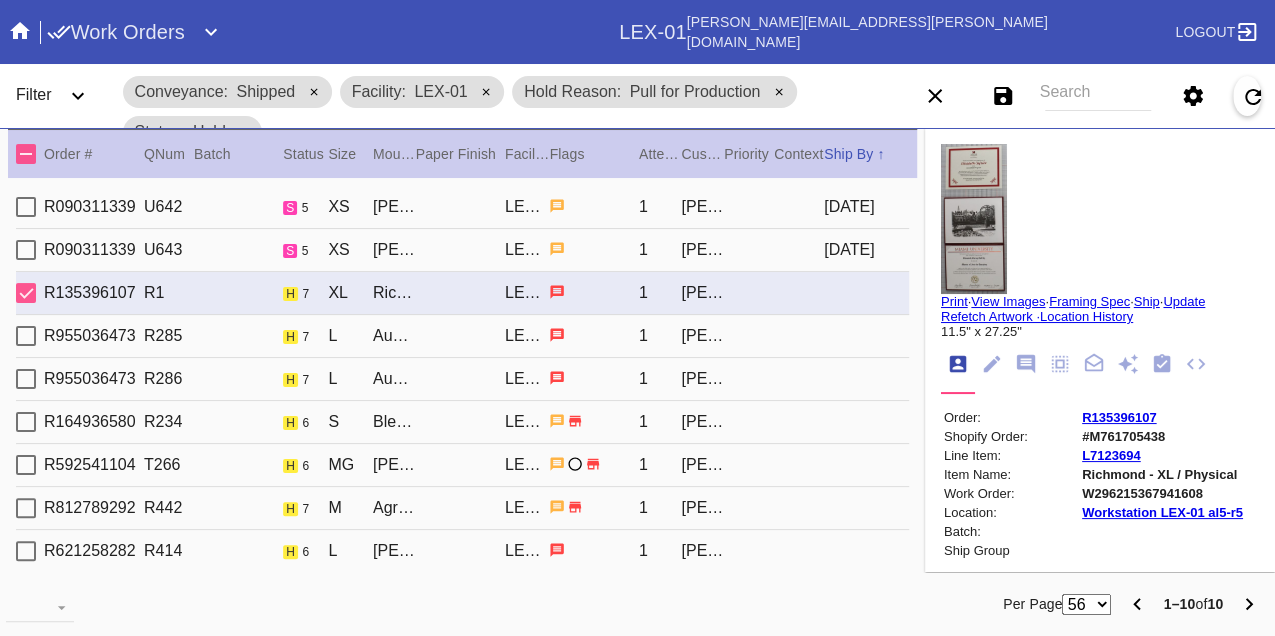 click on "W296215367941608" at bounding box center [1162, 493] 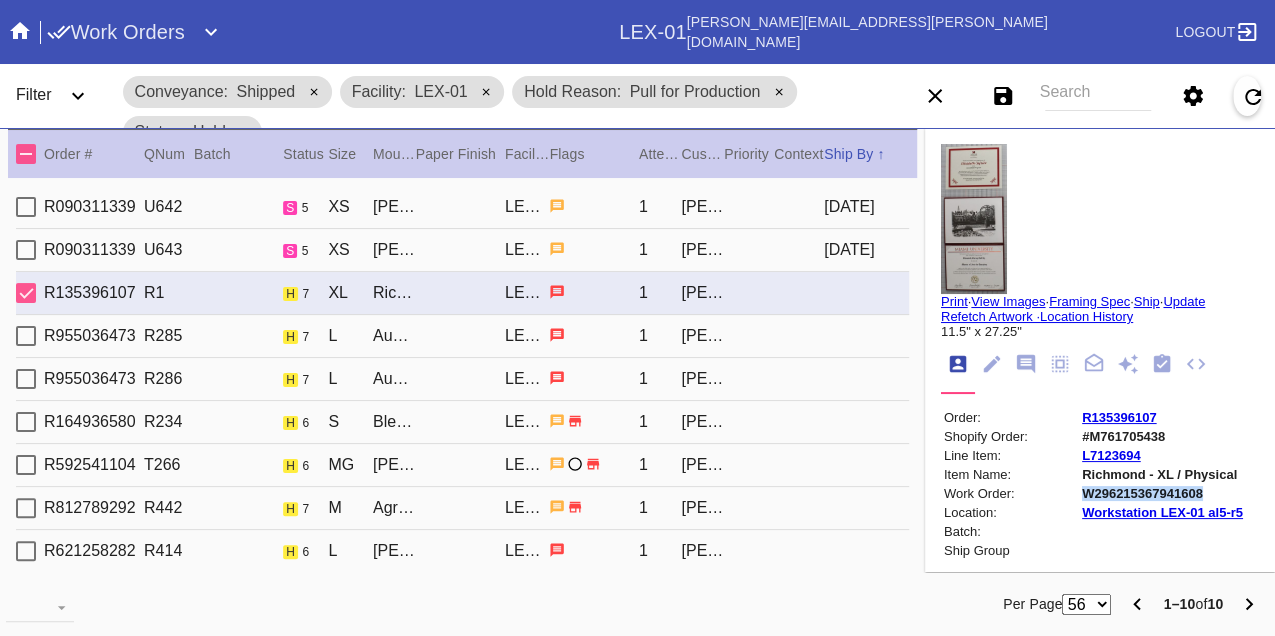 click on "W296215367941608" at bounding box center (1162, 493) 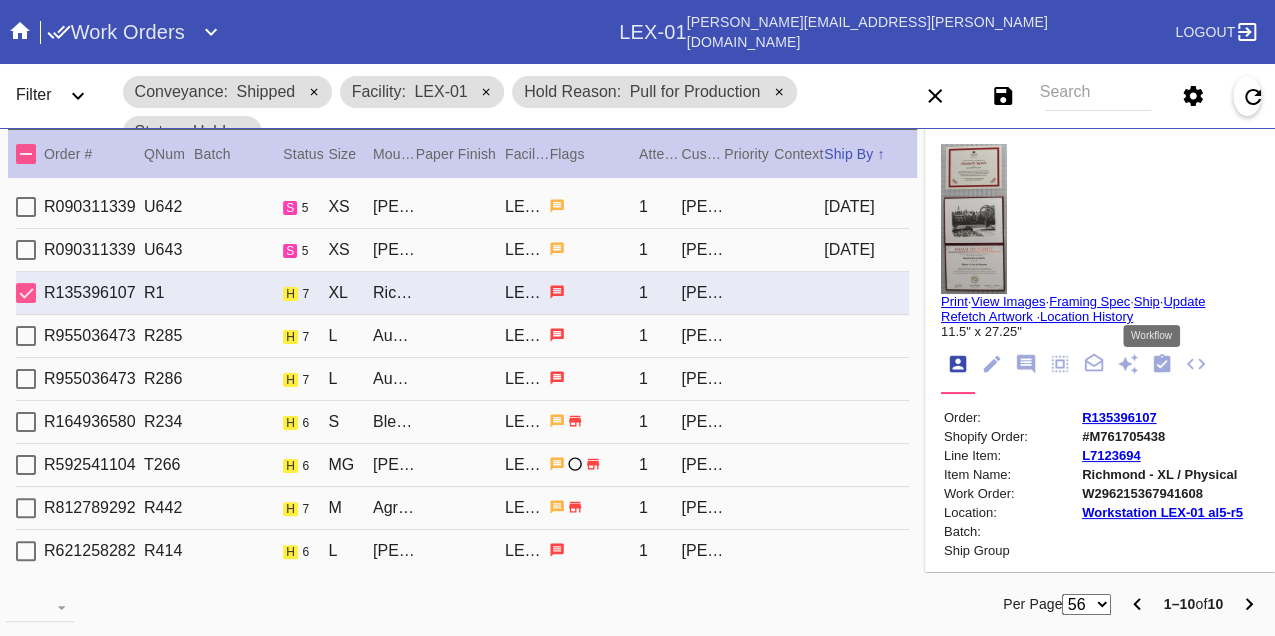click 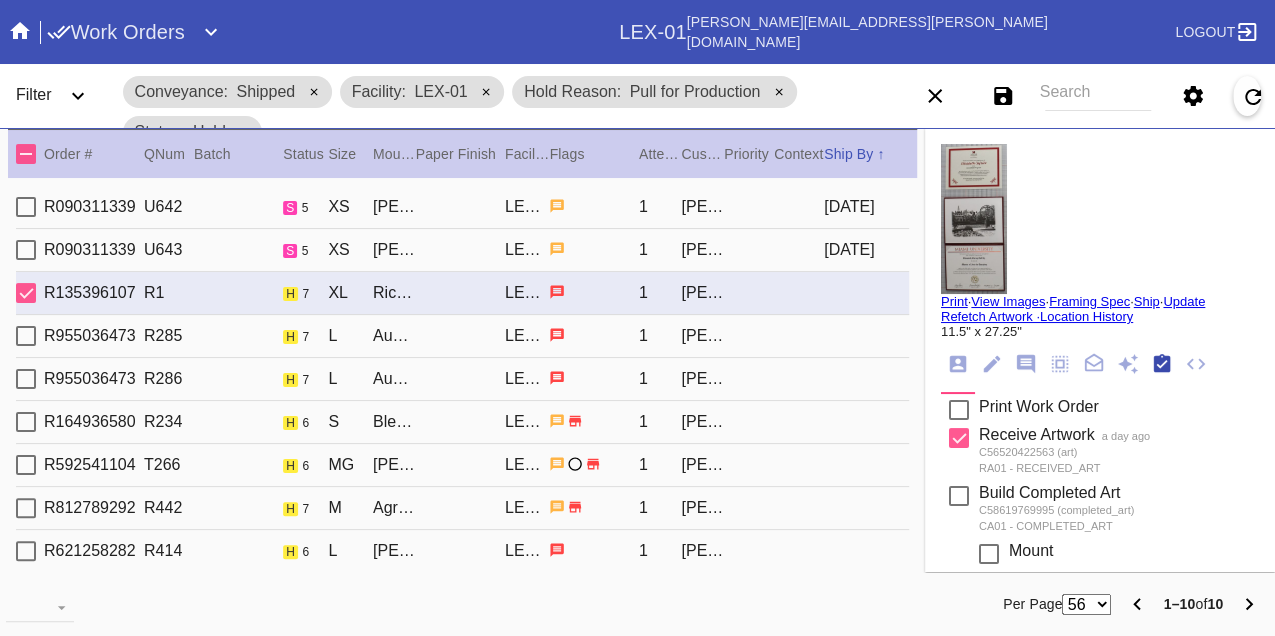 scroll, scrollTop: 318, scrollLeft: 0, axis: vertical 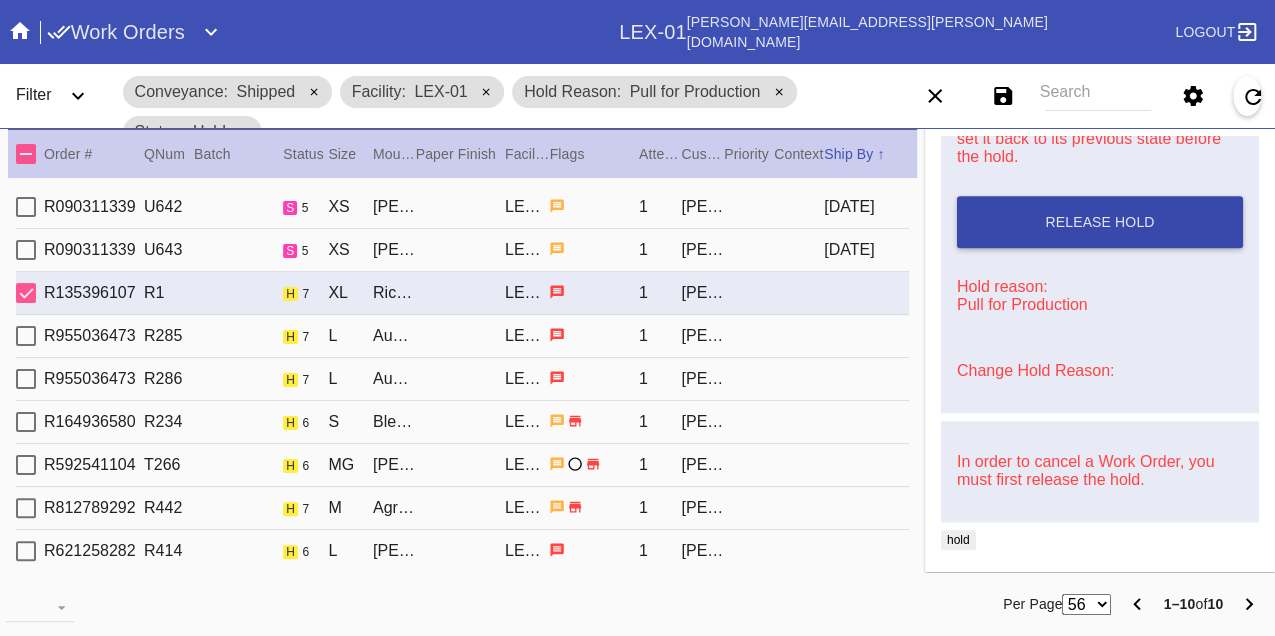 click on "Release Hold" at bounding box center (1100, 222) 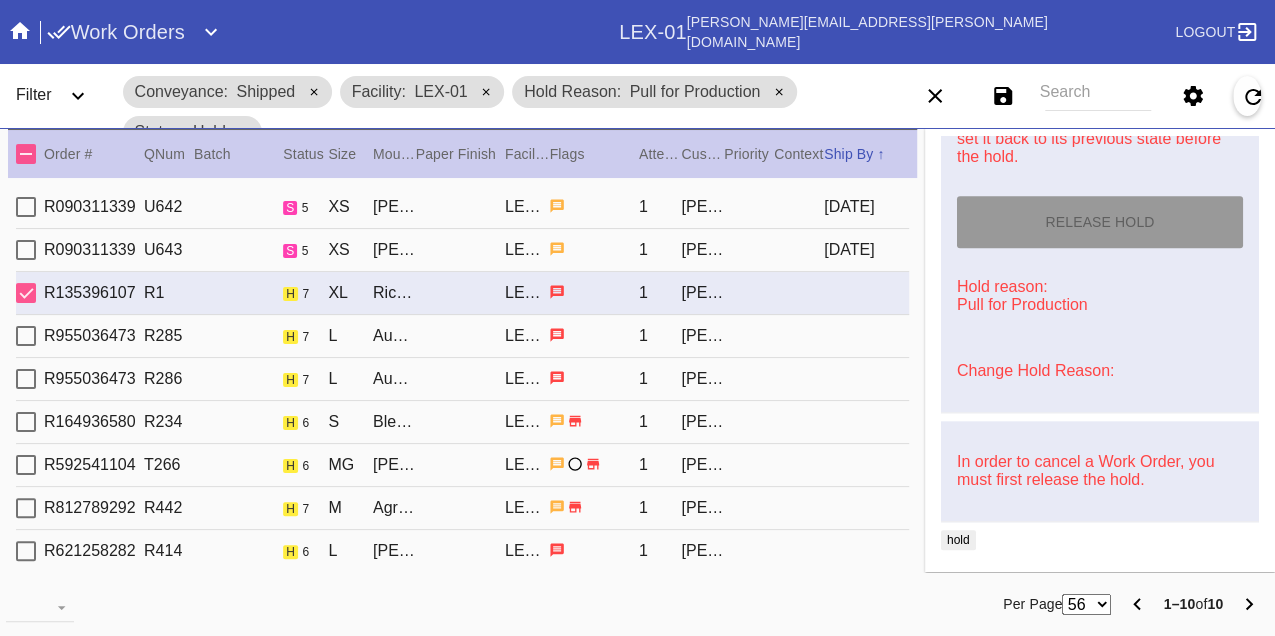 type on "[DATE]" 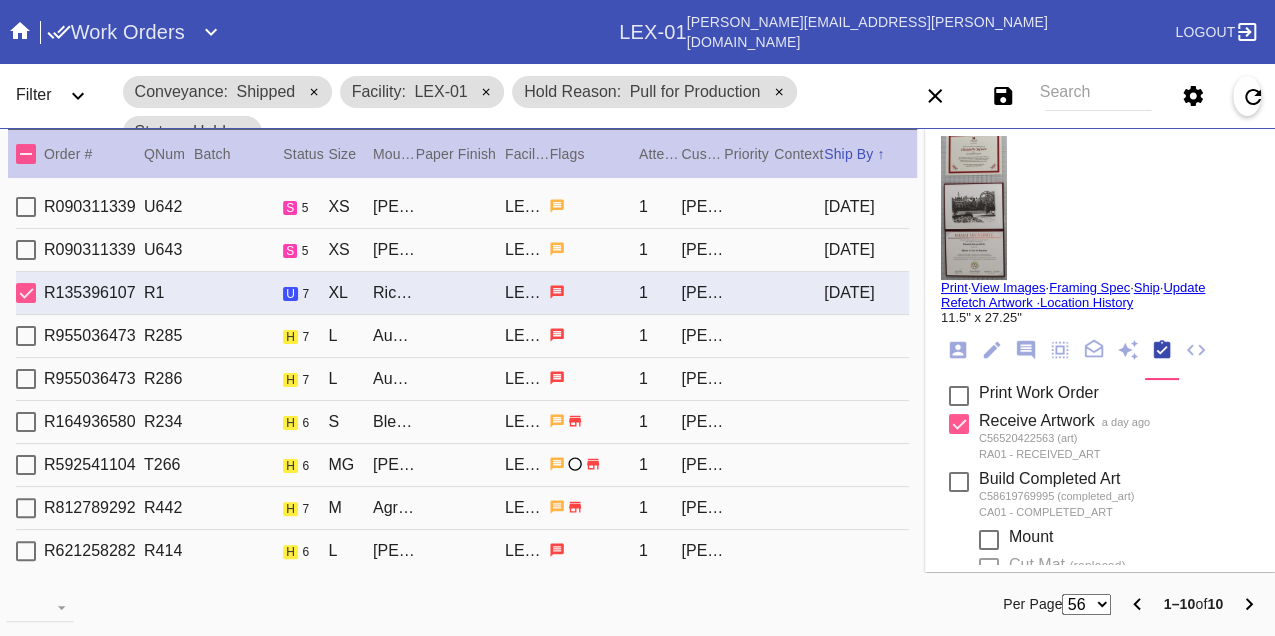 scroll, scrollTop: 0, scrollLeft: 0, axis: both 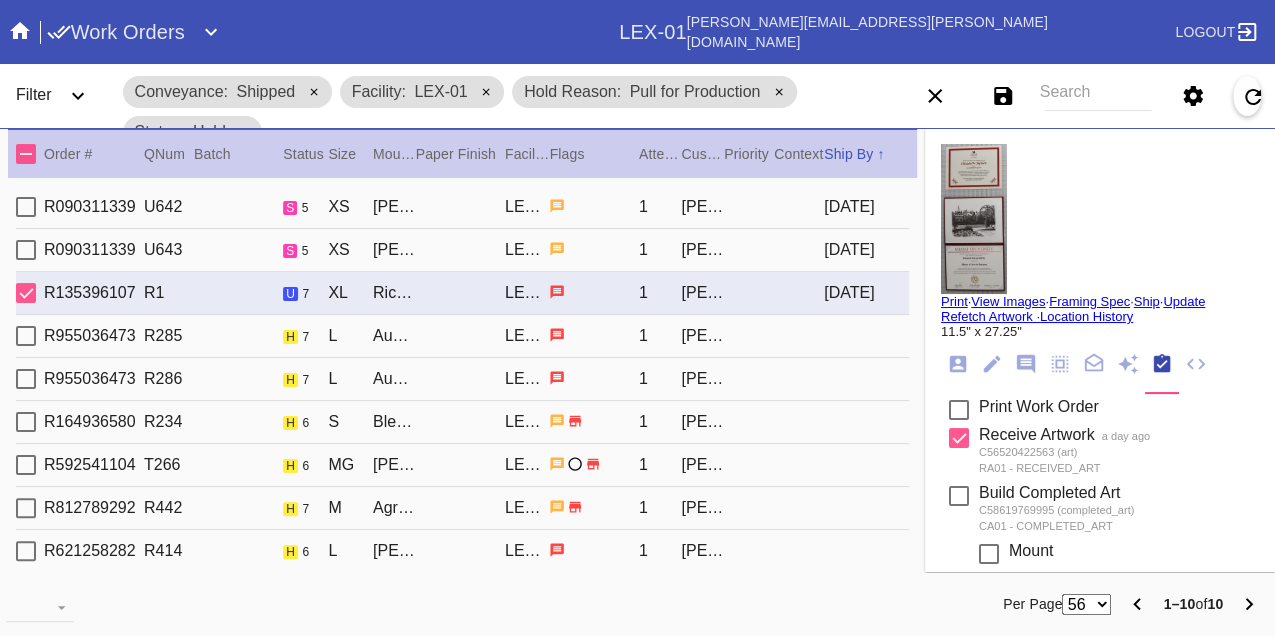 click on "Print" at bounding box center (954, 301) 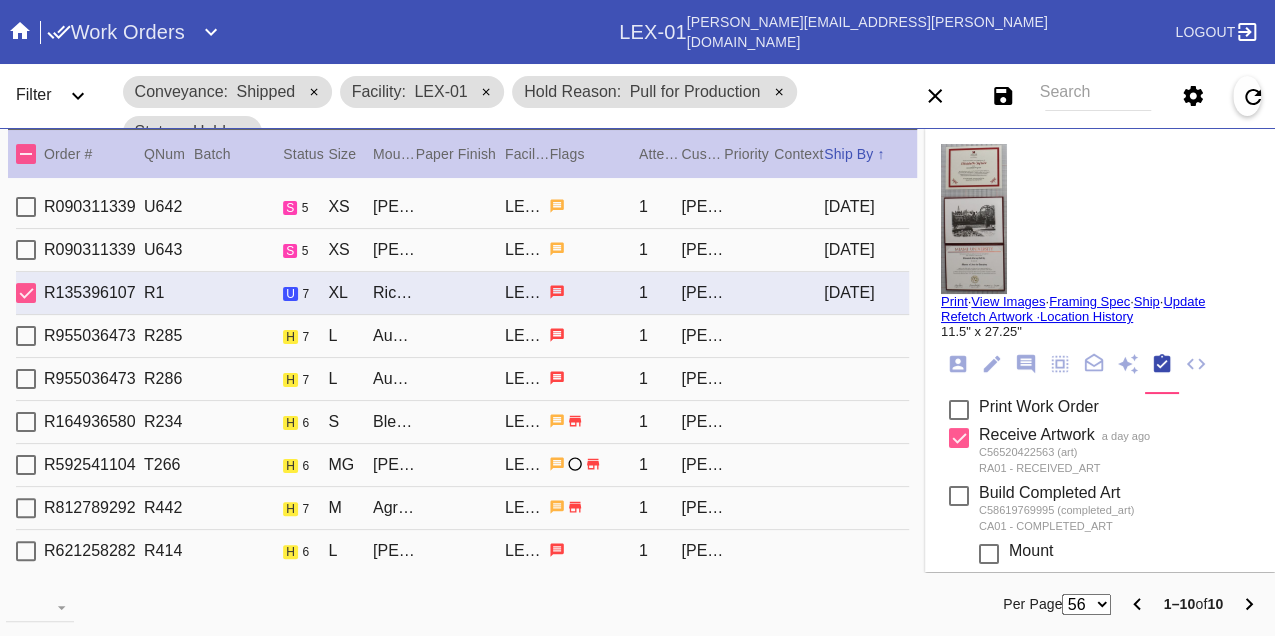 click on "R955036473 R285 h   7 L Augusta / Navy LEX-01 1 Mark Yoshikawa" at bounding box center (462, 336) 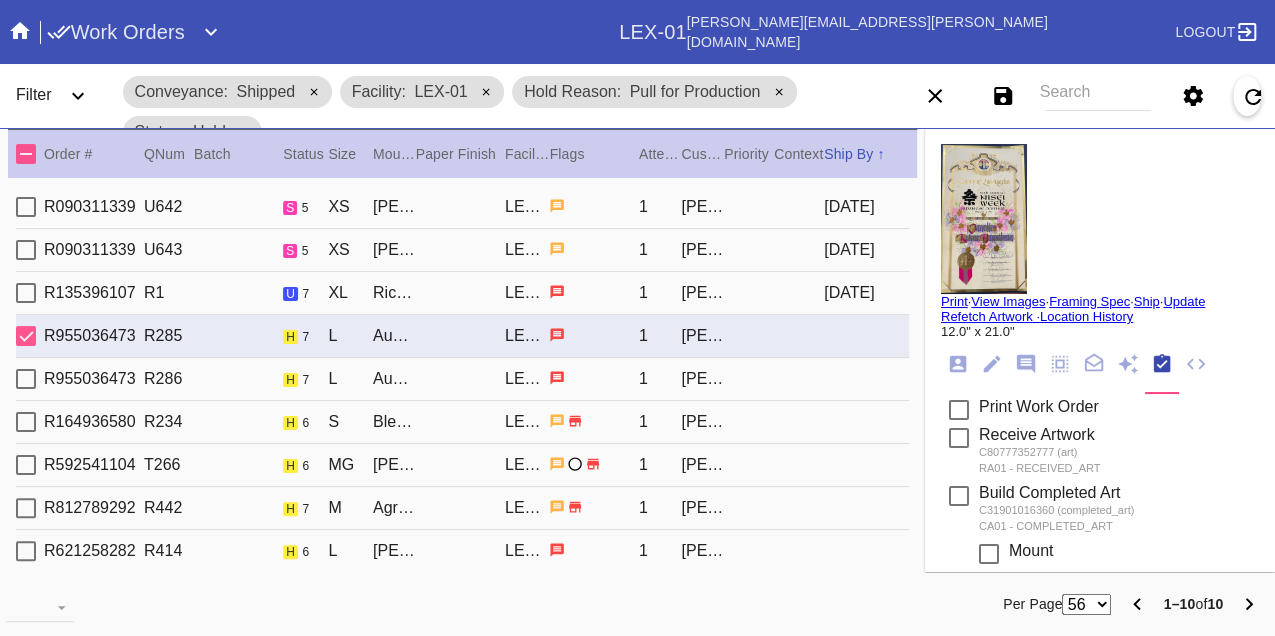 click on "R955036473 R286 h   7 L Augusta / Navy LEX-01 1 Mark Yoshikawa" at bounding box center [462, 379] 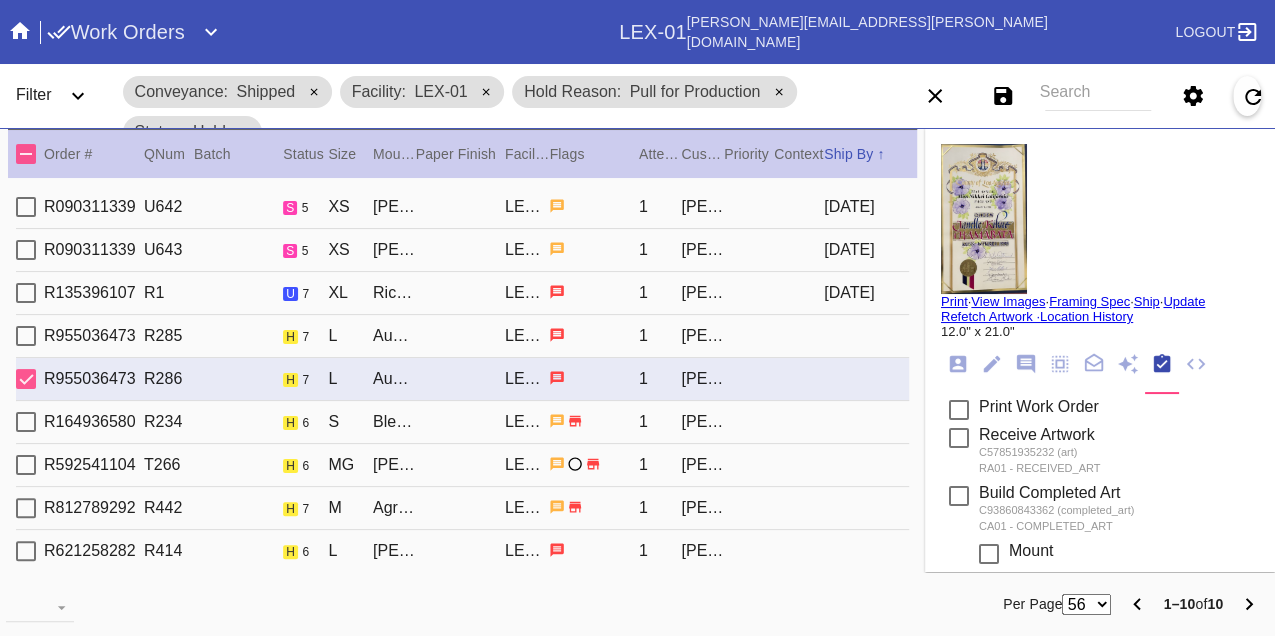 click on "R955036473 R285 h   7 L Augusta / Navy LEX-01 1 Mark Yoshikawa" at bounding box center (462, 336) 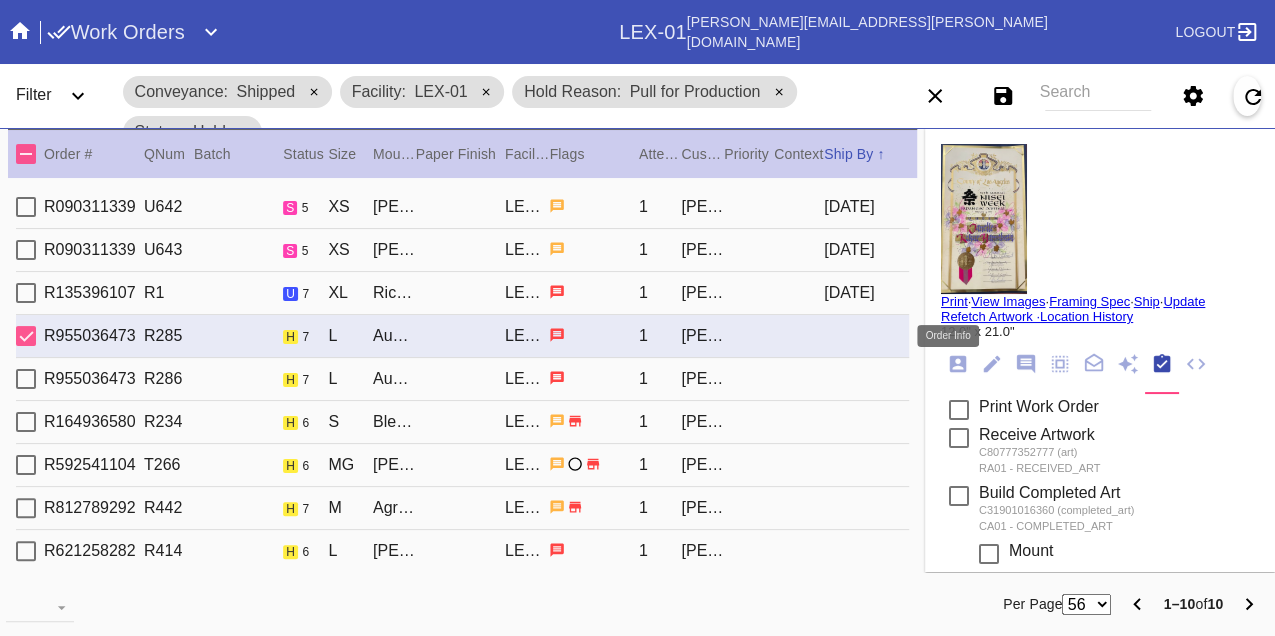 click 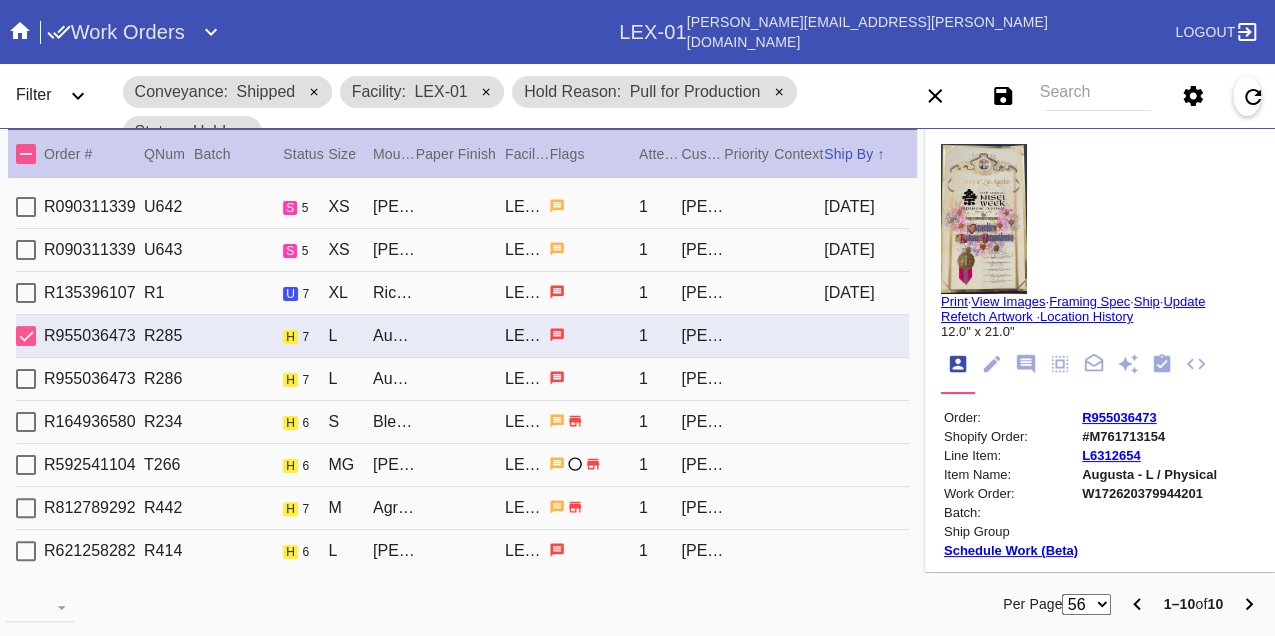 click on "W172620379944201" at bounding box center [1149, 493] 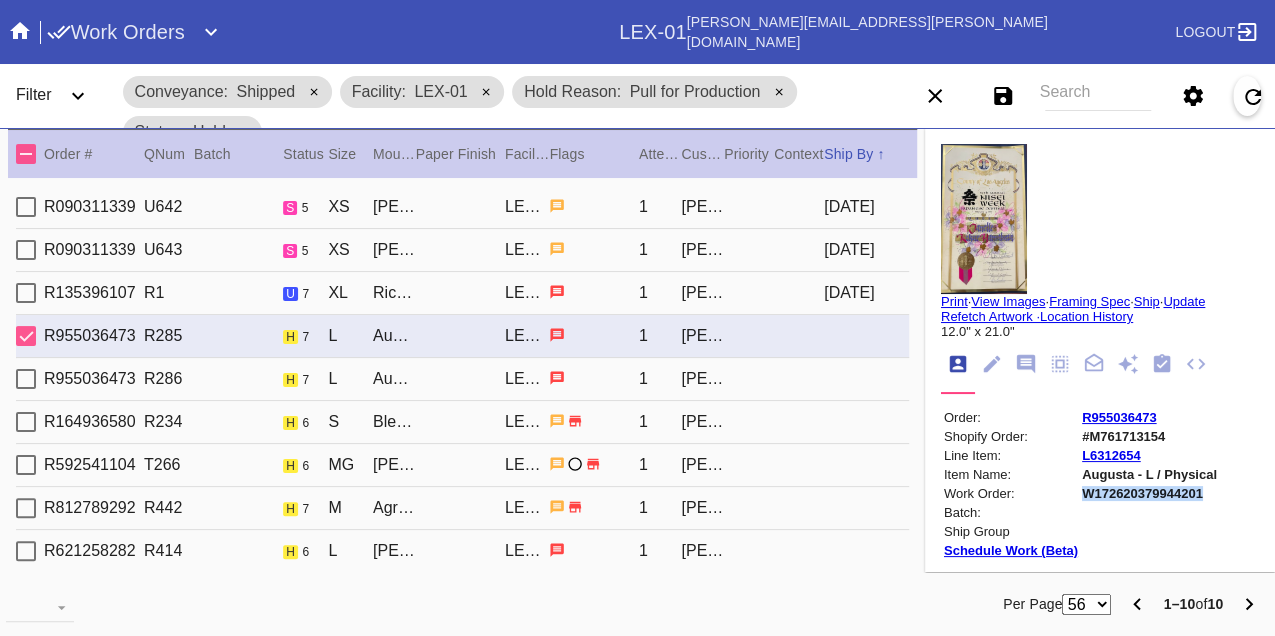 click on "W172620379944201" at bounding box center [1149, 493] 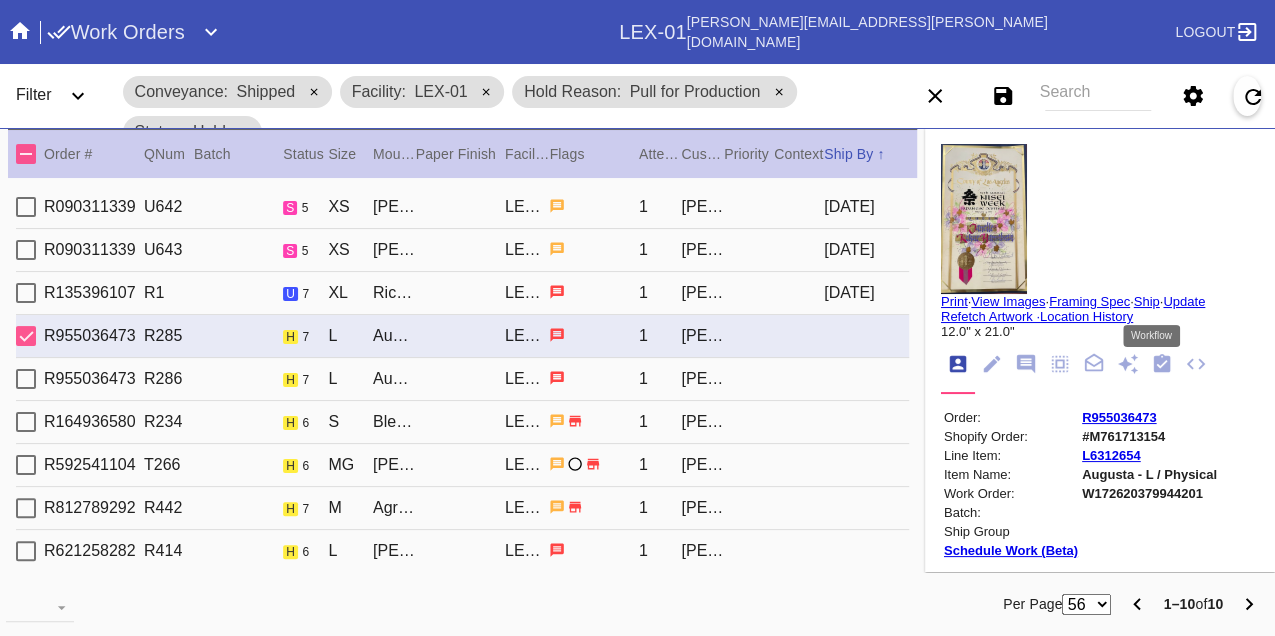 click 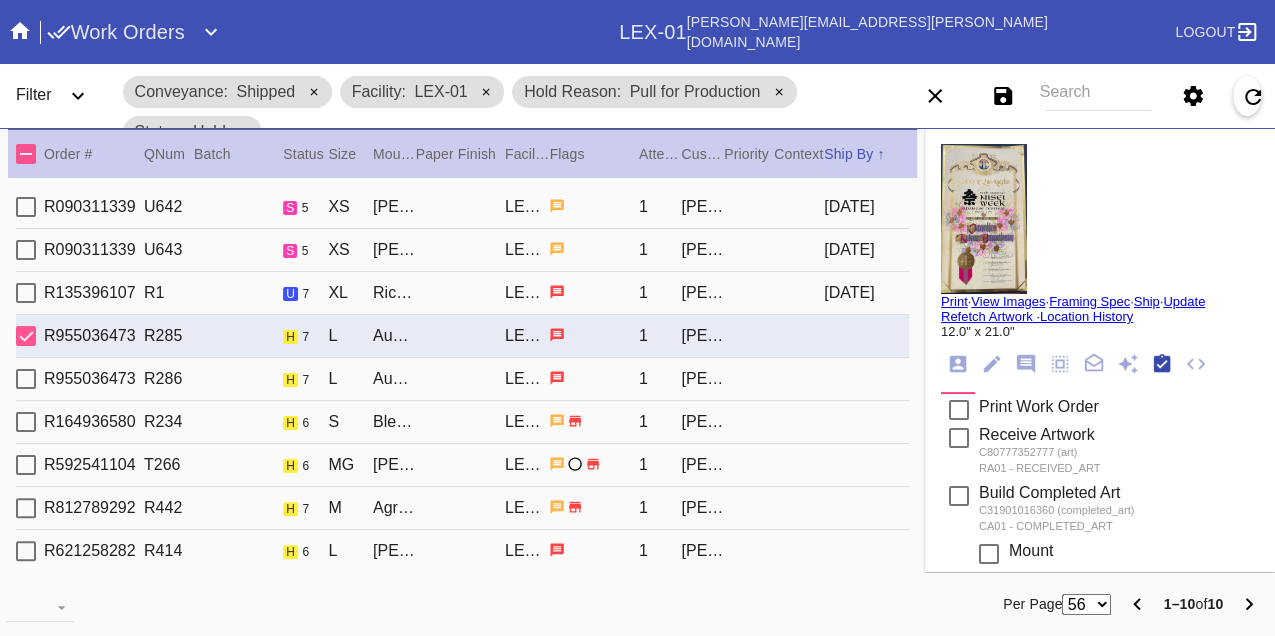 scroll, scrollTop: 318, scrollLeft: 0, axis: vertical 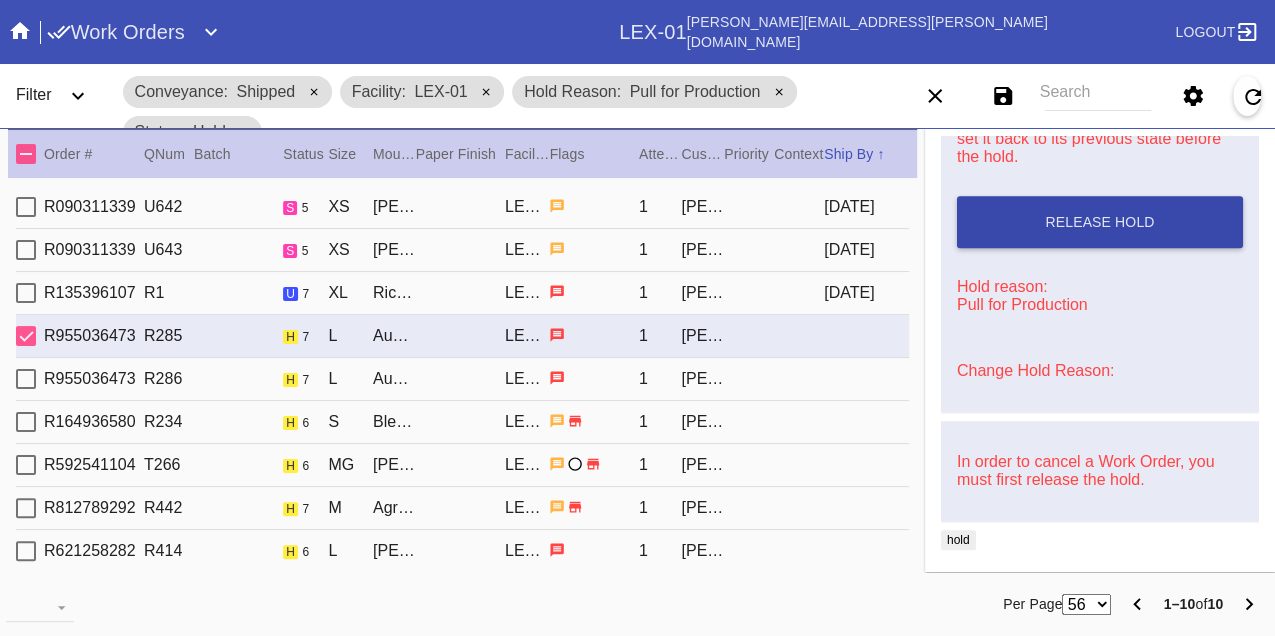 click on "Release Hold" at bounding box center (1100, 222) 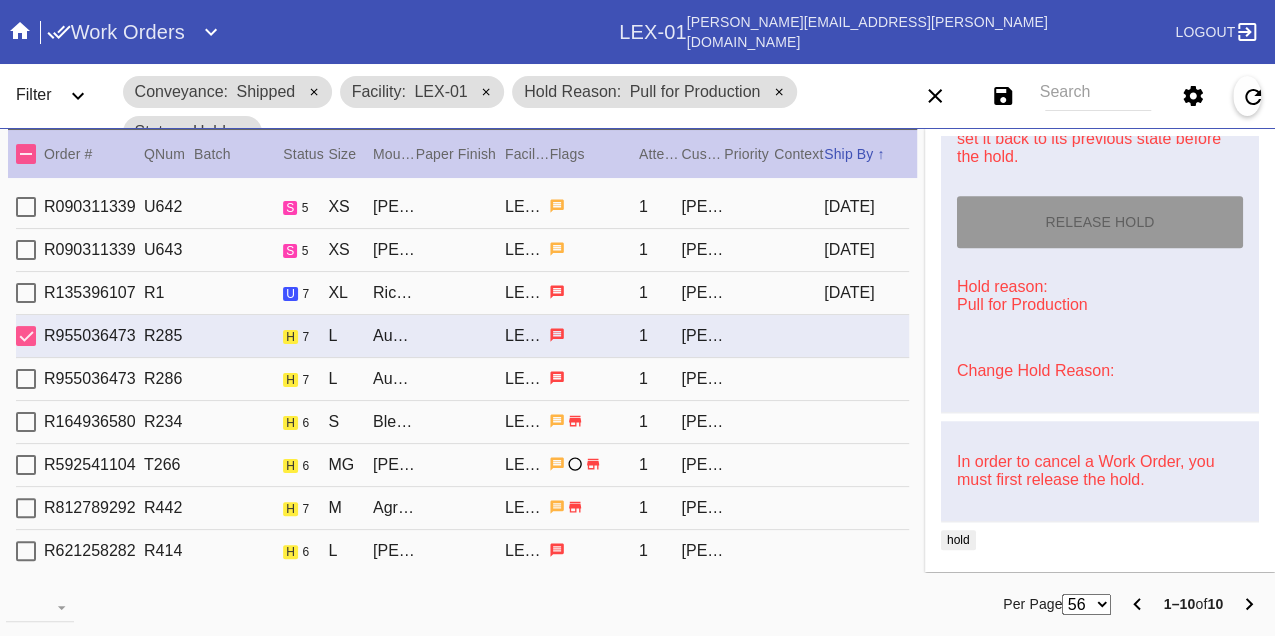 type on "[DATE]" 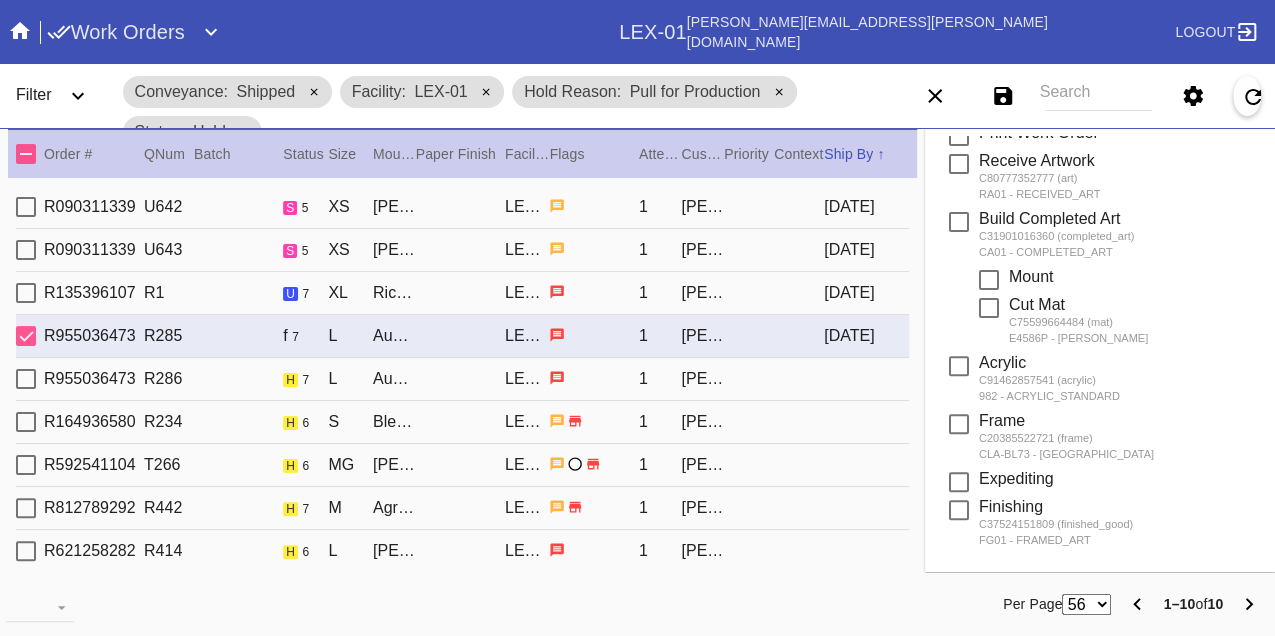 scroll, scrollTop: 0, scrollLeft: 0, axis: both 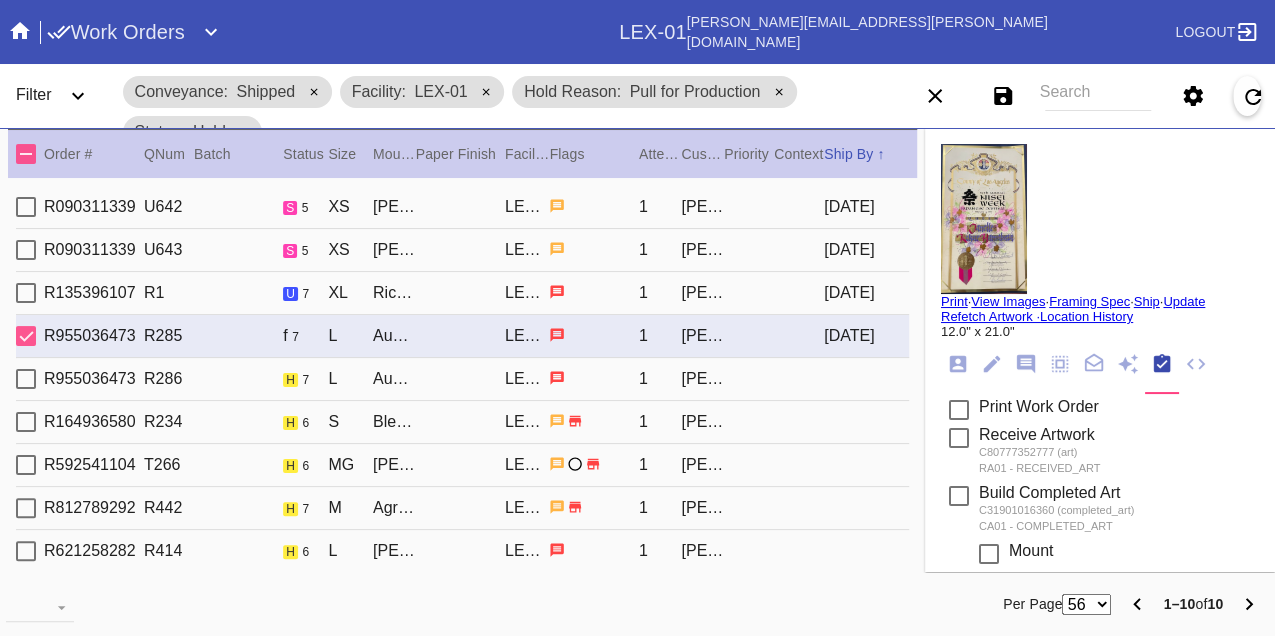 click on "Print" at bounding box center [954, 301] 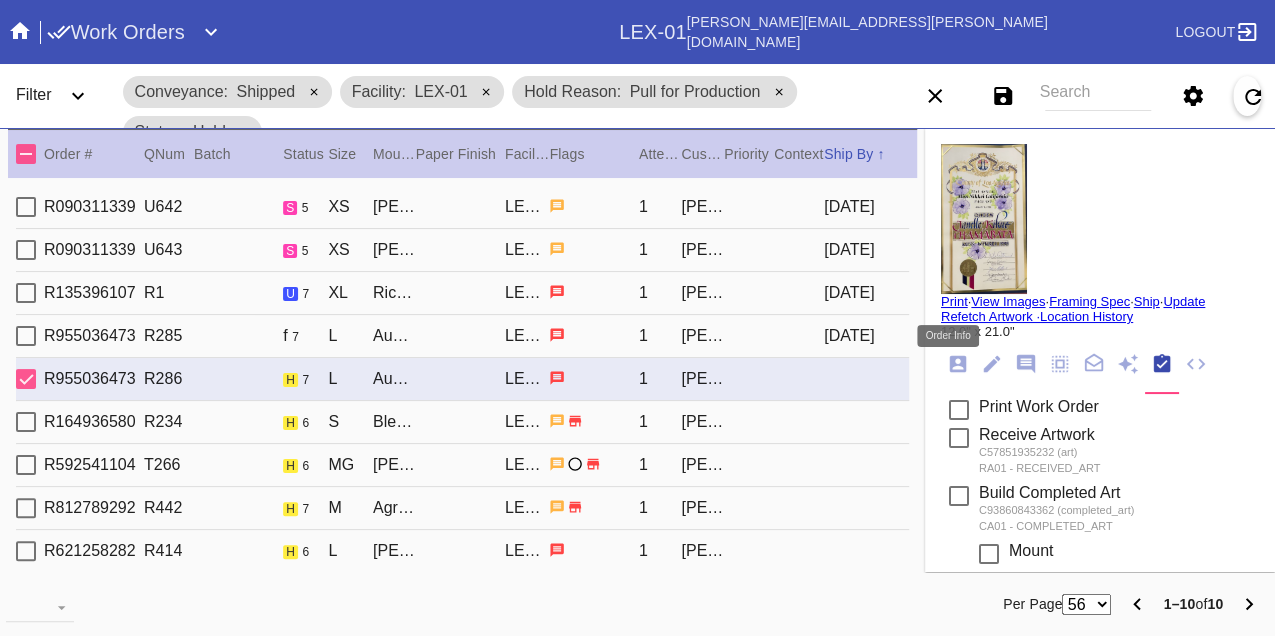 click 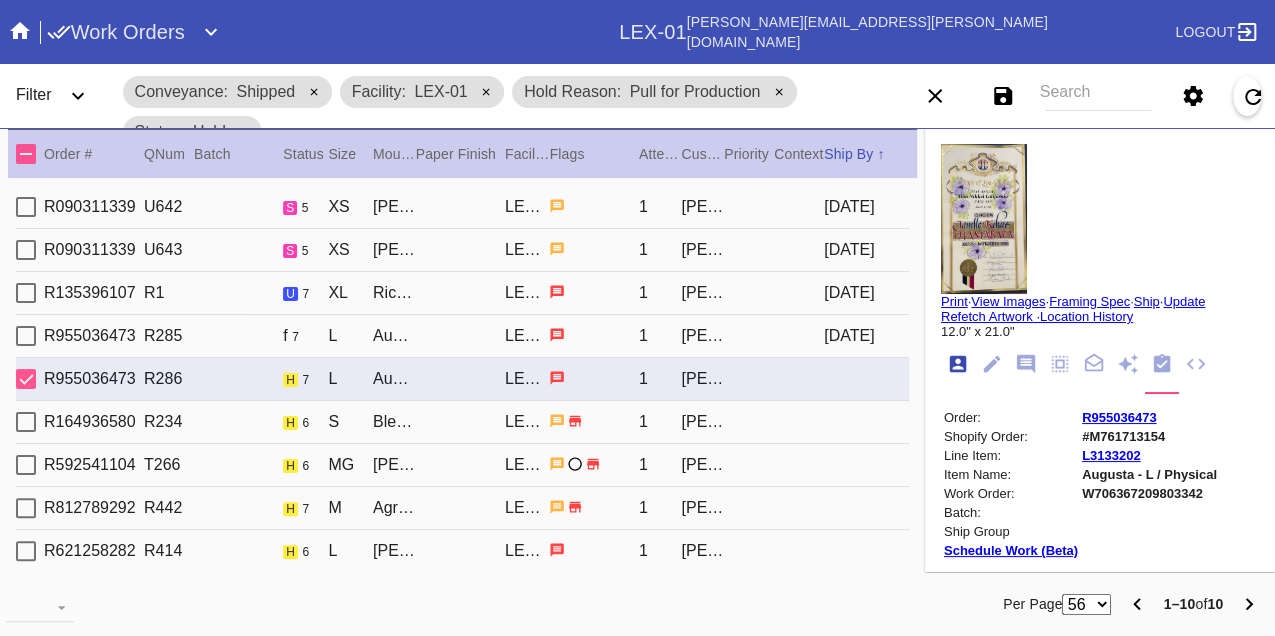scroll, scrollTop: 24, scrollLeft: 0, axis: vertical 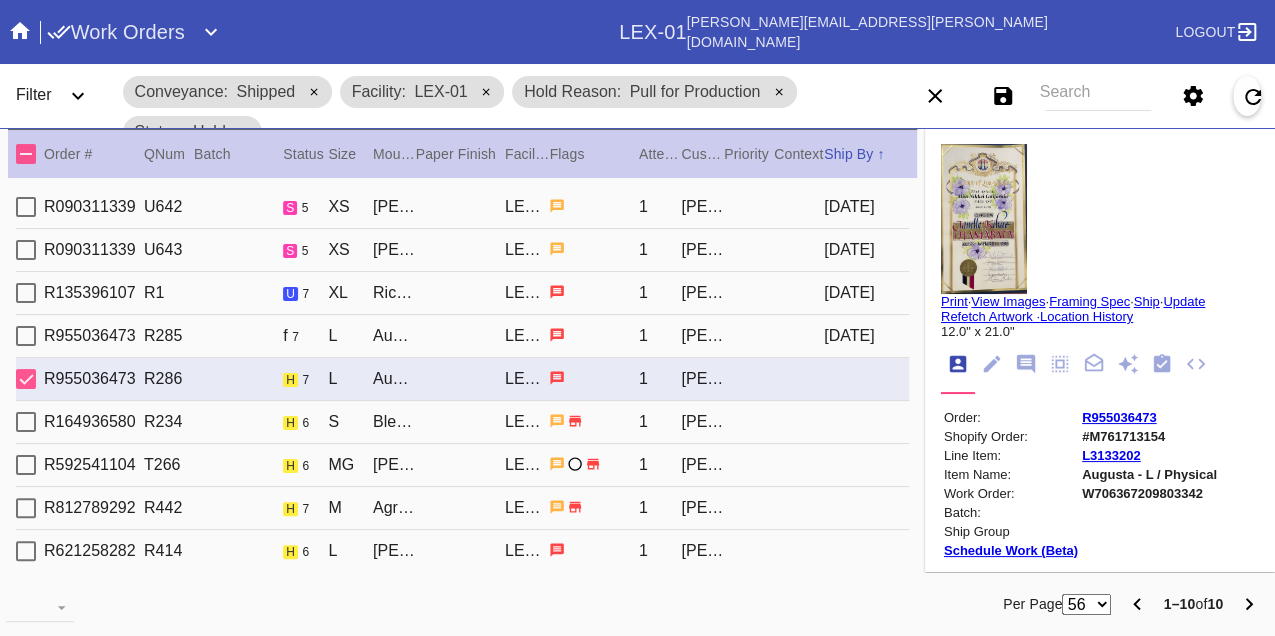 click on "W706367209803342" at bounding box center (1149, 493) 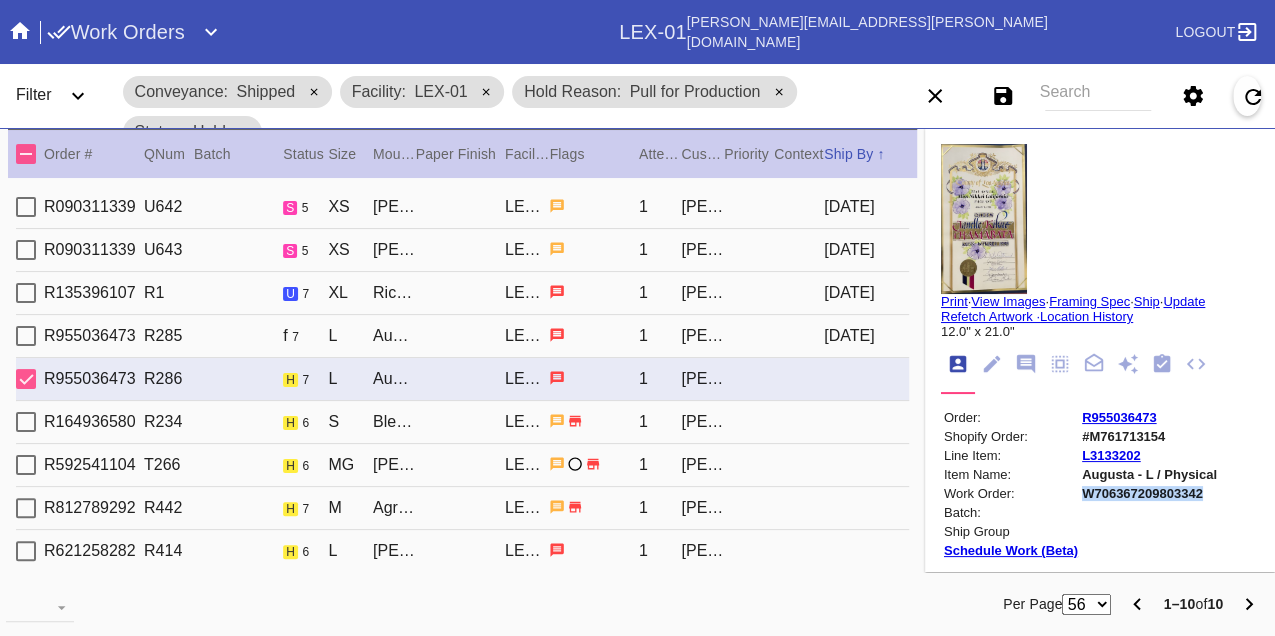 click on "W706367209803342" at bounding box center (1149, 493) 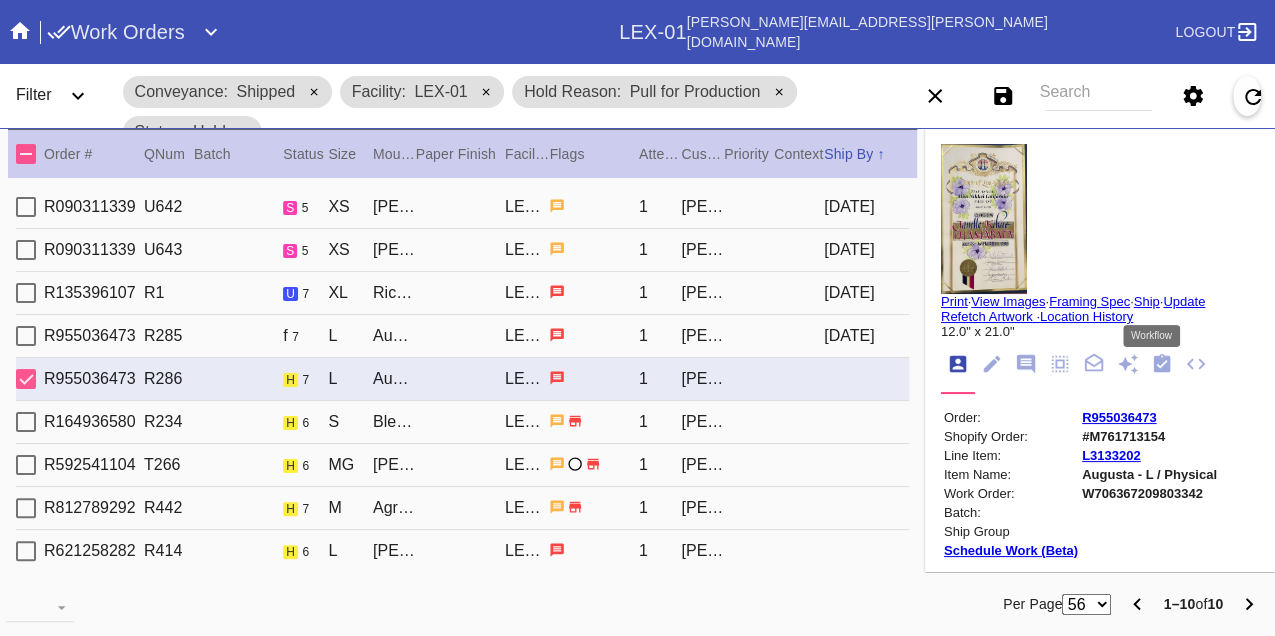 click 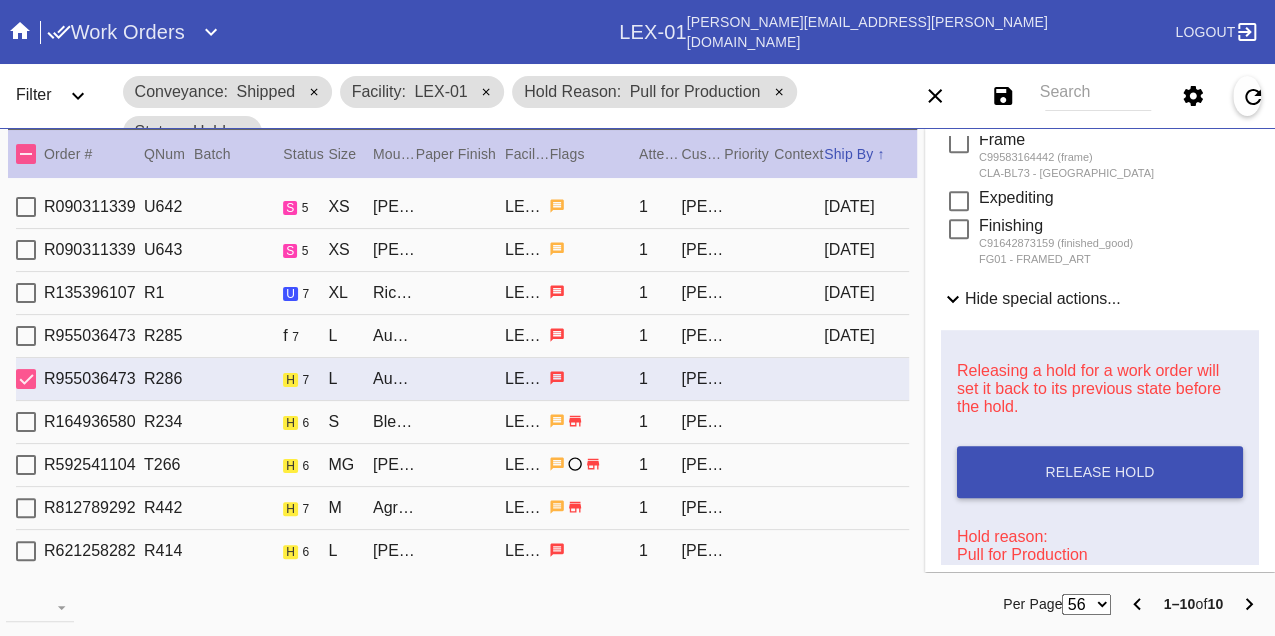 scroll, scrollTop: 829, scrollLeft: 0, axis: vertical 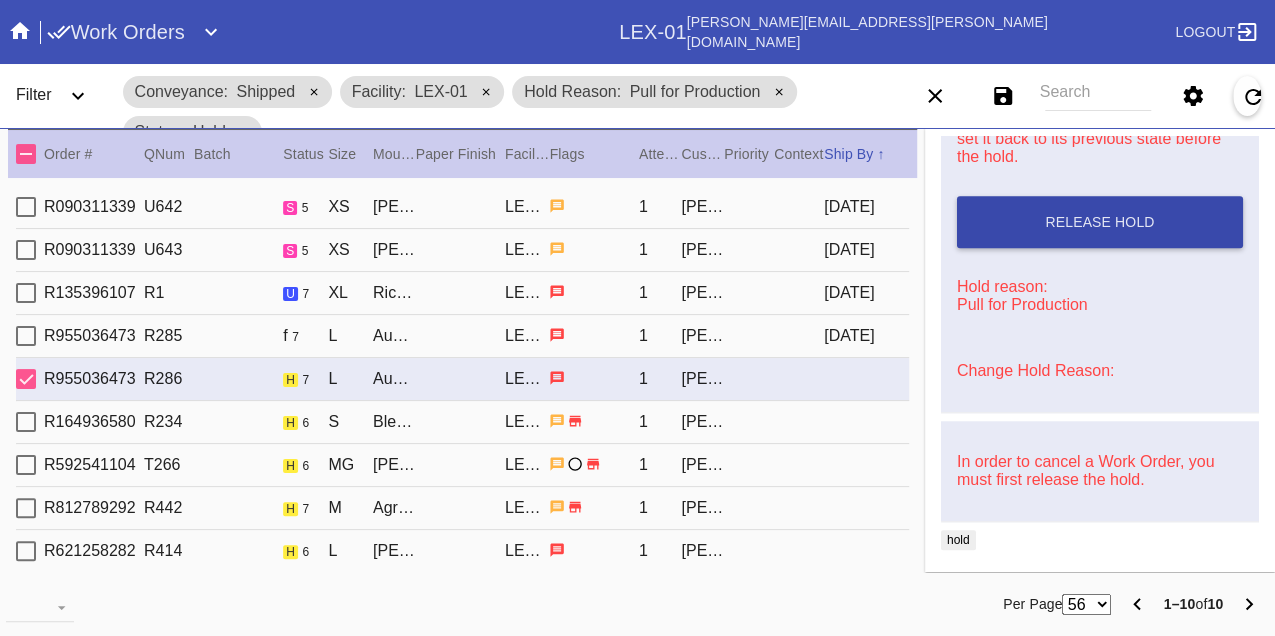 click on "Release Hold" at bounding box center [1099, 222] 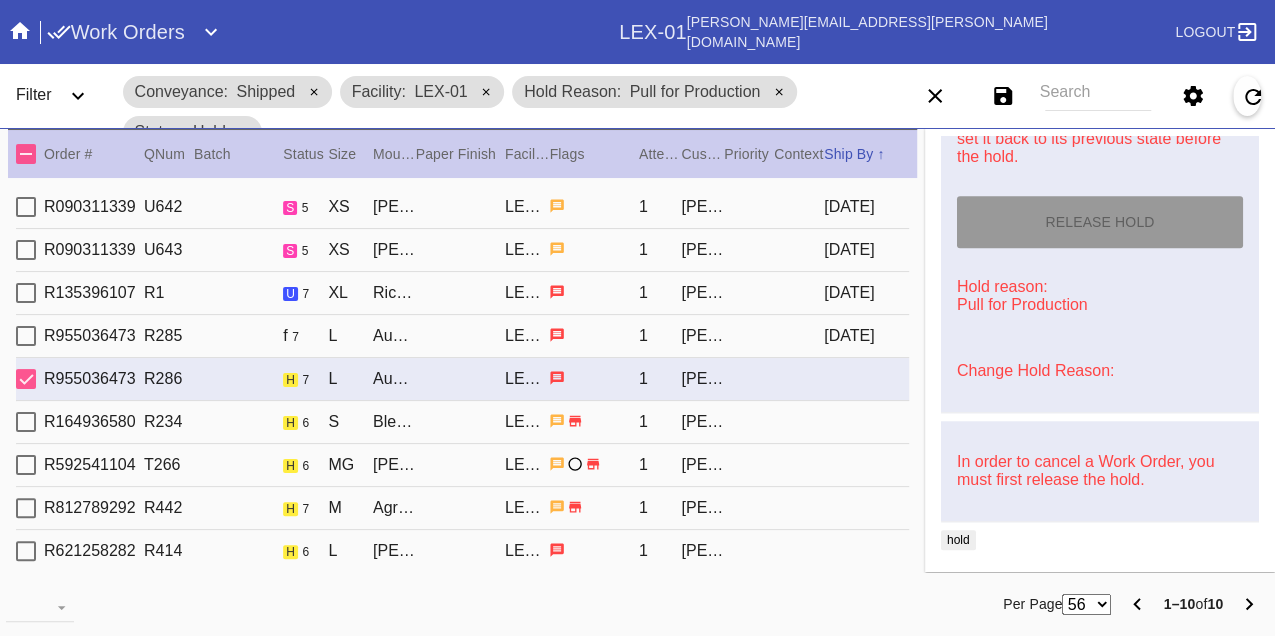 type on "[DATE]" 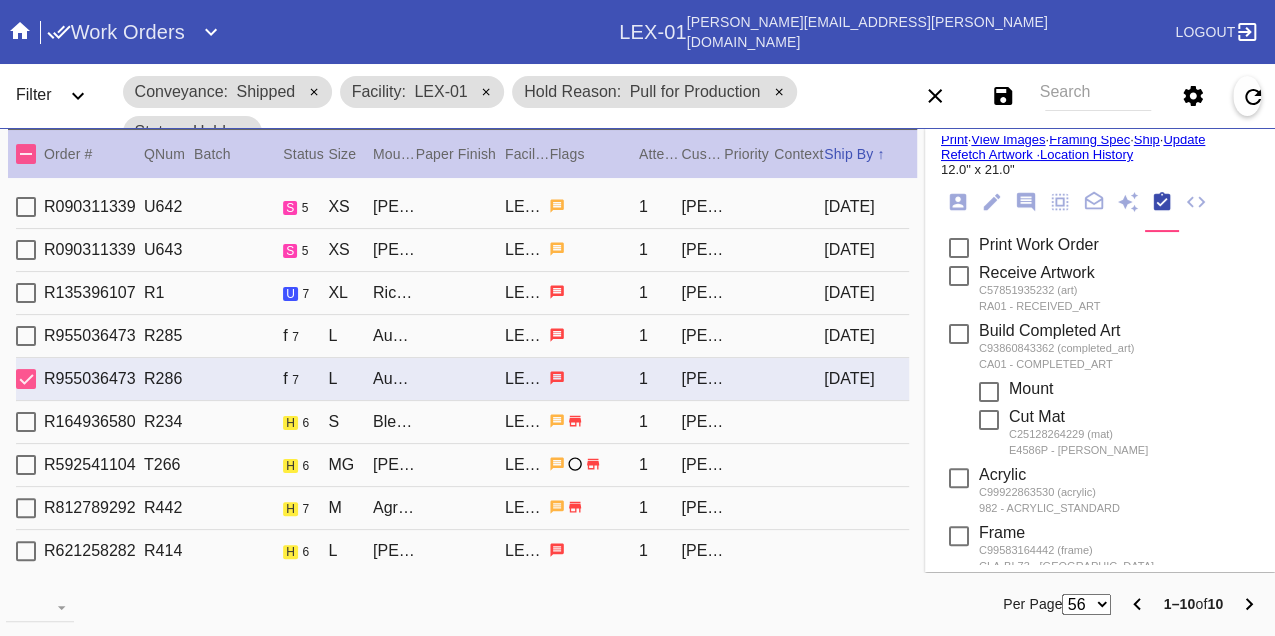 scroll, scrollTop: 0, scrollLeft: 0, axis: both 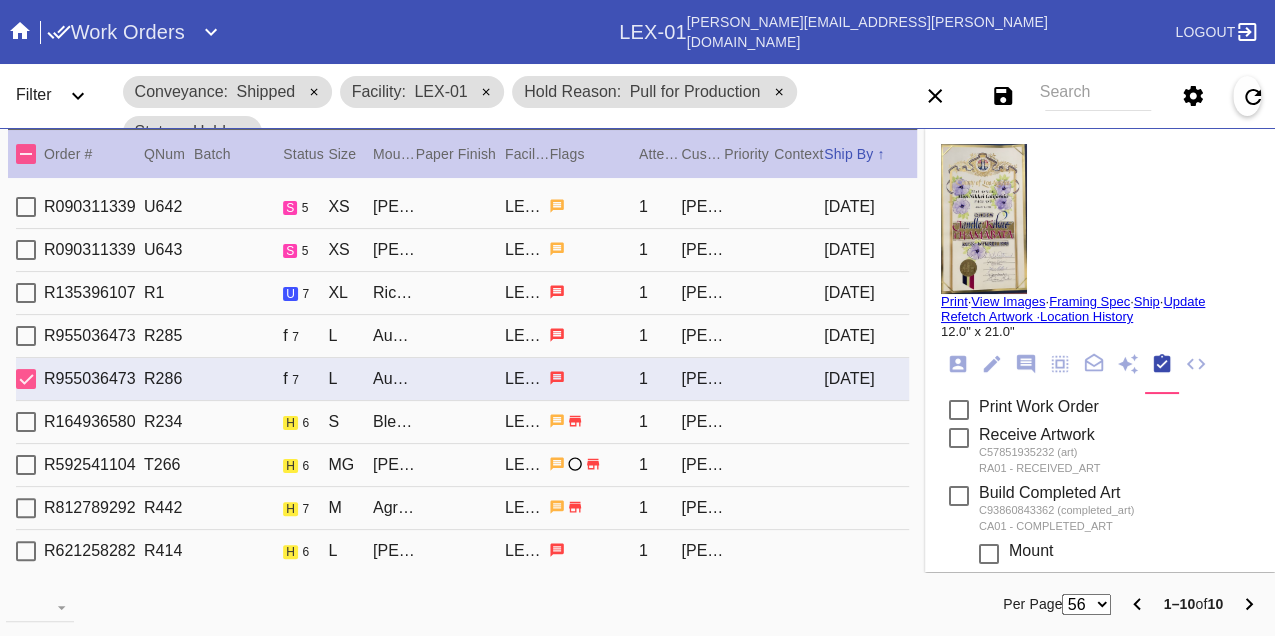 click on "Print" at bounding box center [954, 301] 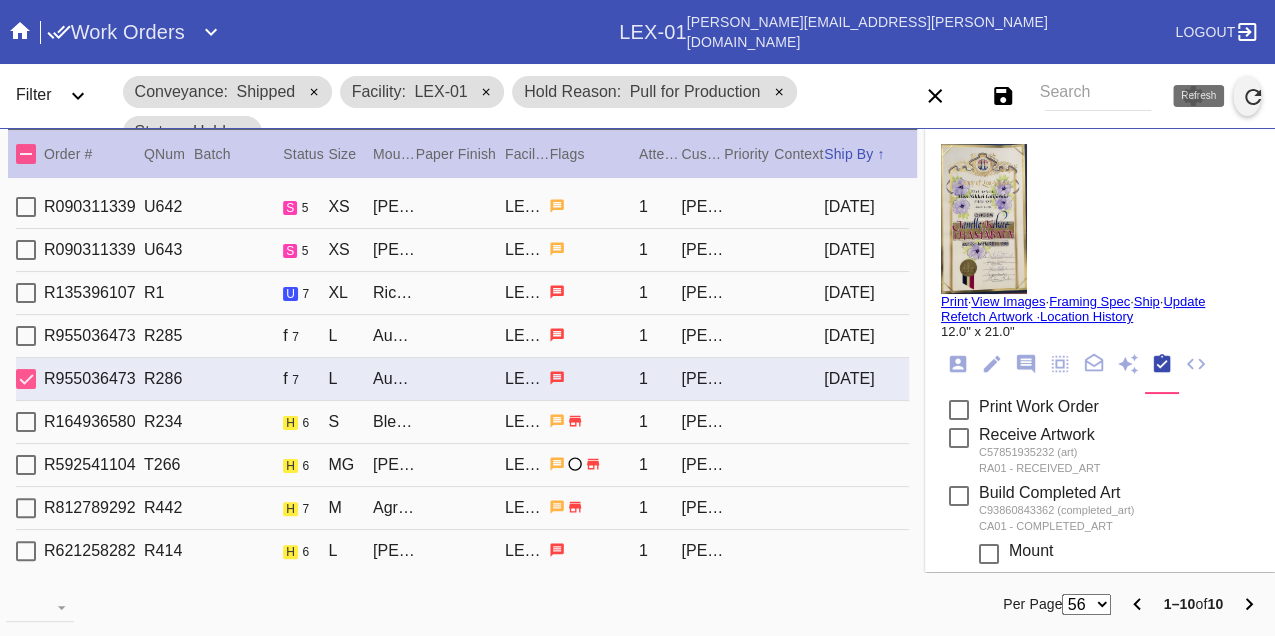 click 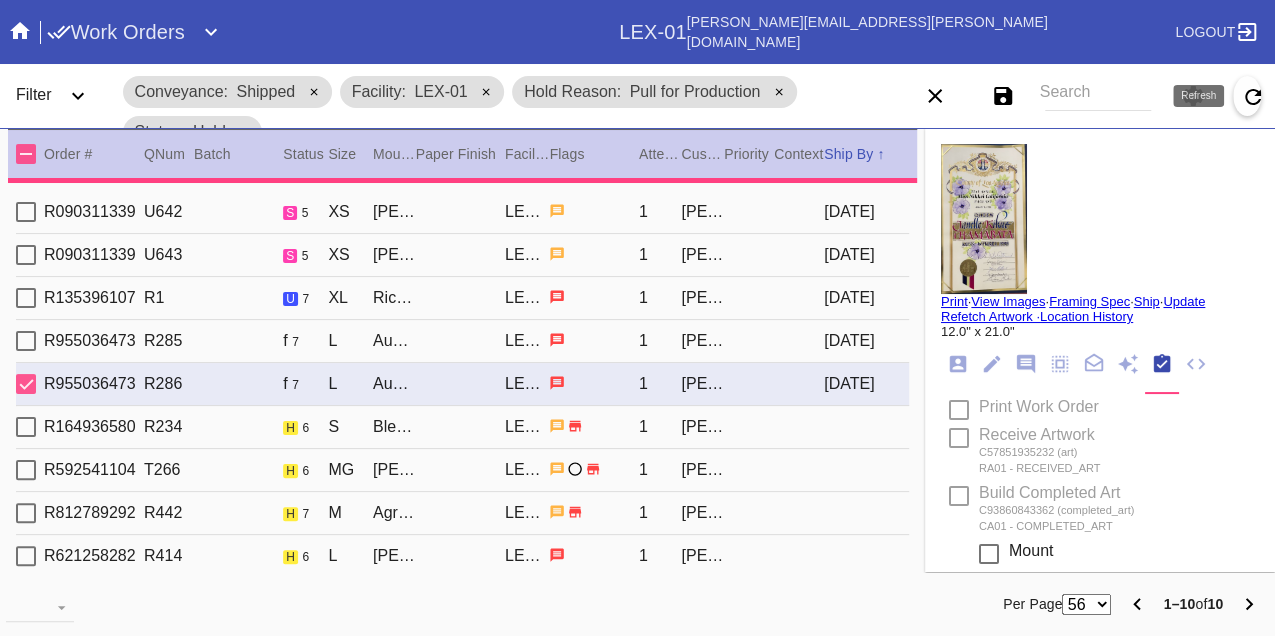type 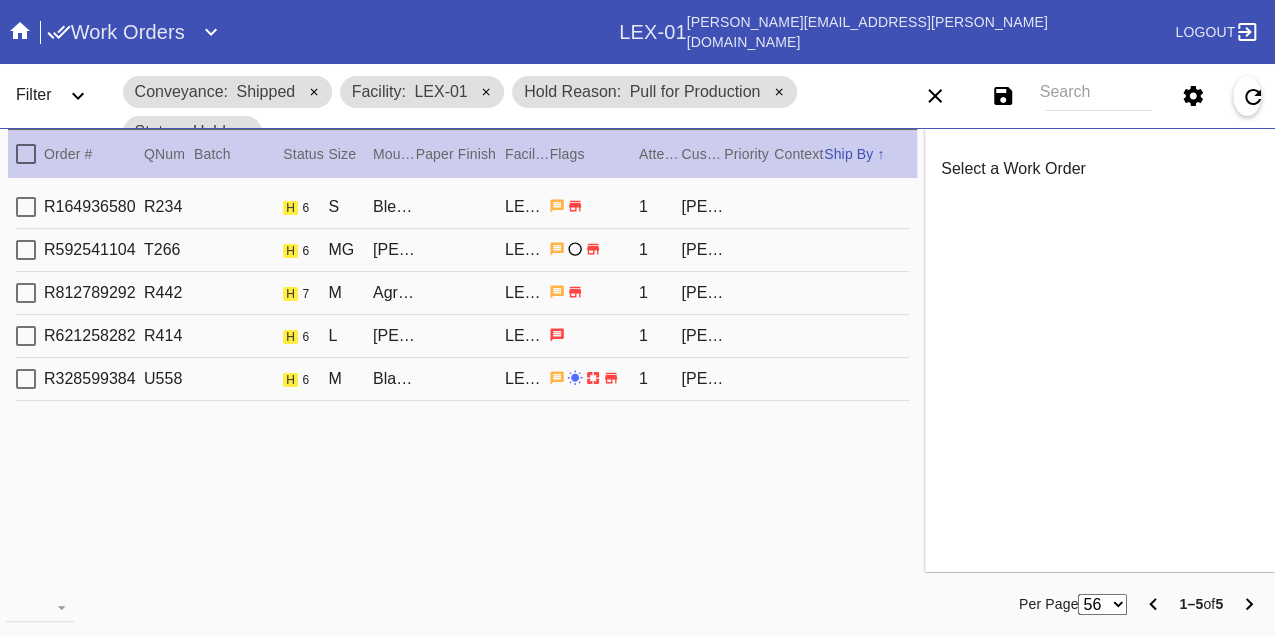 click on "R164936580 R234 h   6 S Bleached Maple Mini / No Mat LEX-01 1 Emily Sullivan" at bounding box center (462, 207) 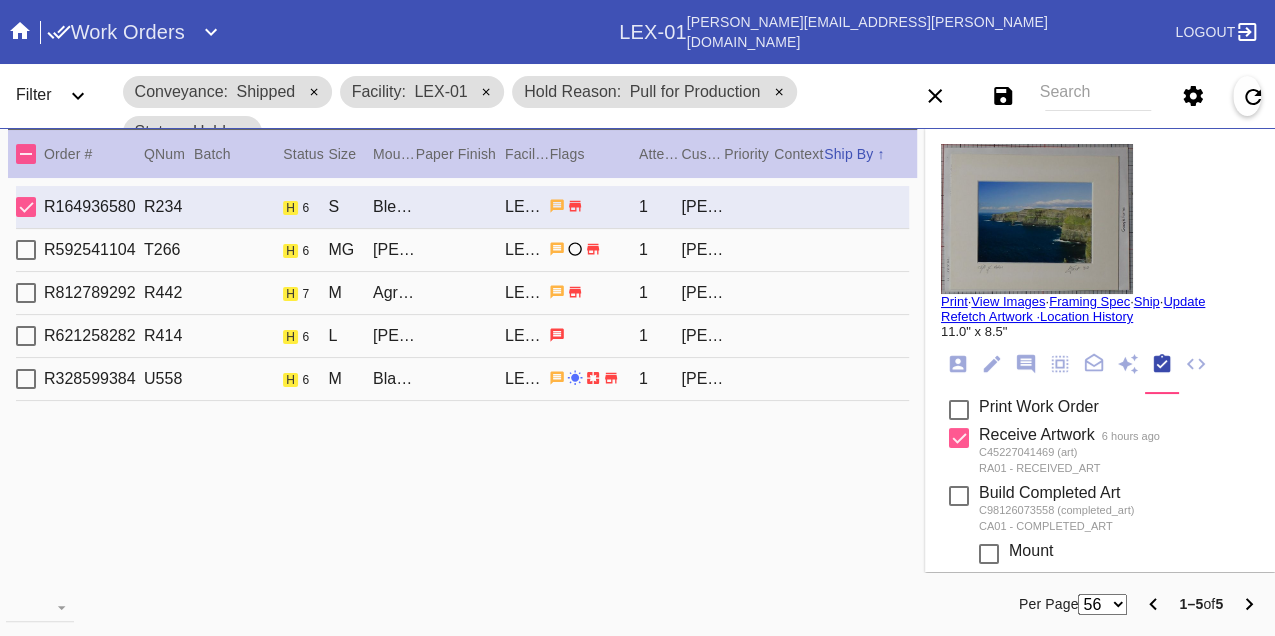 click on "R592541104 T266 h   6 MG Mercer Slim (Medium) / No Mat LEX-01 1 Rumela Das" at bounding box center (462, 250) 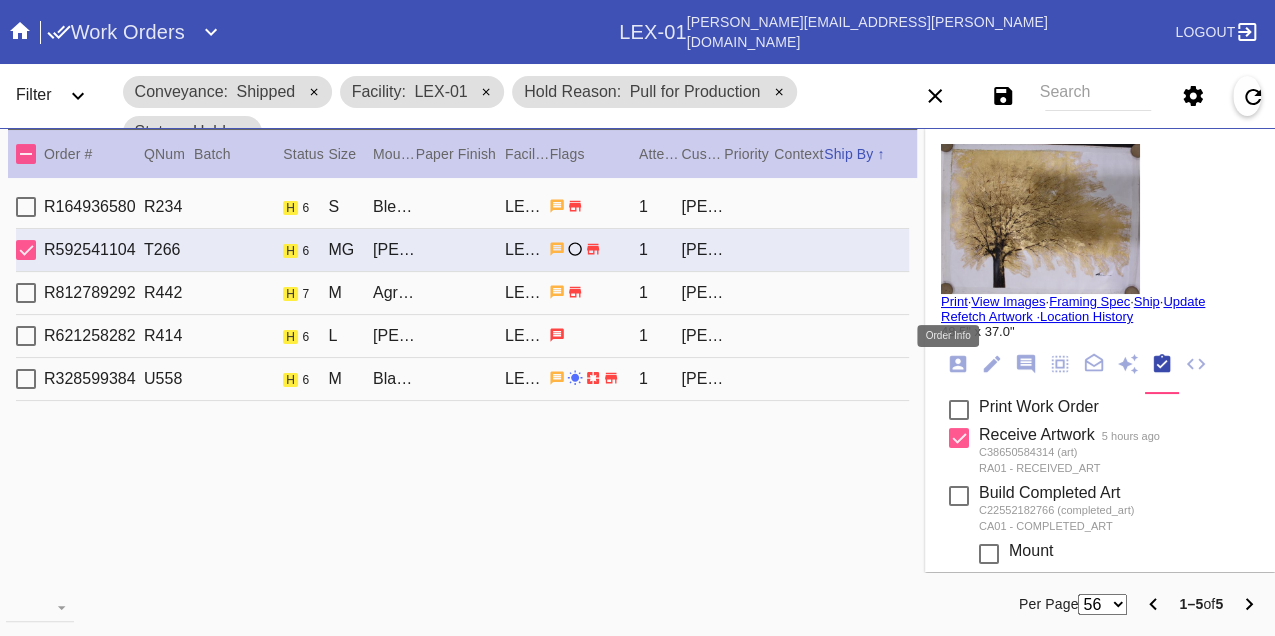 click 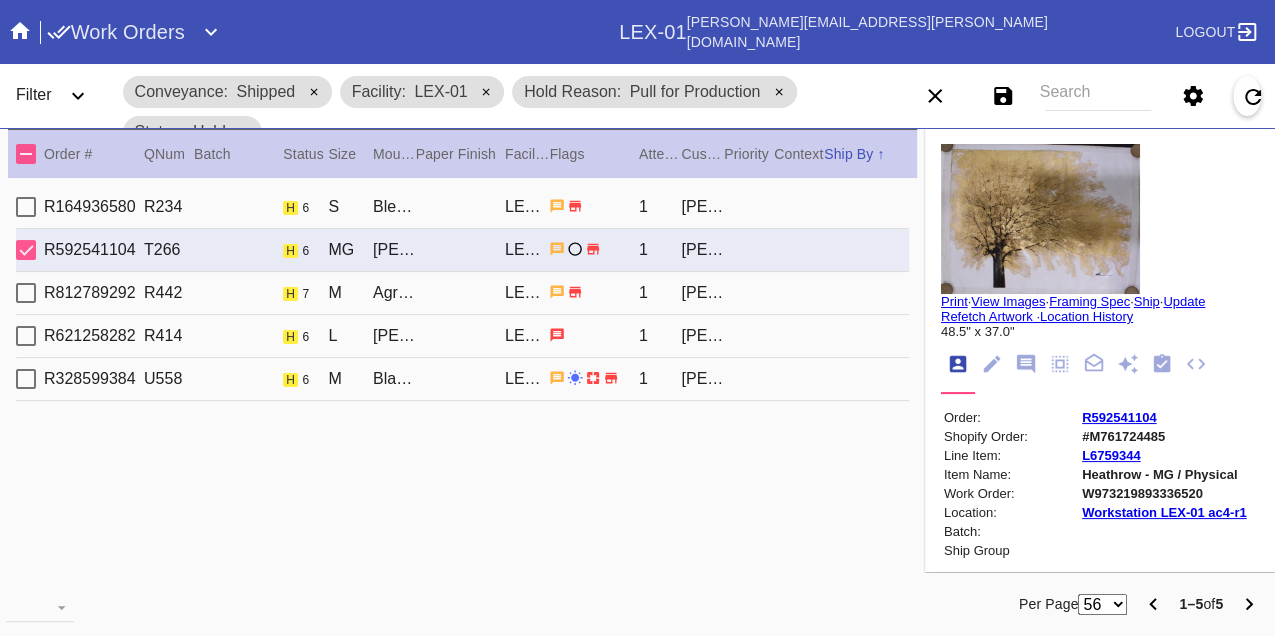 click on "W973219893336520" at bounding box center [1164, 493] 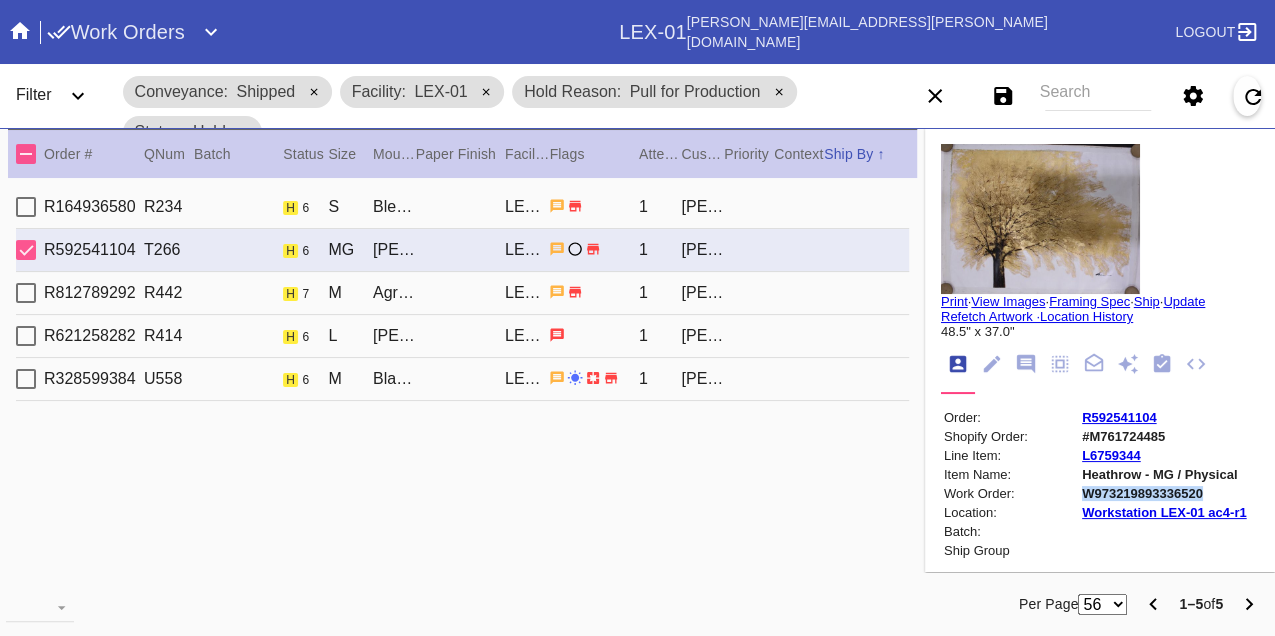 click on "W973219893336520" at bounding box center [1164, 493] 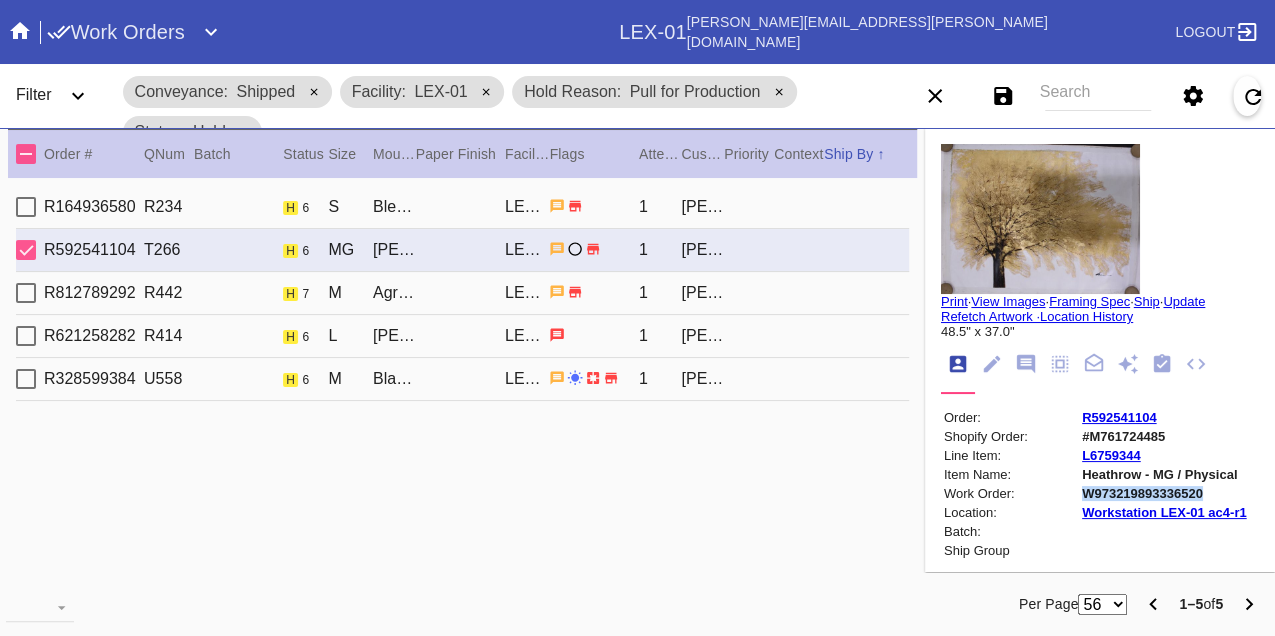 copy on "W973219893336520" 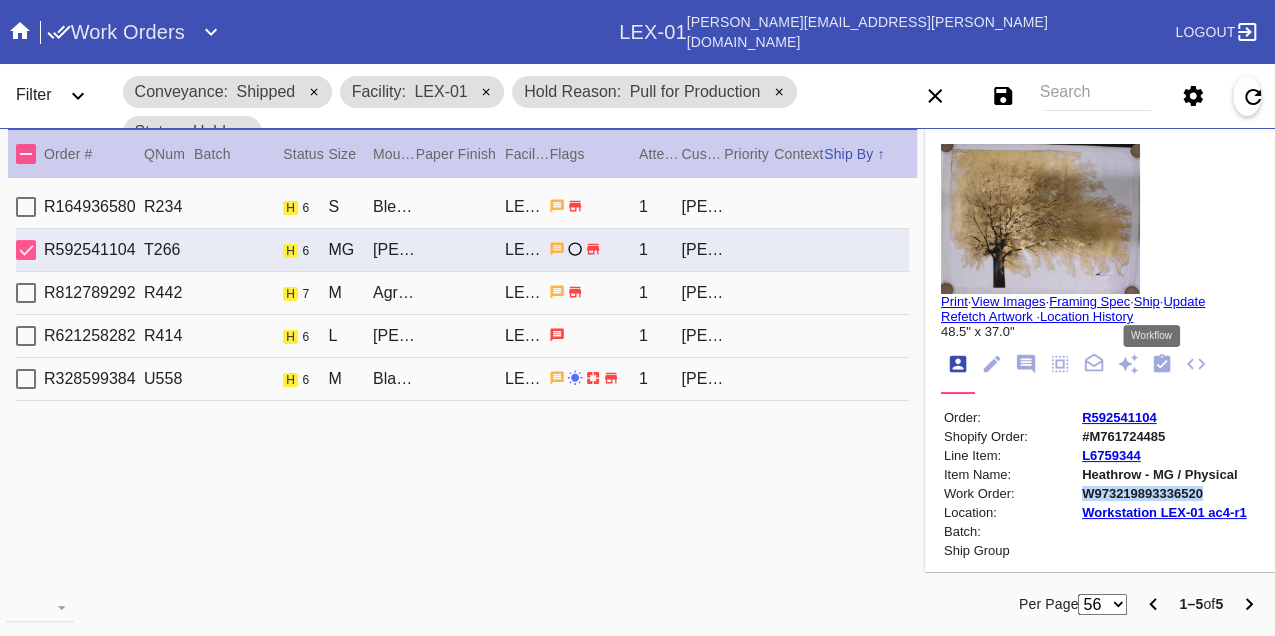 click 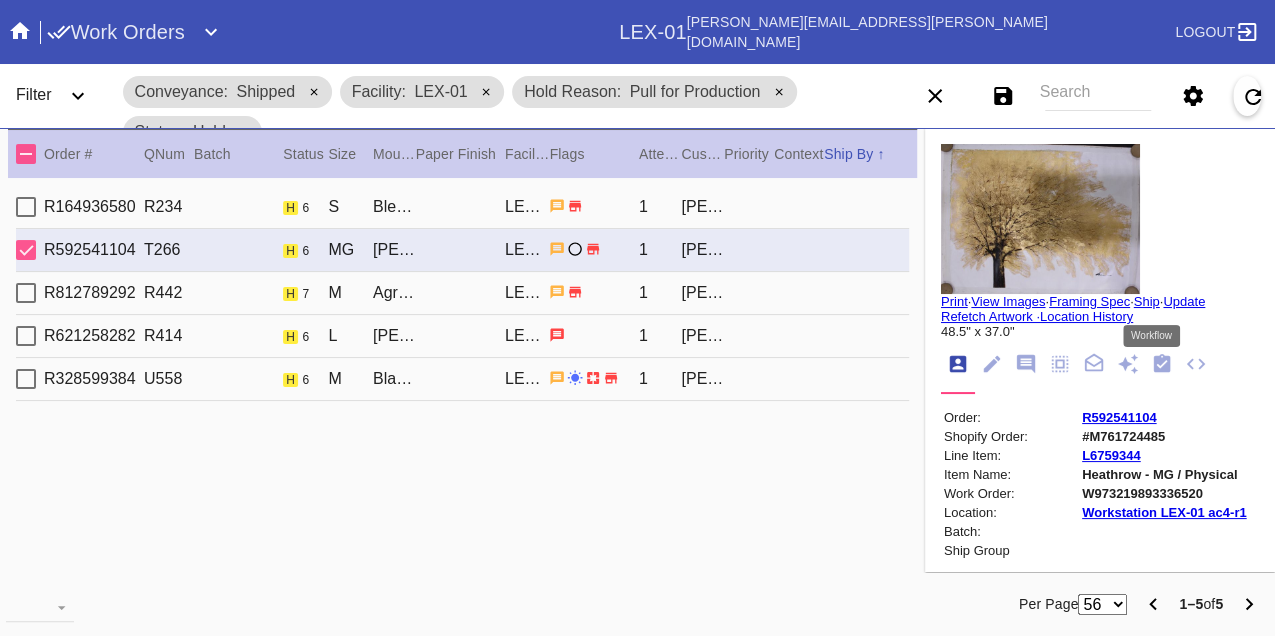 scroll, scrollTop: 318, scrollLeft: 0, axis: vertical 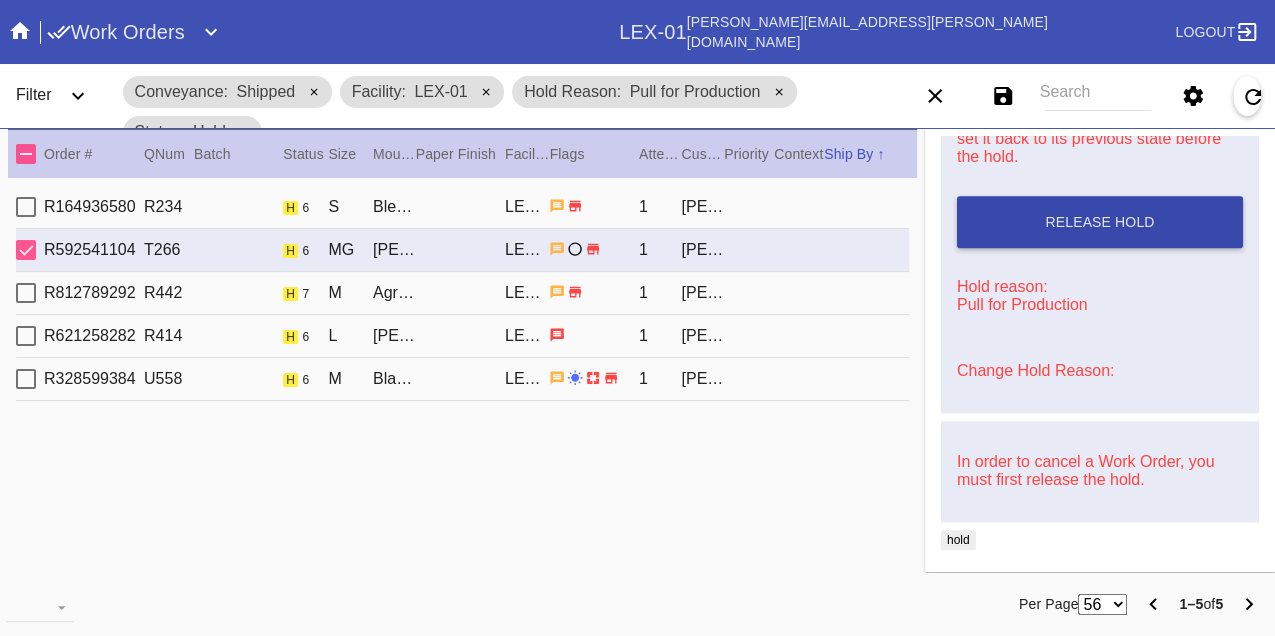 click on "Release Hold" at bounding box center [1100, 222] 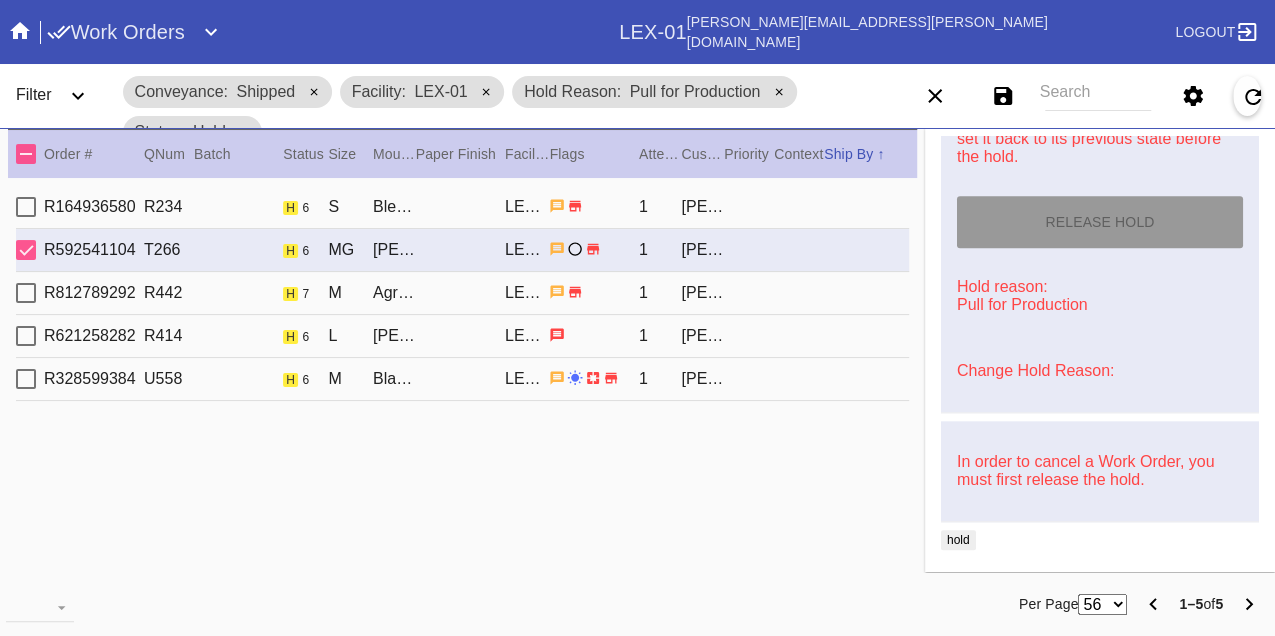 type on "[DATE]" 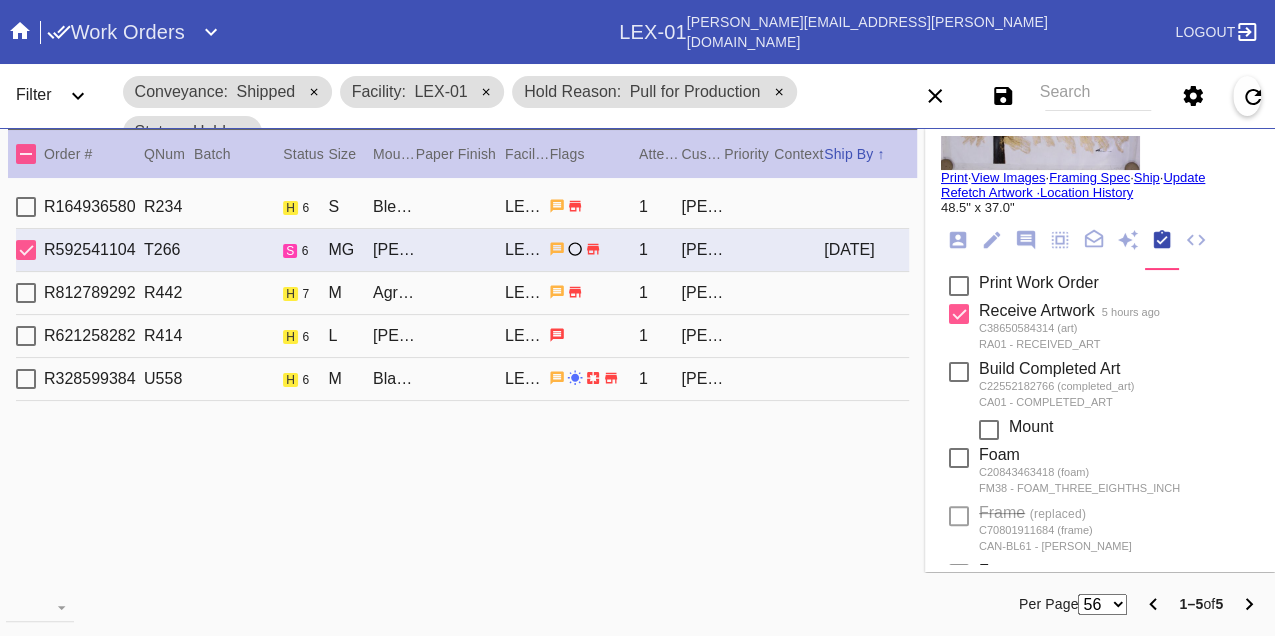 scroll, scrollTop: 0, scrollLeft: 0, axis: both 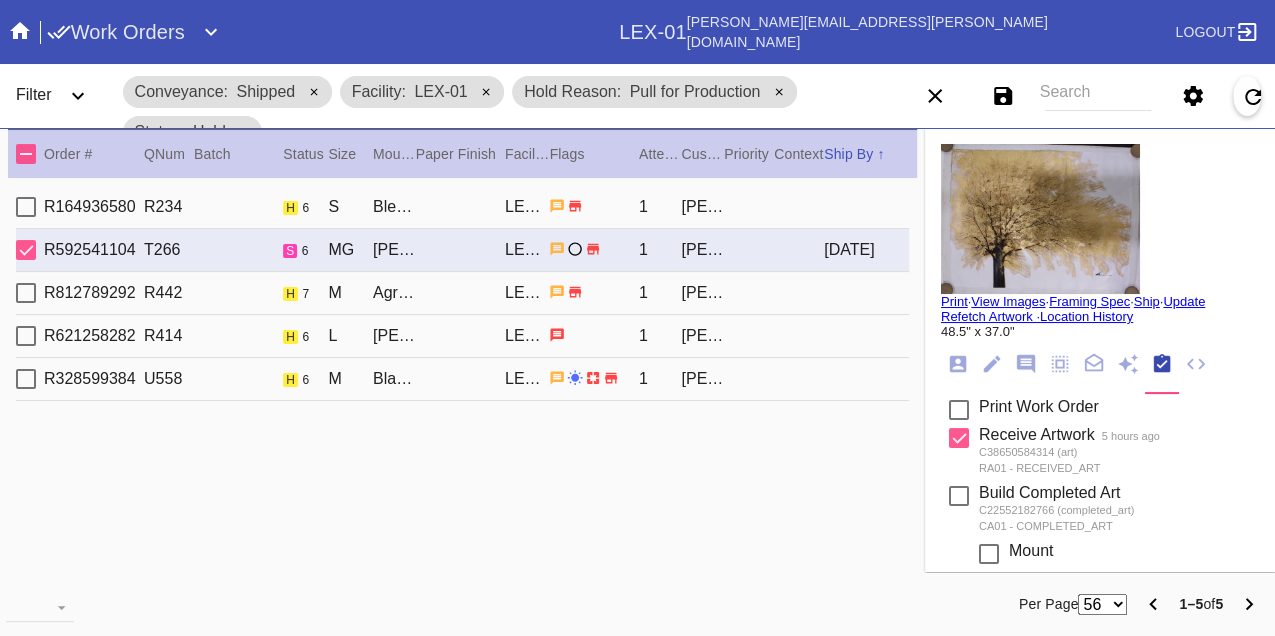 click on "Print" at bounding box center (954, 301) 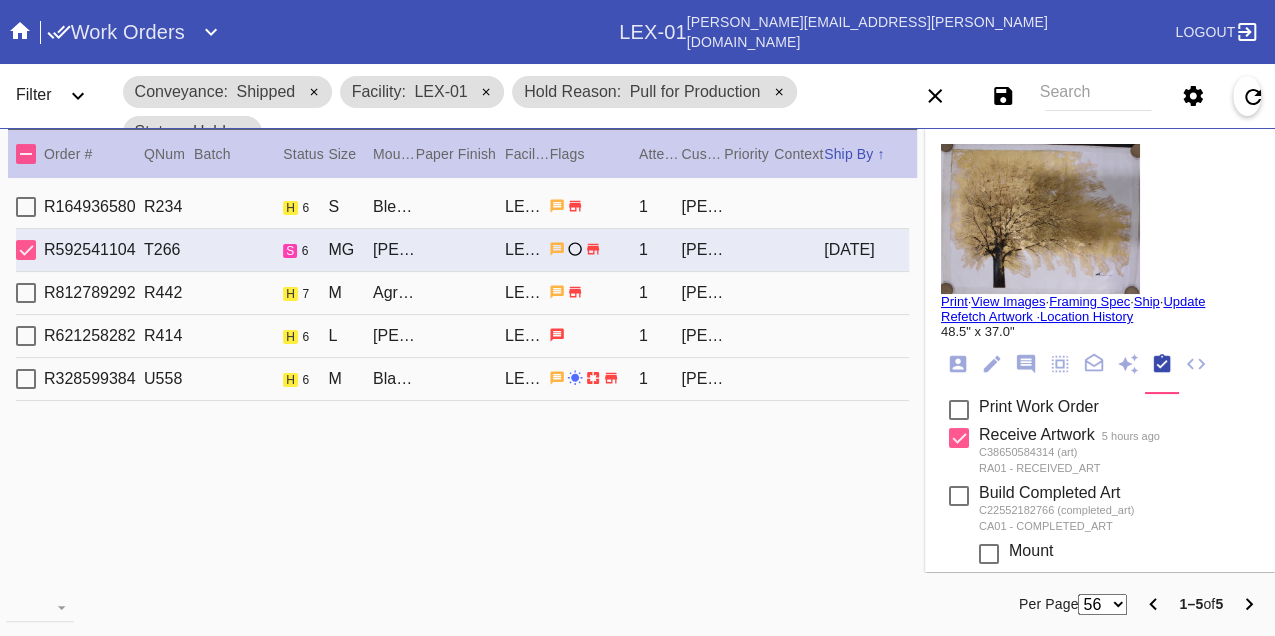 click on "R812789292 R442 h   7 M Agra / Digital White LEX-01 1 Lacey Caruso" at bounding box center (462, 293) 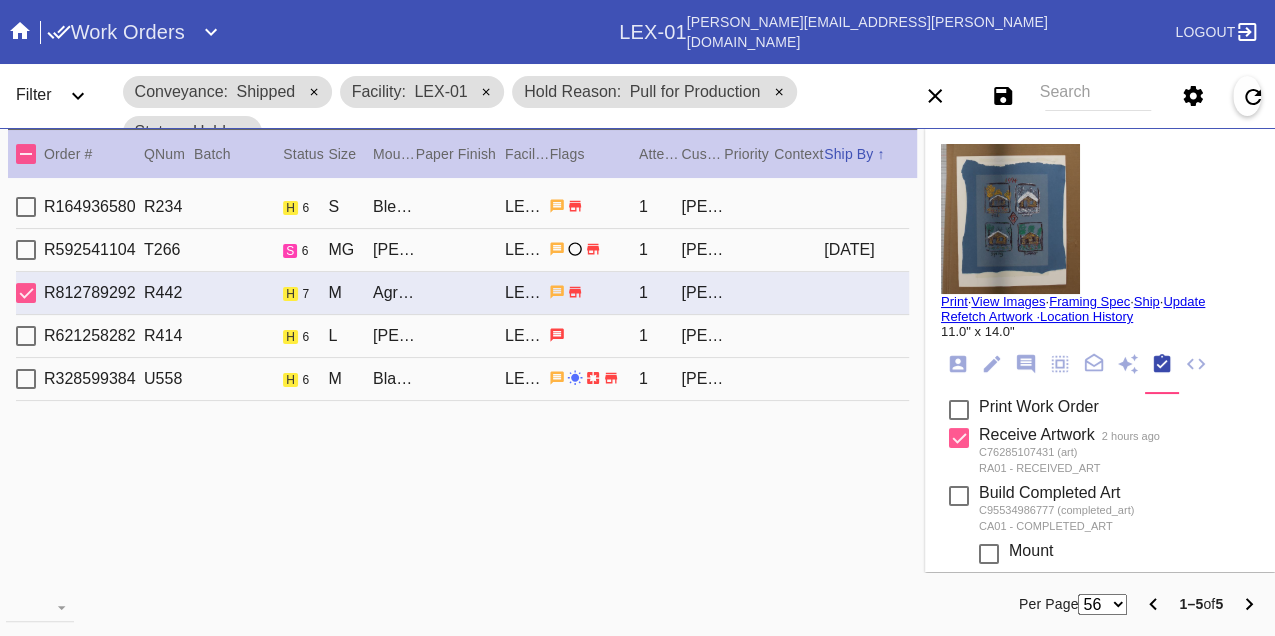 click on "R621258282 R414 h   6 L Florence Mini / Sugar LEX-01 1 Alison Bishop" at bounding box center [462, 336] 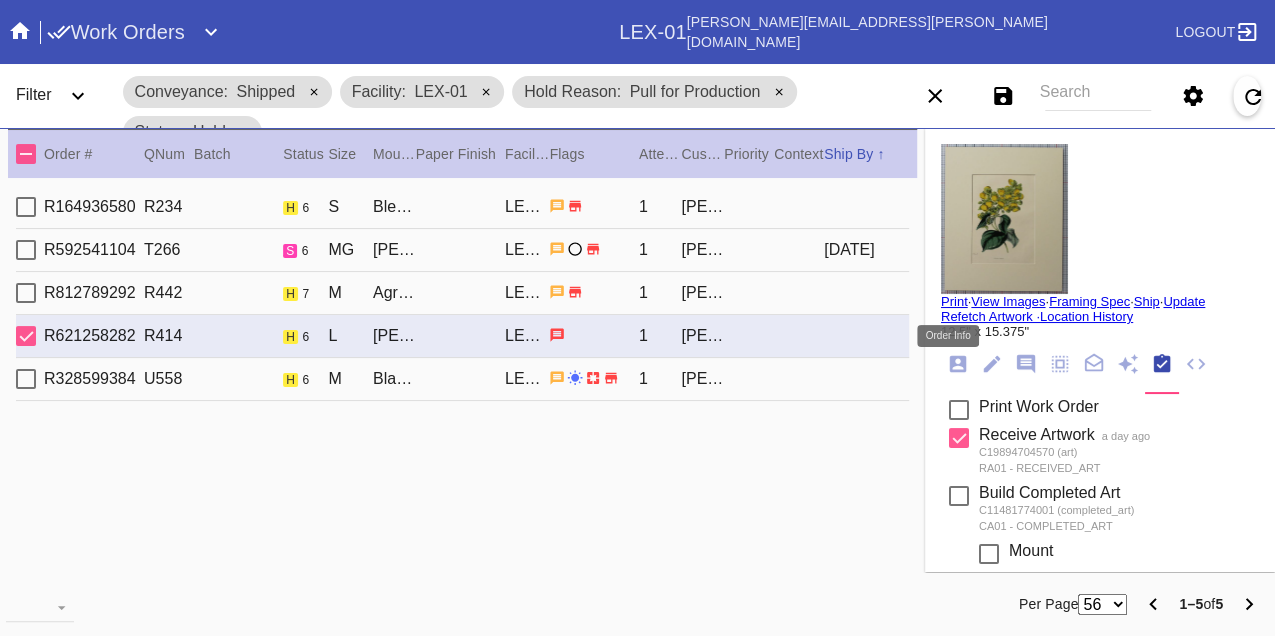 click 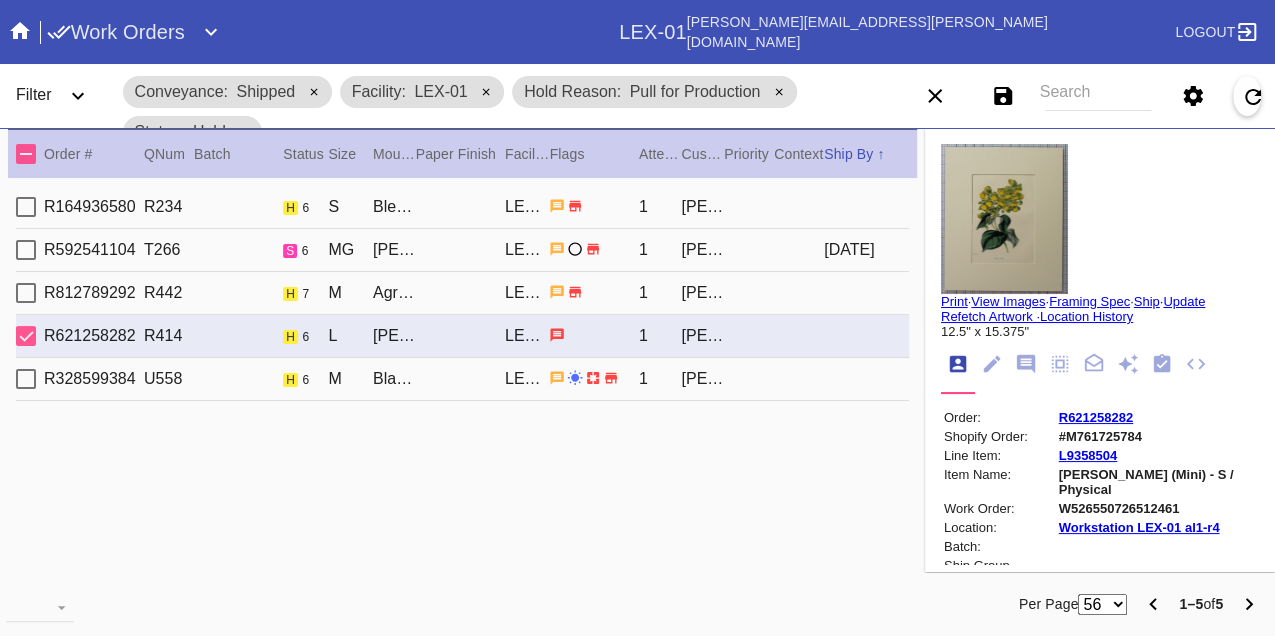 click on "W526550726512461" at bounding box center [1157, 508] 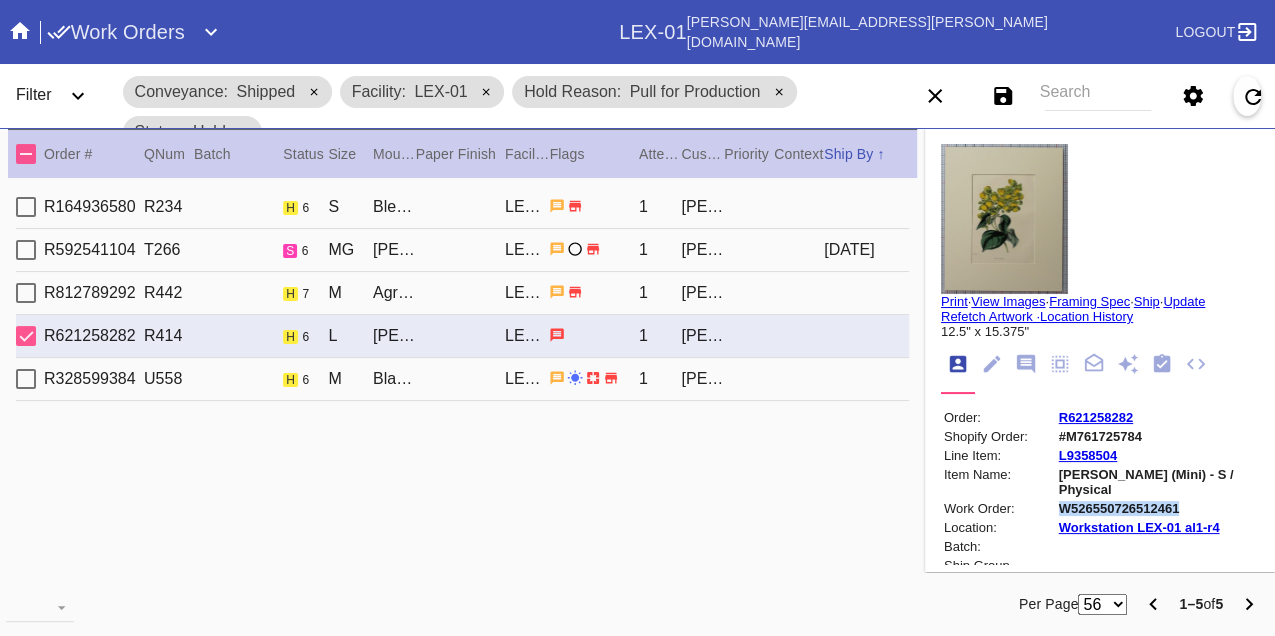 click on "W526550726512461" at bounding box center (1157, 508) 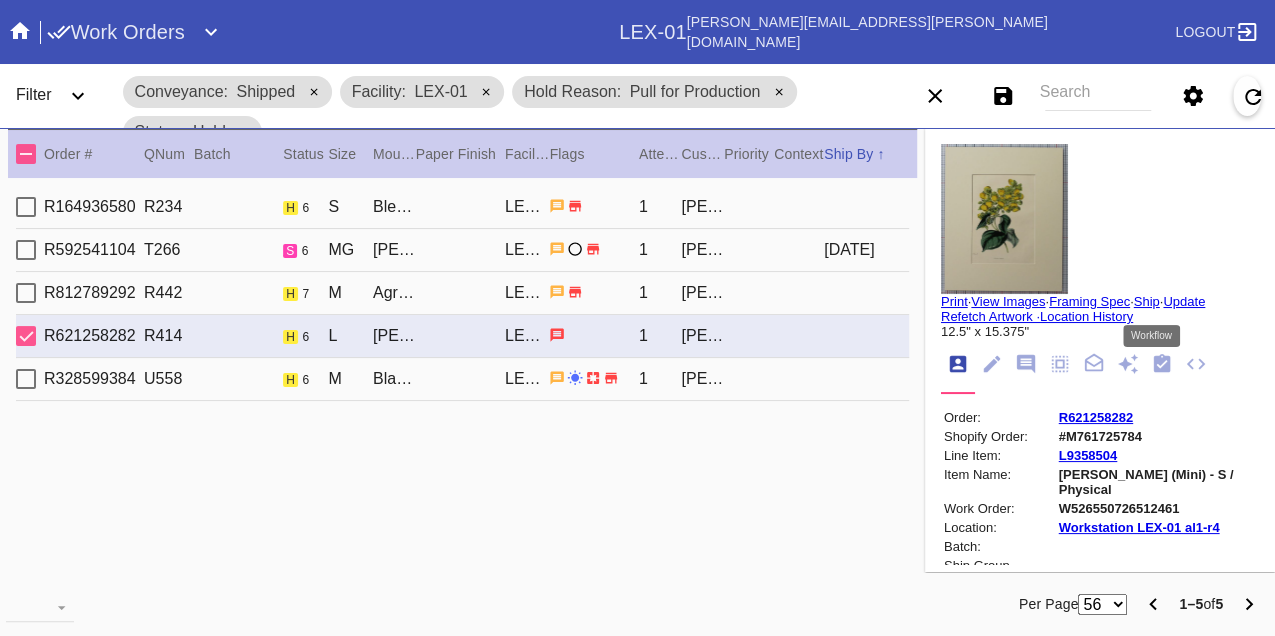click 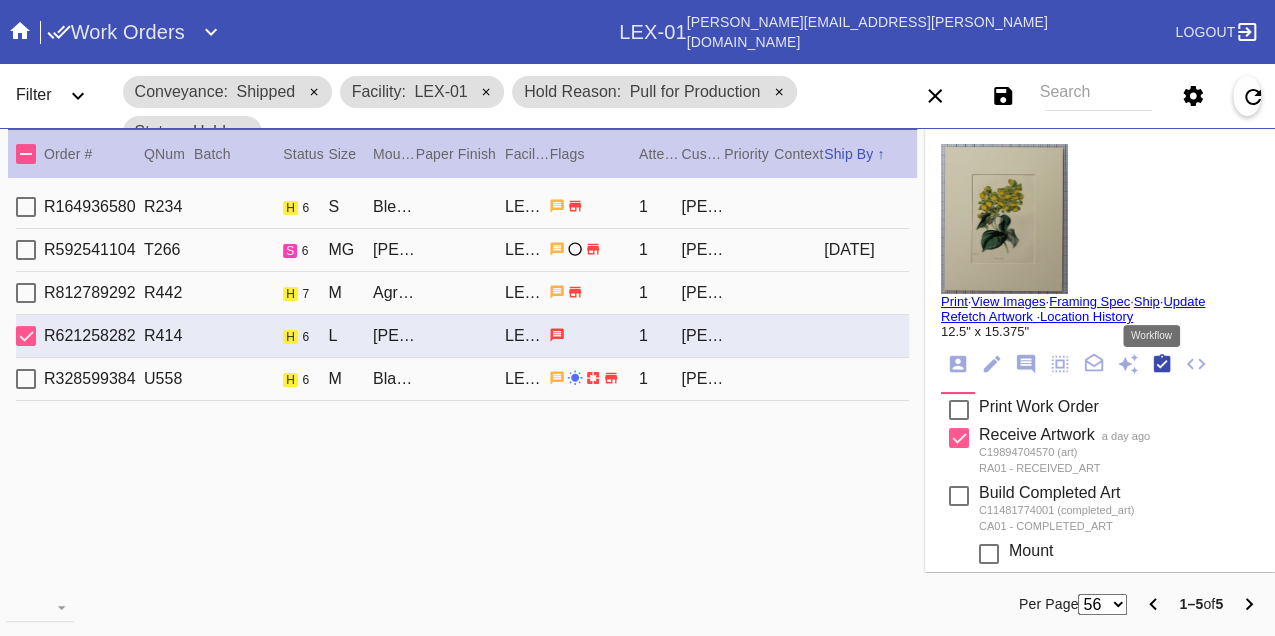 scroll, scrollTop: 318, scrollLeft: 0, axis: vertical 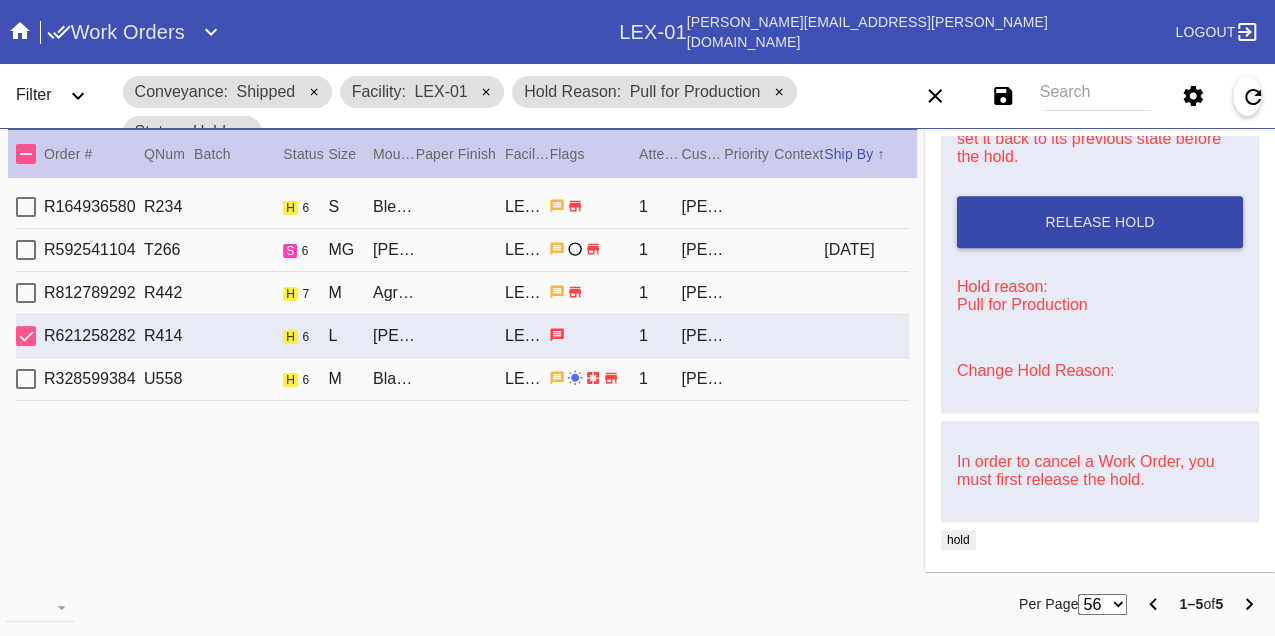 click on "Release Hold" at bounding box center (1100, 222) 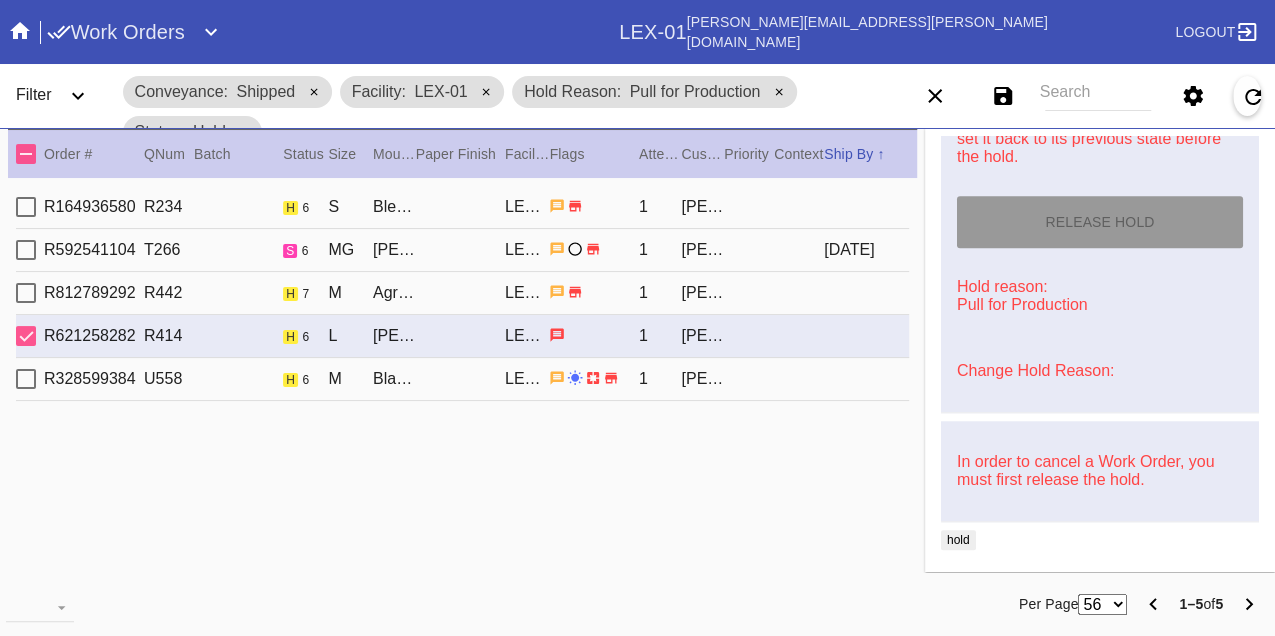 type on "[DATE]" 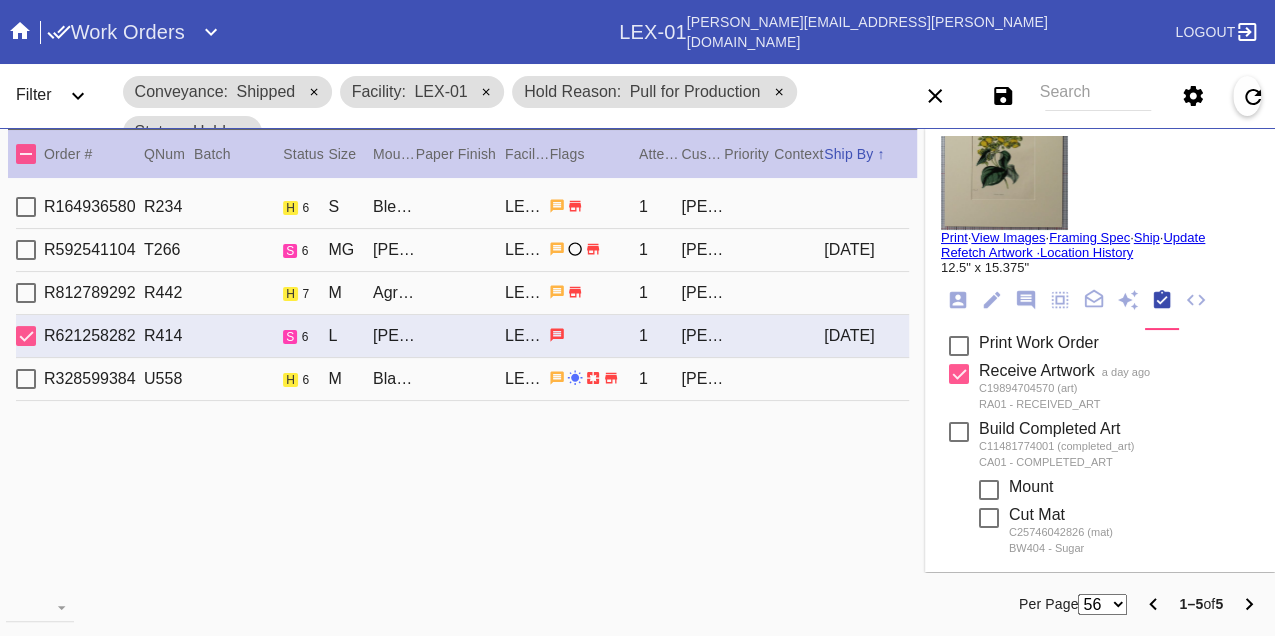 scroll, scrollTop: 0, scrollLeft: 0, axis: both 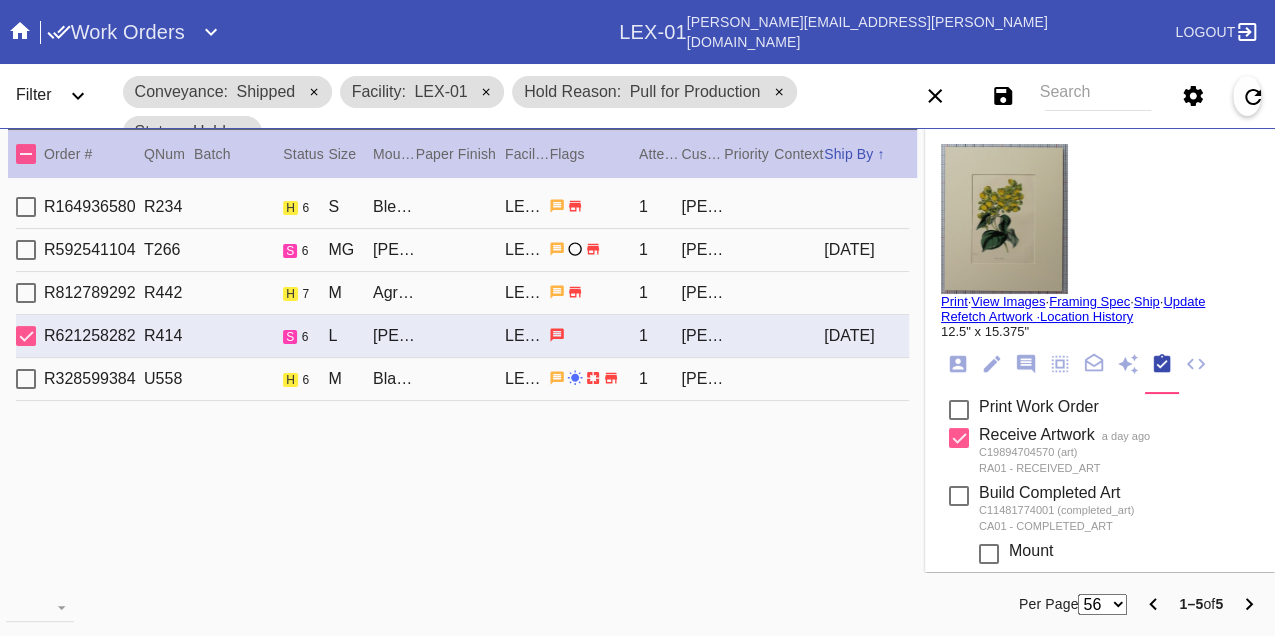 click on "Print" at bounding box center (954, 301) 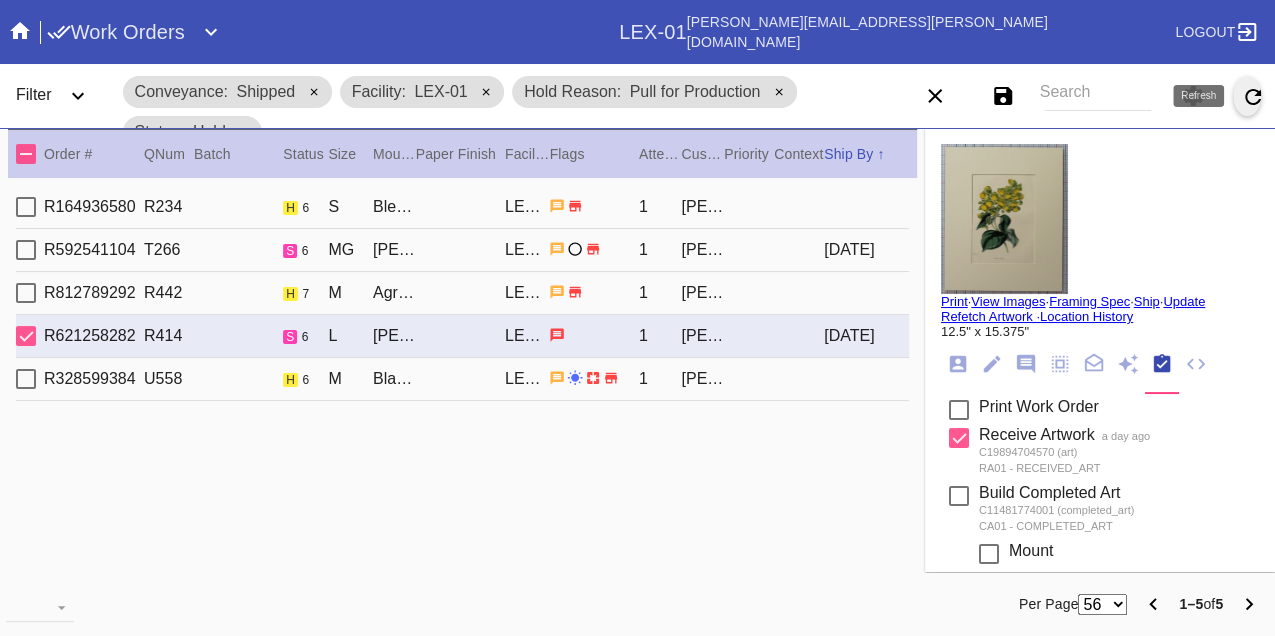 click 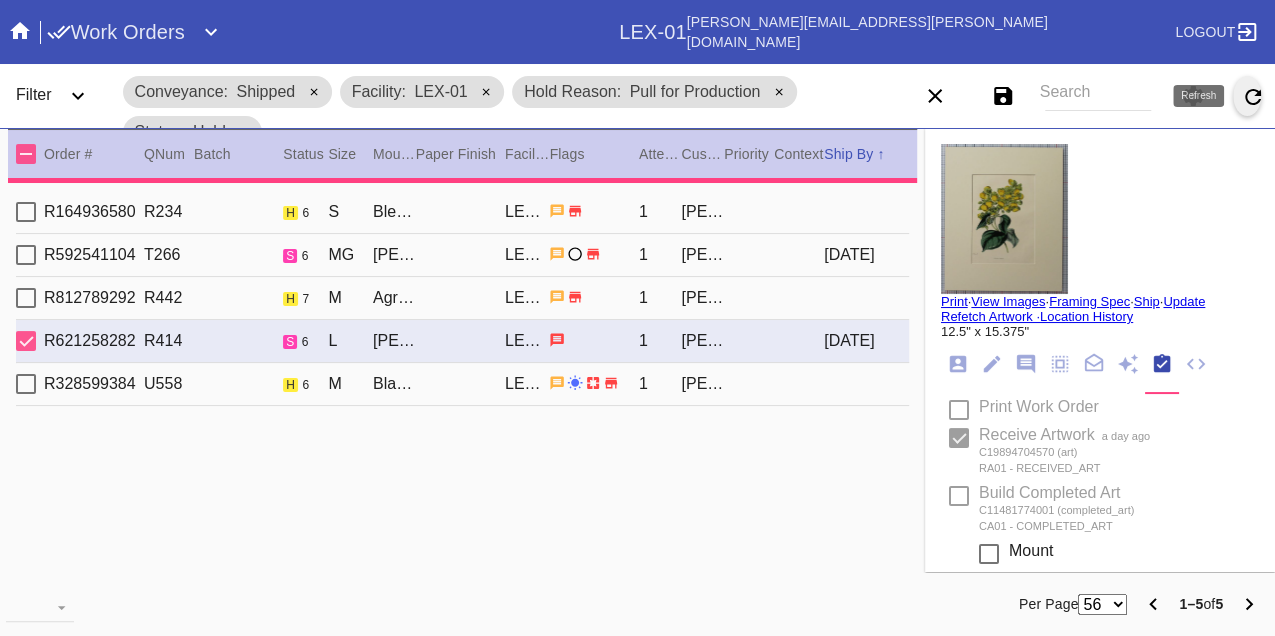 type 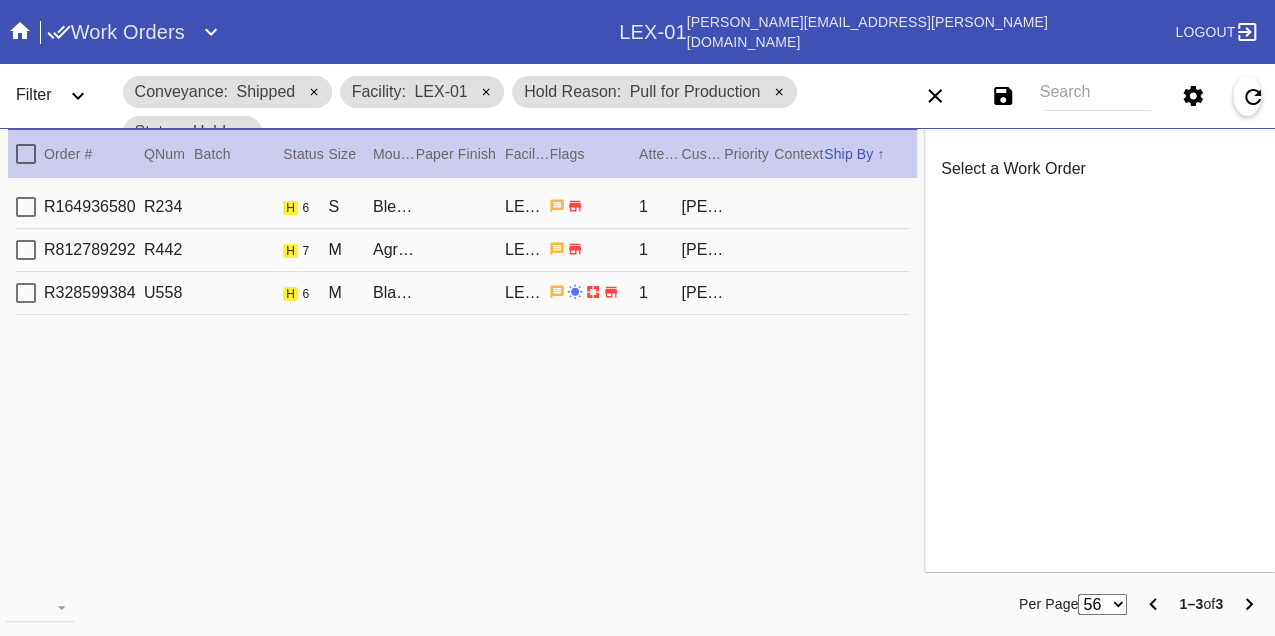 click on "R164936580 R234 h   6 S Bleached Maple Mini / No Mat LEX-01 1 Emily Sullivan" at bounding box center (462, 207) 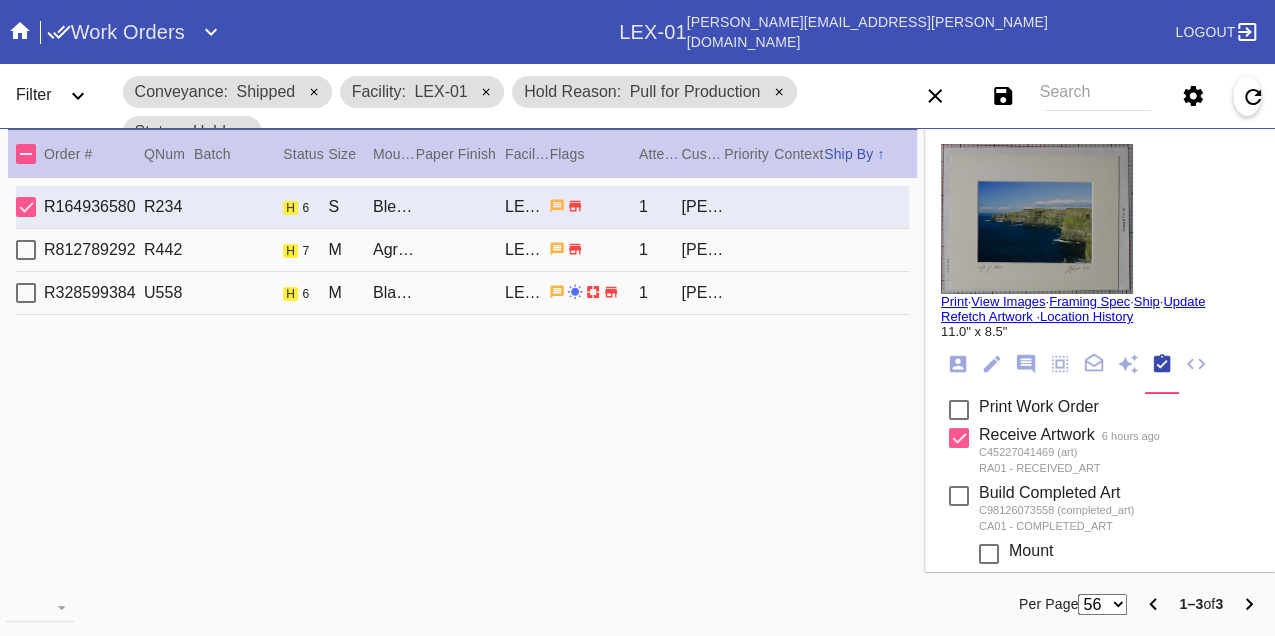 click on "R812789292 R442 h   7 M Agra / Digital White LEX-01 1 Lacey Caruso" at bounding box center (462, 250) 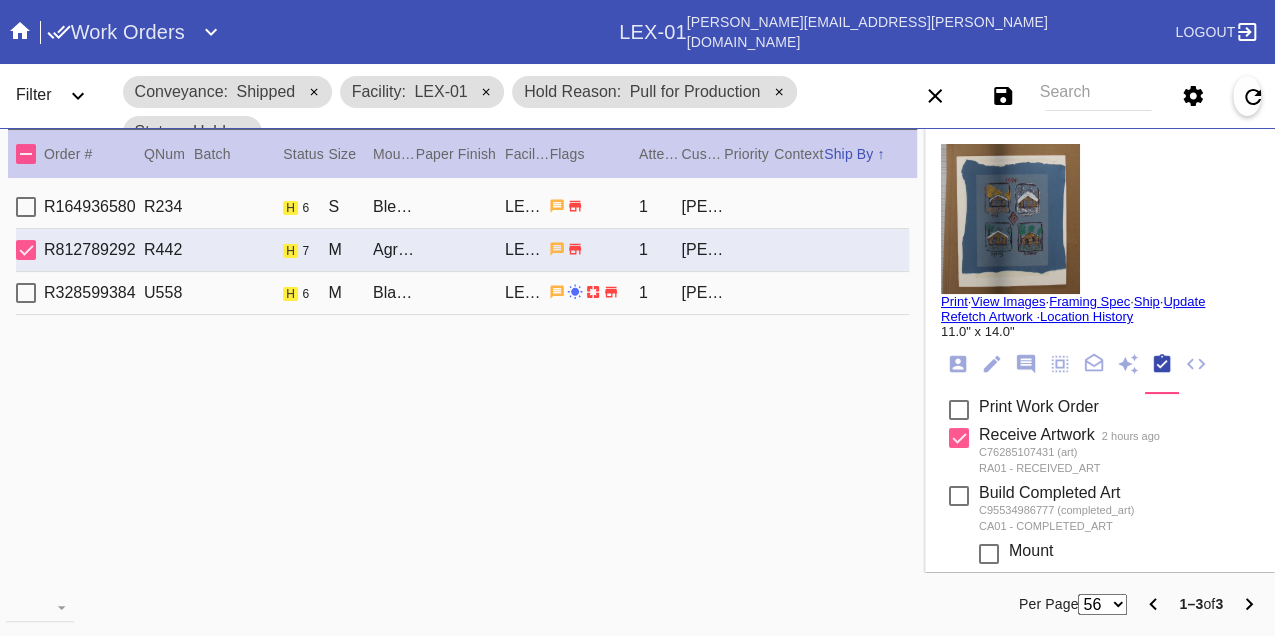 click on "R328599384 U558 h   6 M Black Walnut (Gallery) / White LEX-01 1 Suhaib Tawil" at bounding box center [462, 293] 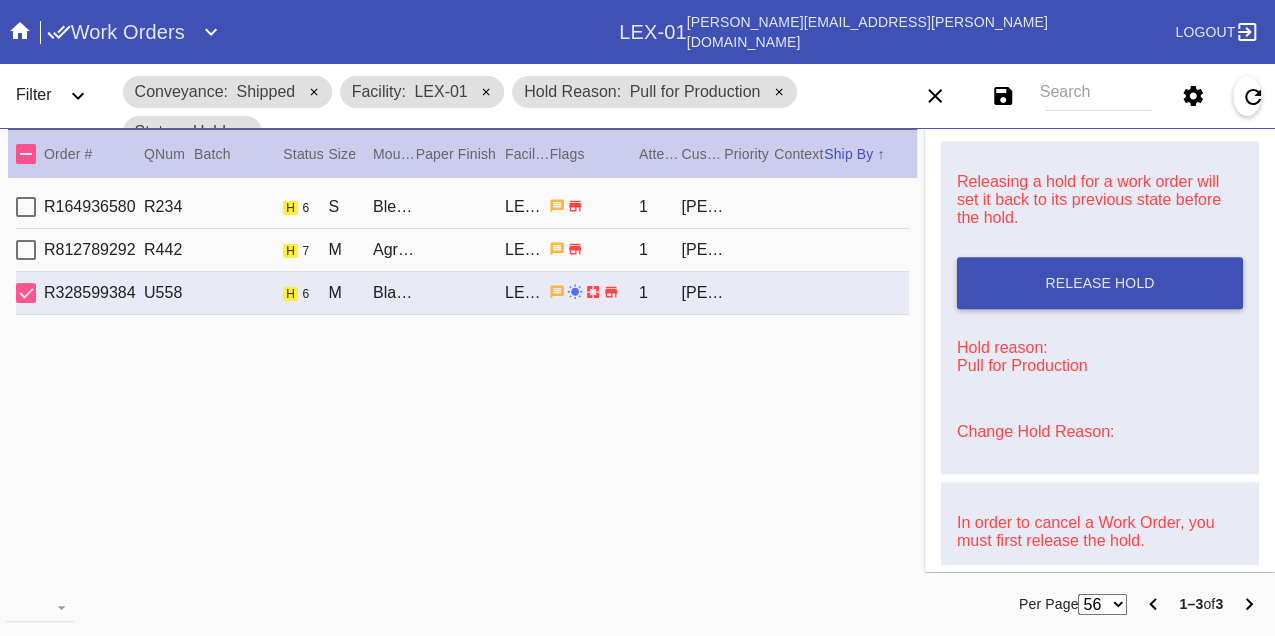 scroll, scrollTop: 888, scrollLeft: 0, axis: vertical 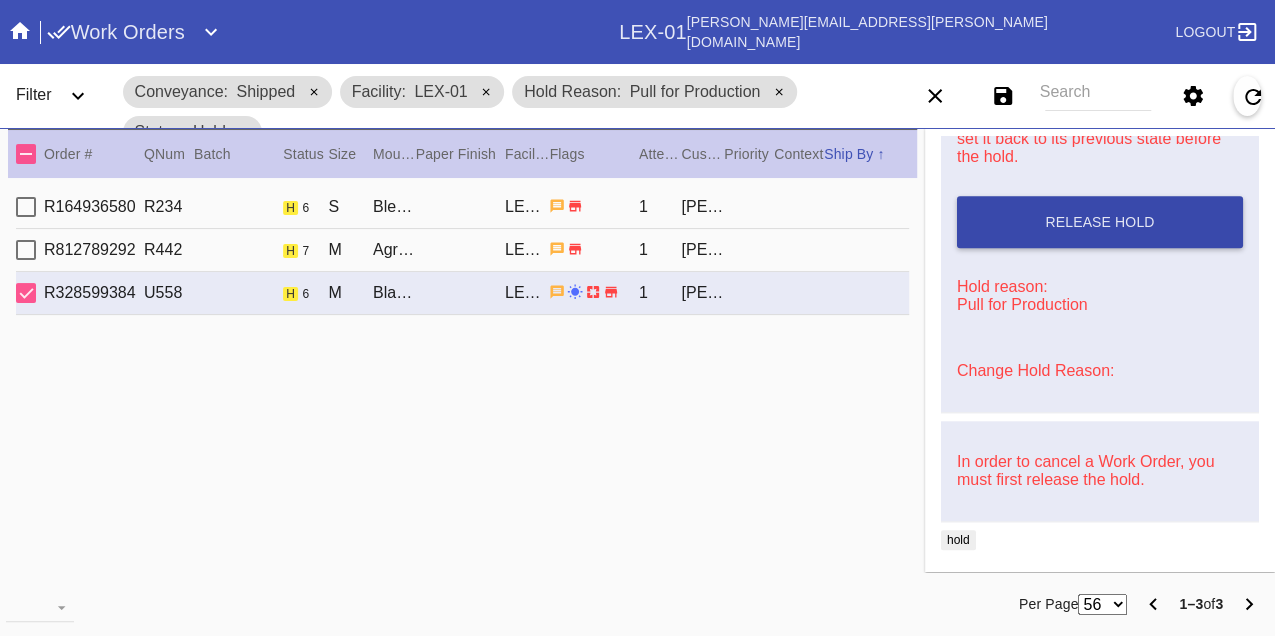 click on "Release Hold" at bounding box center (1100, 222) 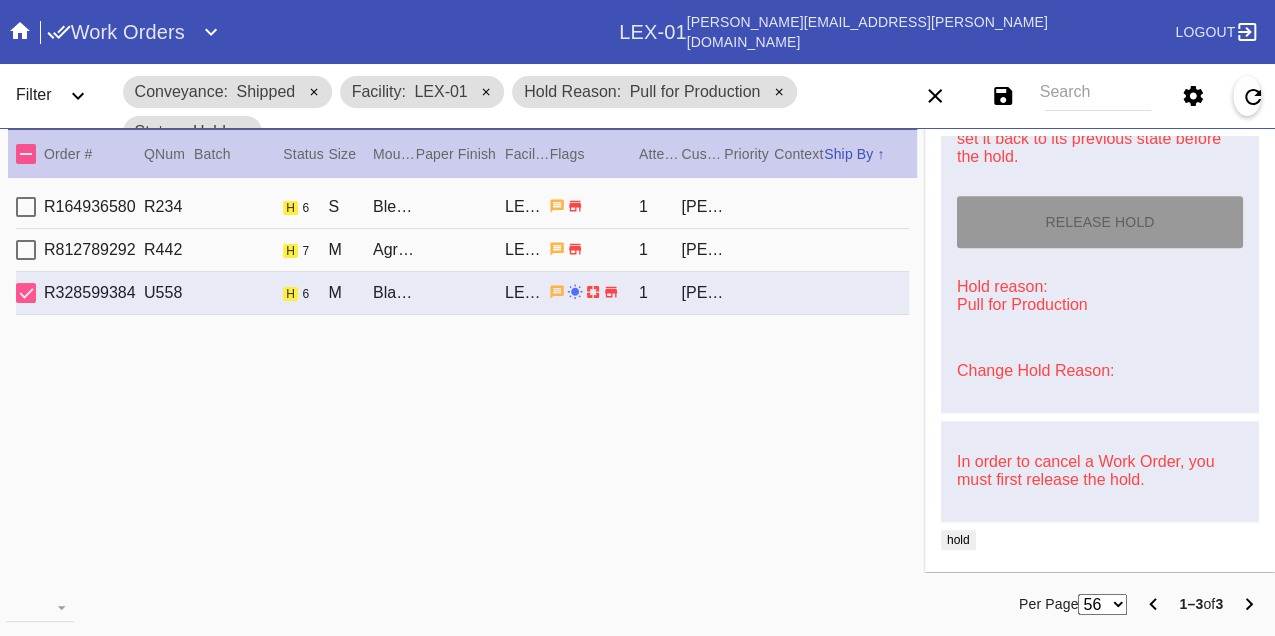 type on "[DATE]" 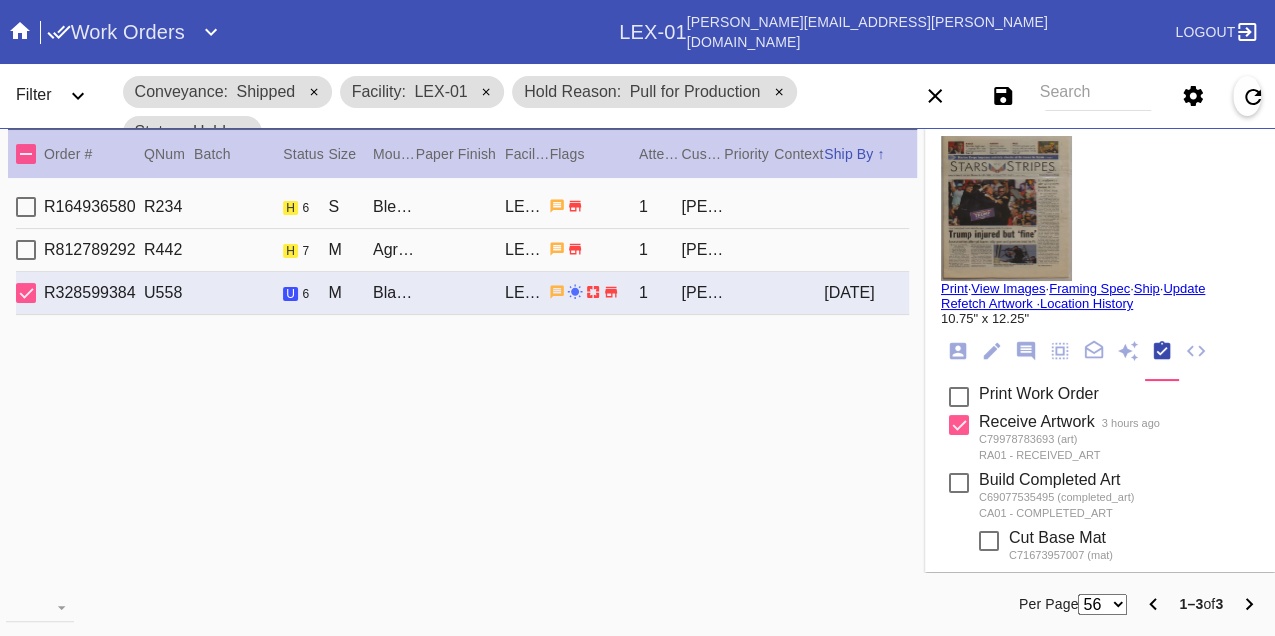 scroll, scrollTop: 0, scrollLeft: 0, axis: both 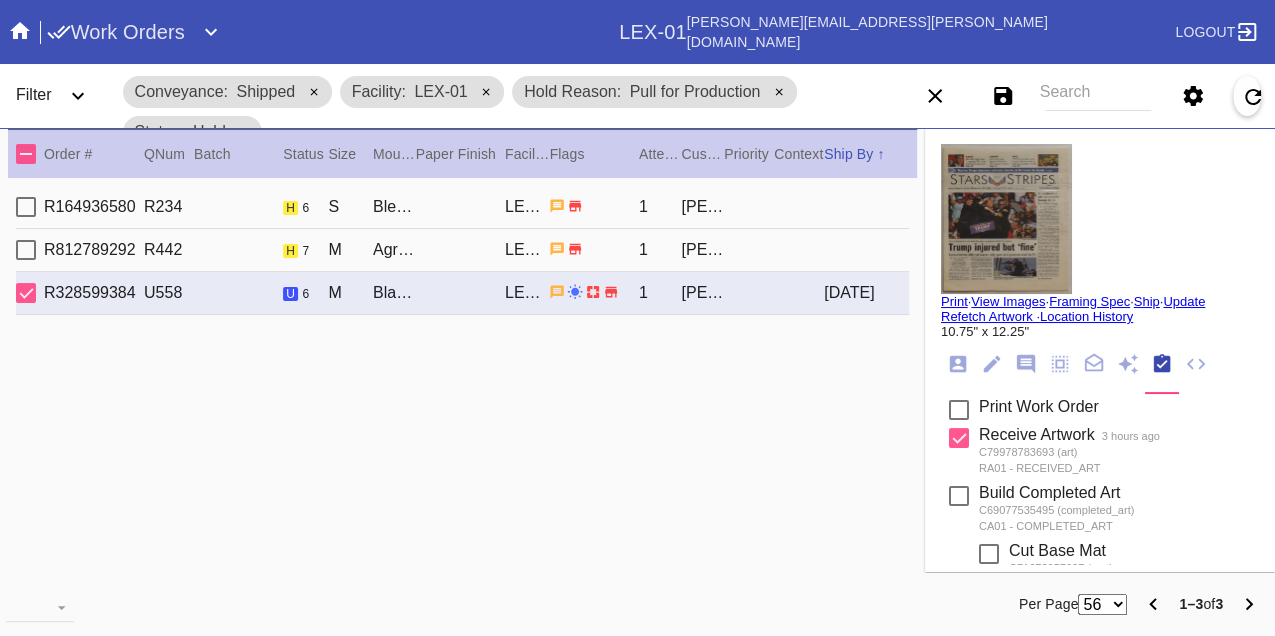 click on "Print" at bounding box center [954, 301] 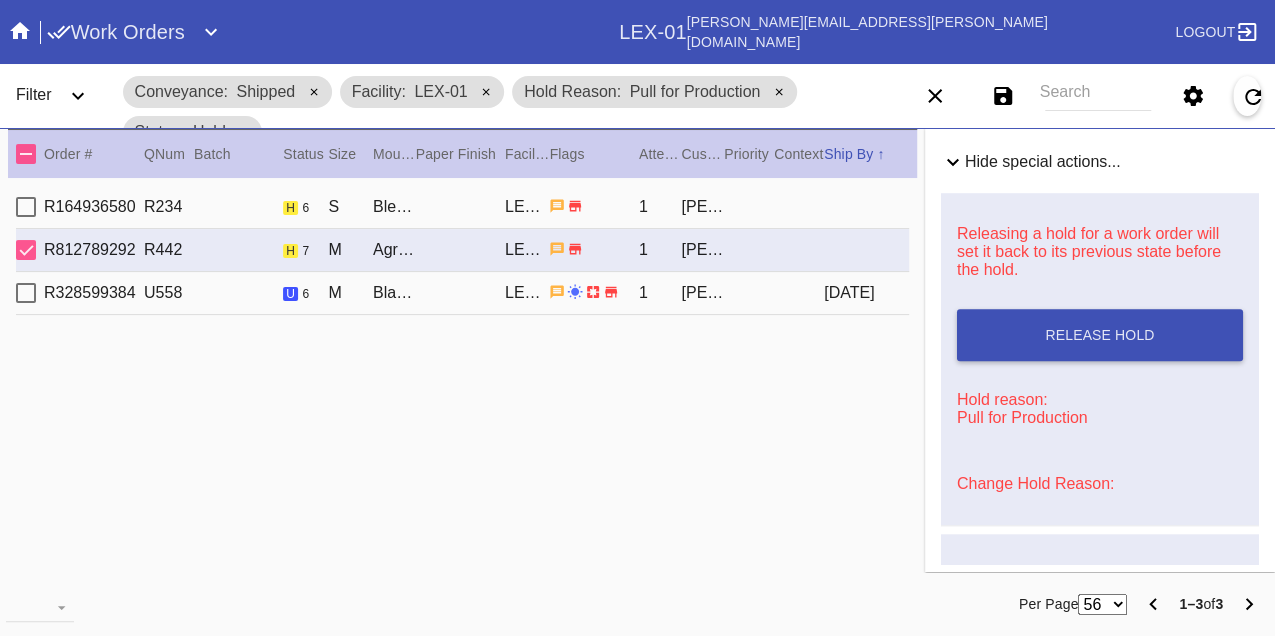 scroll, scrollTop: 888, scrollLeft: 0, axis: vertical 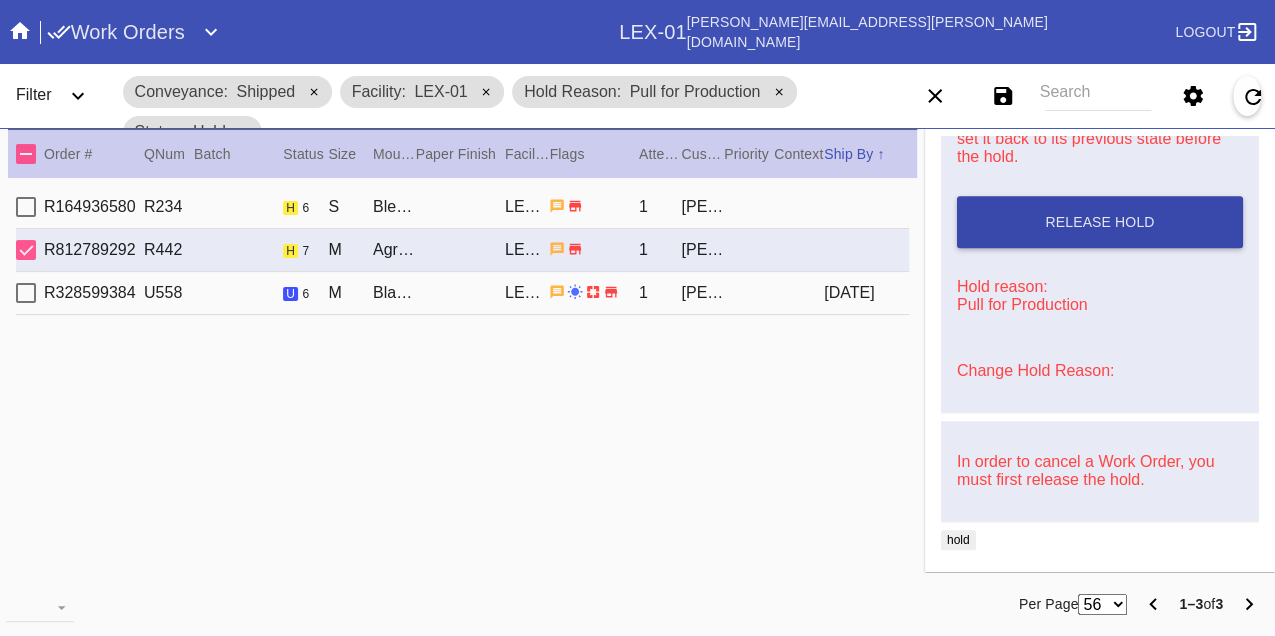 click on "Release Hold" at bounding box center (1100, 222) 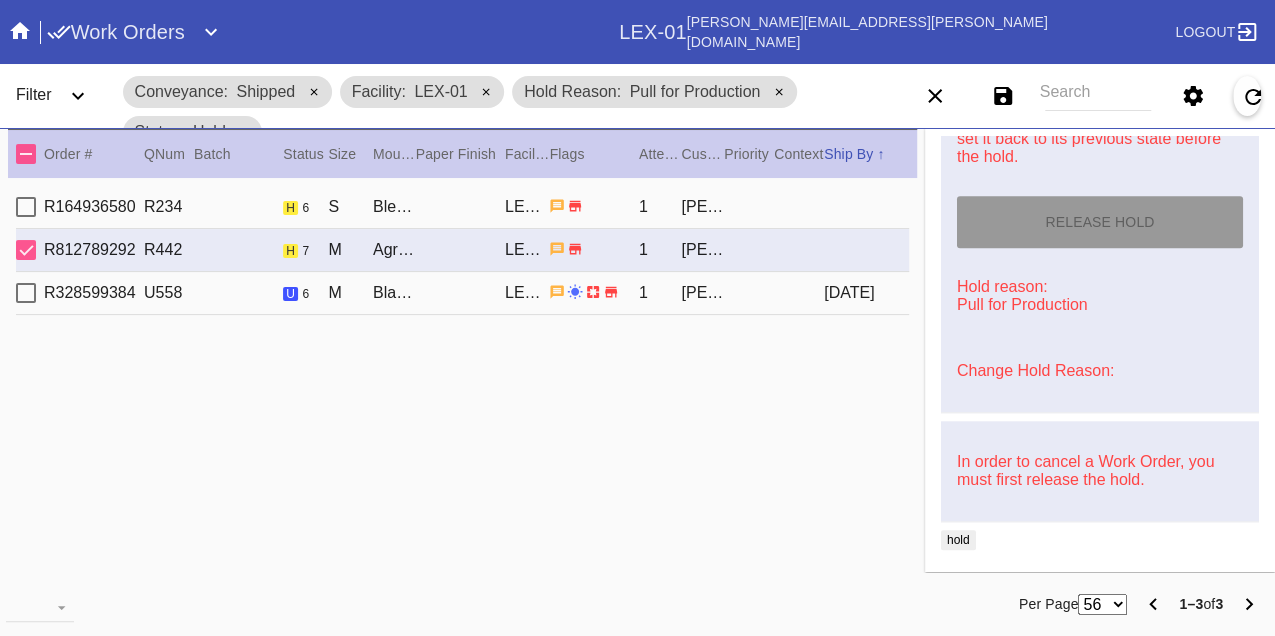 type on "[DATE]" 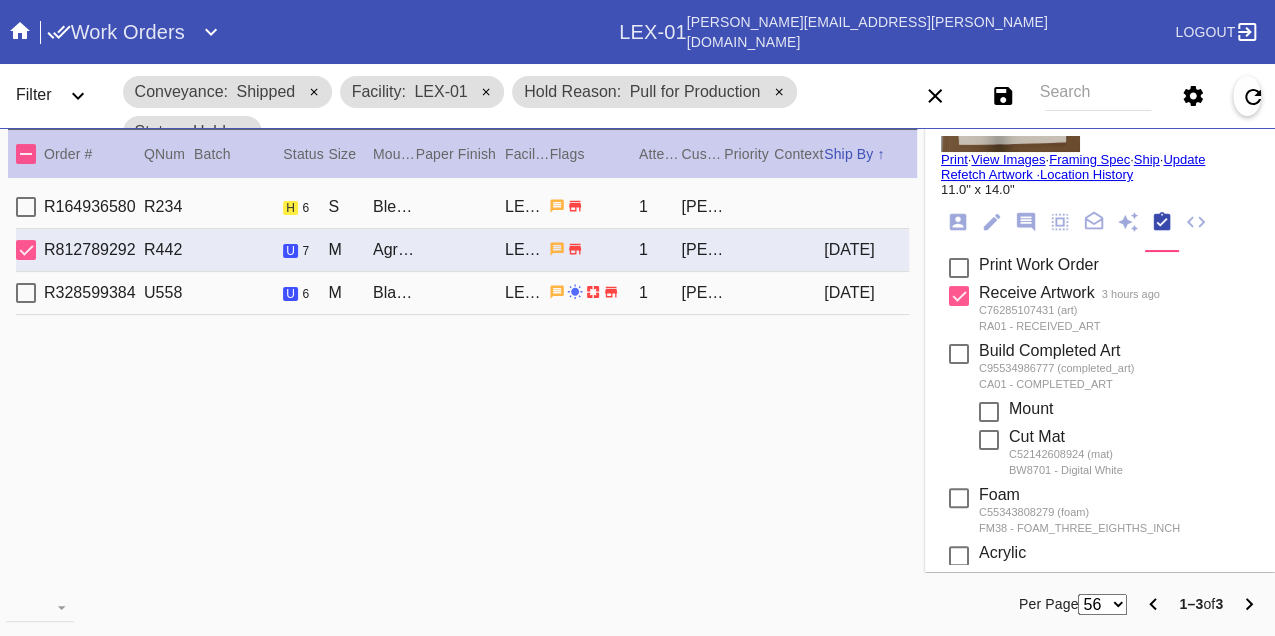 scroll, scrollTop: 0, scrollLeft: 0, axis: both 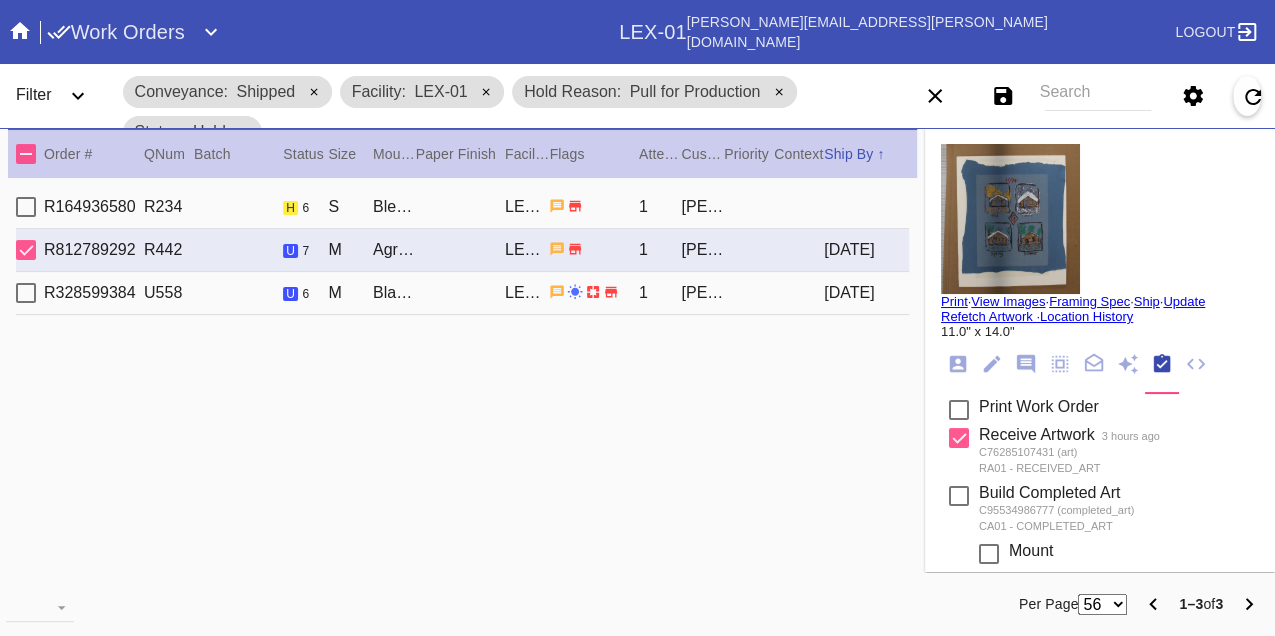 click on "Print" at bounding box center (954, 301) 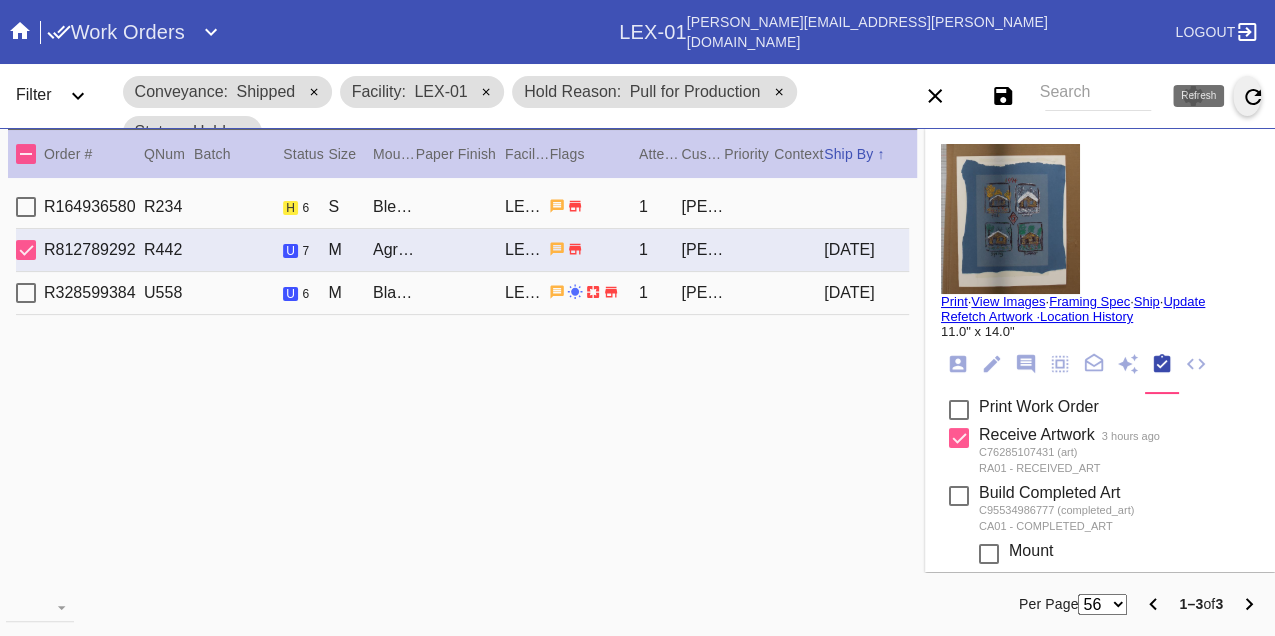 click at bounding box center [1247, 96] 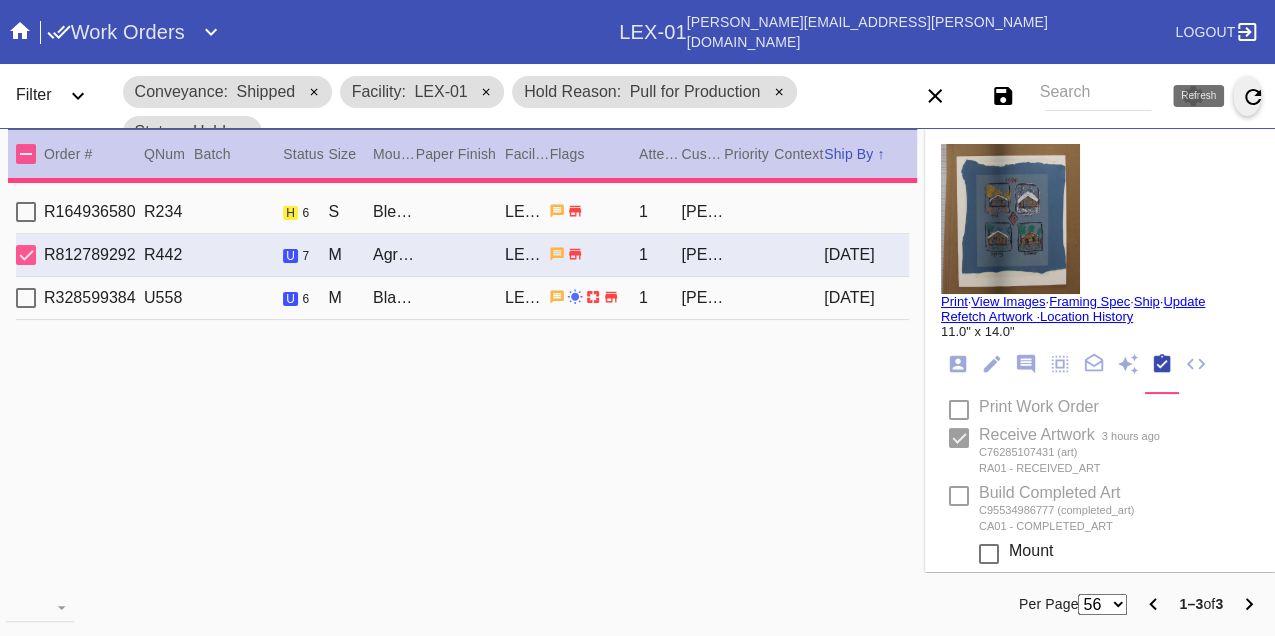type 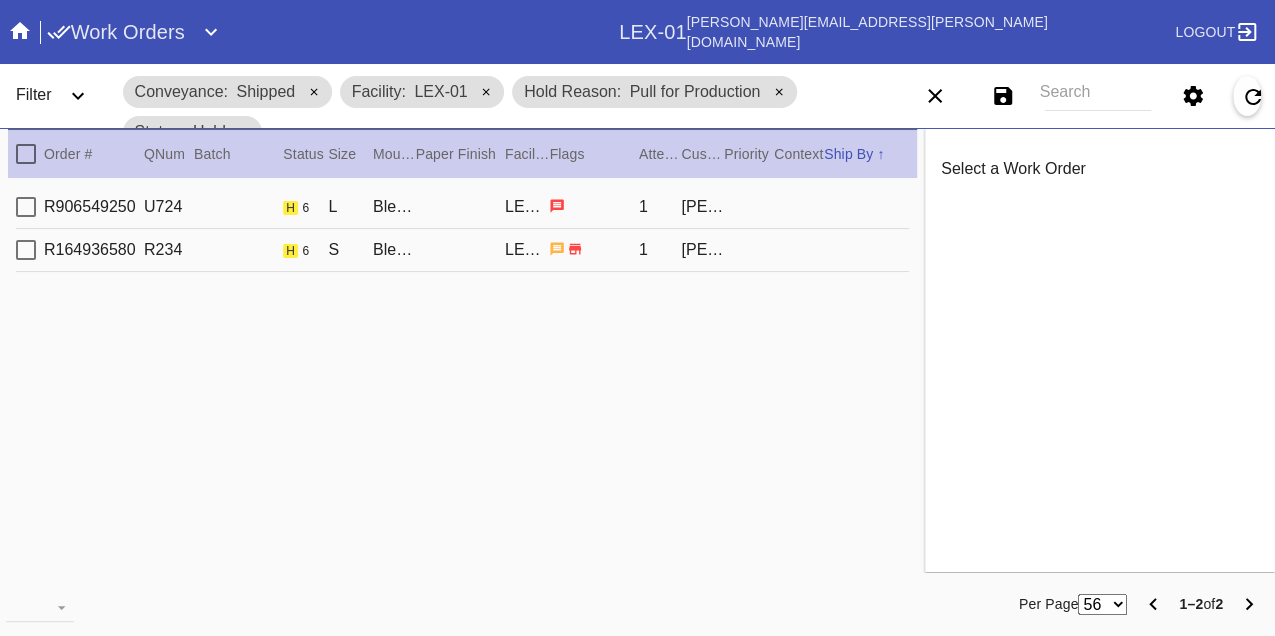 click on "R906549250 U724 h   6 L Bleached Maple Gallery / White LEX-01 1 Hannah Ford" at bounding box center [462, 207] 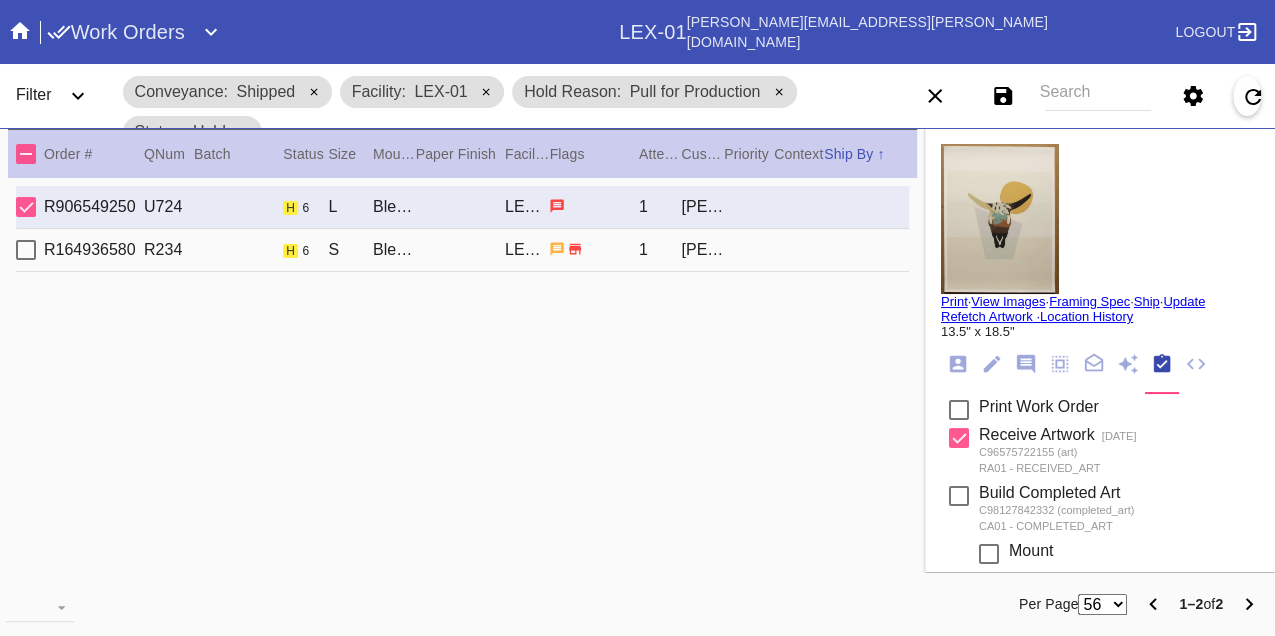 click on "R164936580 R234 h   6 S Bleached Maple Mini / No Mat LEX-01 1 Emily Sullivan" at bounding box center (462, 250) 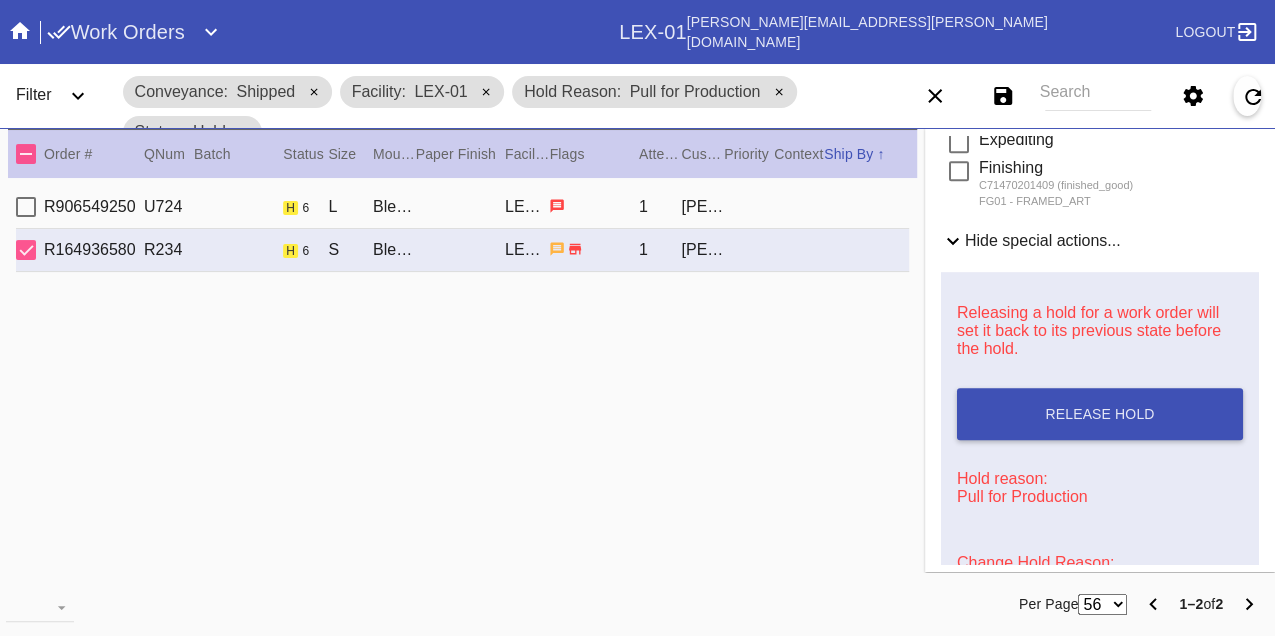 scroll, scrollTop: 666, scrollLeft: 0, axis: vertical 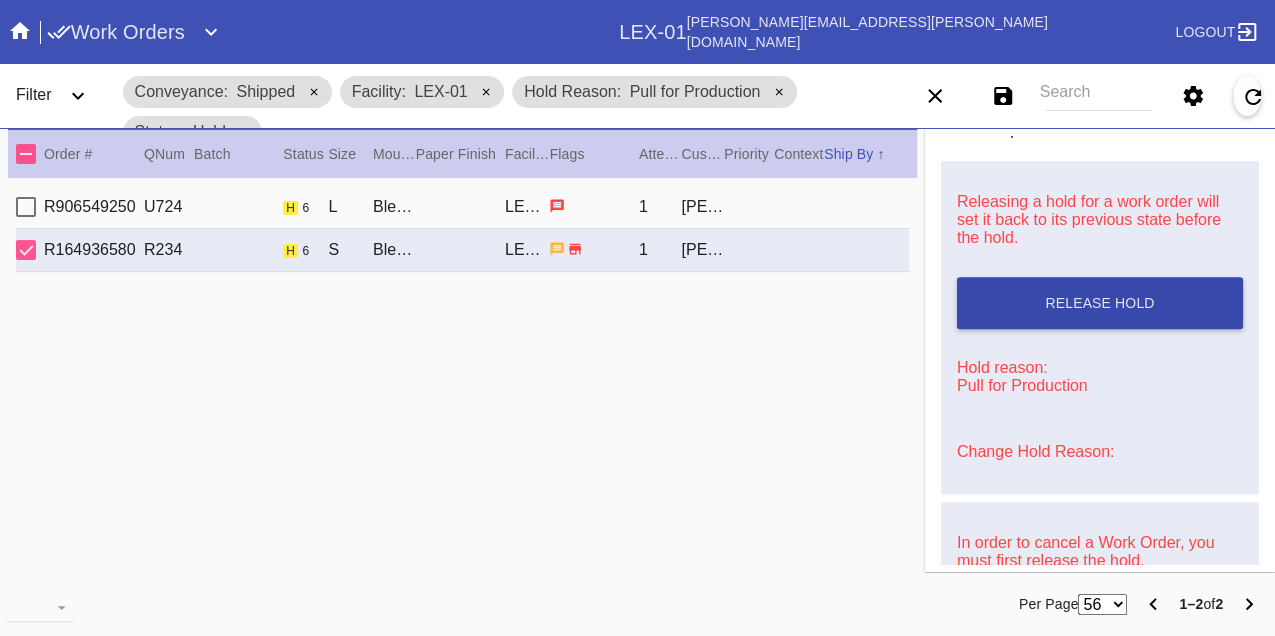 click on "Release Hold" at bounding box center (1099, 303) 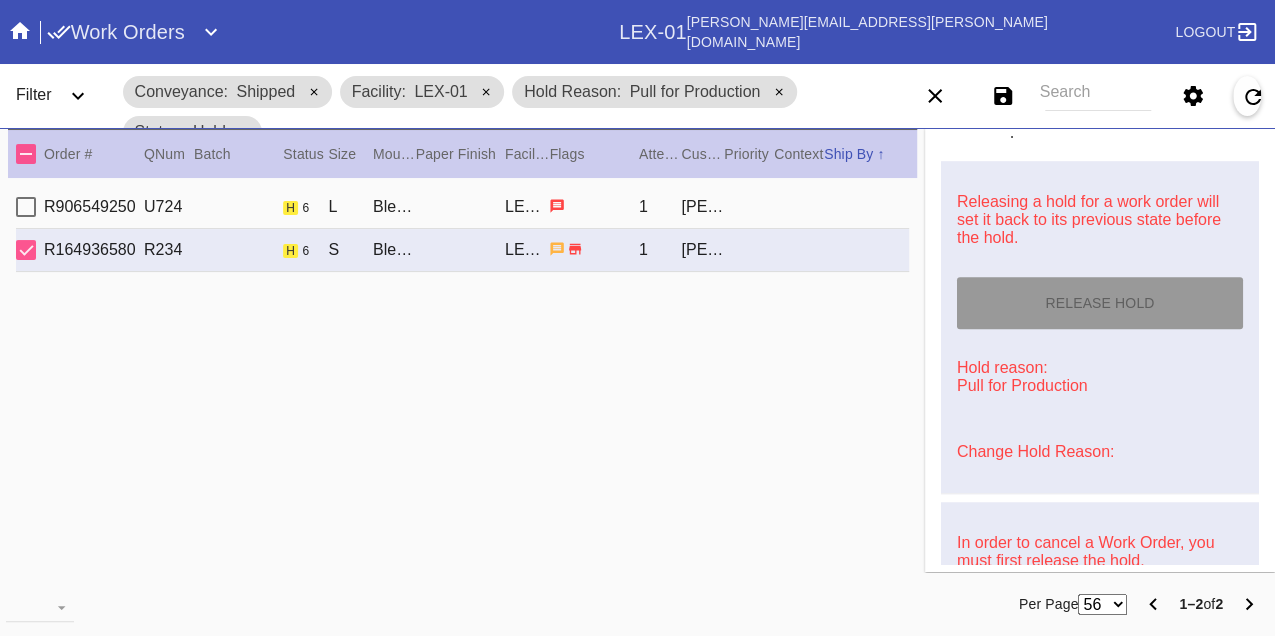 type on "[DATE]" 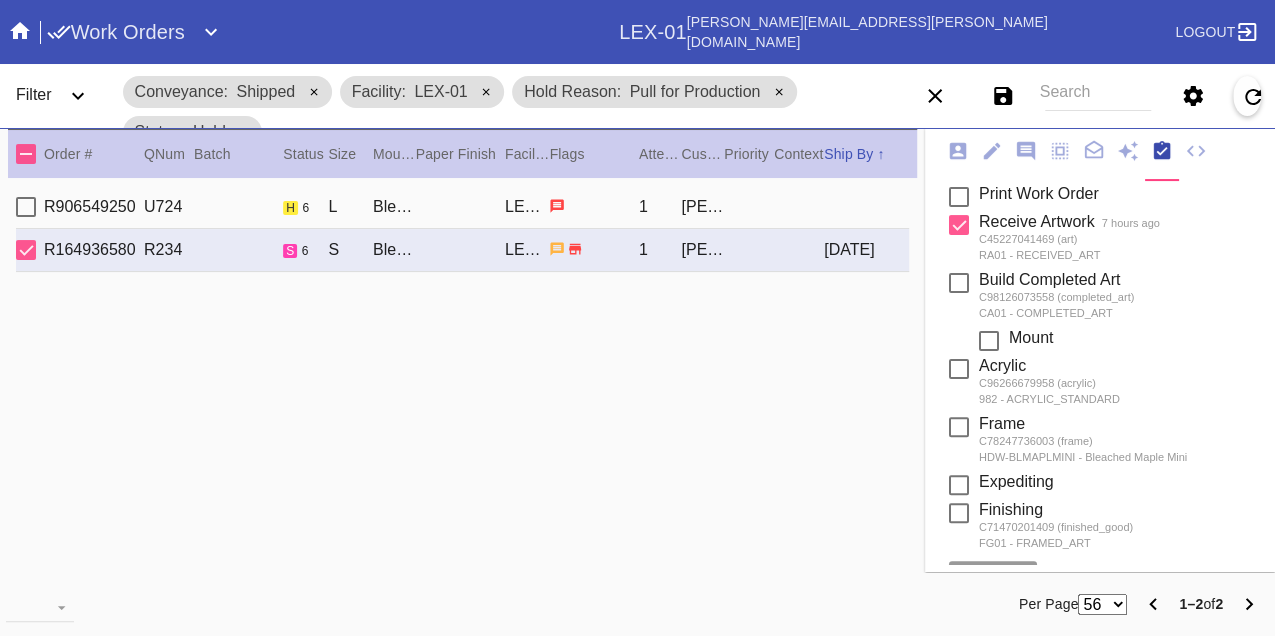 scroll, scrollTop: 0, scrollLeft: 0, axis: both 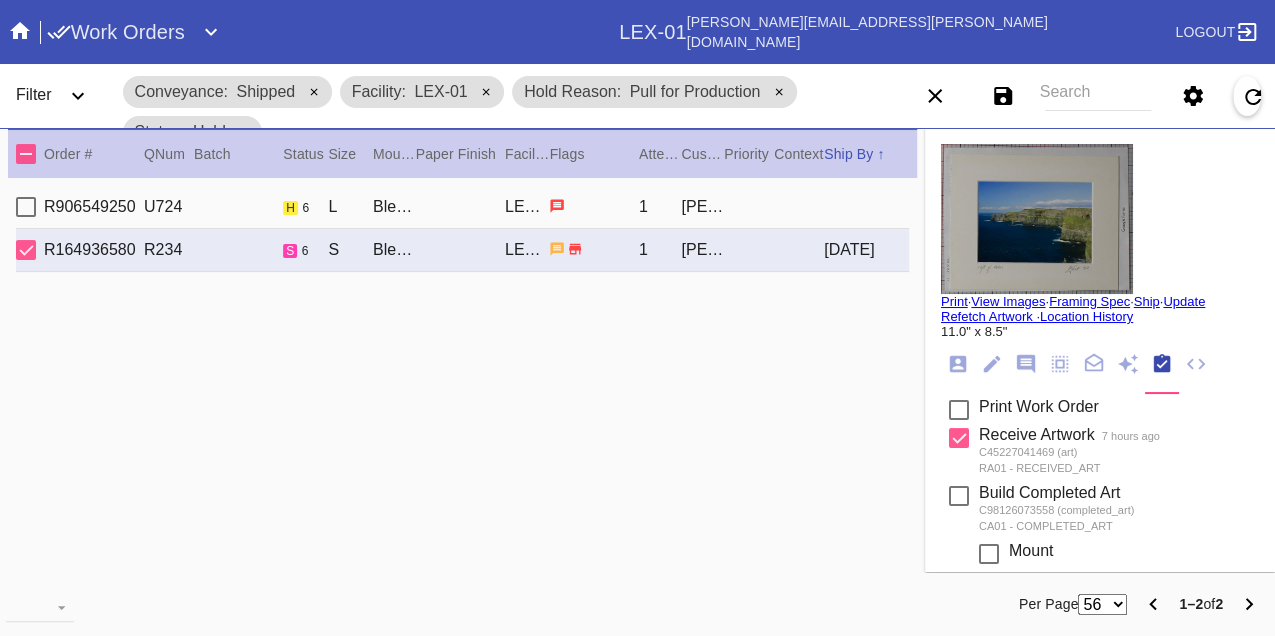 click on "Print" at bounding box center [954, 301] 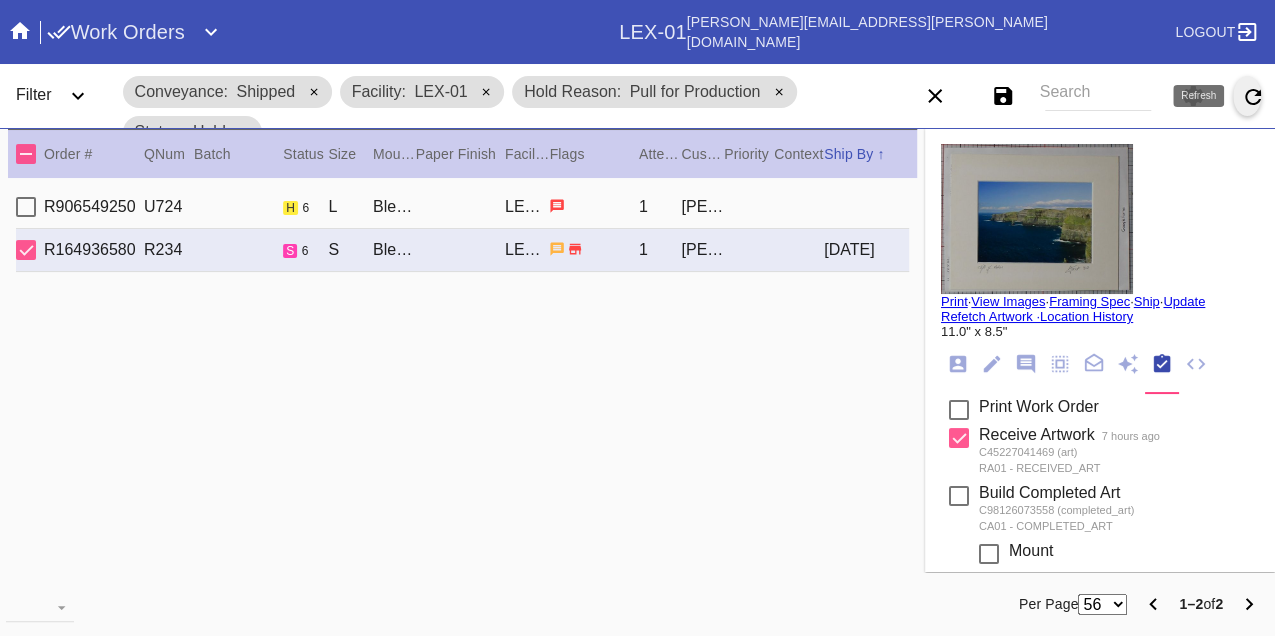 click 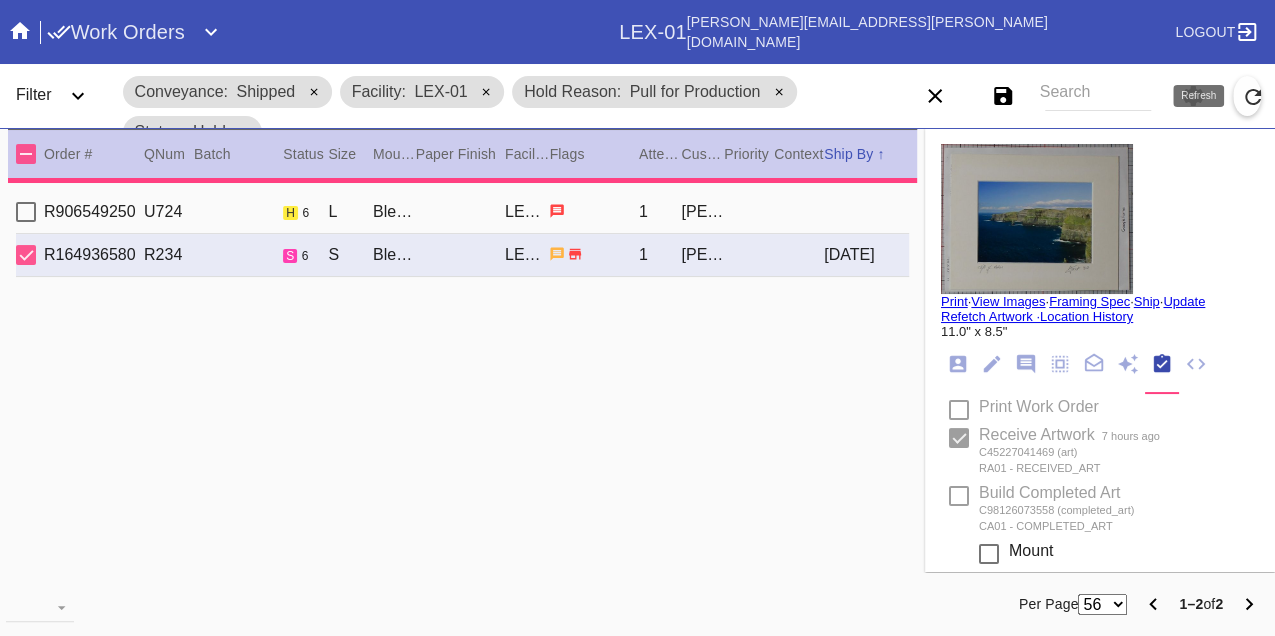 type 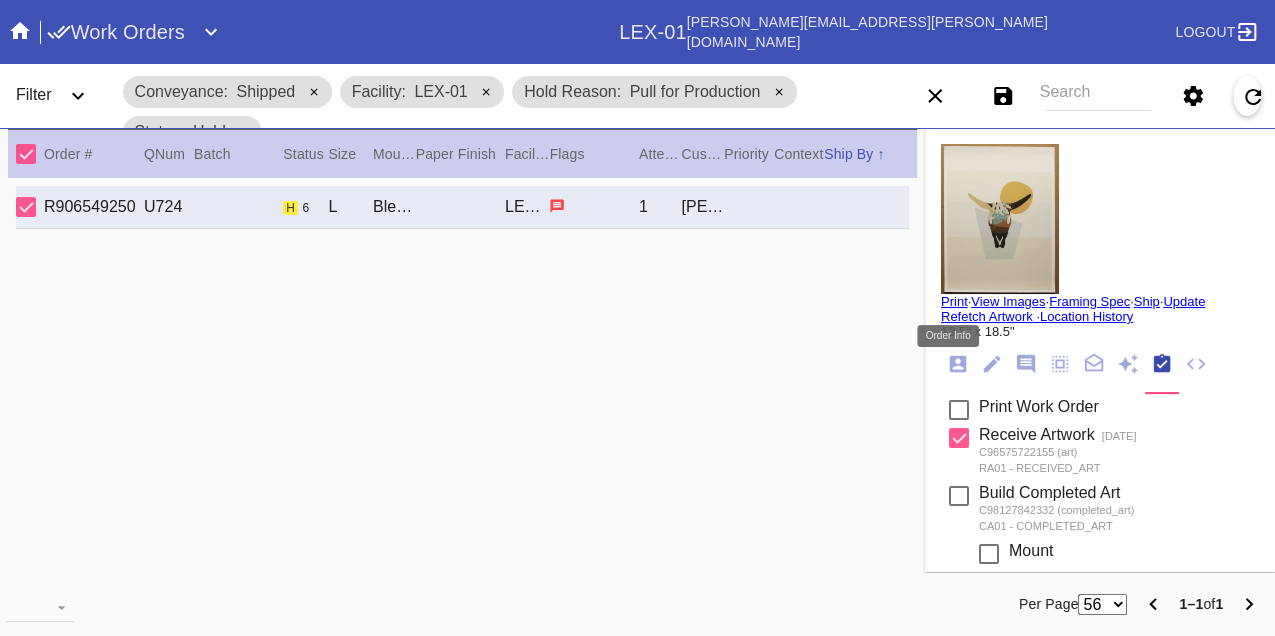 click 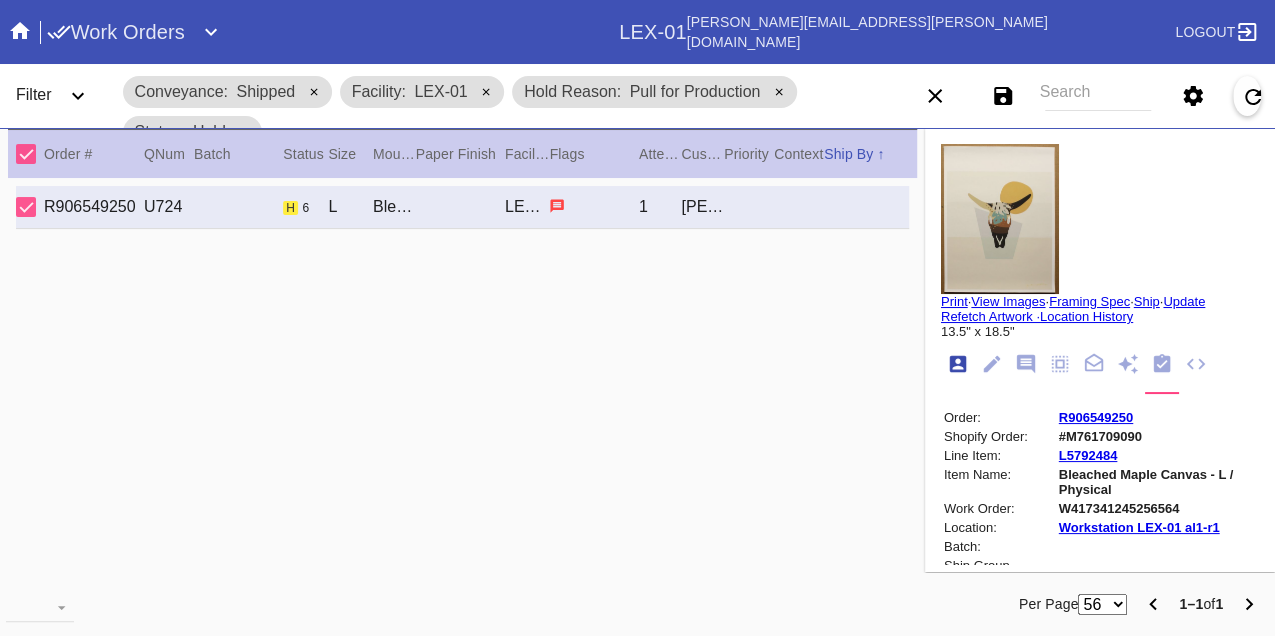 scroll, scrollTop: 24, scrollLeft: 0, axis: vertical 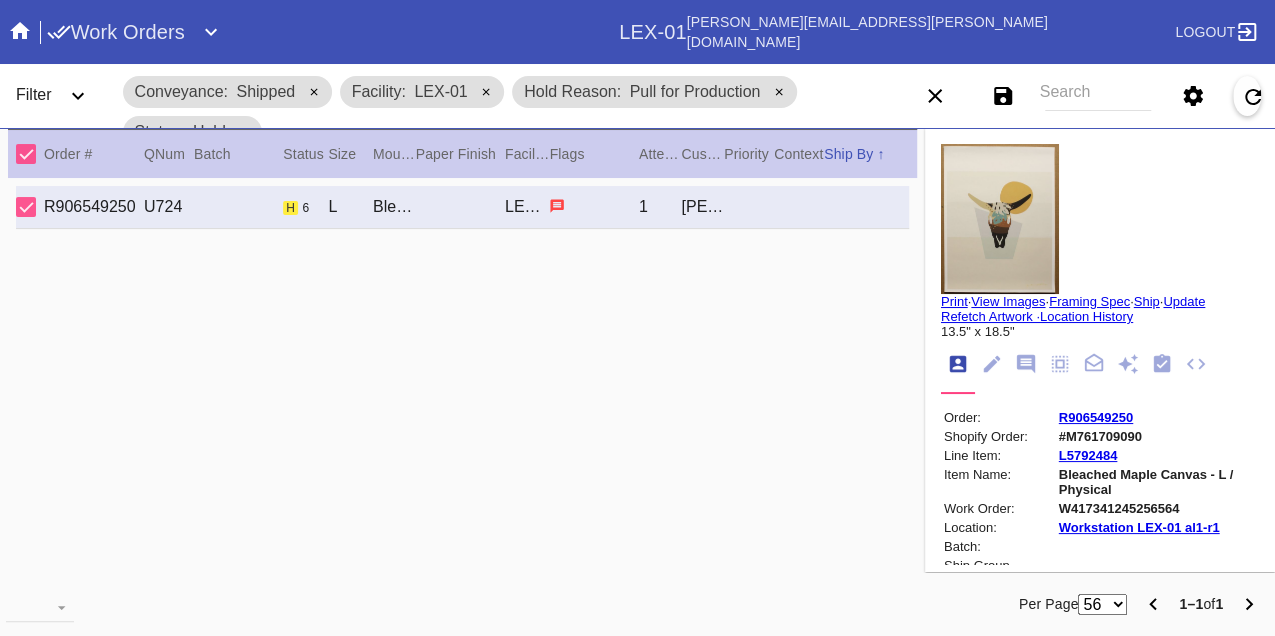 click on "W417341245256564" at bounding box center (1157, 508) 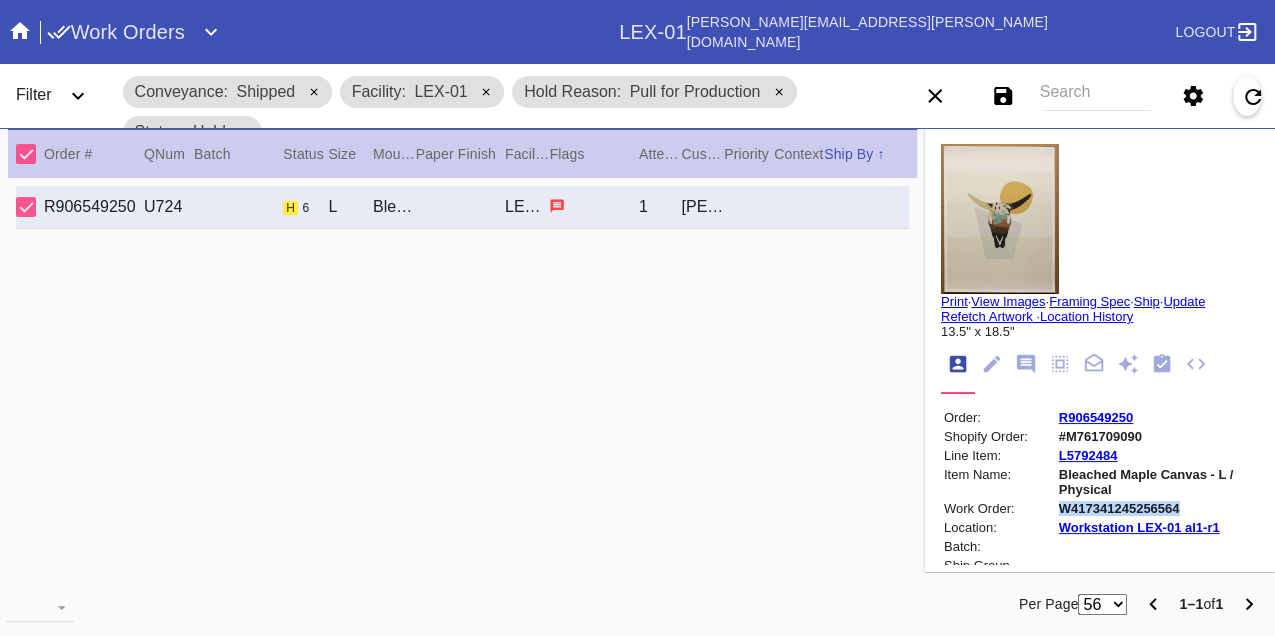 click on "W417341245256564" at bounding box center (1157, 508) 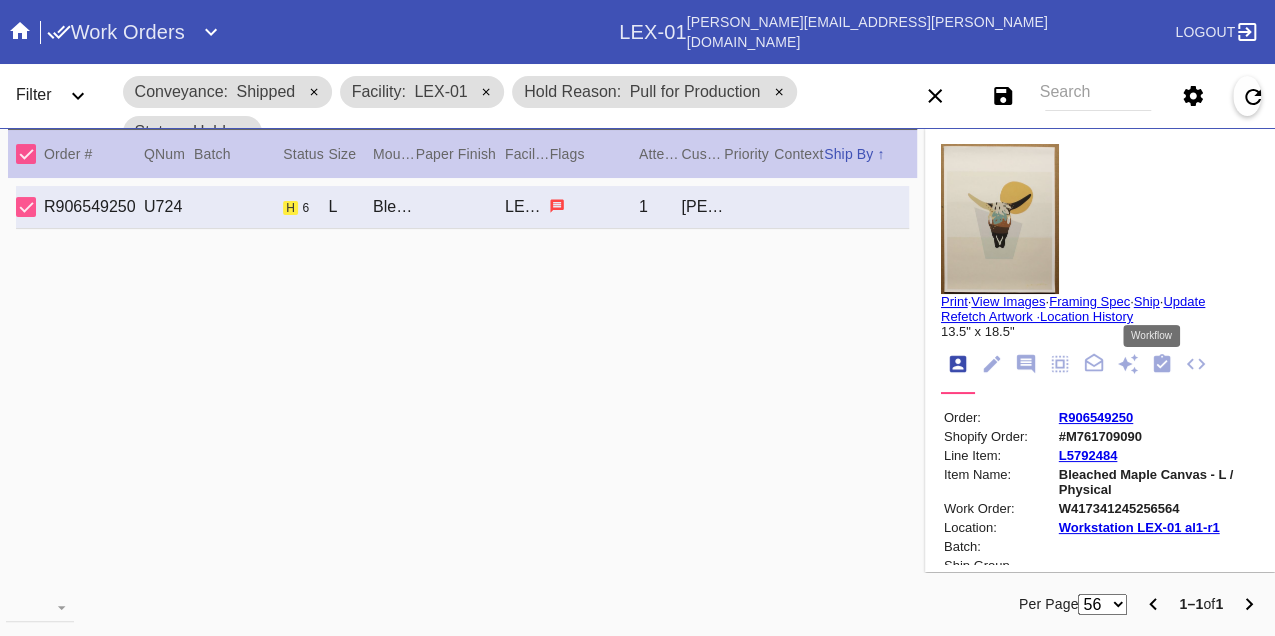 click 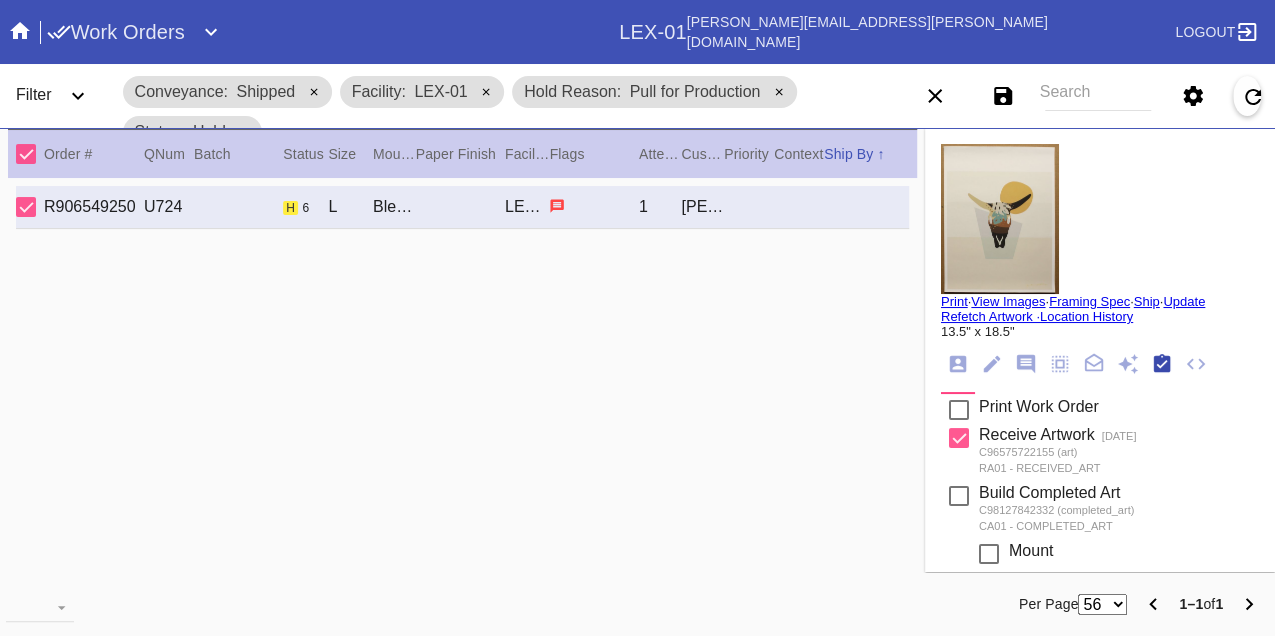 scroll, scrollTop: 318, scrollLeft: 0, axis: vertical 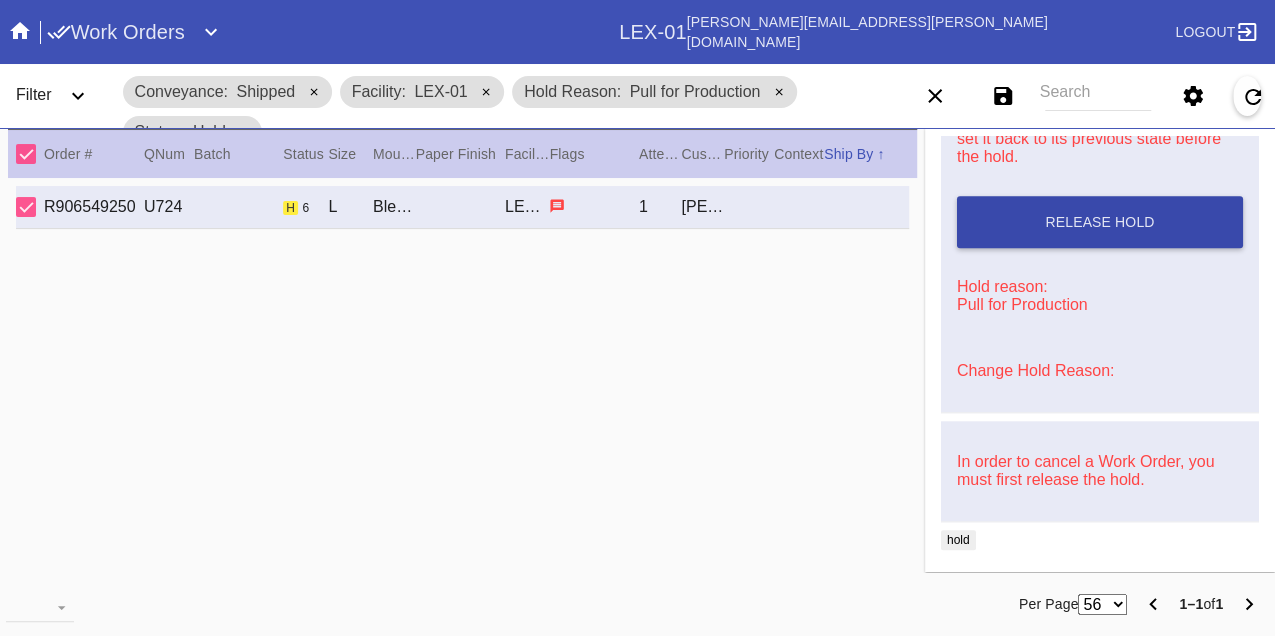 click on "Release Hold" at bounding box center [1100, 222] 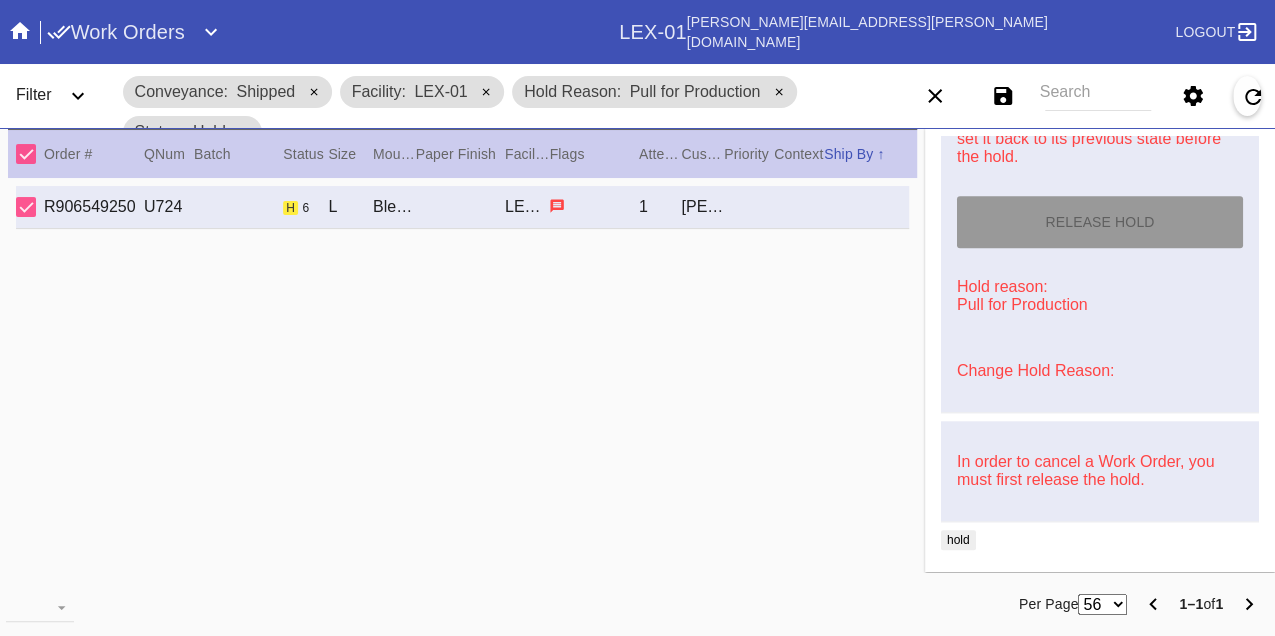 type on "[DATE]" 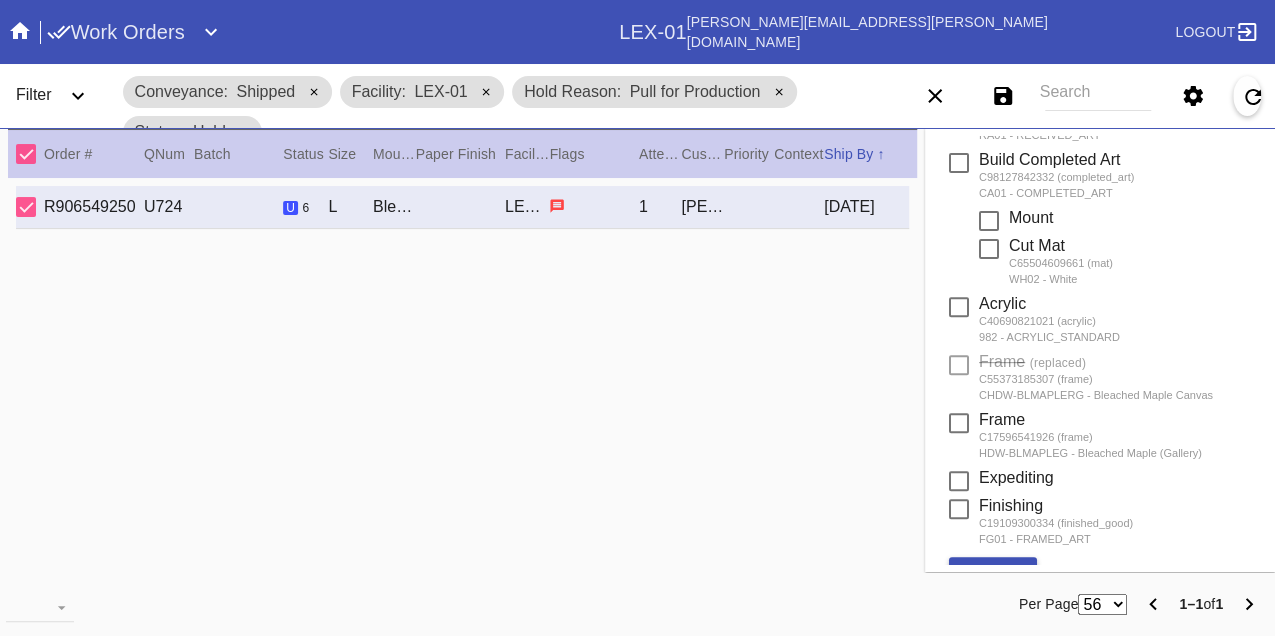 scroll, scrollTop: 0, scrollLeft: 0, axis: both 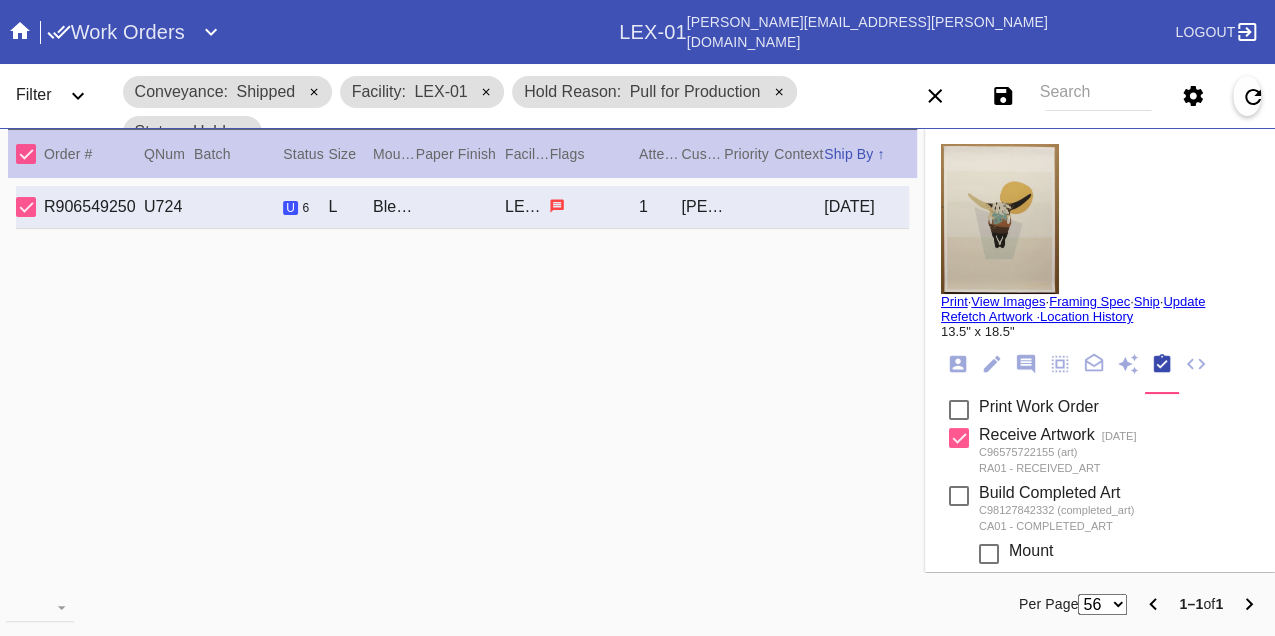 click on "Print" at bounding box center (954, 301) 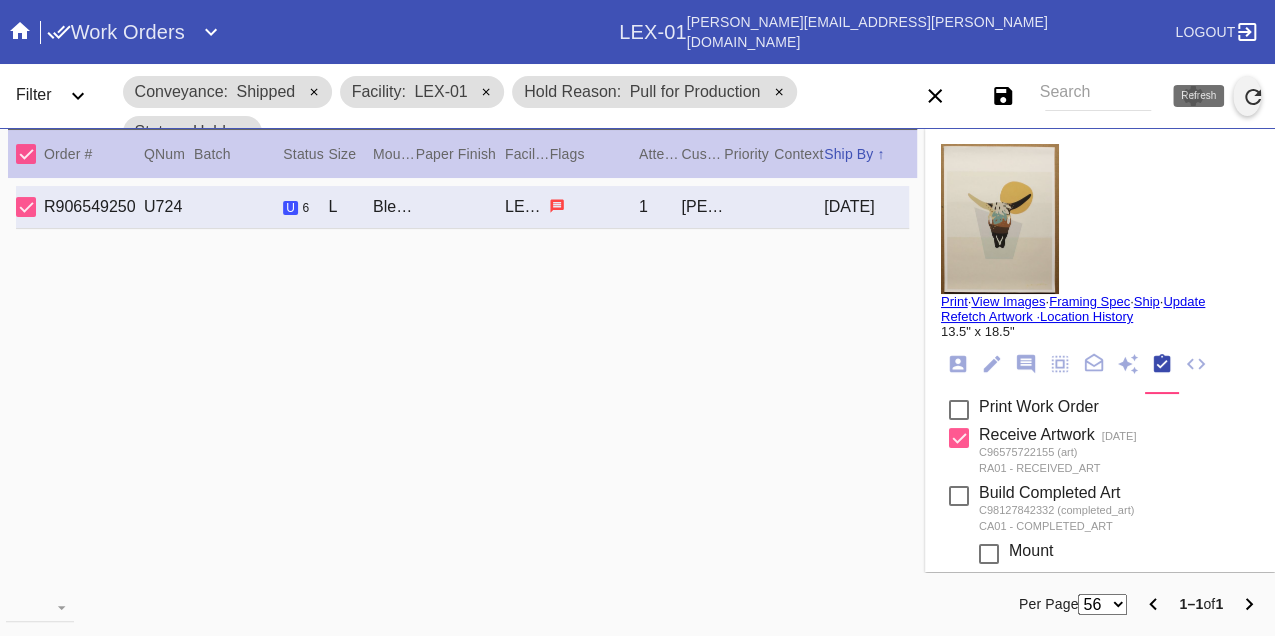 click 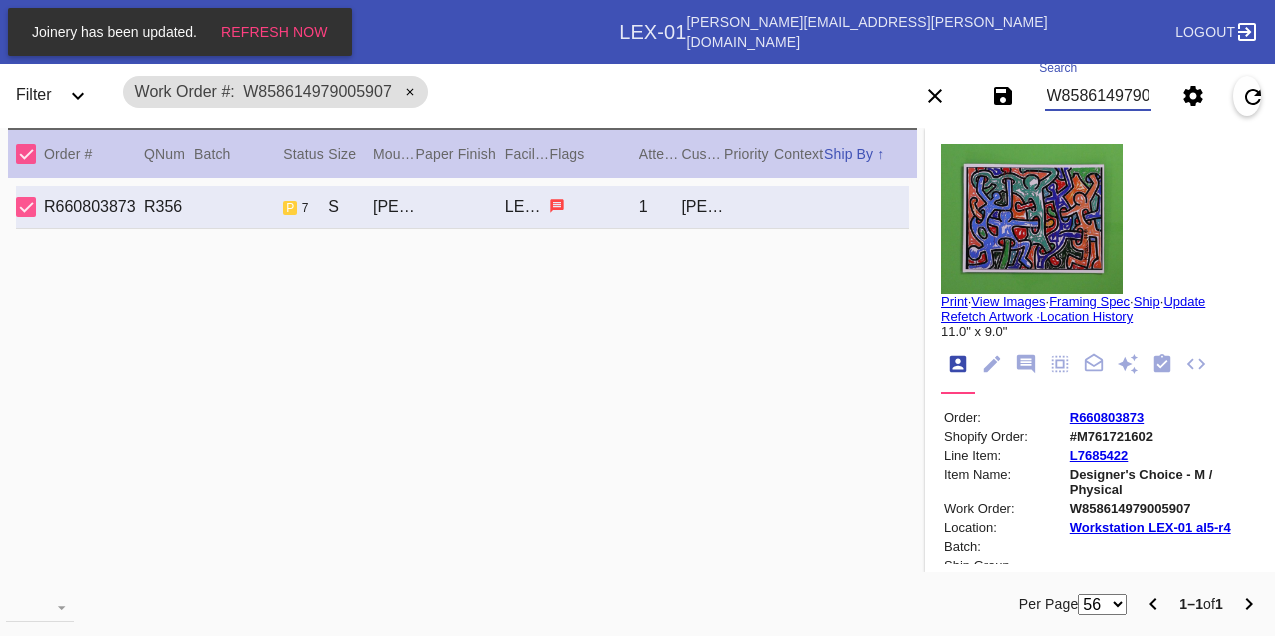 scroll, scrollTop: 0, scrollLeft: 0, axis: both 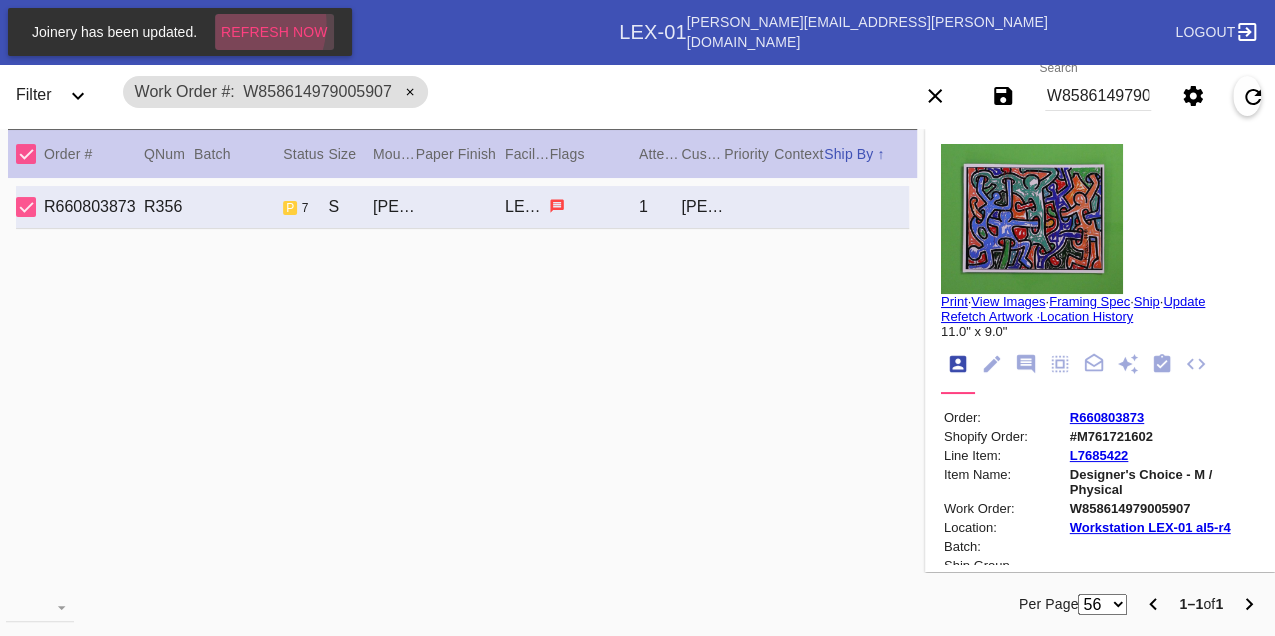 click on "Refresh Now" at bounding box center (274, 32) 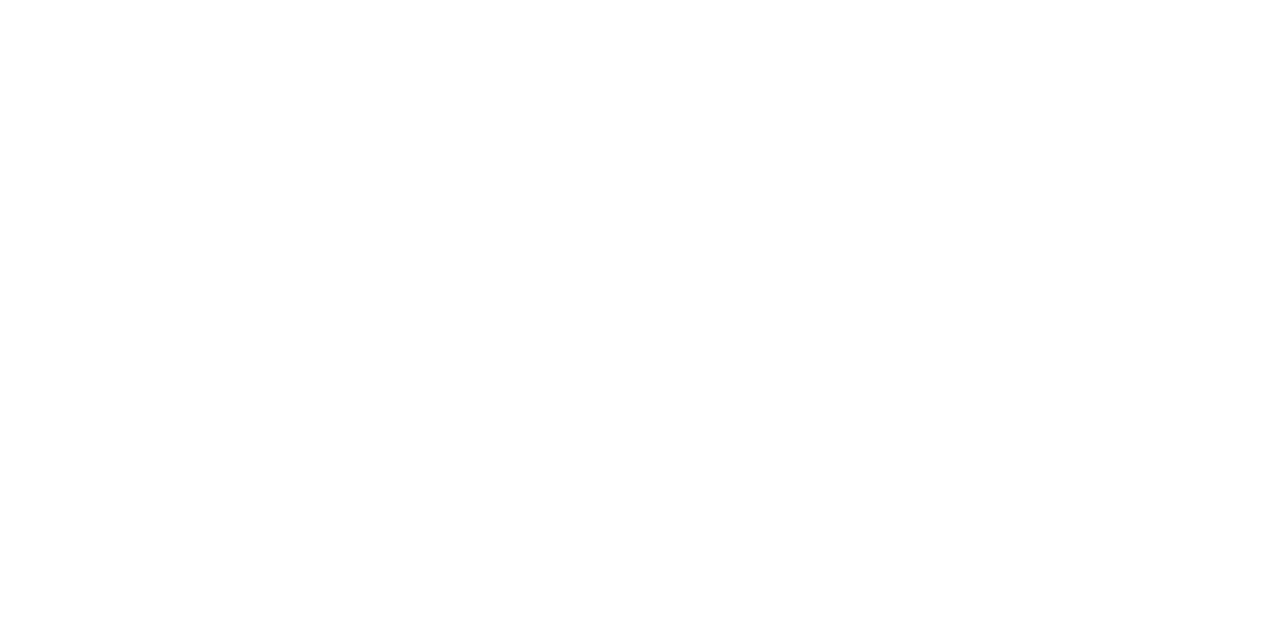 scroll, scrollTop: 0, scrollLeft: 0, axis: both 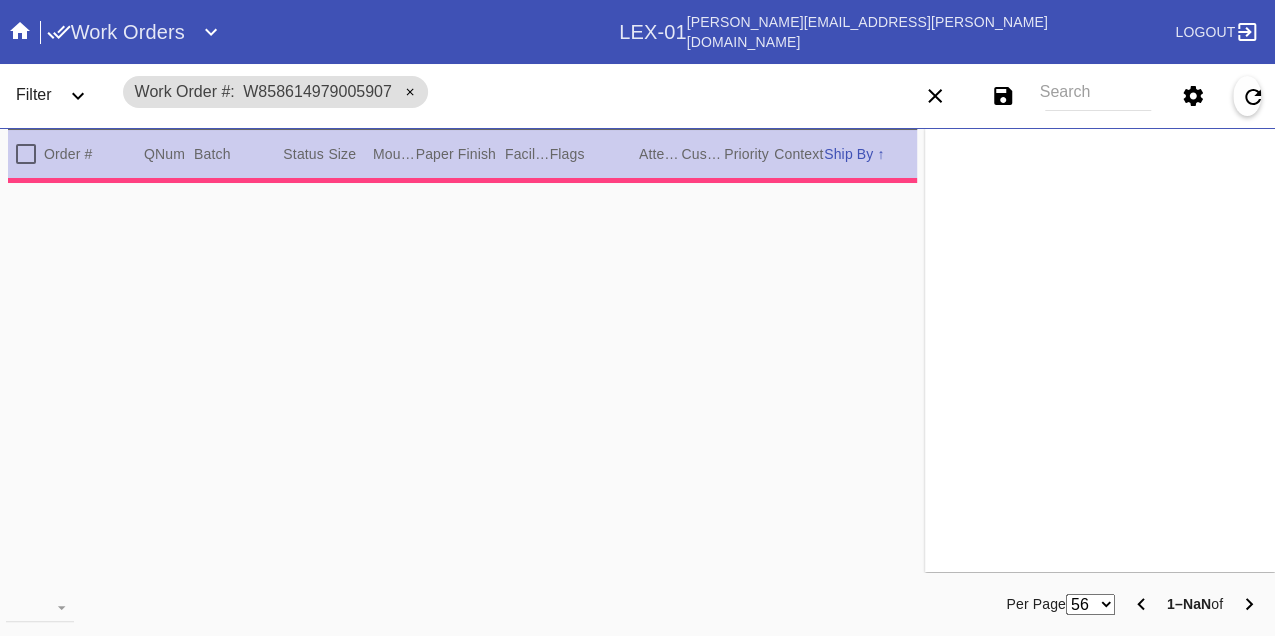 type on "2.5" 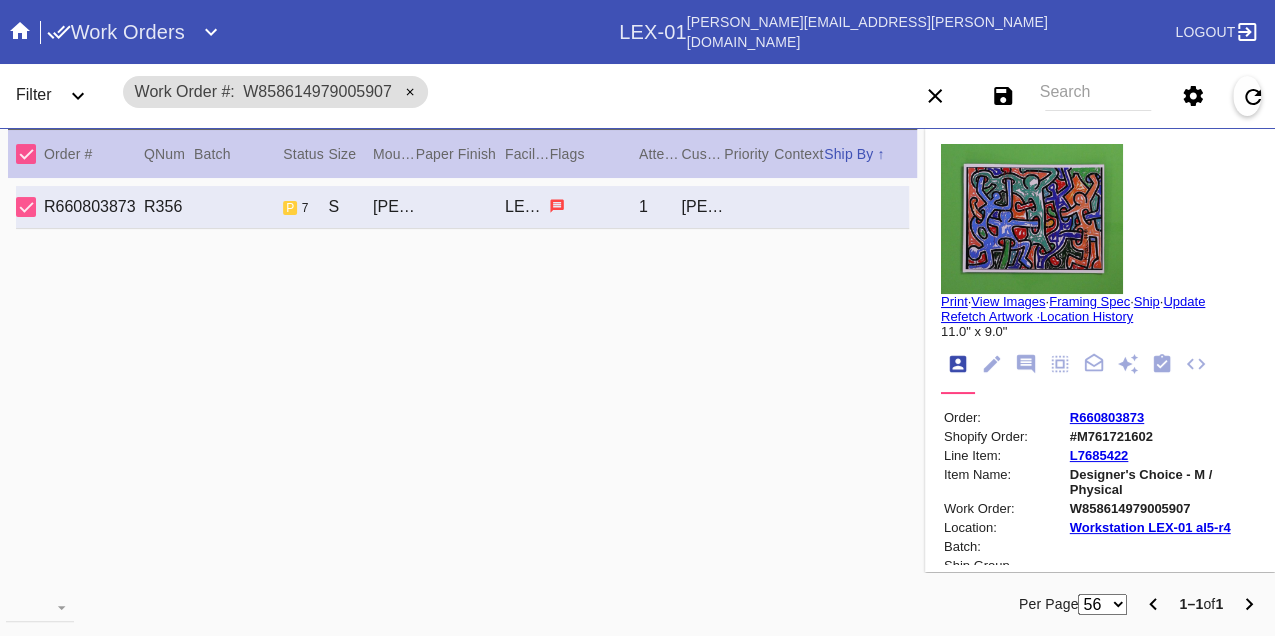 click on "Search" at bounding box center (1098, 96) 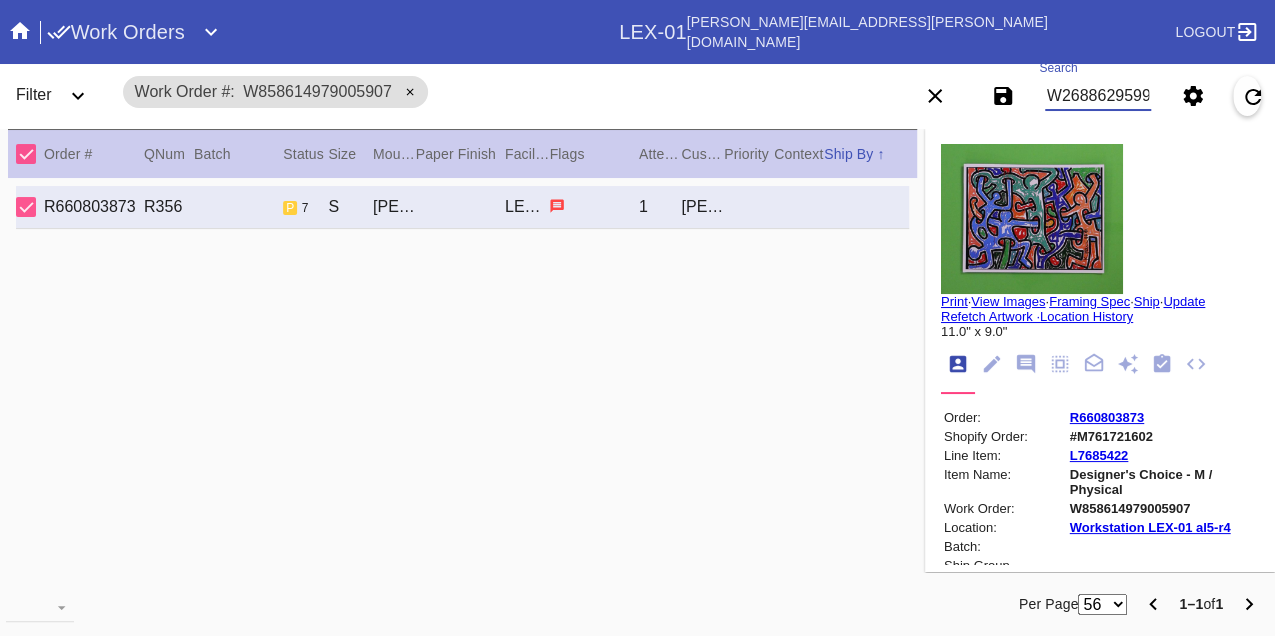 type on "W268862959964755" 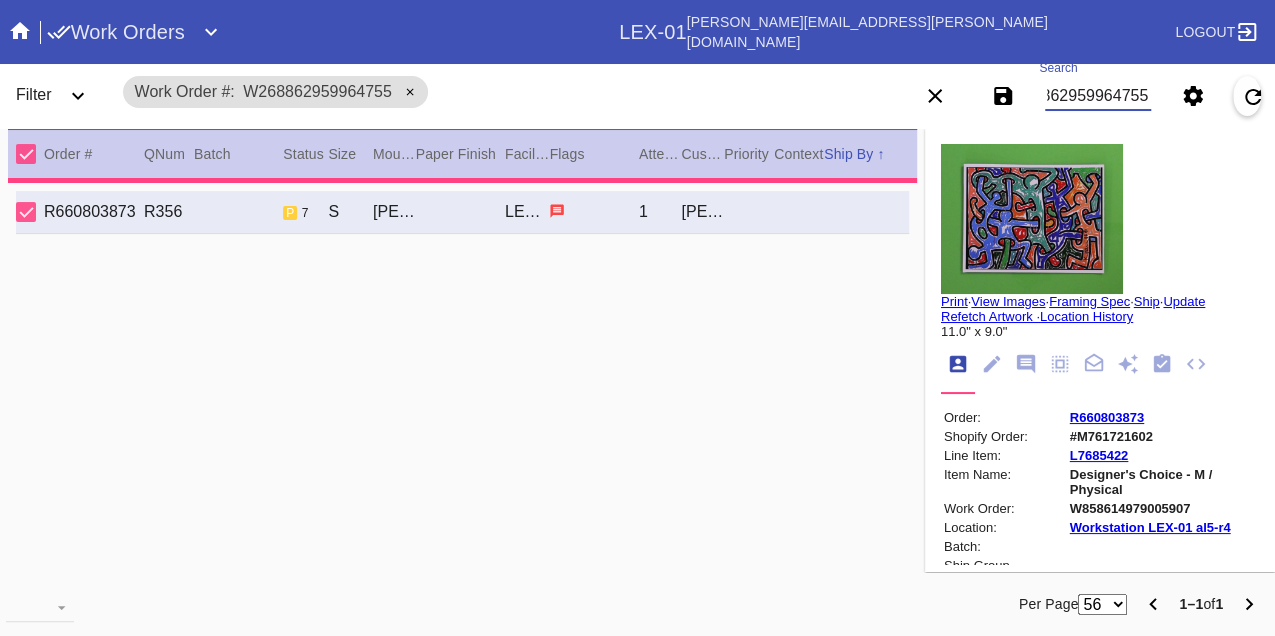 type on "3.0" 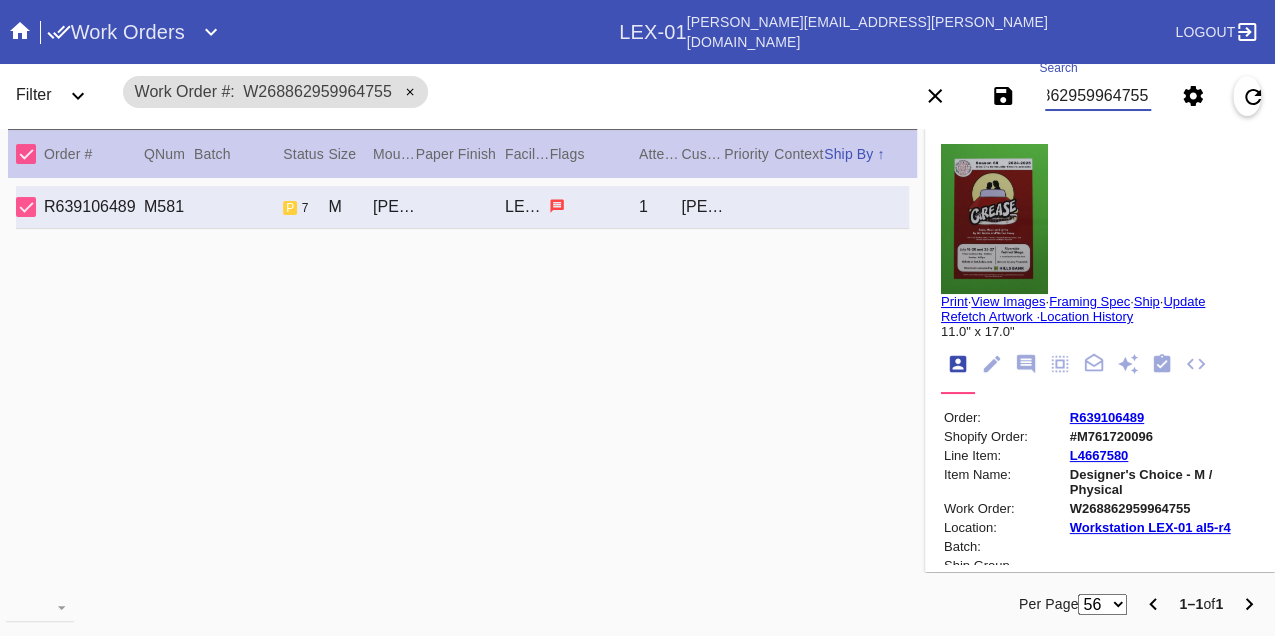 scroll, scrollTop: 0, scrollLeft: 0, axis: both 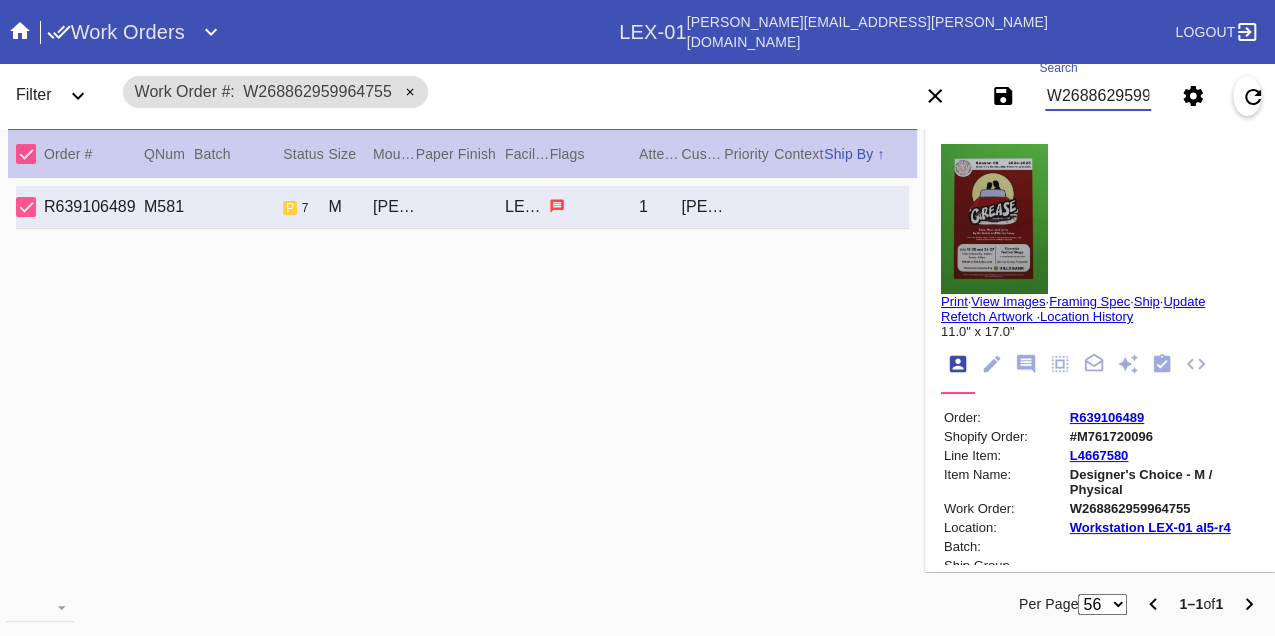click on "W268862959964755" at bounding box center (1098, 96) 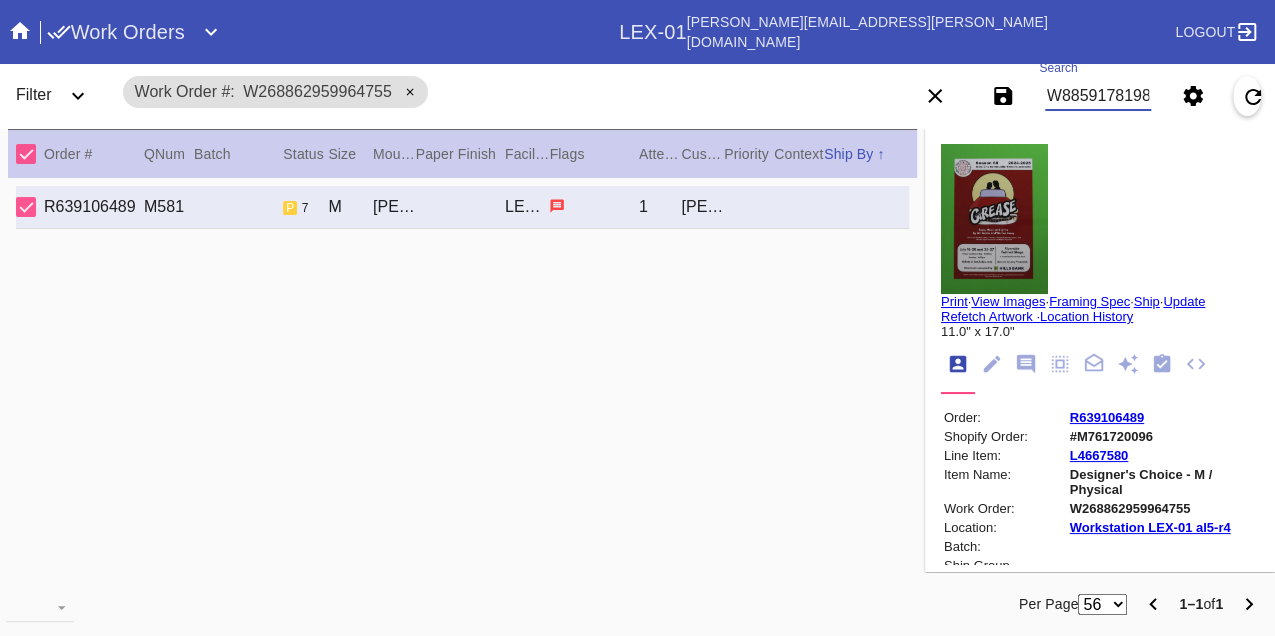 type on "W885917819888228" 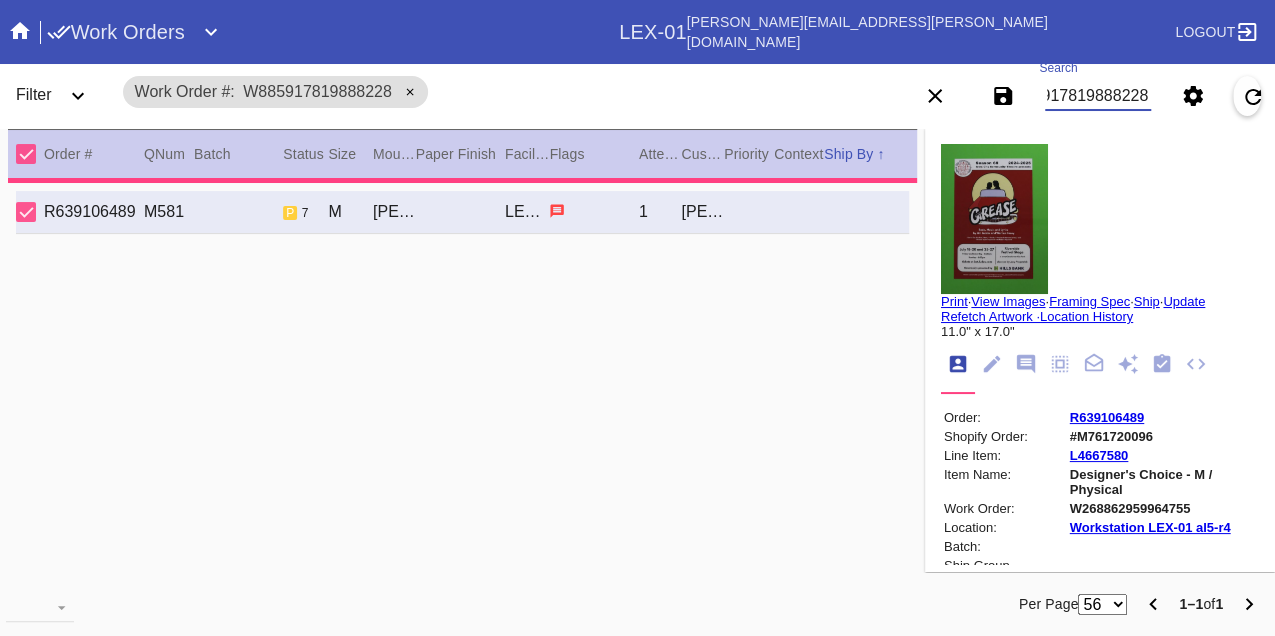 type on "0.0" 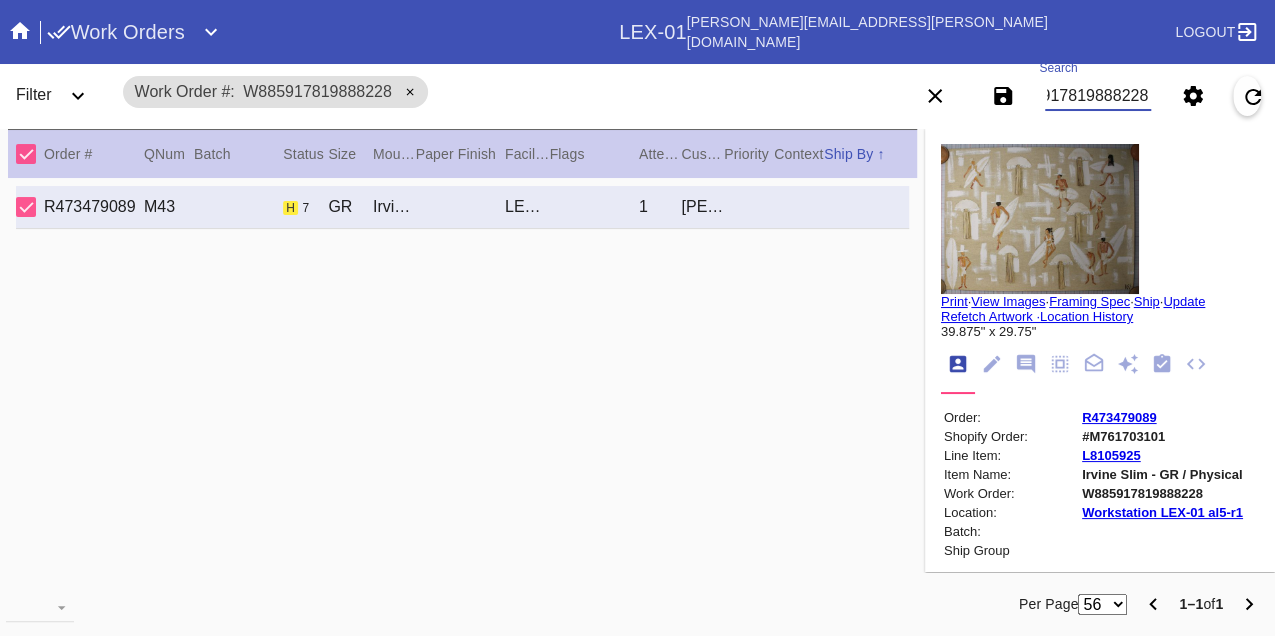scroll, scrollTop: 0, scrollLeft: 0, axis: both 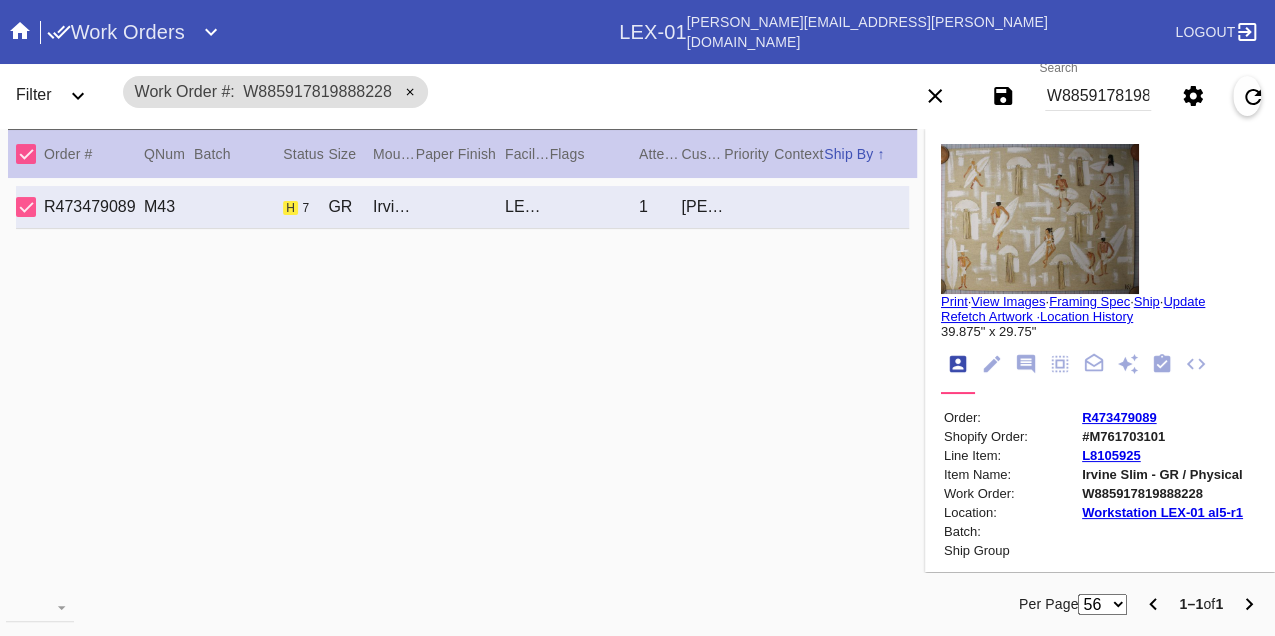 click on "W885917819888228" at bounding box center [1098, 96] 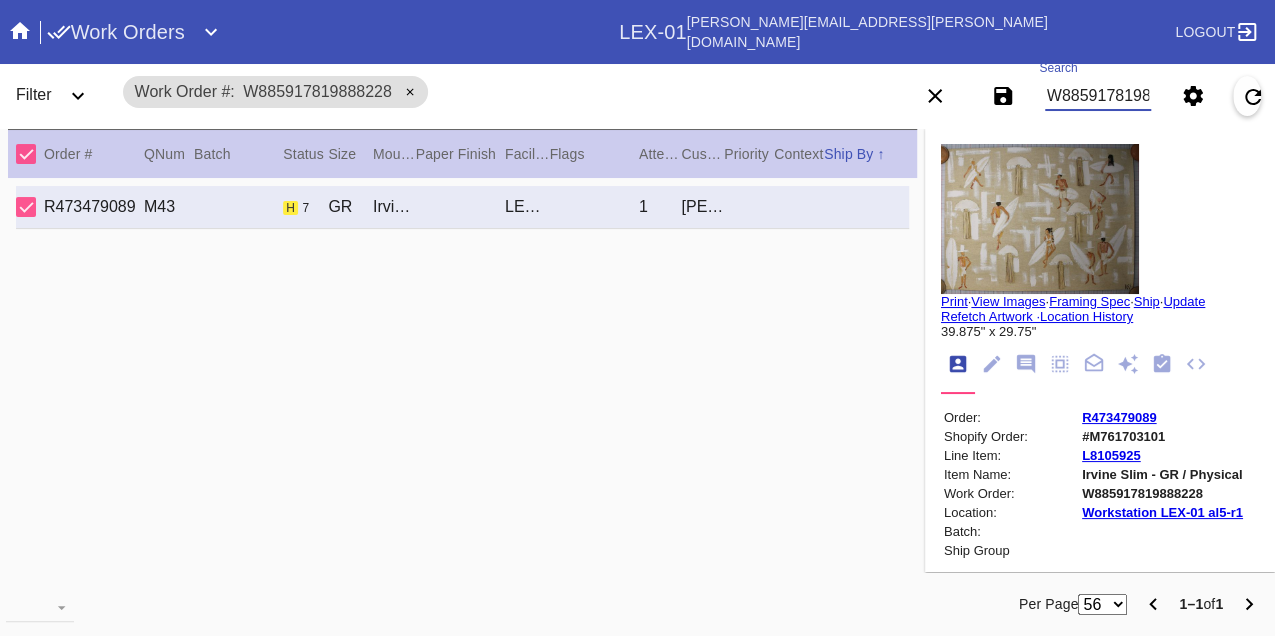 click on "W885917819888228" at bounding box center [1098, 96] 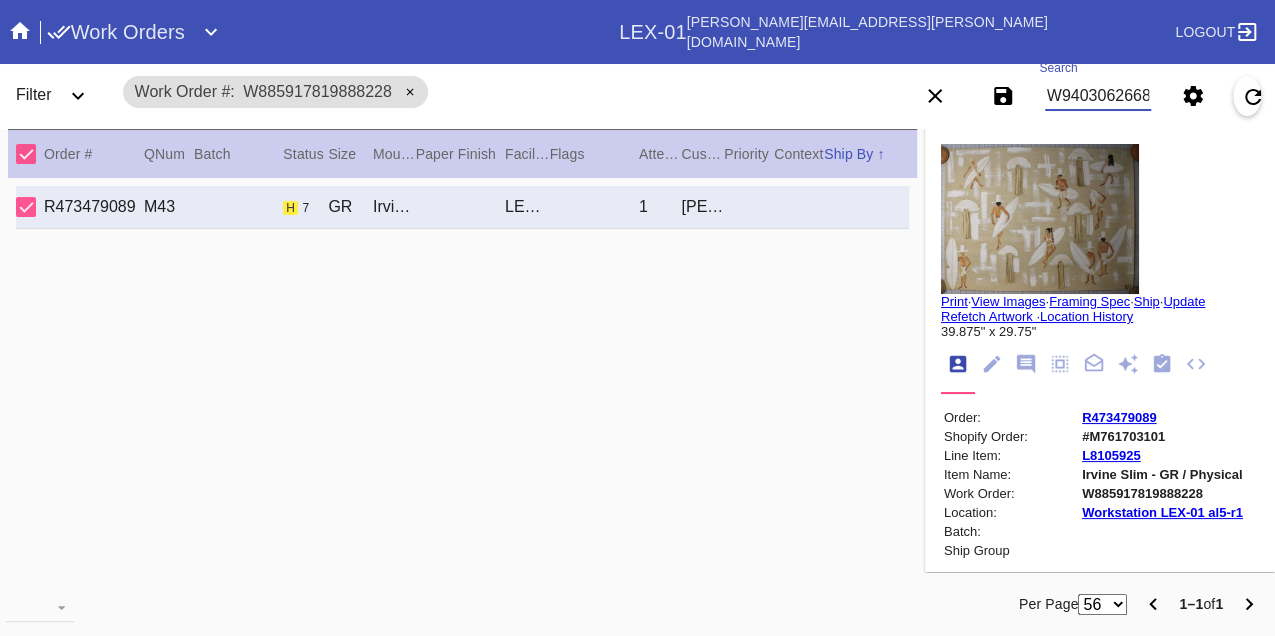 scroll, scrollTop: 0, scrollLeft: 204, axis: horizontal 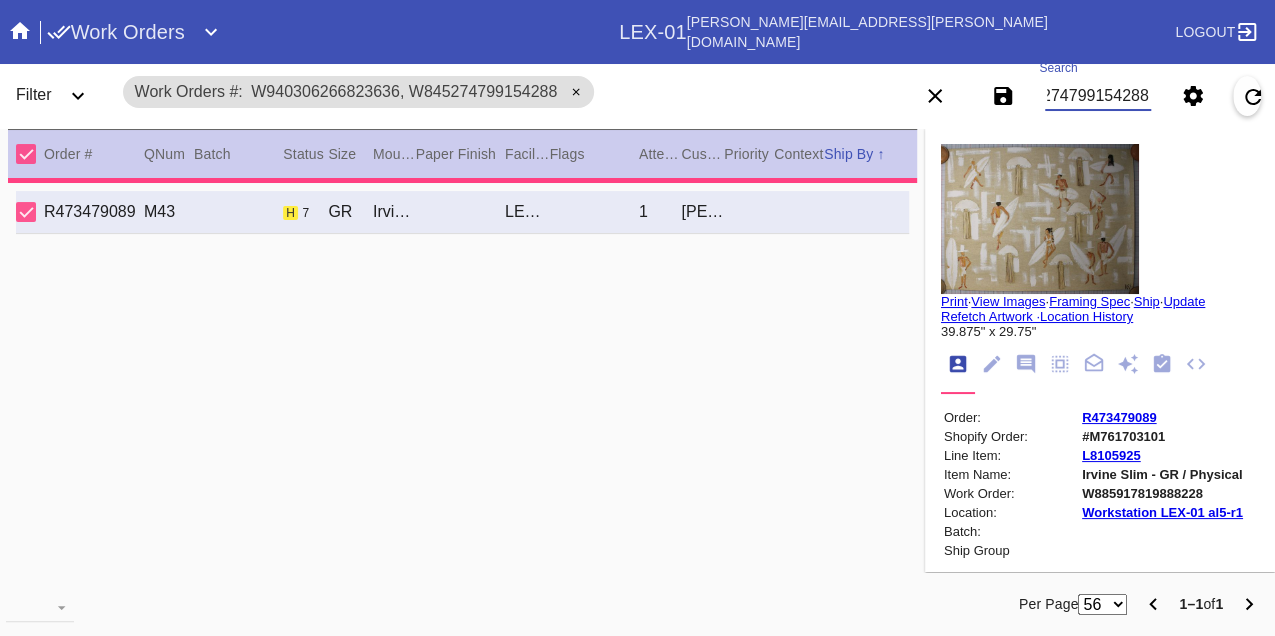 type 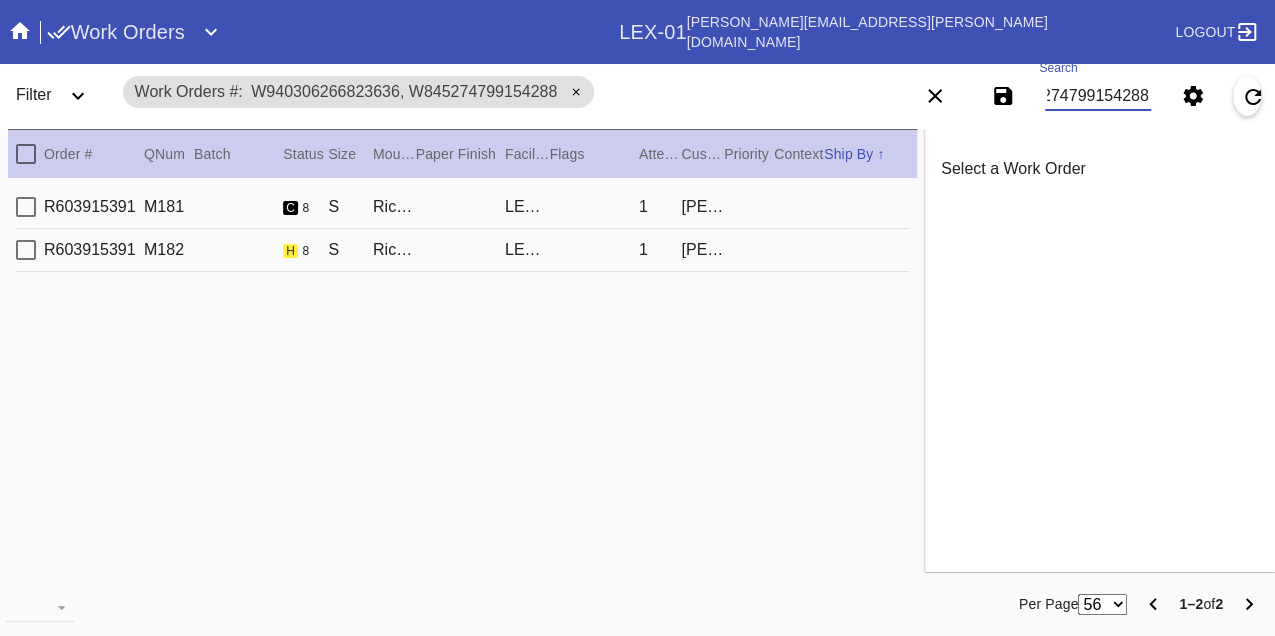type on "W940306266823636, W845274799154288" 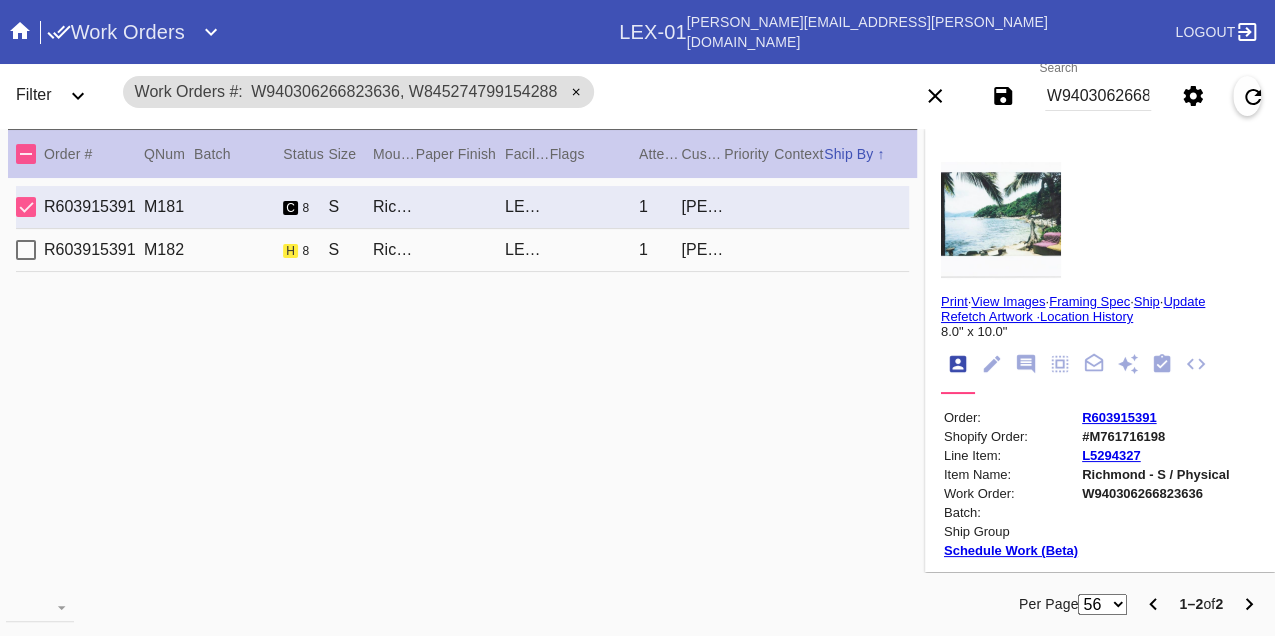 click on "W940306266823636" at bounding box center (1155, 493) 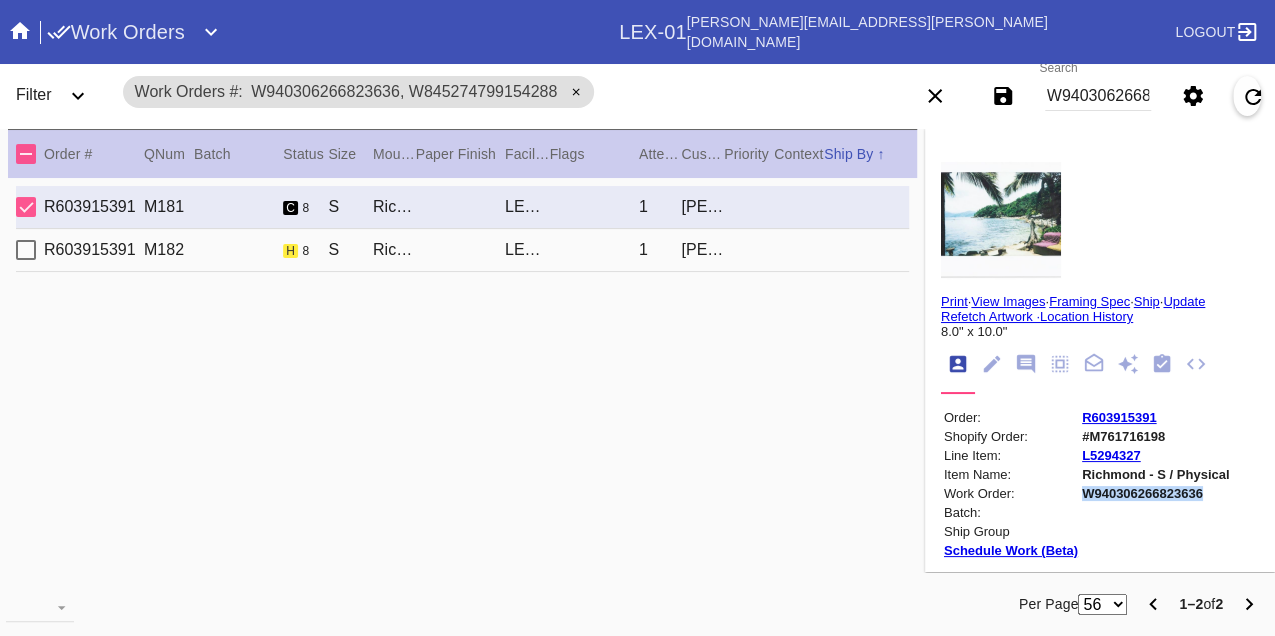 click on "W940306266823636" at bounding box center (1155, 493) 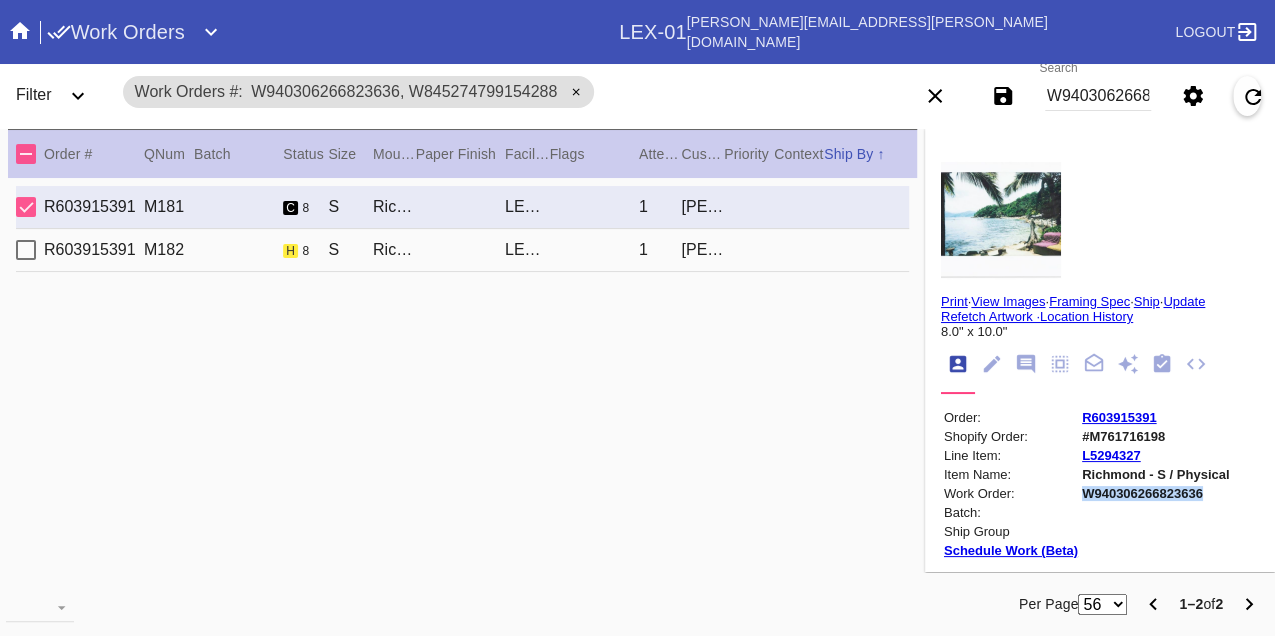 copy on "W940306266823636" 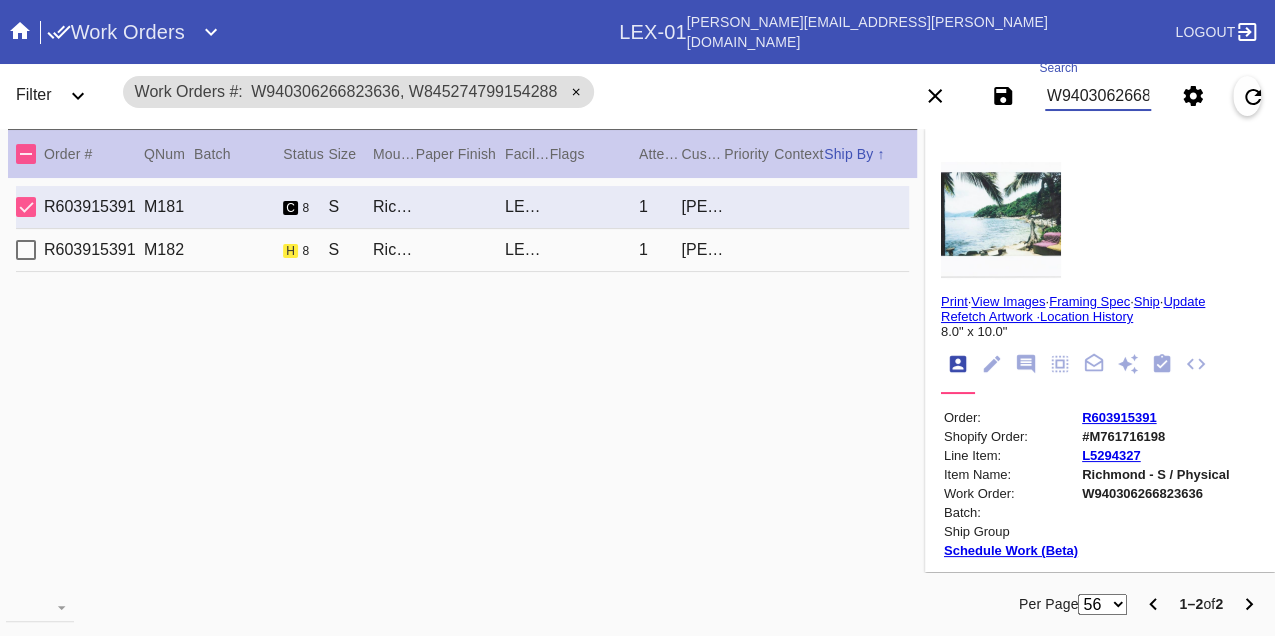 click on "W940306266823636, W845274799154288" at bounding box center [1098, 96] 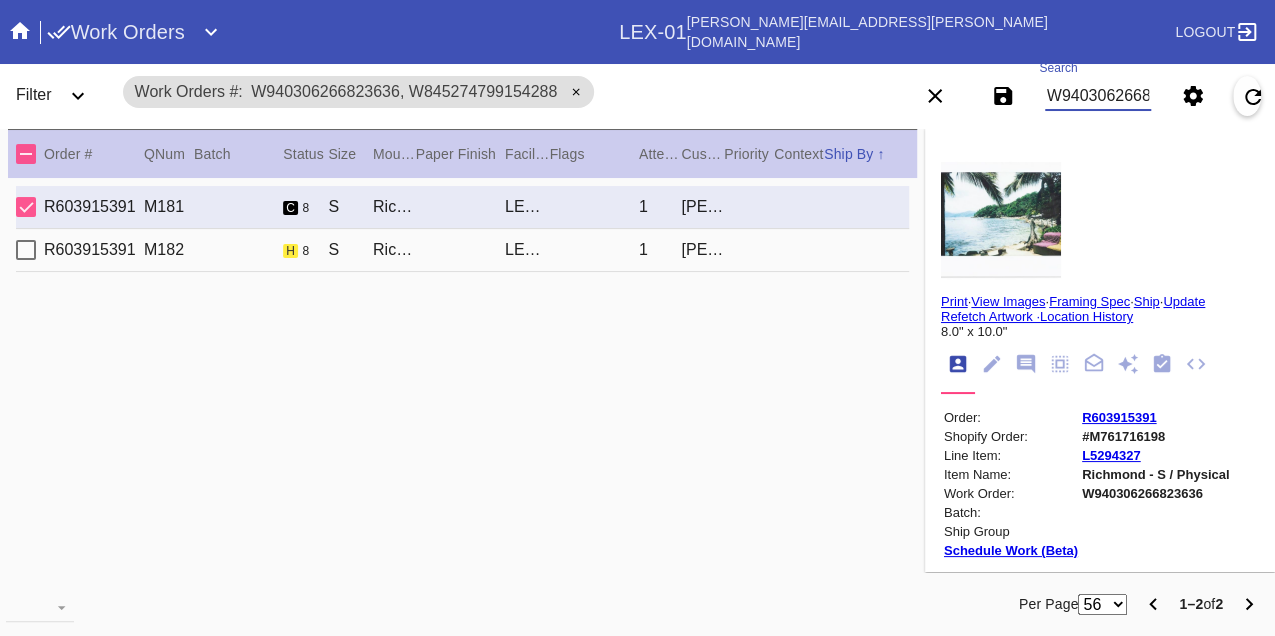 paste on "876271366048774, W454230991767775, W995593168191667" 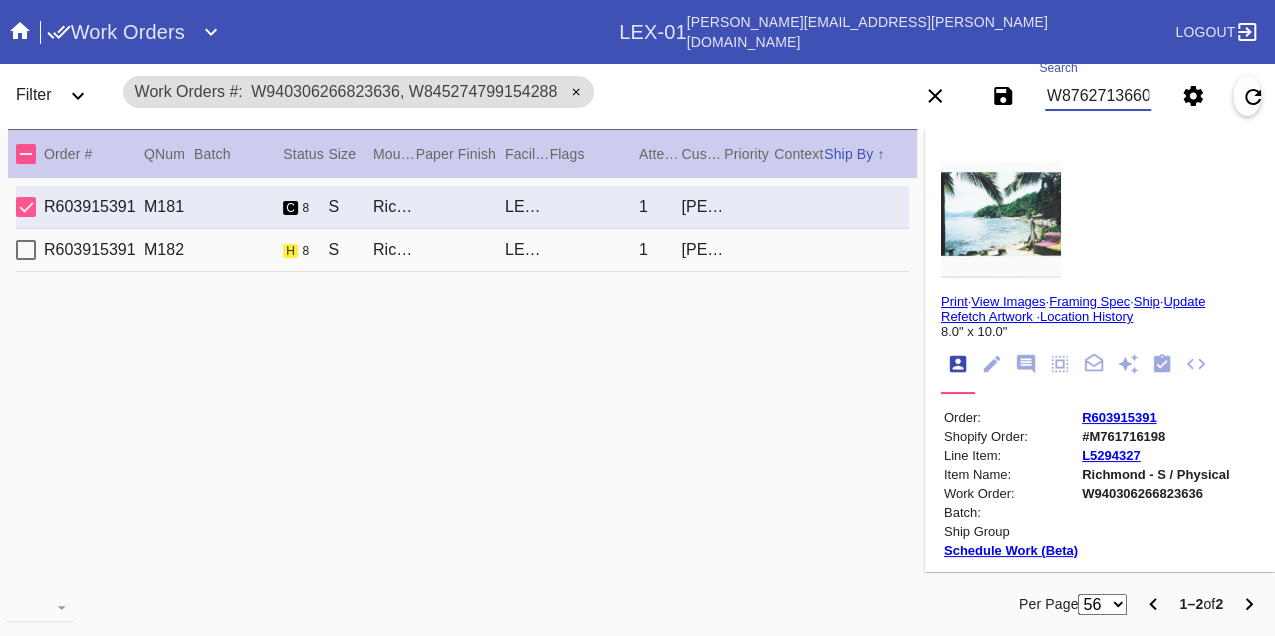 scroll, scrollTop: 0, scrollLeft: 360, axis: horizontal 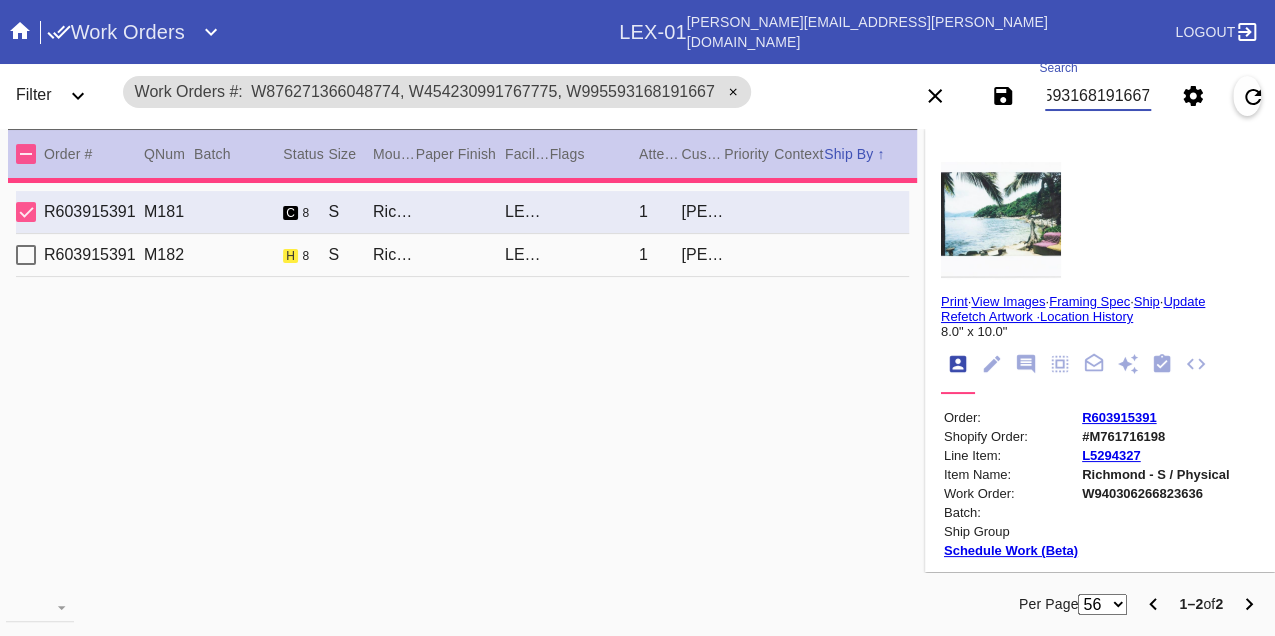 type 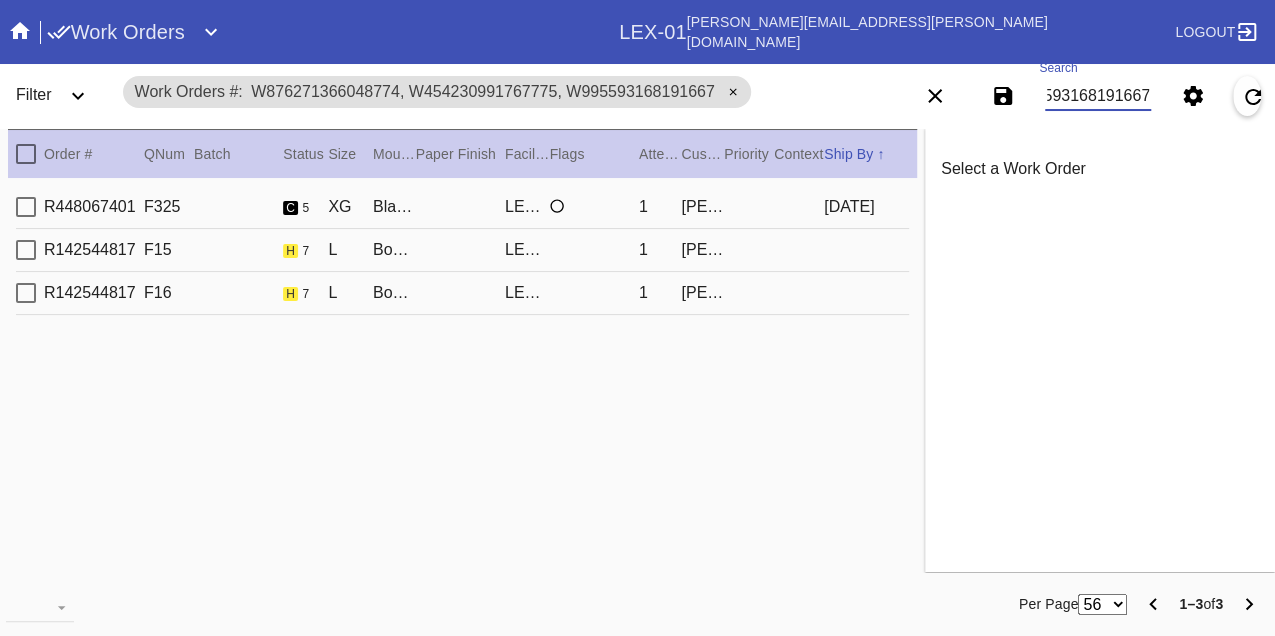 type on "W876271366048774, W454230991767775, W995593168191667" 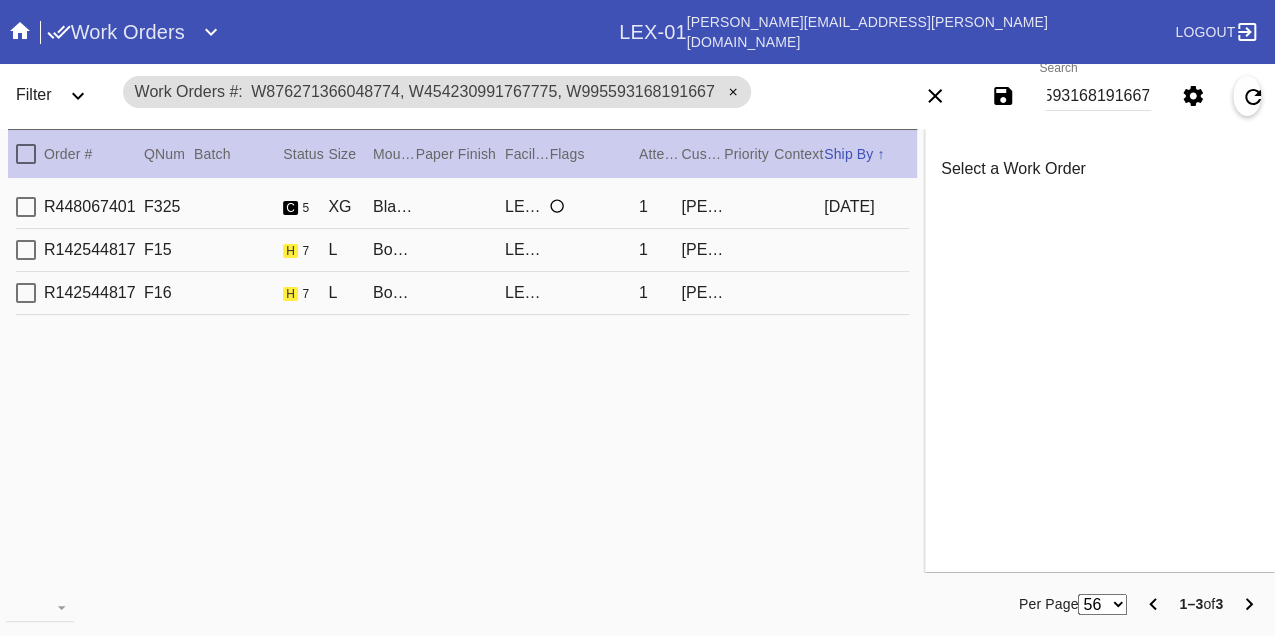 scroll, scrollTop: 0, scrollLeft: 0, axis: both 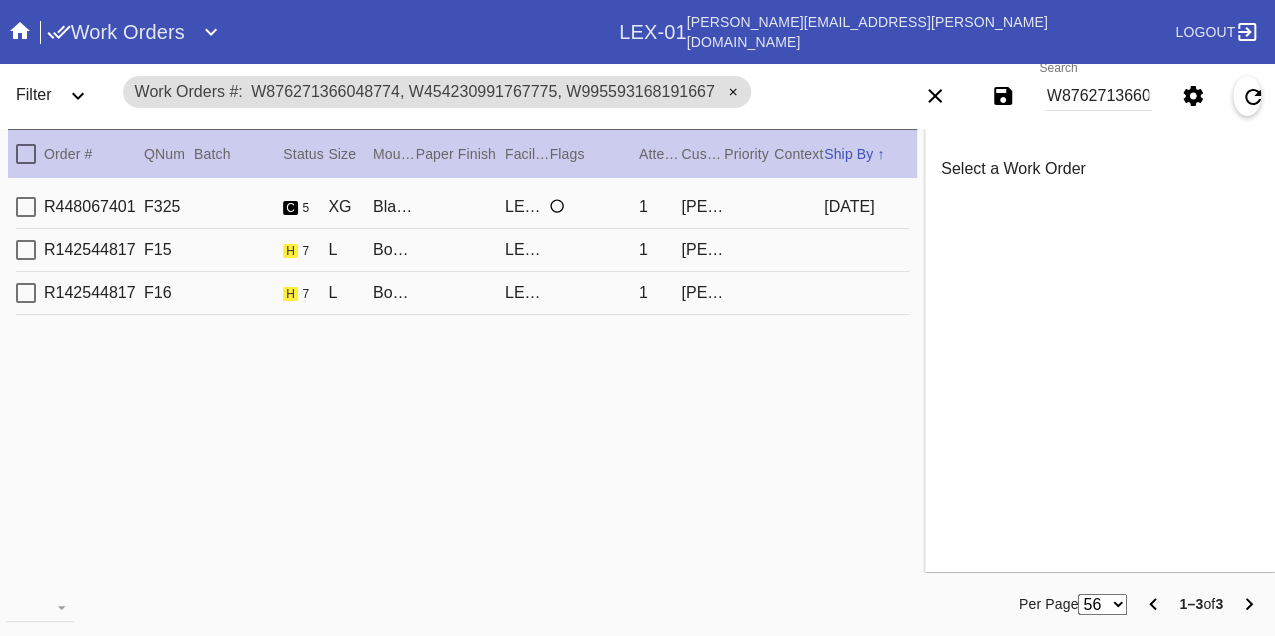 click on "R448067401 F325 c   5 XG Black Walnut (Wide) / No Mat LEX-01 1 [PERSON_NAME] "[PERSON_NAME]" [PERSON_NAME]
[DATE]" at bounding box center (462, 207) 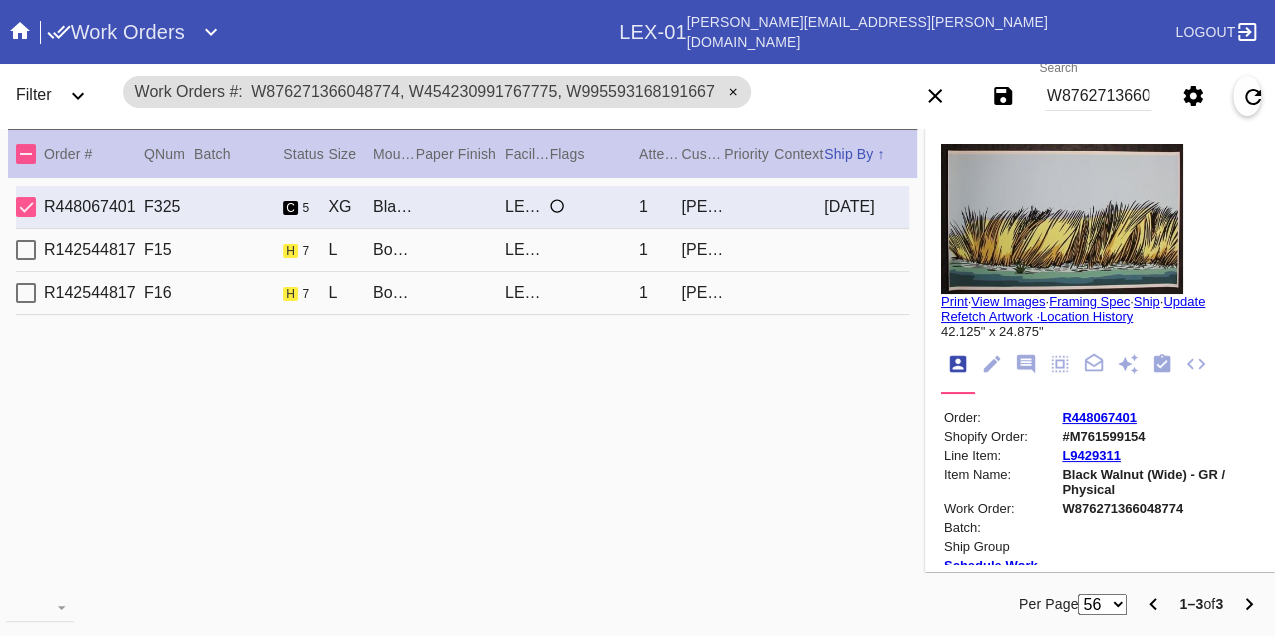 click on "W876271366048774" at bounding box center [1159, 508] 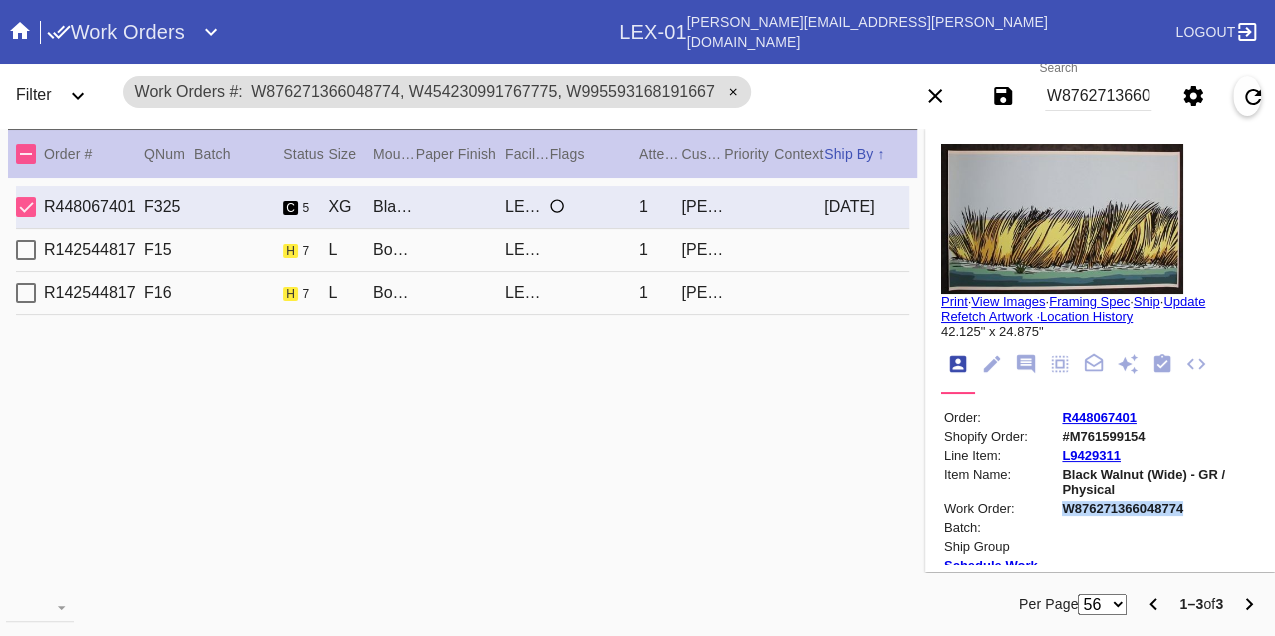click on "W876271366048774" at bounding box center (1159, 508) 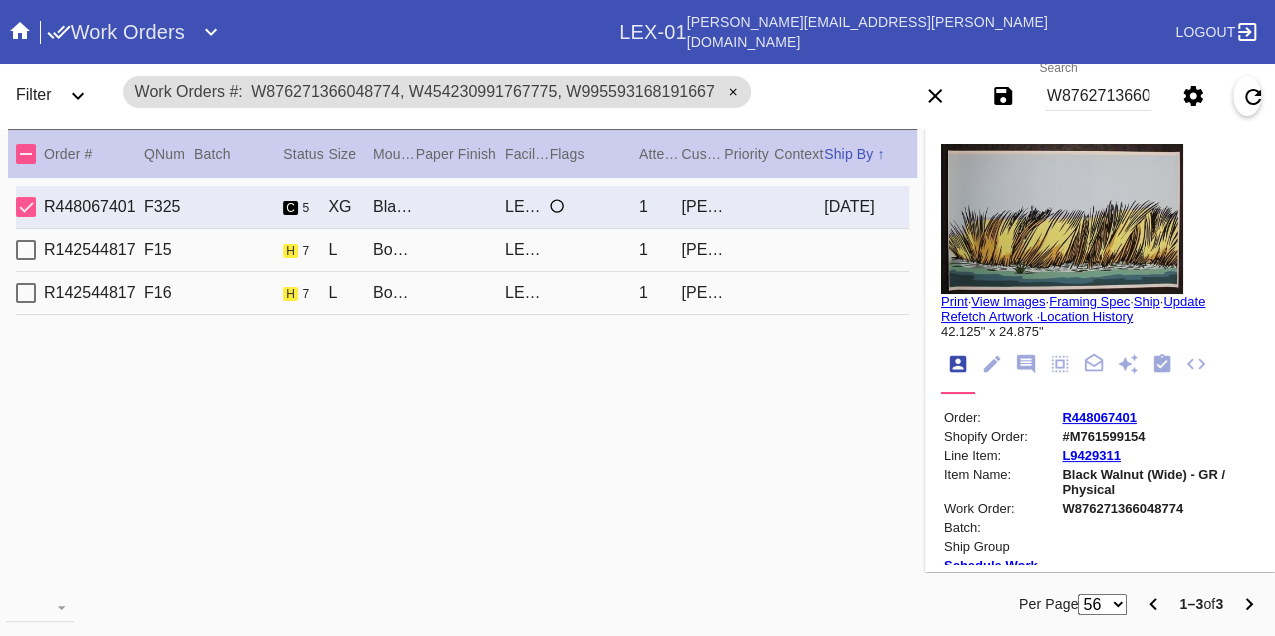 click on "R142544817 F15 h   7 L Bowery / Honey - Linen LEX-01 1 [PERSON_NAME]" at bounding box center (462, 250) 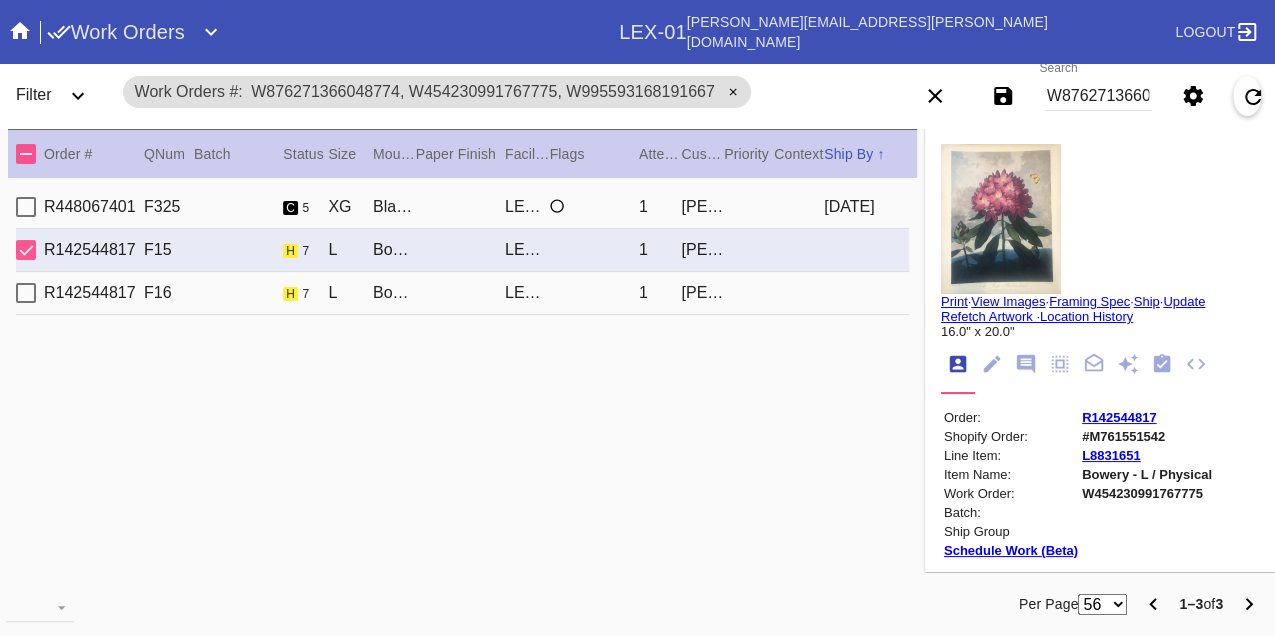 click on "W454230991767775" at bounding box center (1147, 493) 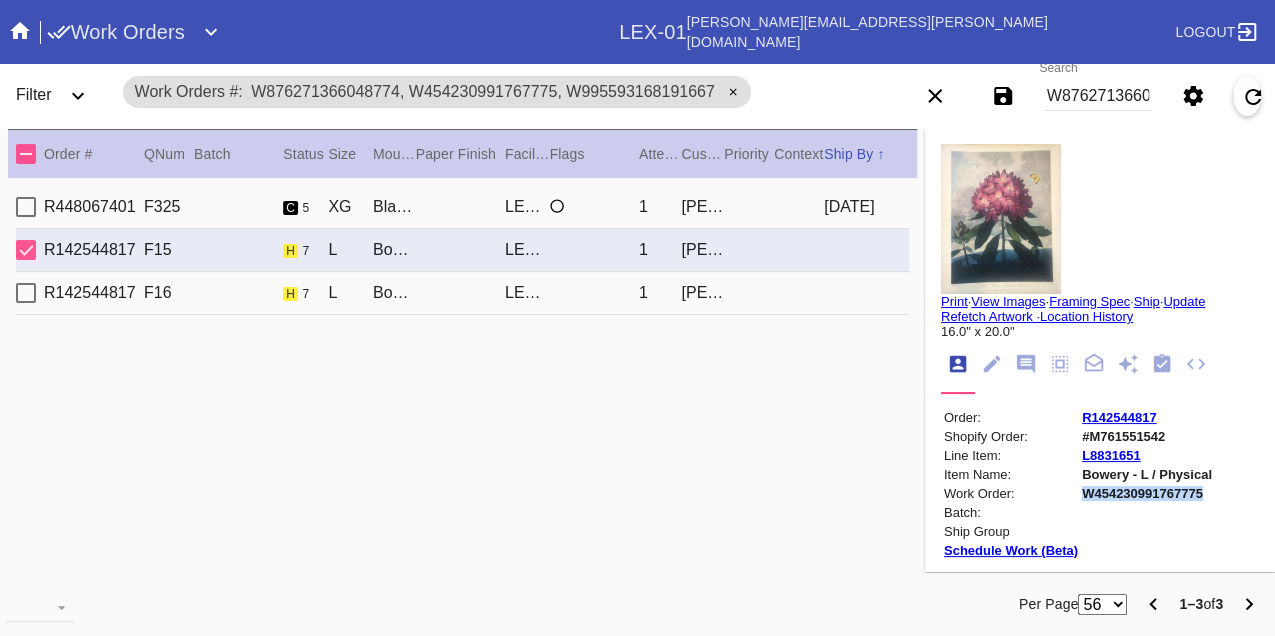 click on "W454230991767775" at bounding box center [1147, 493] 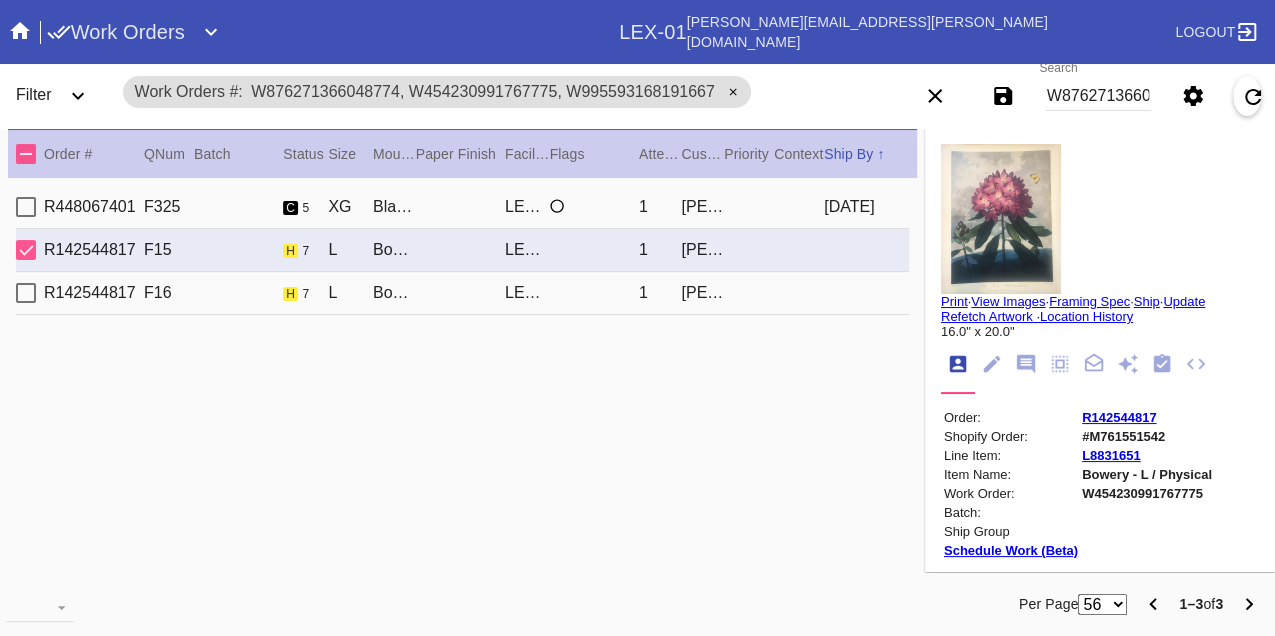 click on "R142544817 F16 h   7 L Bowery / Honey - Linen LEX-01 1 [PERSON_NAME]" at bounding box center (462, 293) 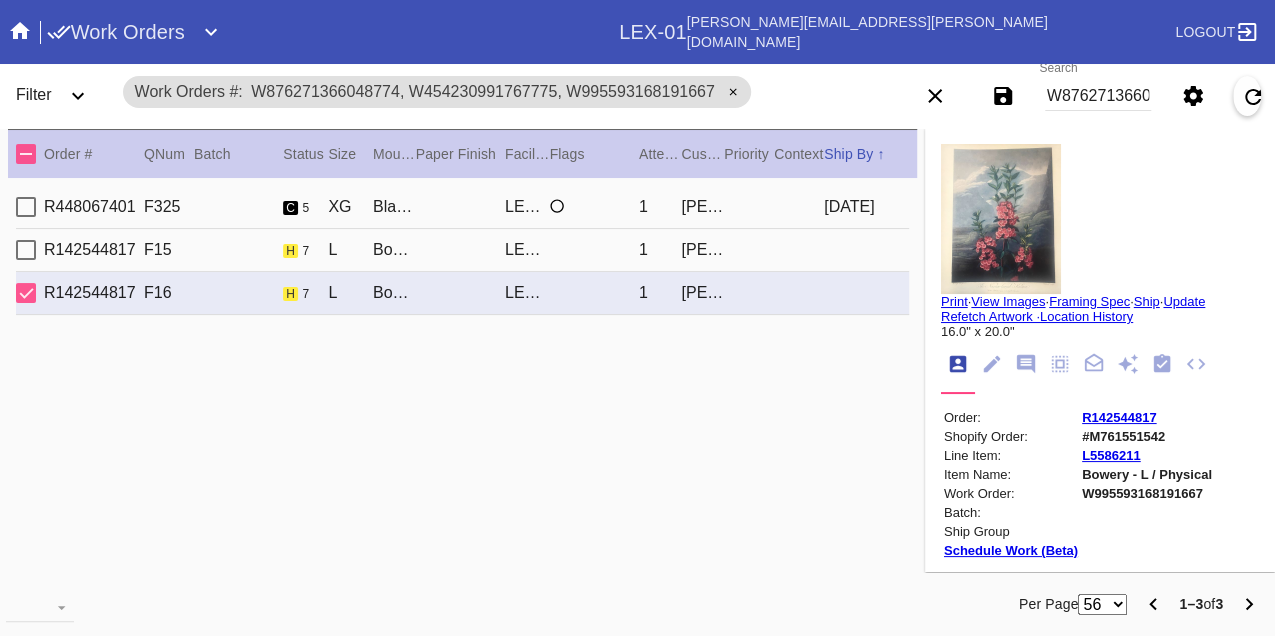 click on "W995593168191667" at bounding box center [1147, 493] 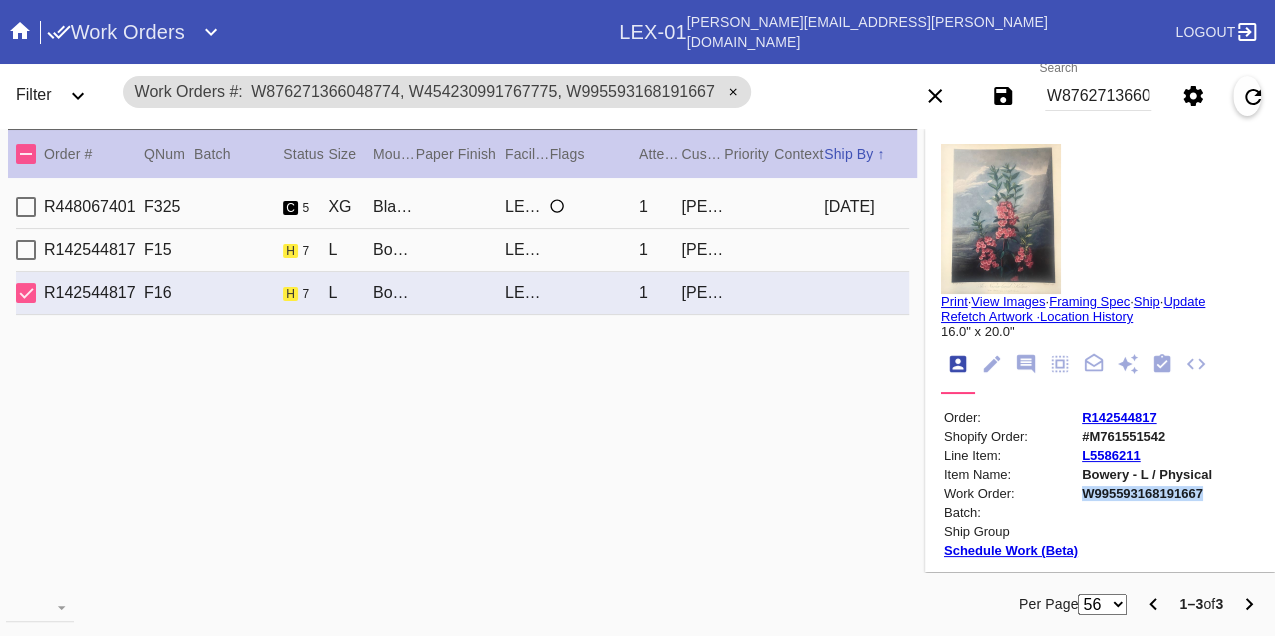click on "W995593168191667" at bounding box center (1147, 493) 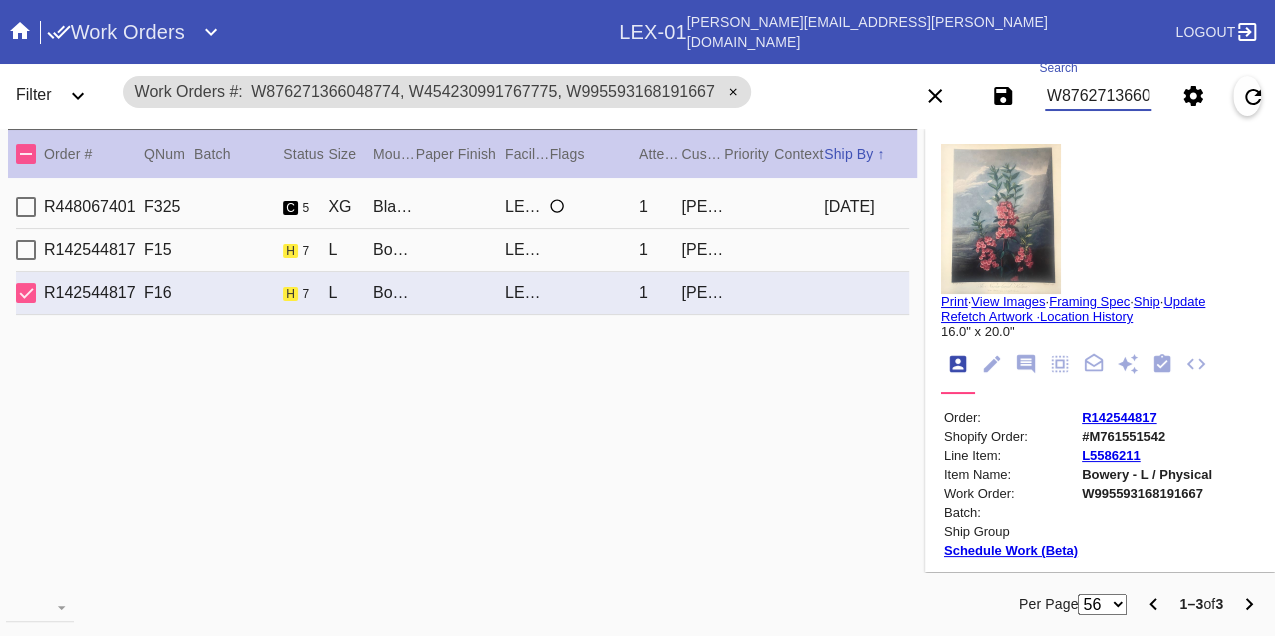 click on "W876271366048774, W454230991767775, W995593168191667" at bounding box center (1098, 96) 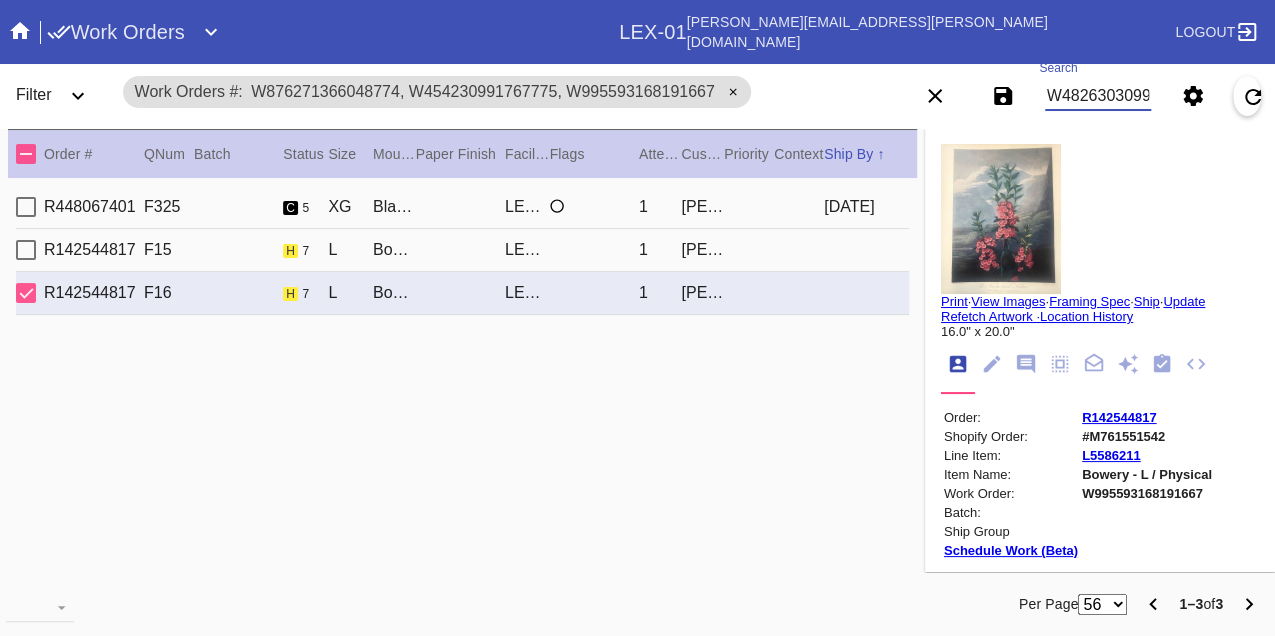 type on "W482630309903099" 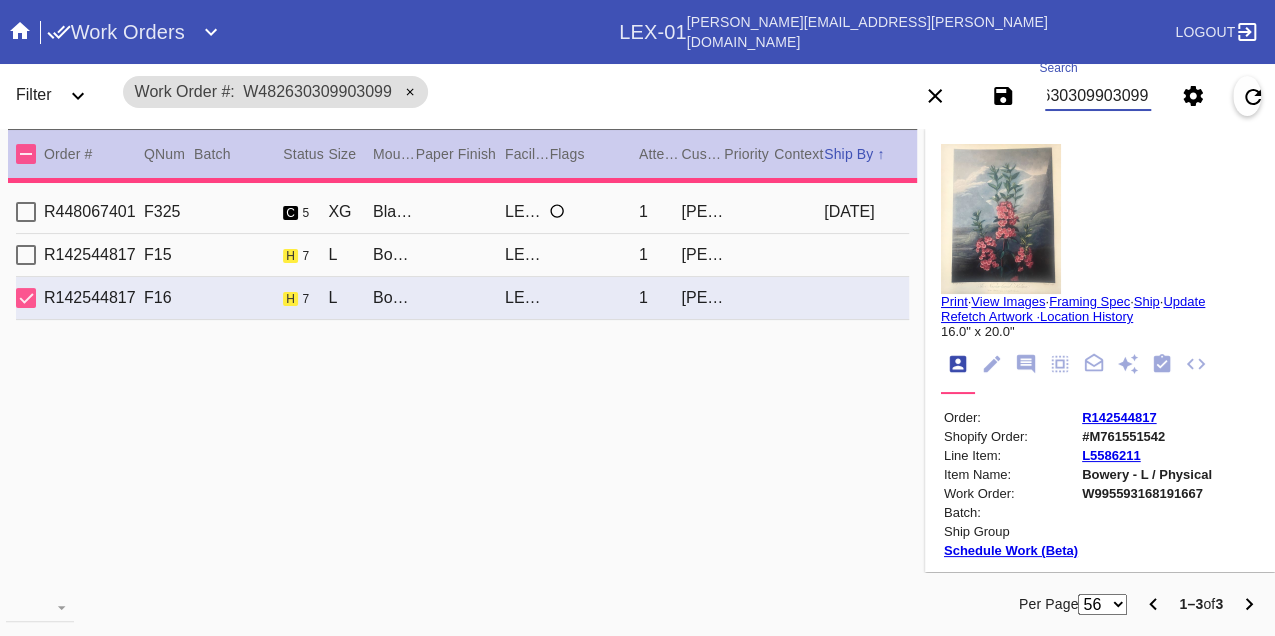 type on "1.5" 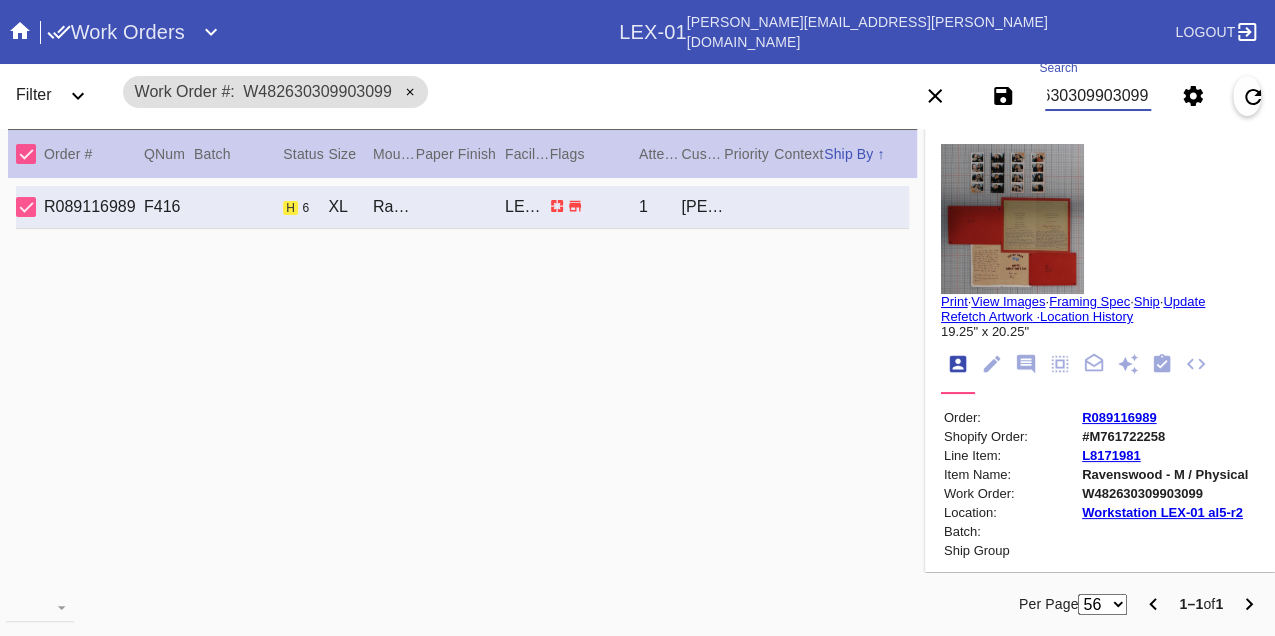 scroll, scrollTop: 0, scrollLeft: 0, axis: both 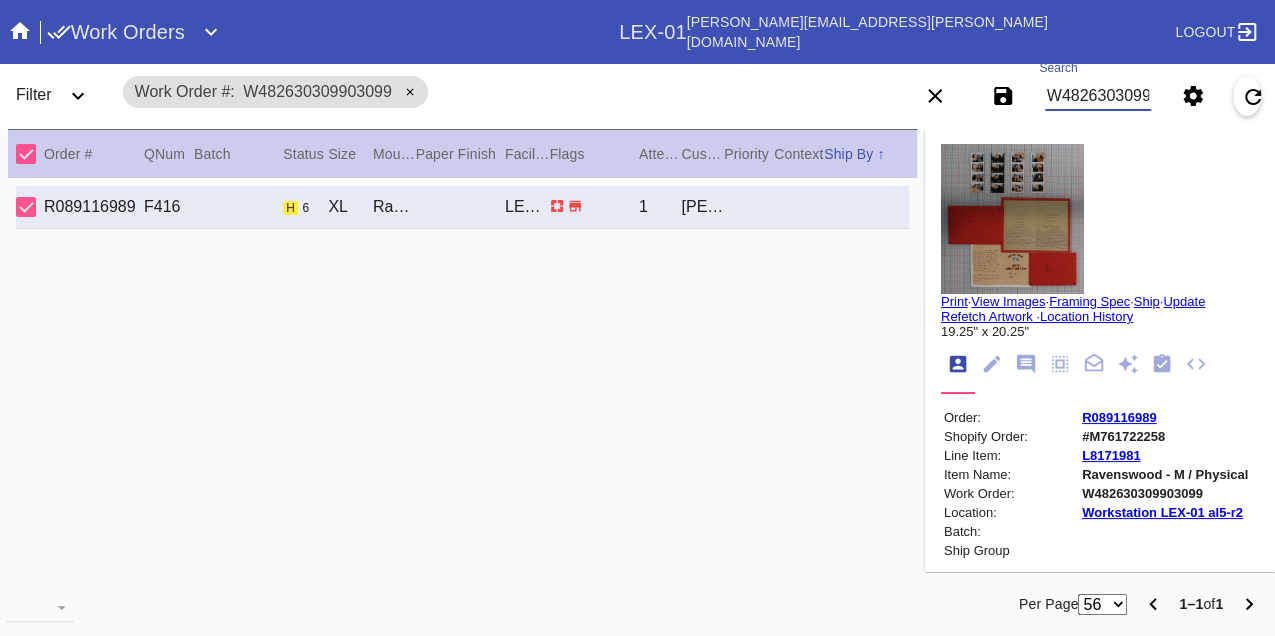 click on "W482630309903099" at bounding box center (1098, 96) 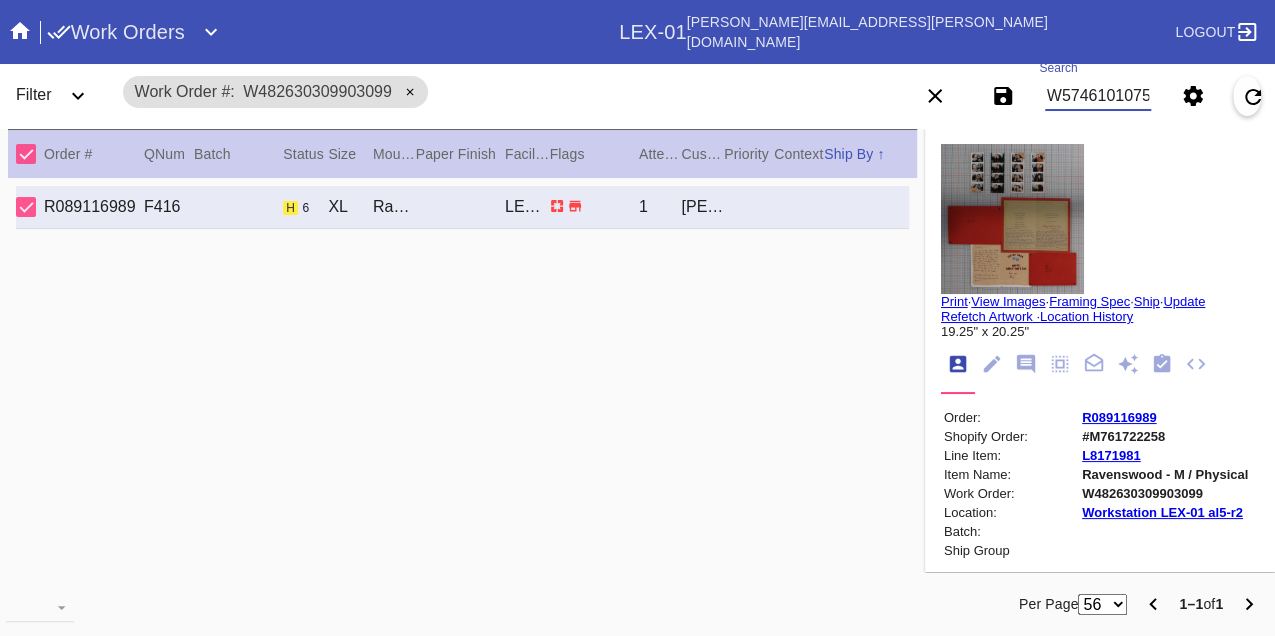 type on "W574610107547586" 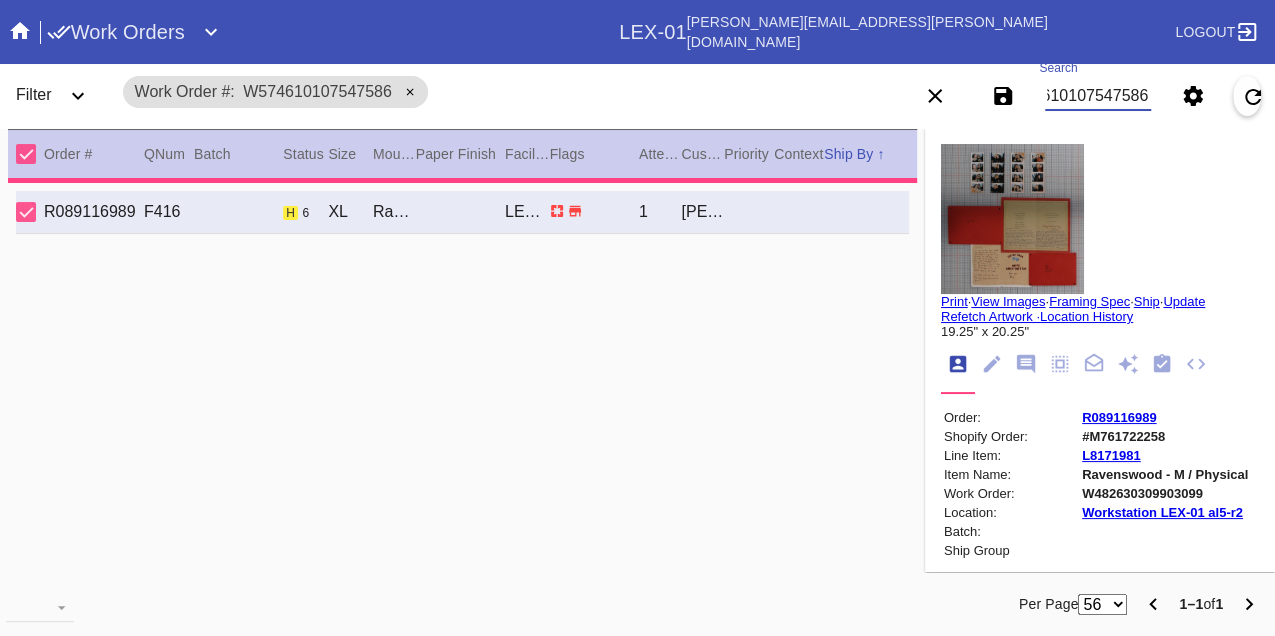 type on "1.25" 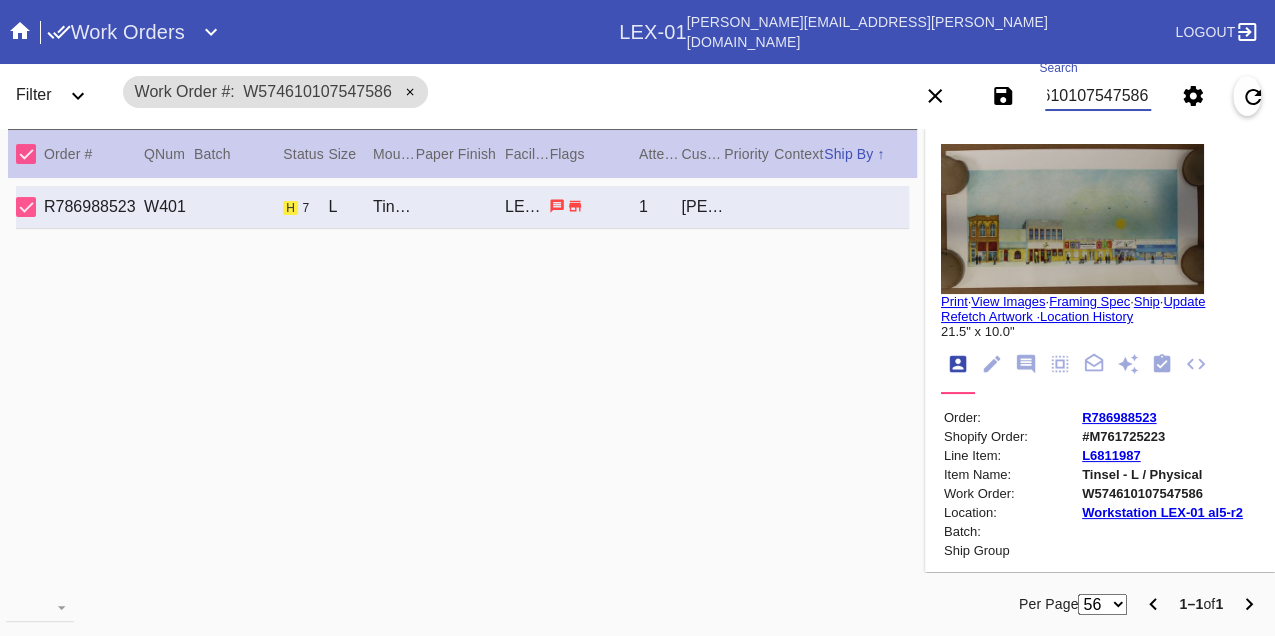 click on "W574610107547586" at bounding box center [1098, 96] 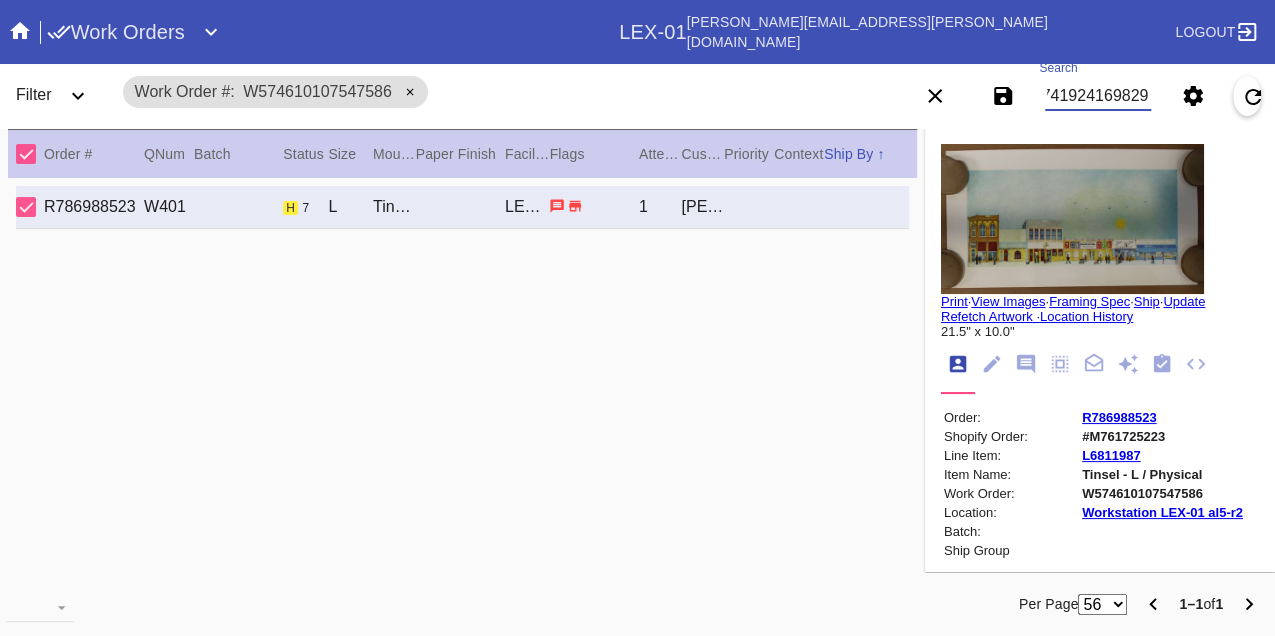 type on "W217419241698296" 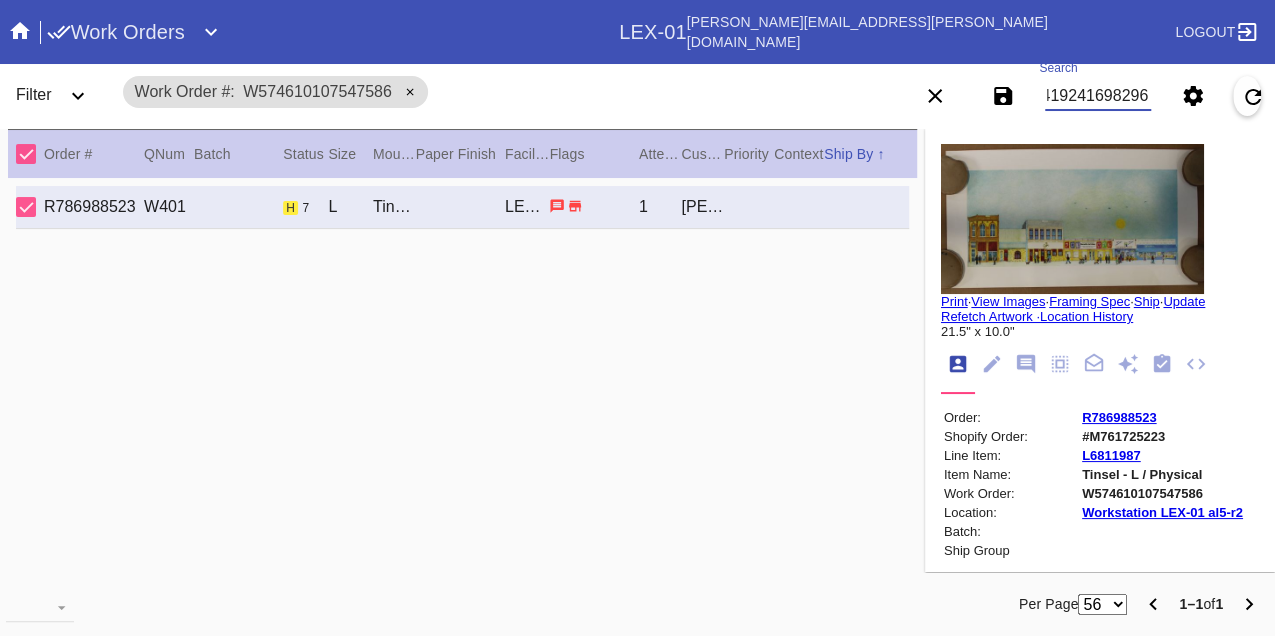 scroll, scrollTop: 0, scrollLeft: 48, axis: horizontal 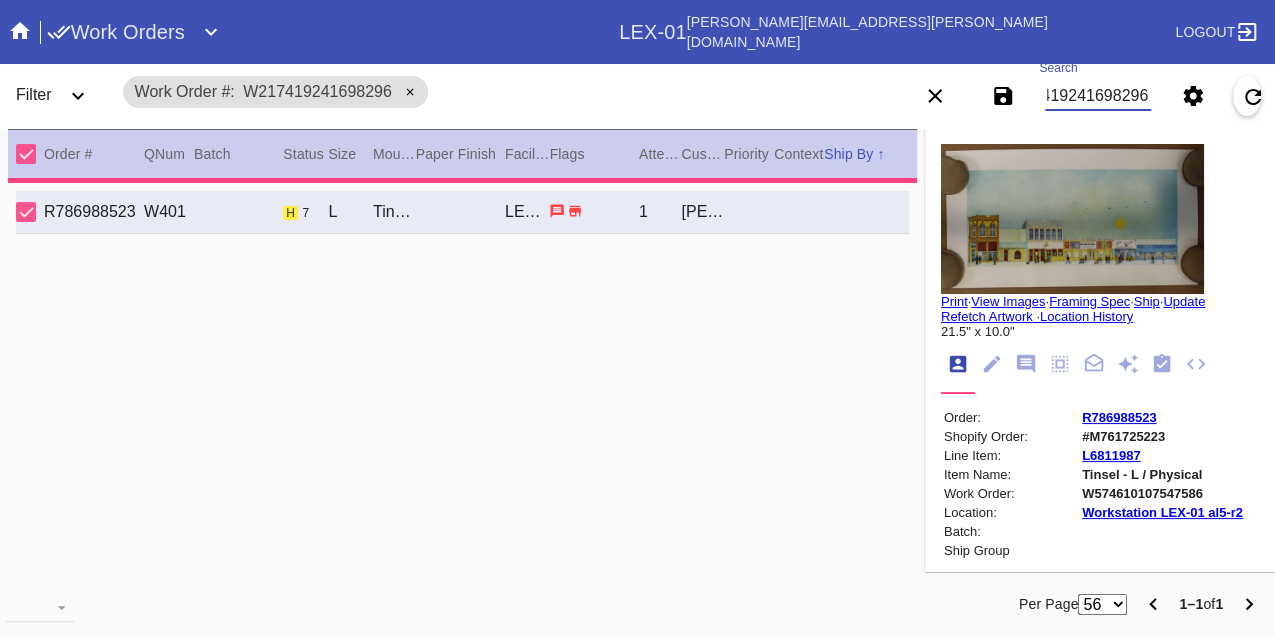type on "1.0" 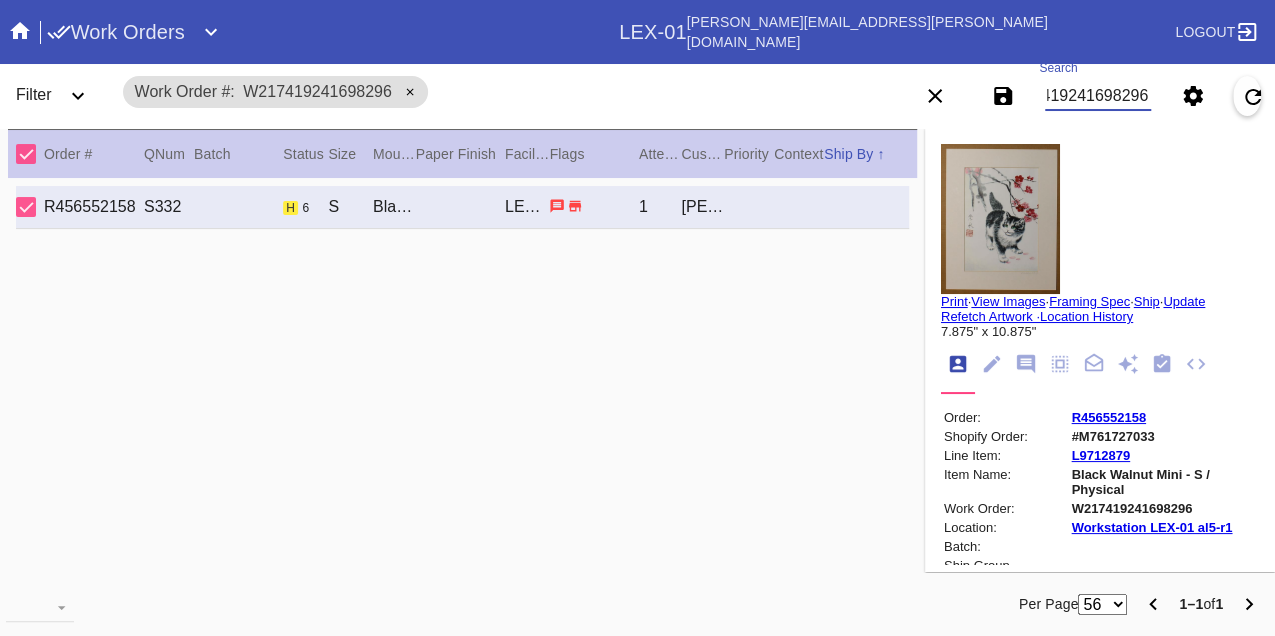 click on "W217419241698296" at bounding box center (1098, 96) 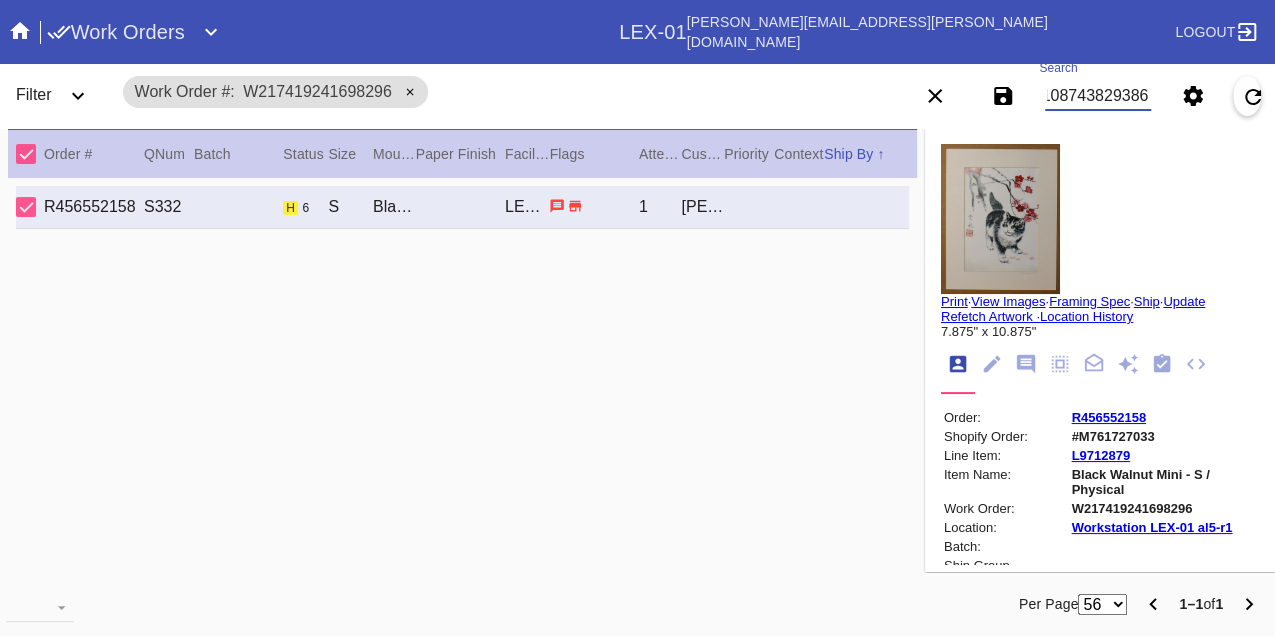 type on "W141087438293866" 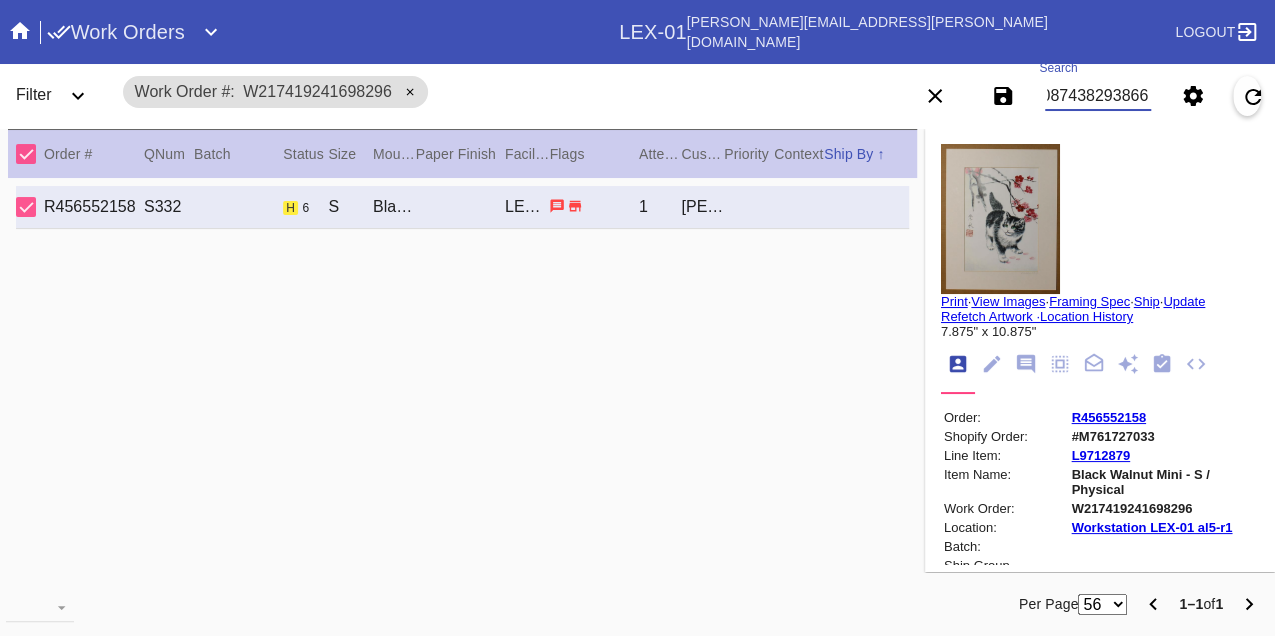 scroll, scrollTop: 0, scrollLeft: 48, axis: horizontal 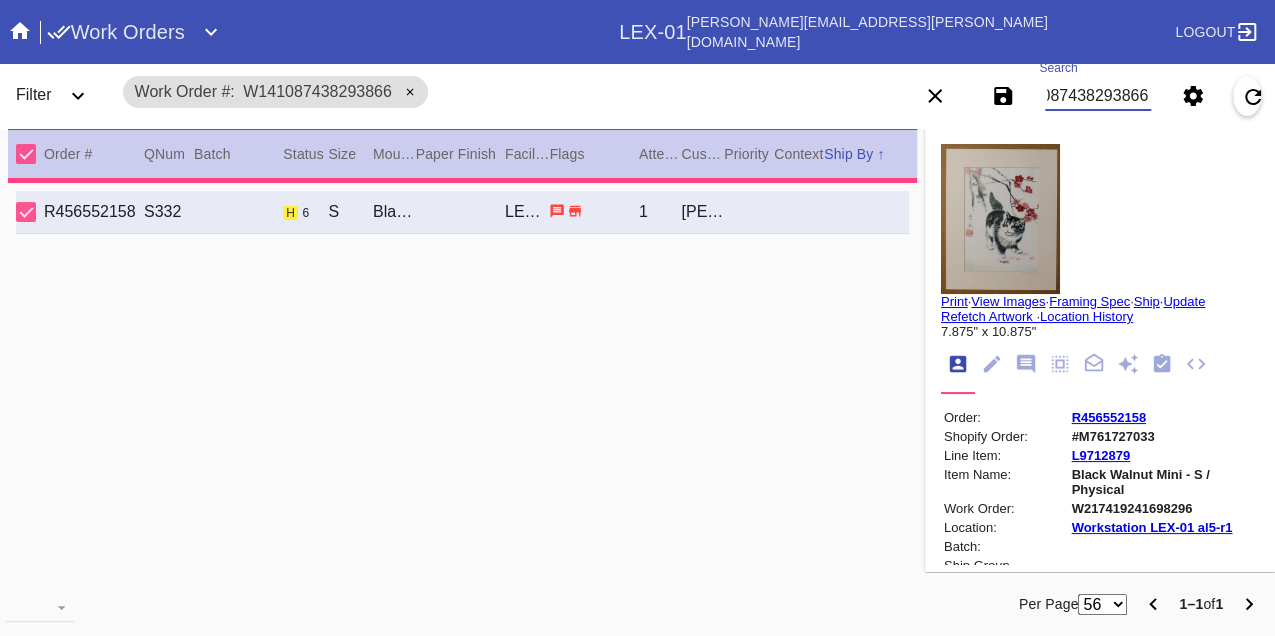 type on "0.0" 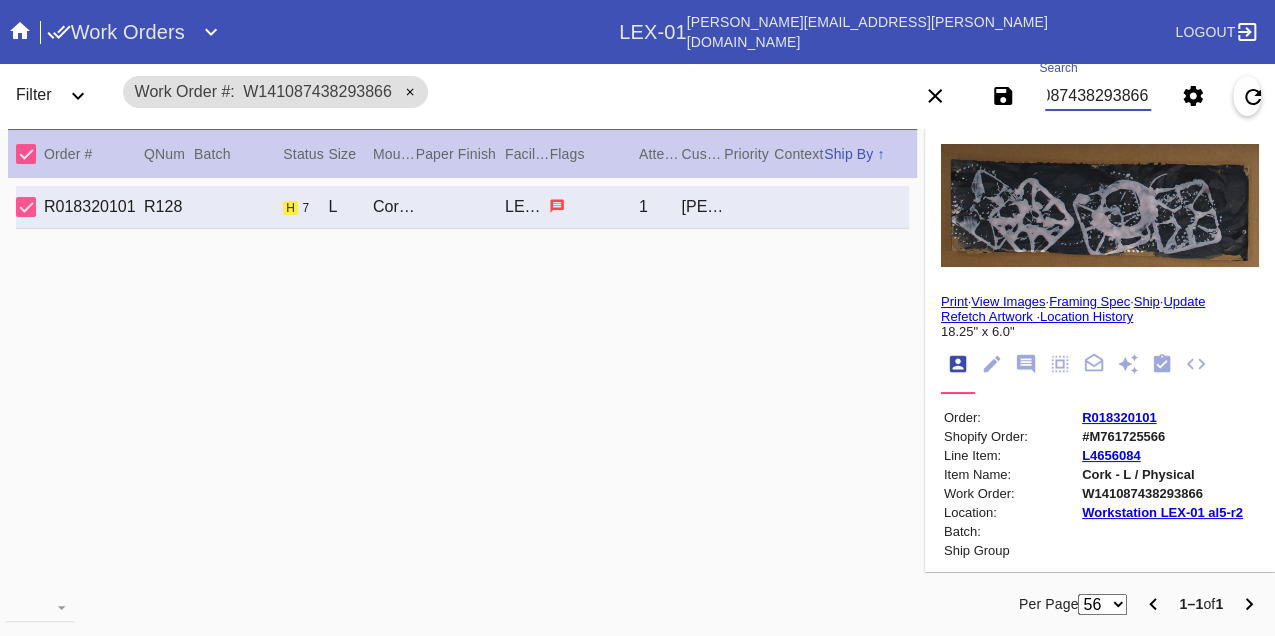 click on "W141087438293866" at bounding box center [1098, 96] 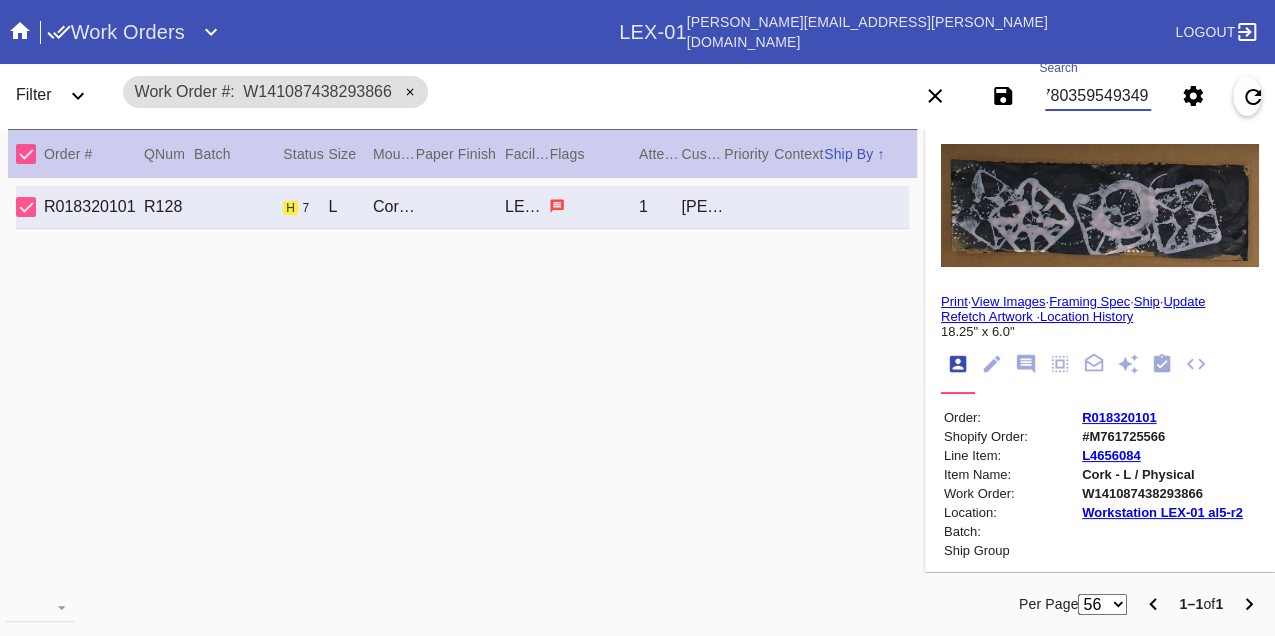 type on "W507803595493496" 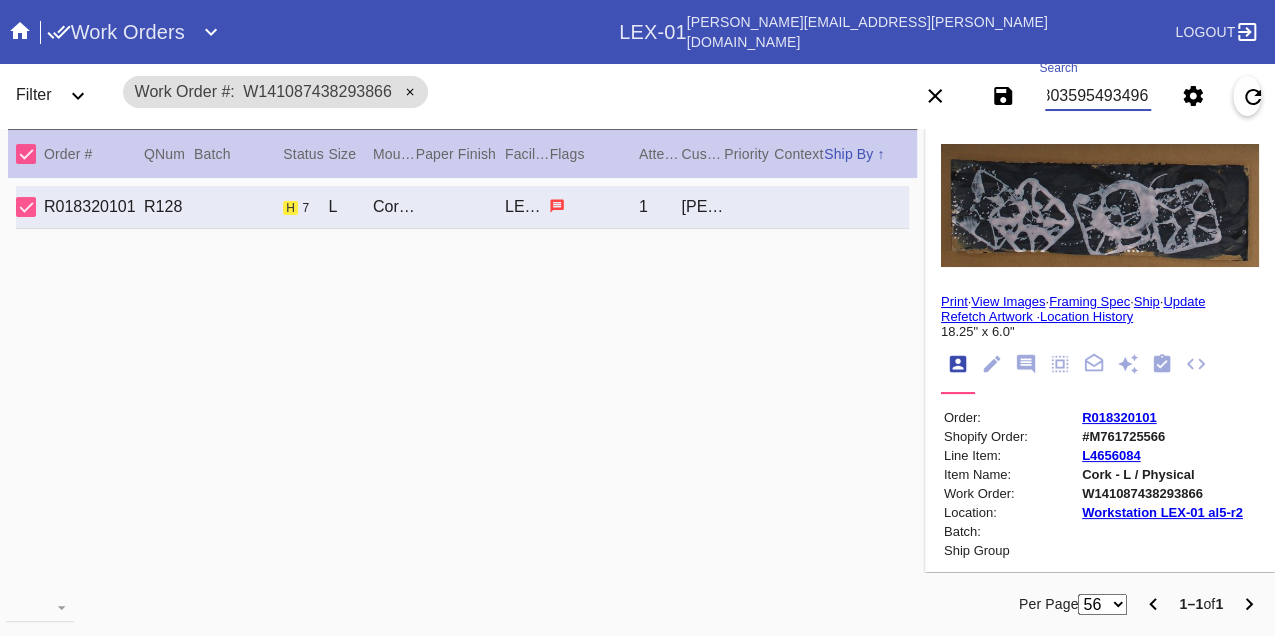 scroll, scrollTop: 0, scrollLeft: 48, axis: horizontal 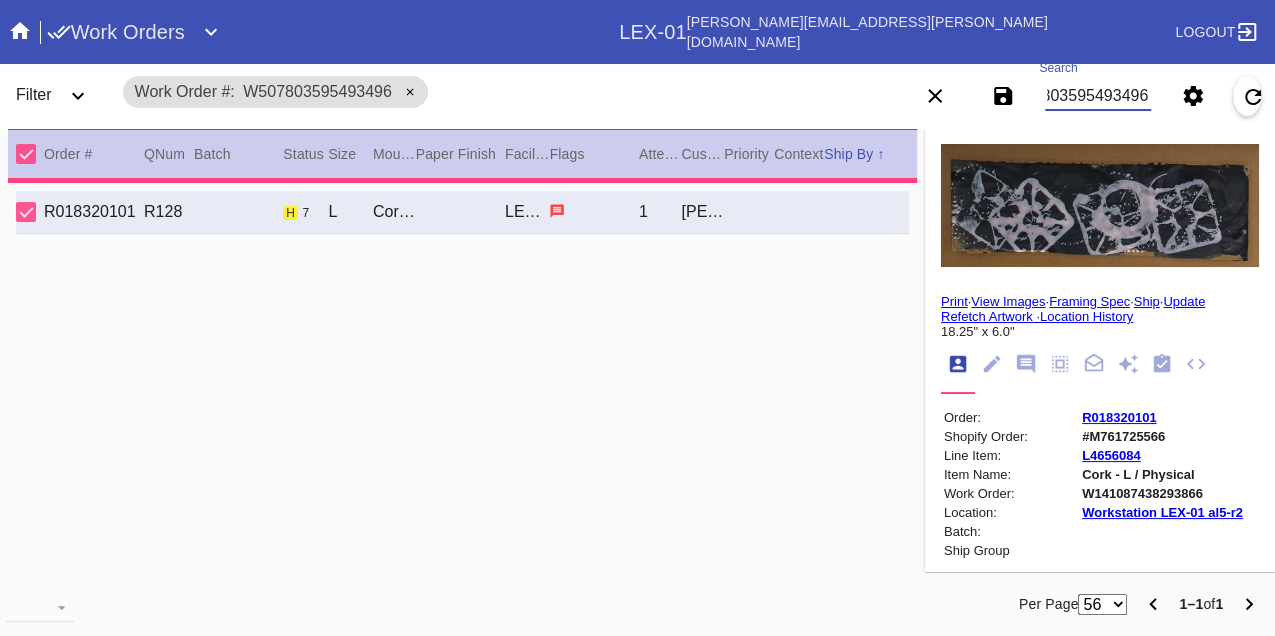 type on "1.5" 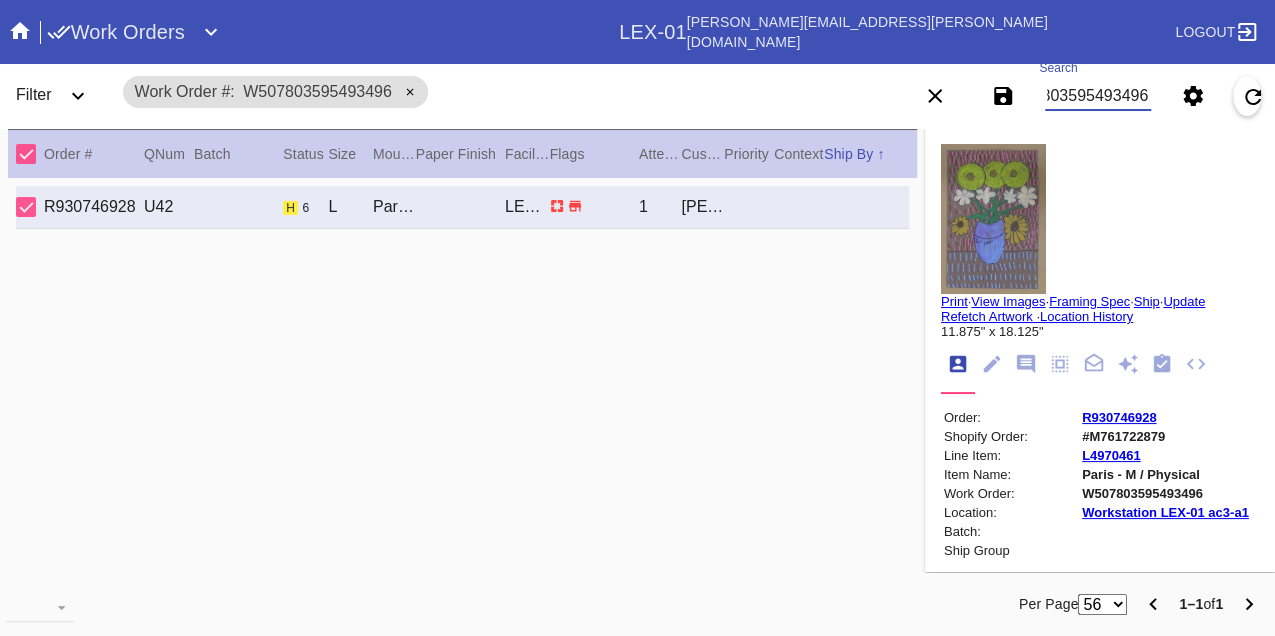 click on "W507803595493496" at bounding box center [1098, 96] 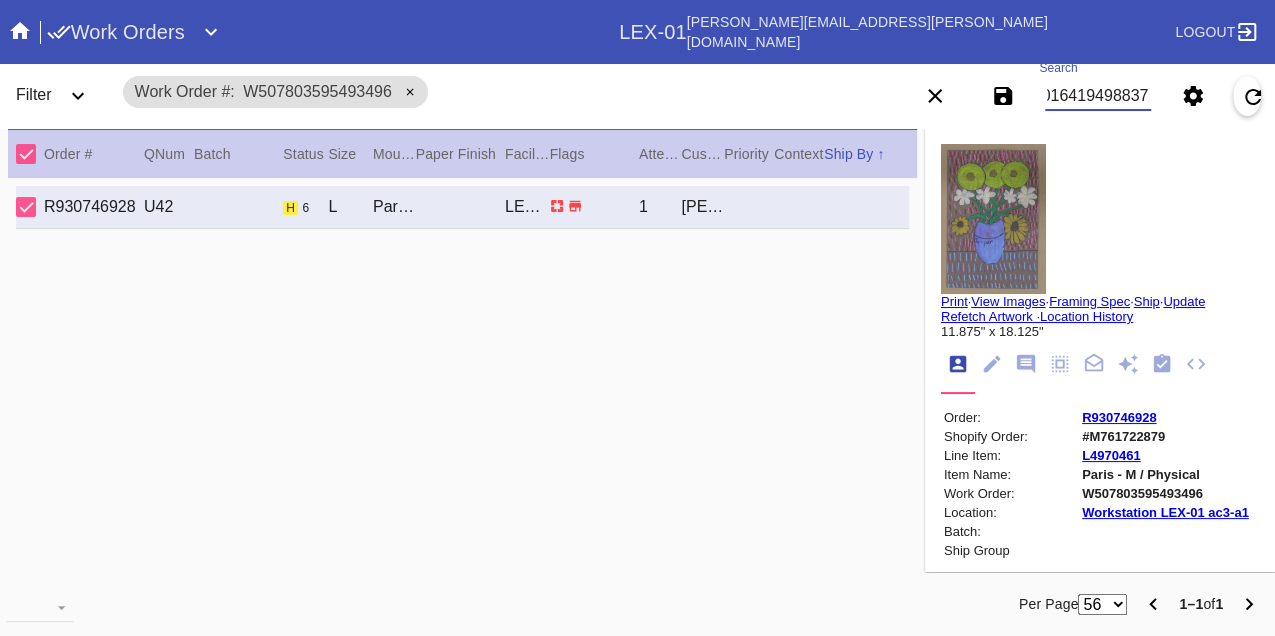 type on "W760164194988377" 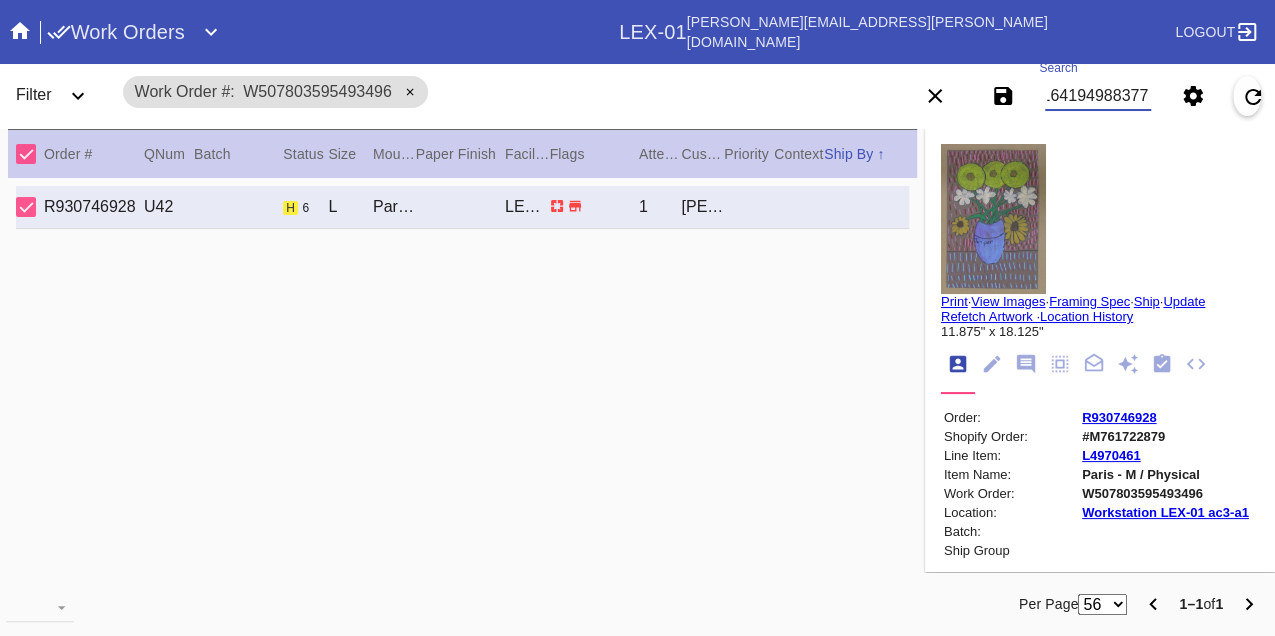 scroll, scrollTop: 0, scrollLeft: 48, axis: horizontal 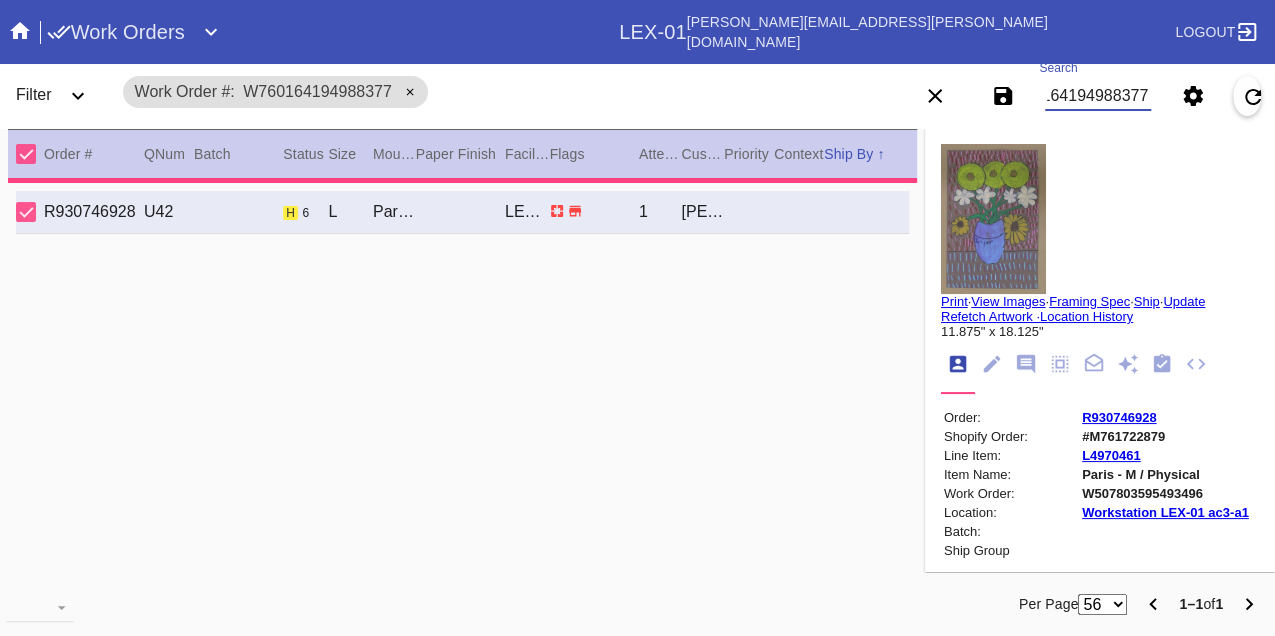 type on "10.875" 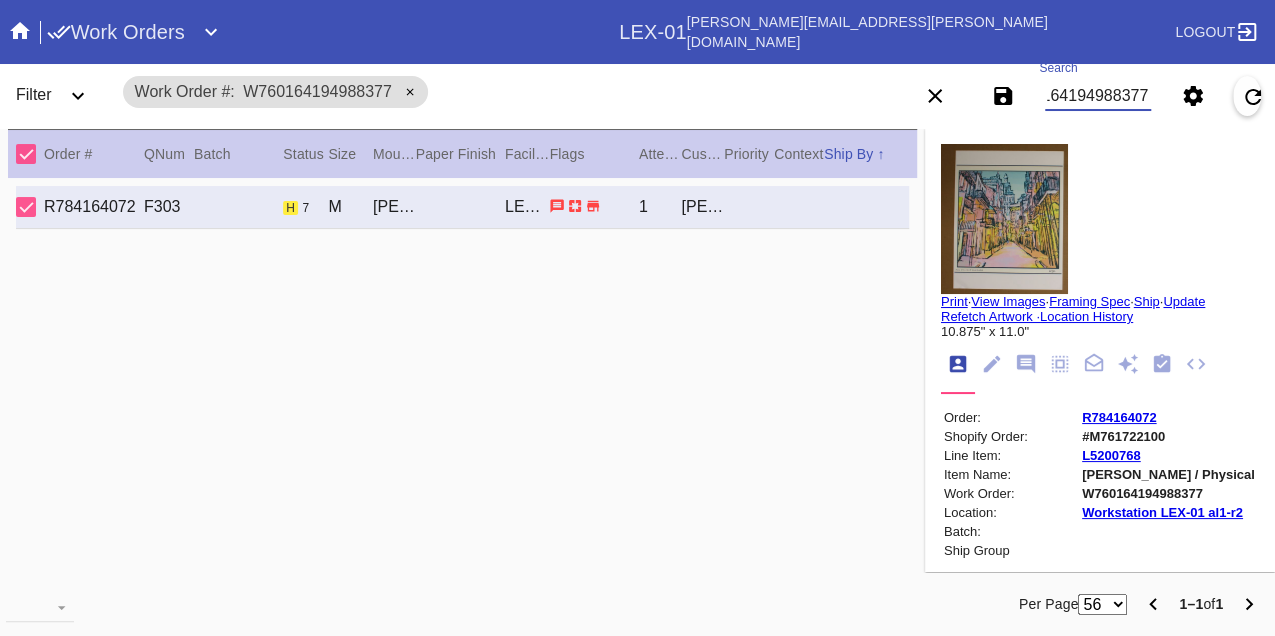 click on "W760164194988377" at bounding box center (1098, 96) 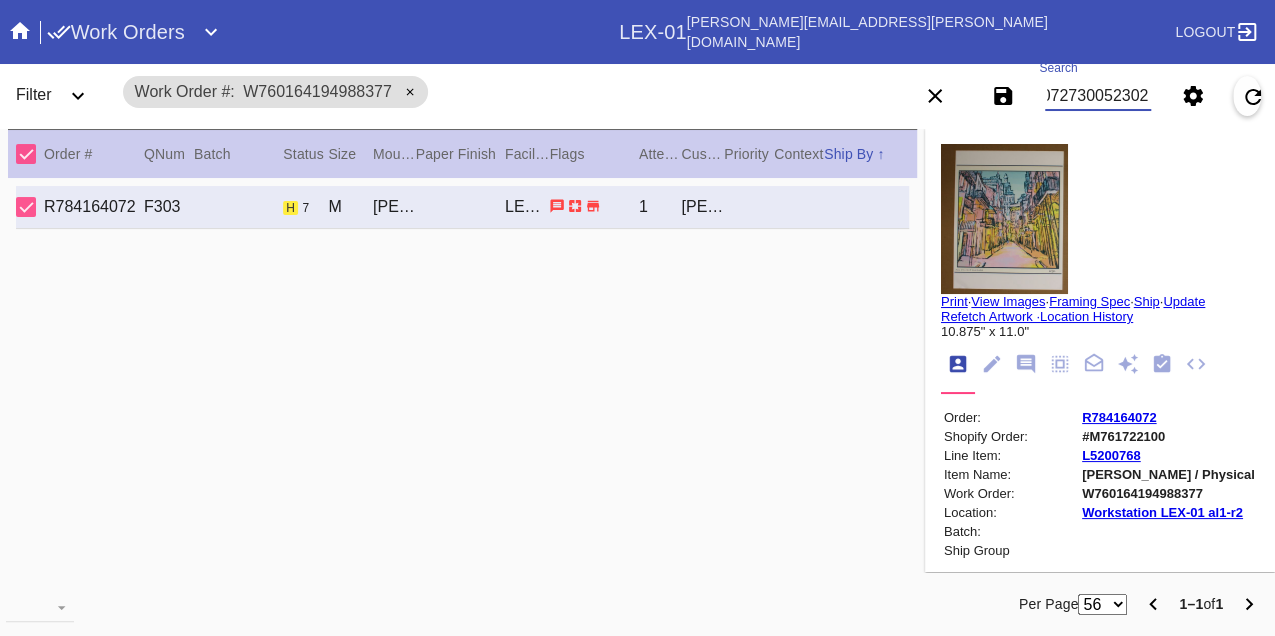 type on "W520727300523024" 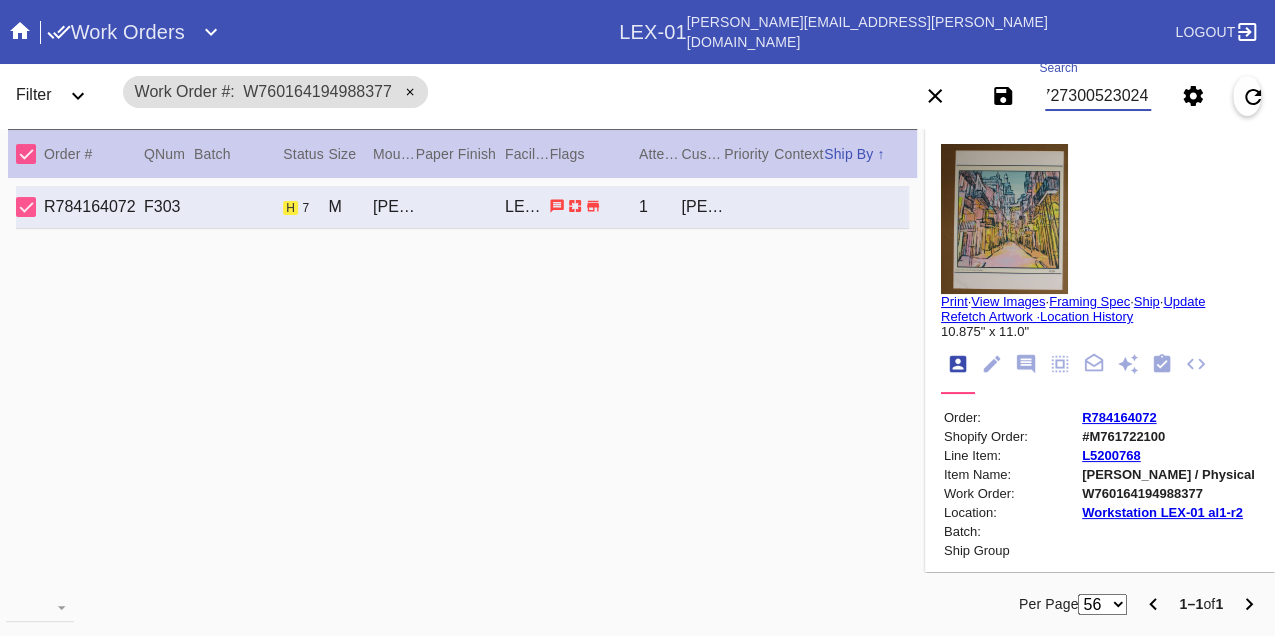 scroll, scrollTop: 0, scrollLeft: 48, axis: horizontal 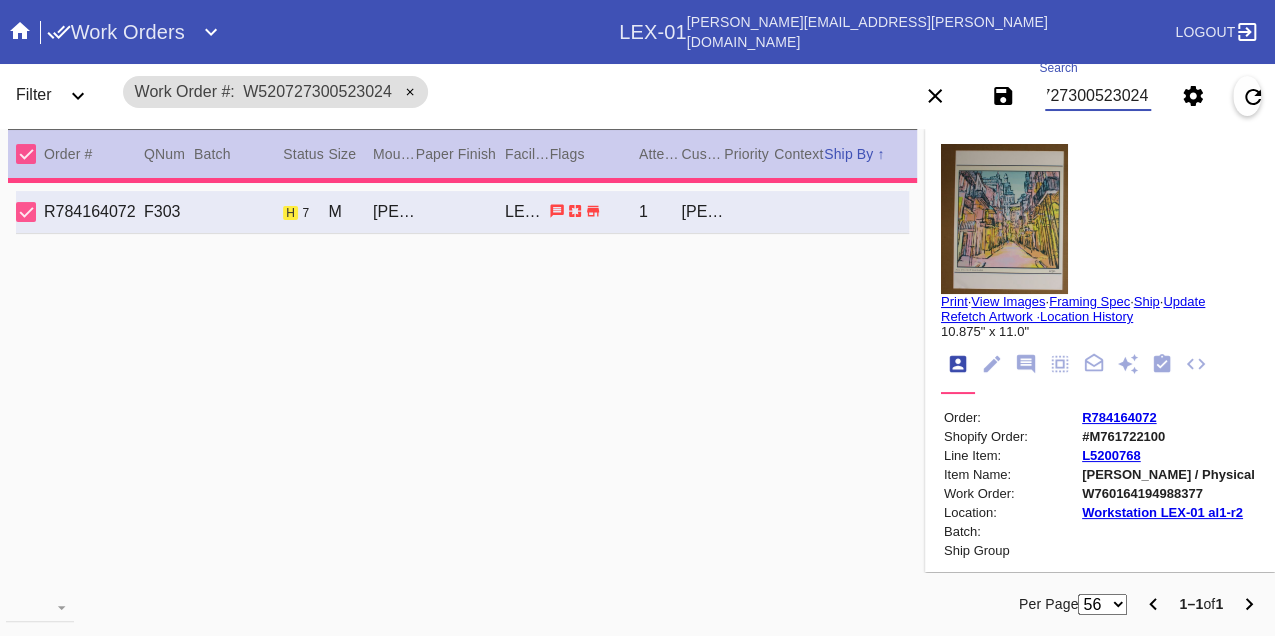 type on "2.0" 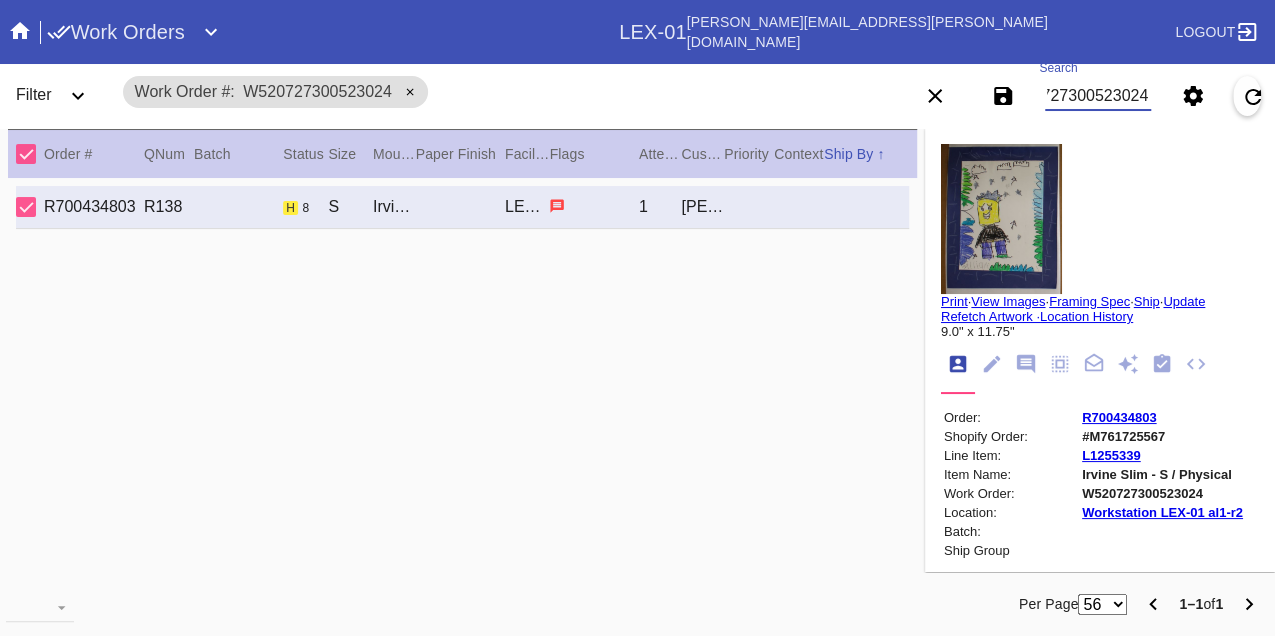 click on "W520727300523024" at bounding box center (1098, 96) 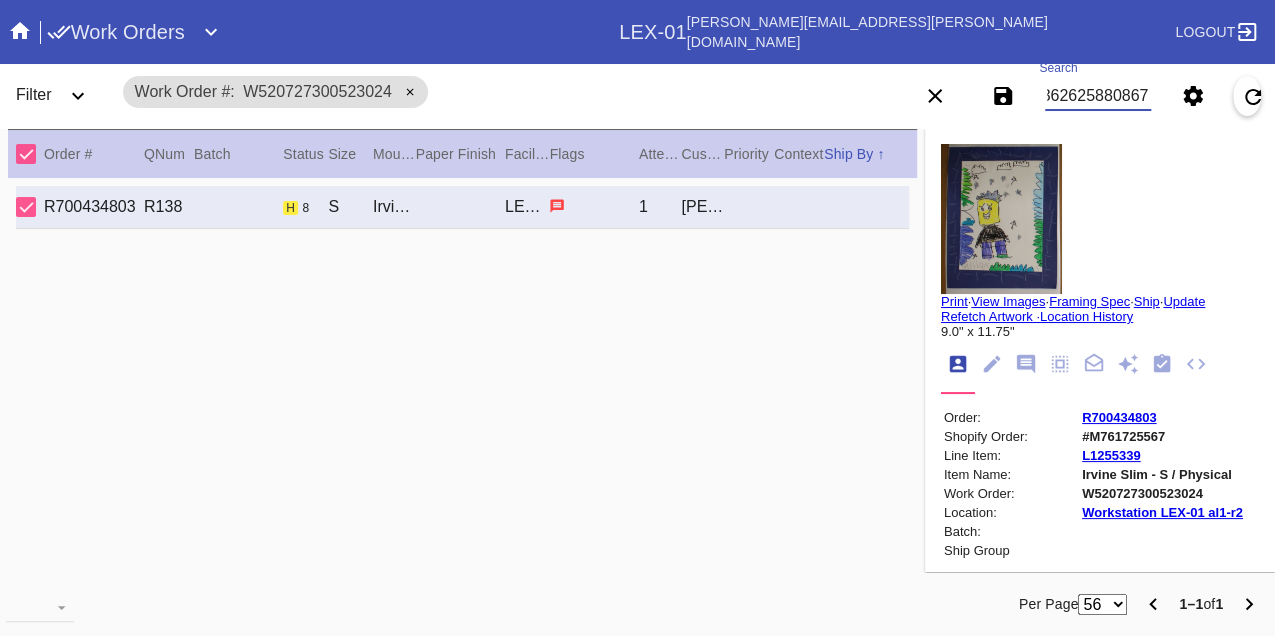 type on "W573626258808670" 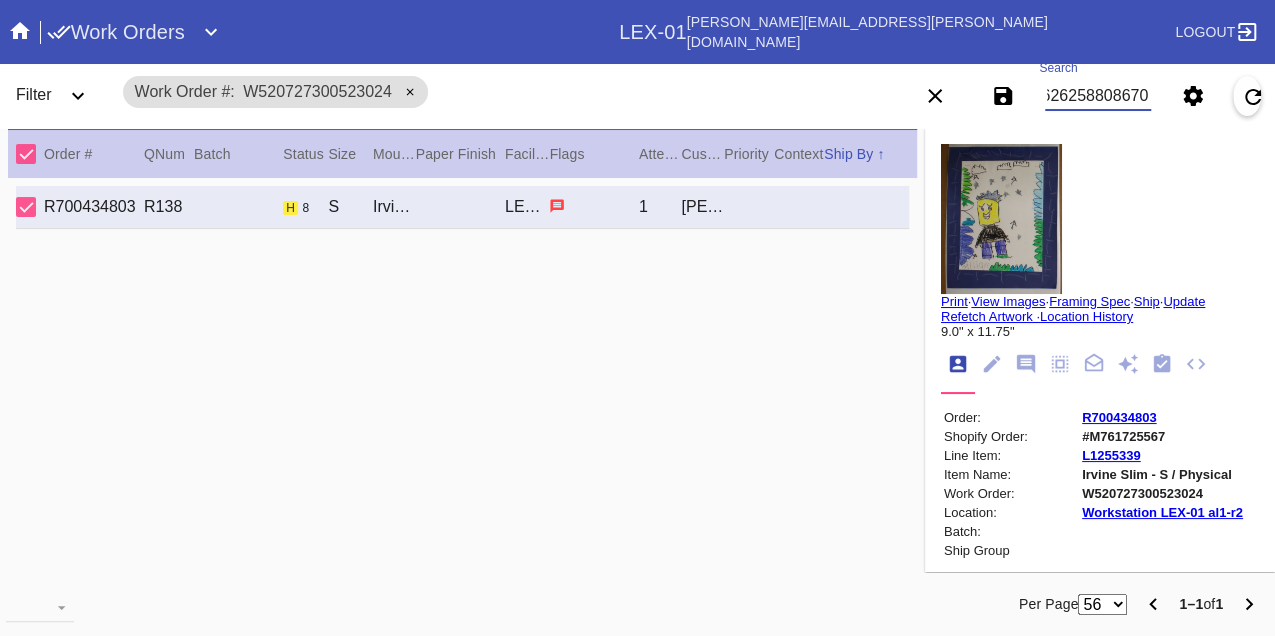 scroll, scrollTop: 0, scrollLeft: 48, axis: horizontal 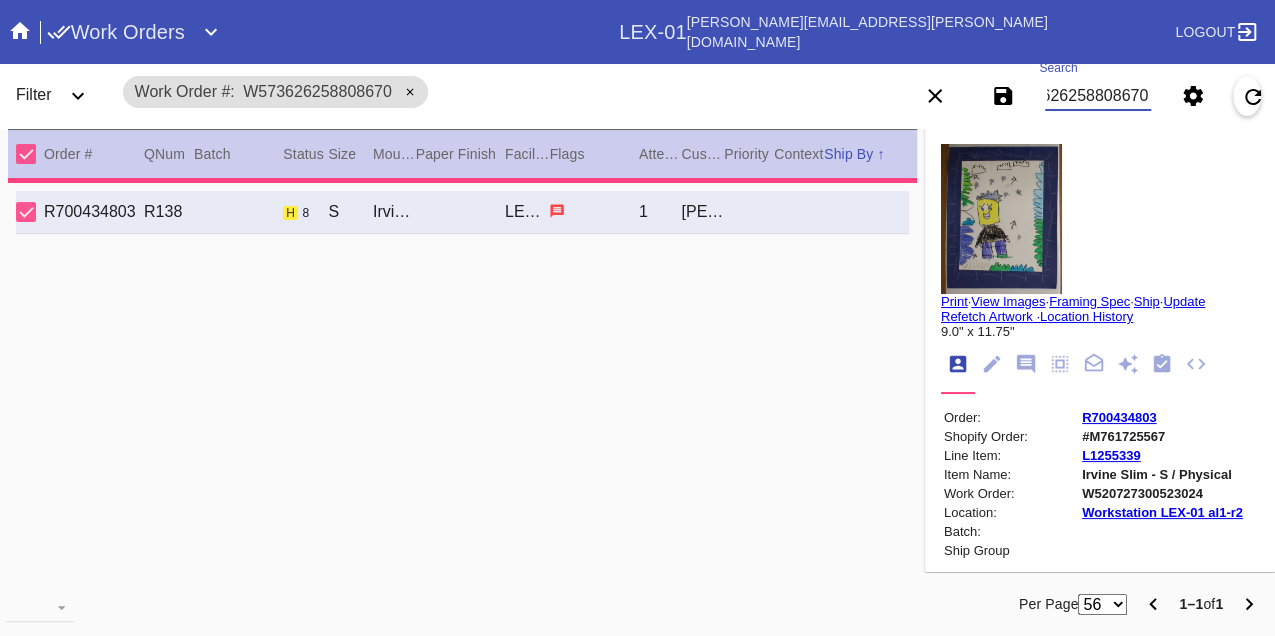 type on "1.0" 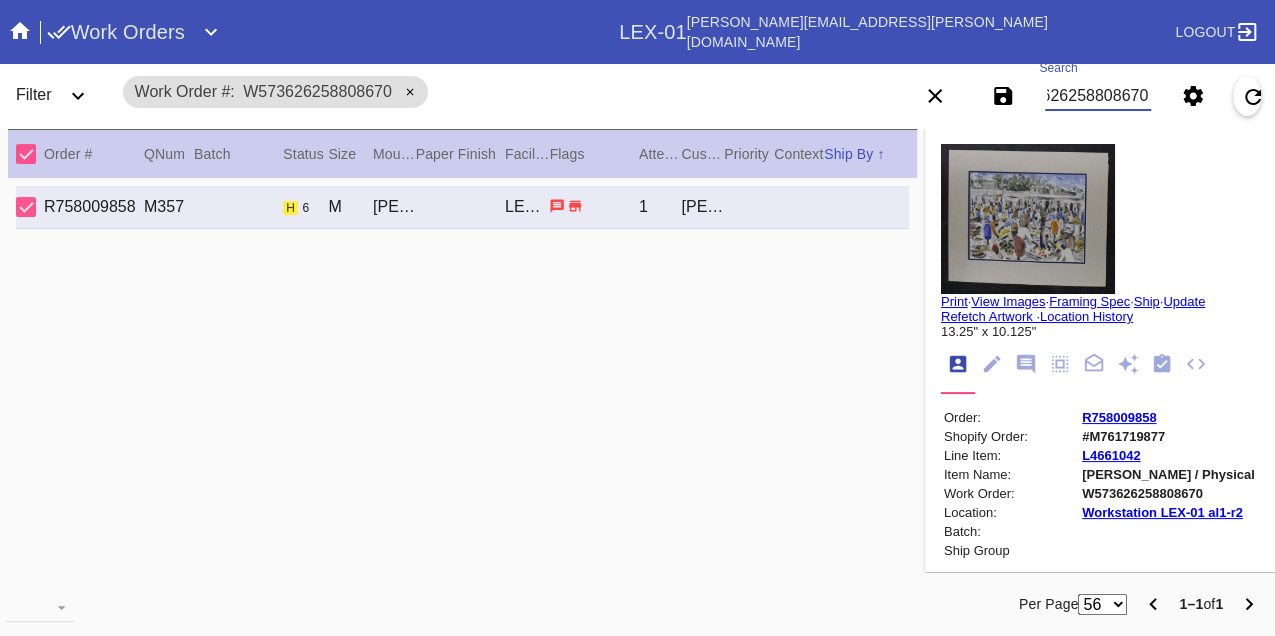 click on "W573626258808670" at bounding box center [1098, 96] 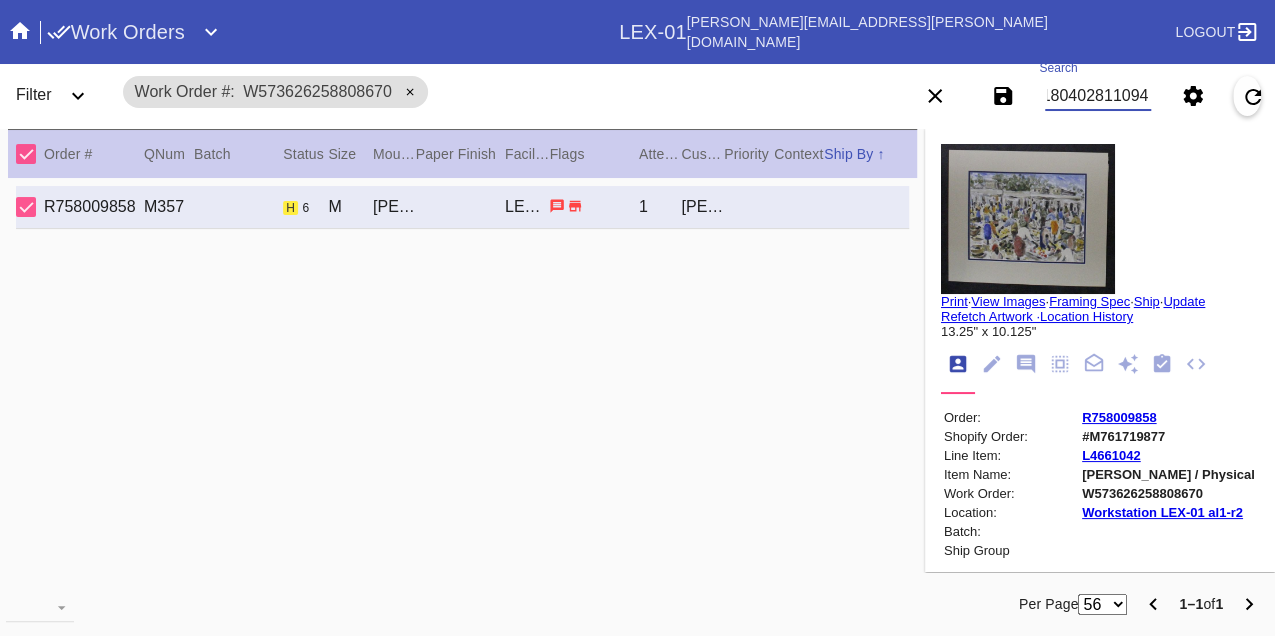 type on "W851804028110945" 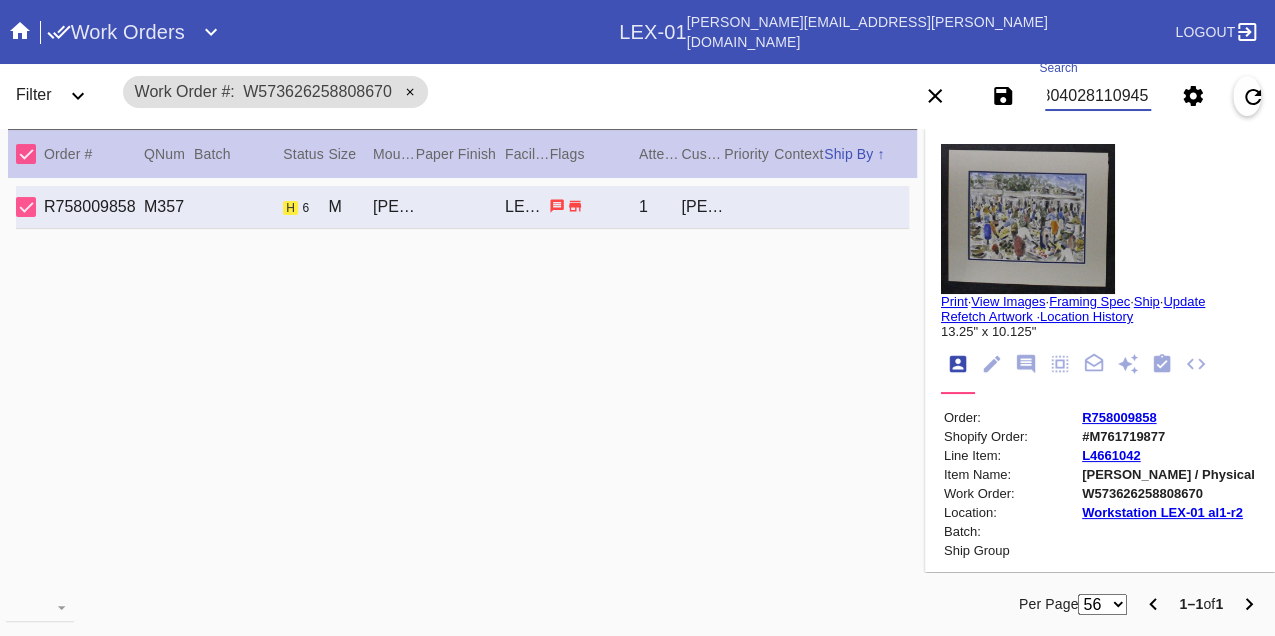 scroll, scrollTop: 0, scrollLeft: 48, axis: horizontal 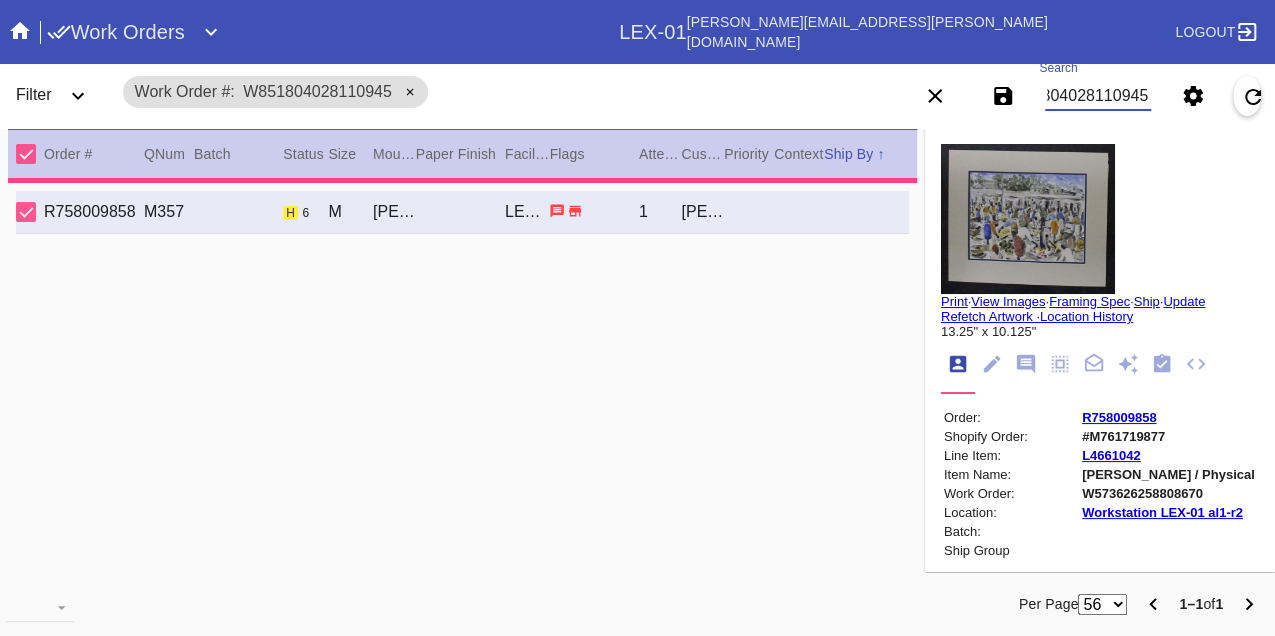 type on "0.0" 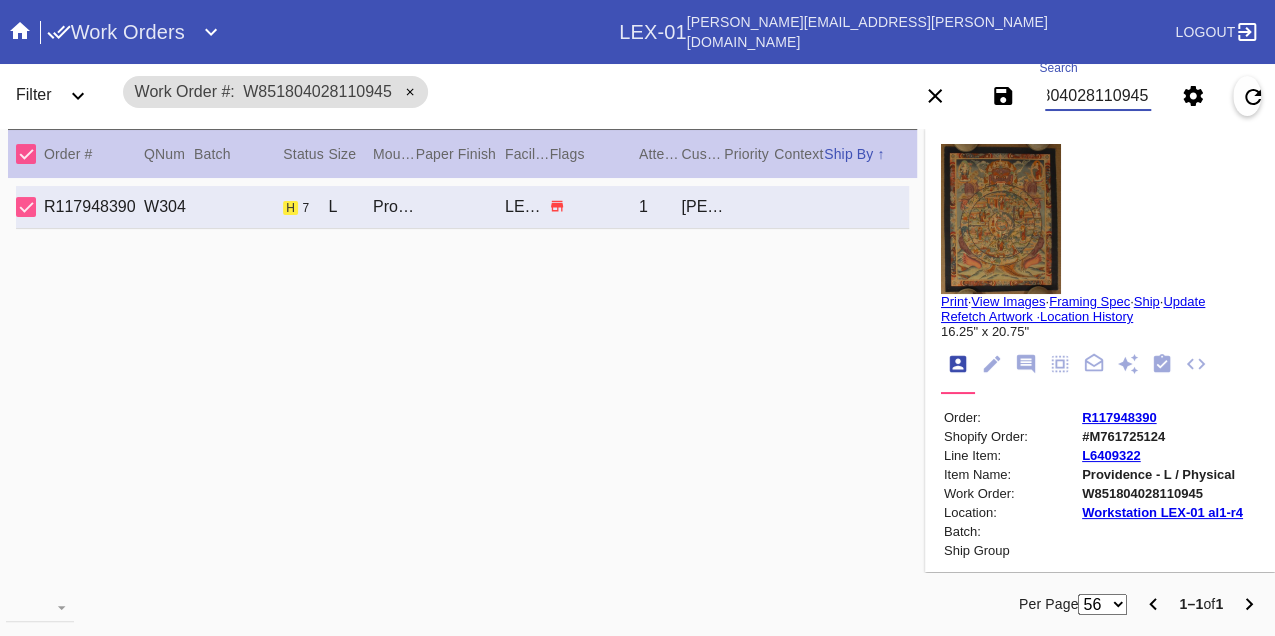 click on "W851804028110945" at bounding box center [1098, 96] 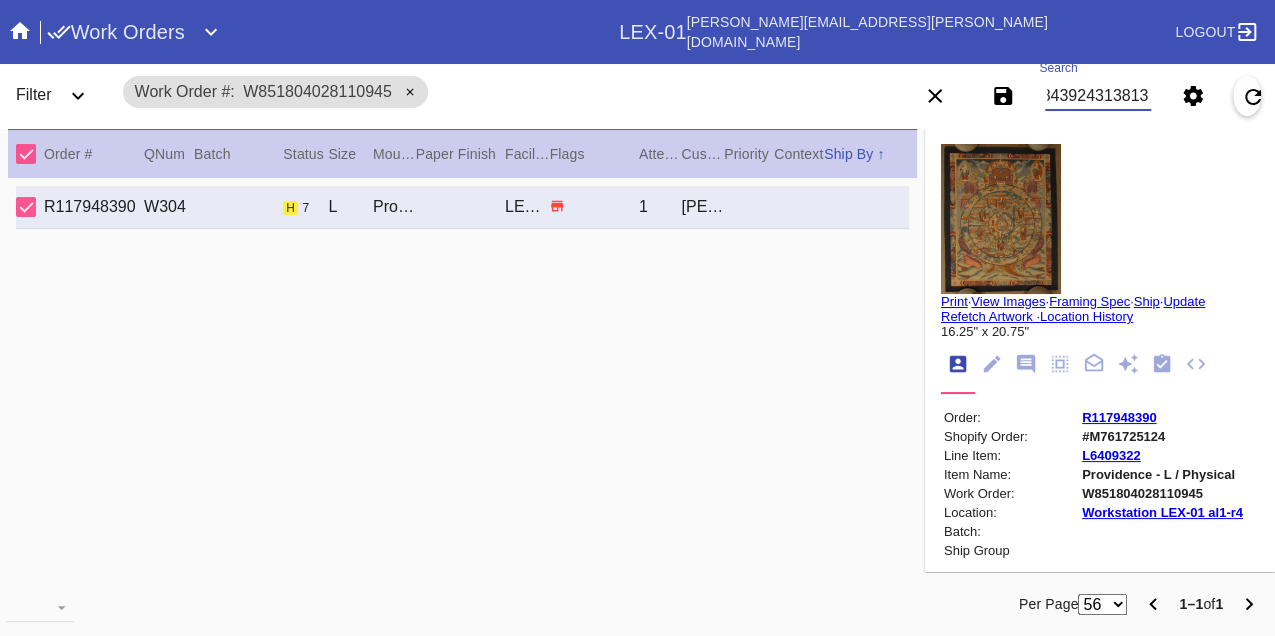 type on "W508439243138139" 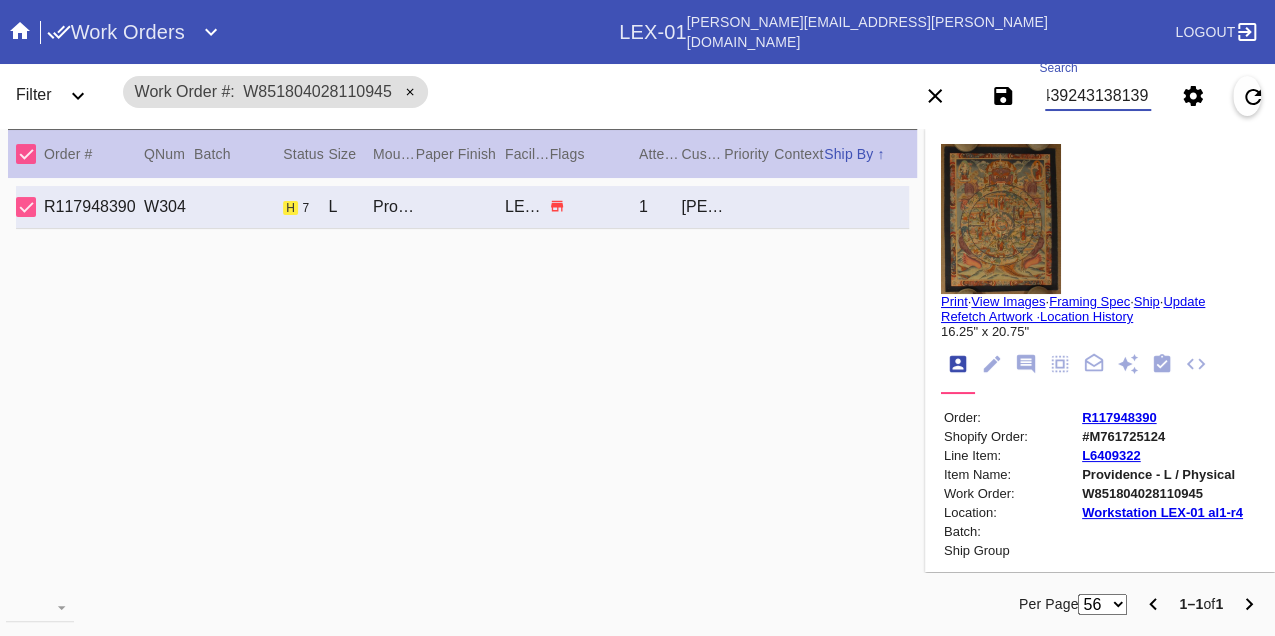 scroll, scrollTop: 0, scrollLeft: 48, axis: horizontal 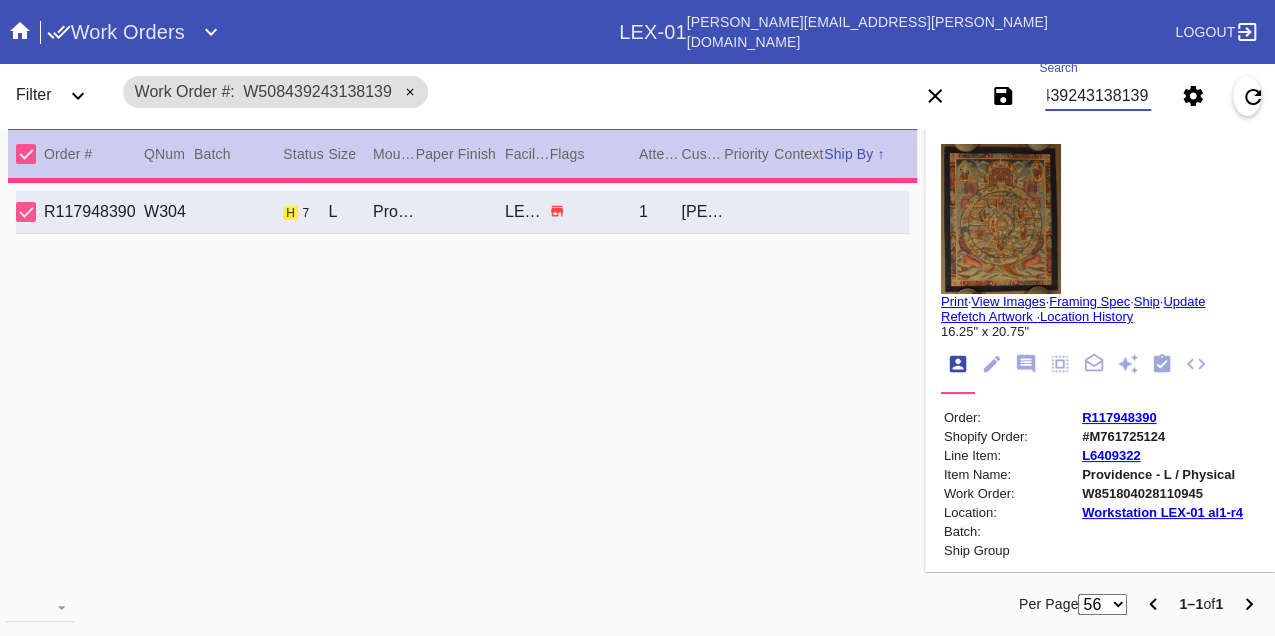 type on "8.75" 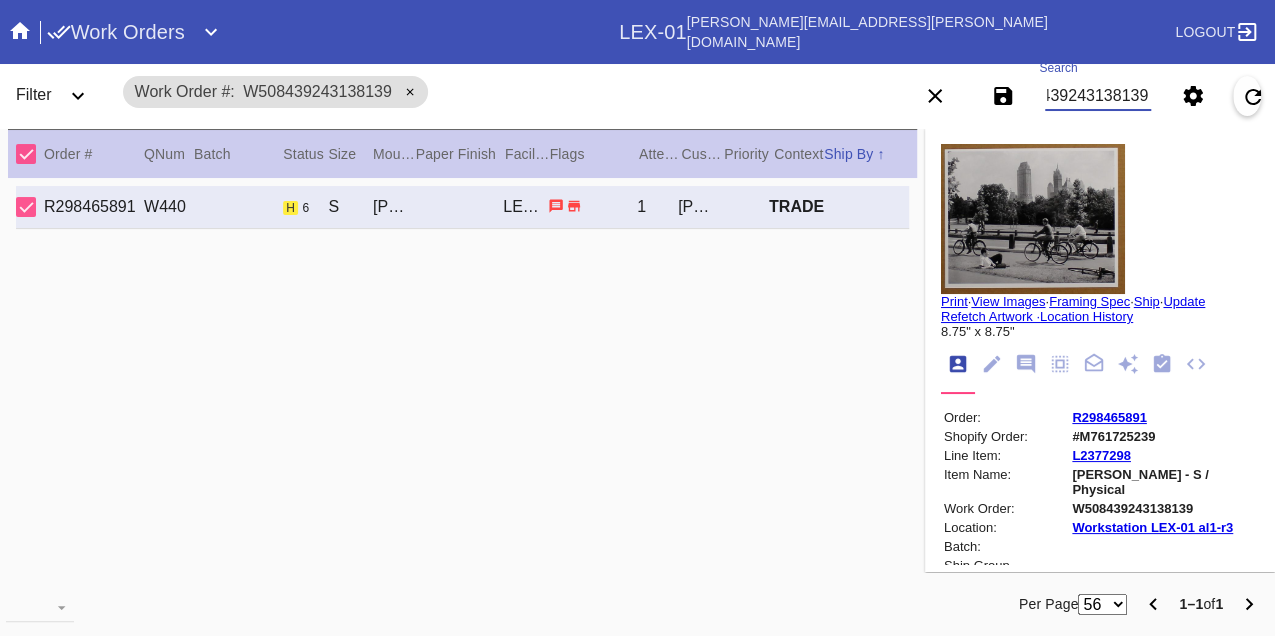 scroll, scrollTop: 0, scrollLeft: 0, axis: both 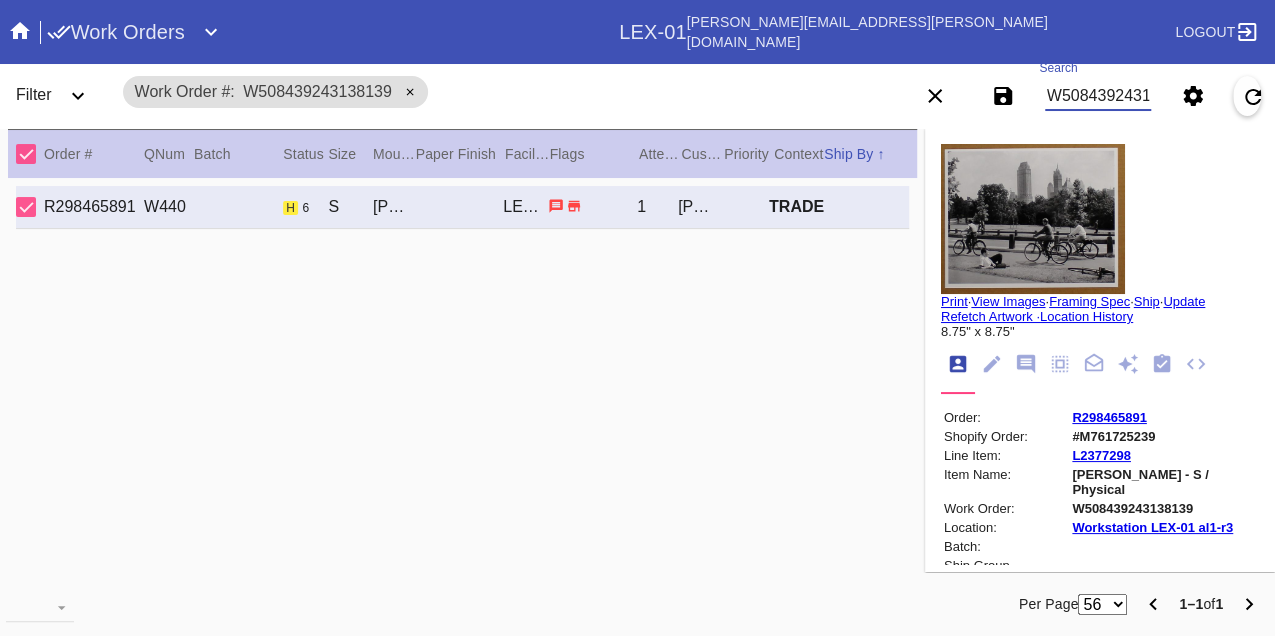 click on "W508439243138139" at bounding box center (1098, 96) 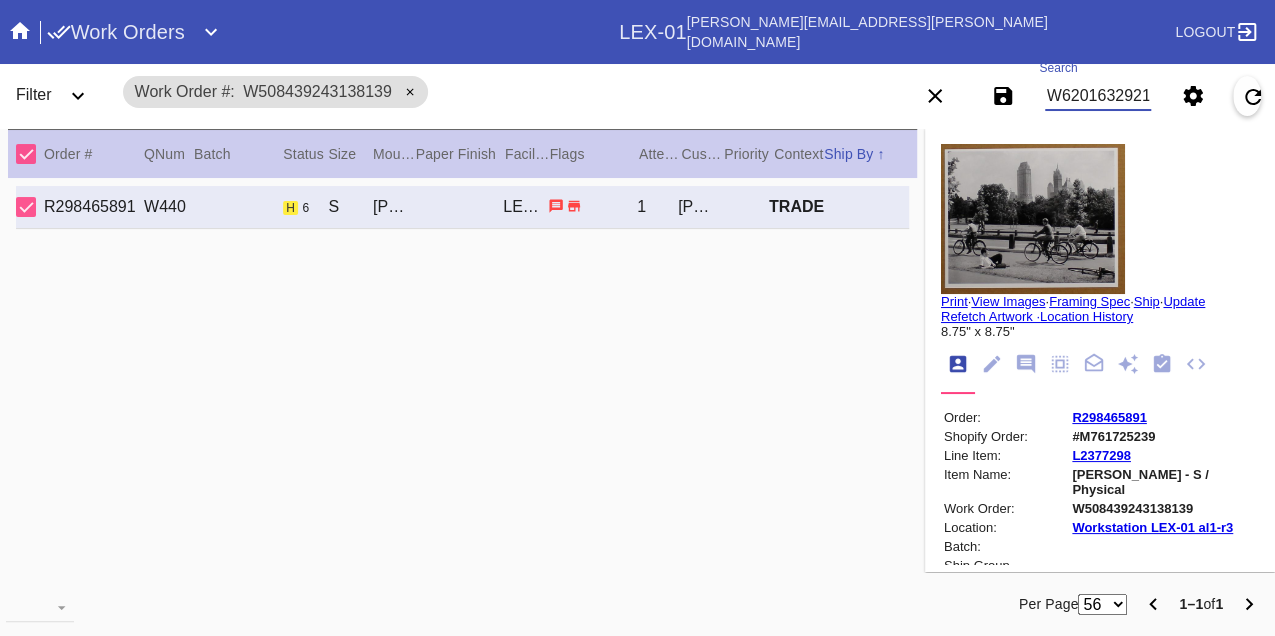 type on "W620163292173410" 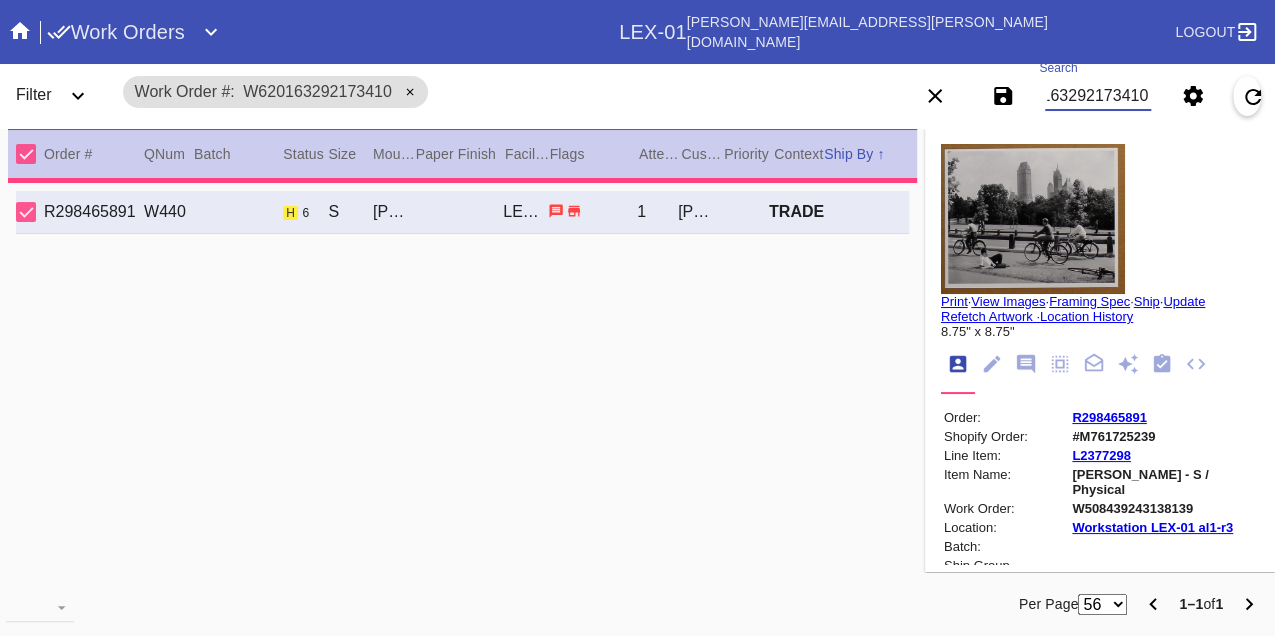 type on "2.5" 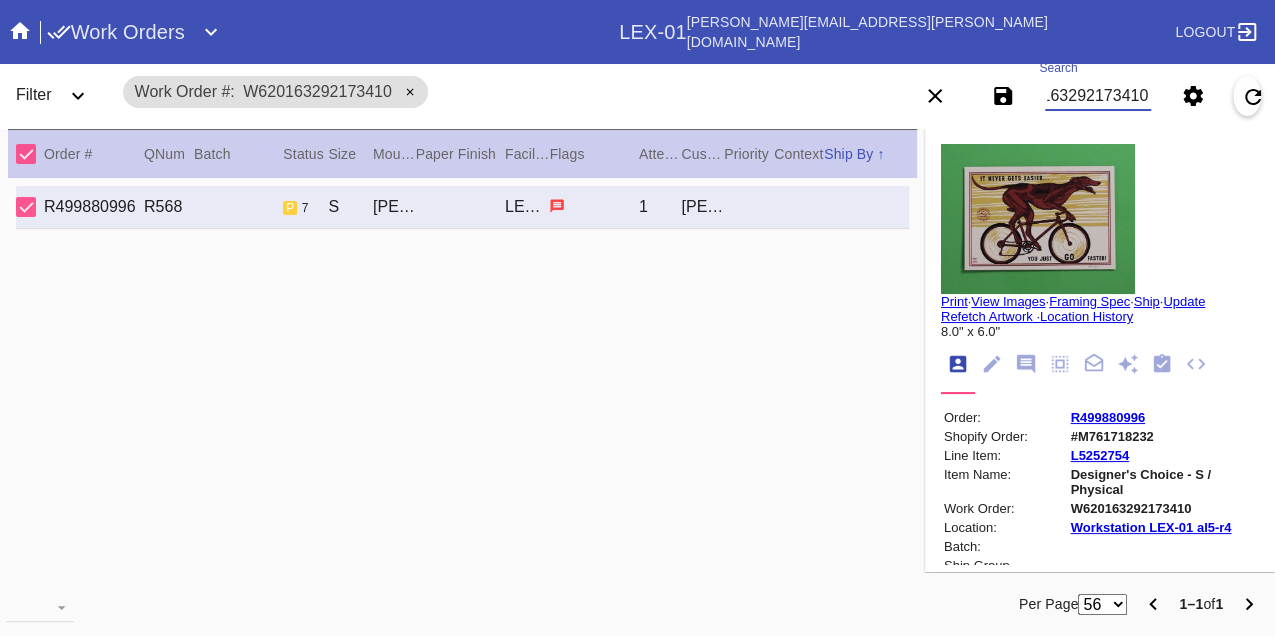 scroll, scrollTop: 0, scrollLeft: 0, axis: both 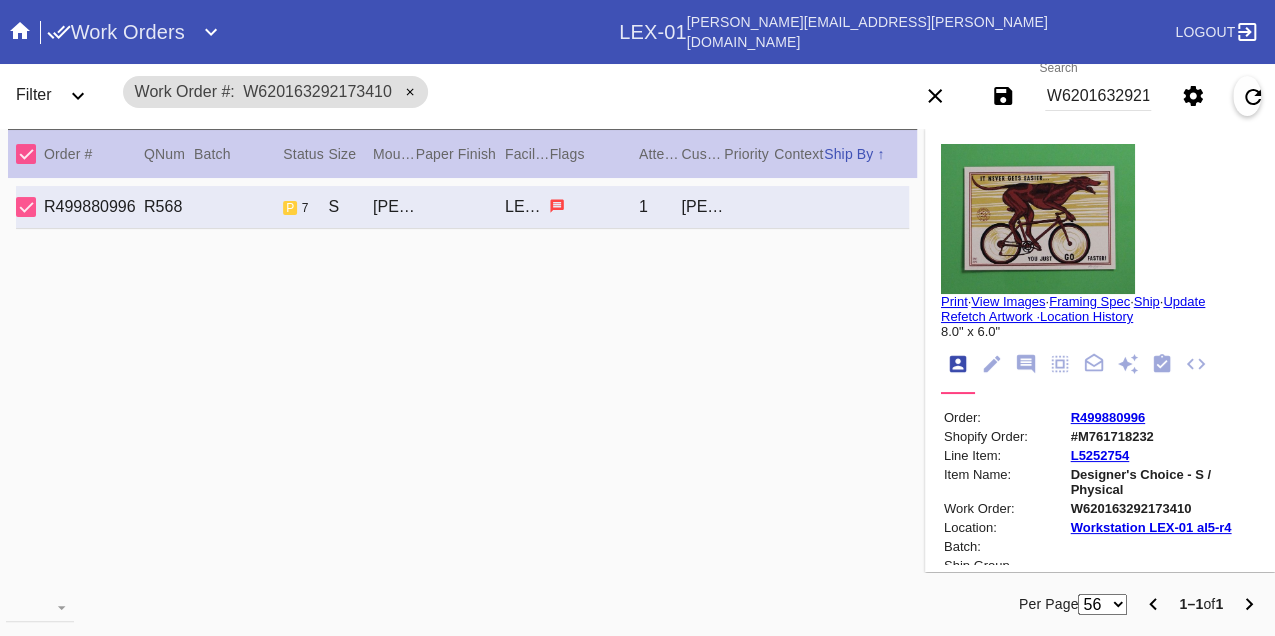 click on "W620163292173410" at bounding box center (1098, 96) 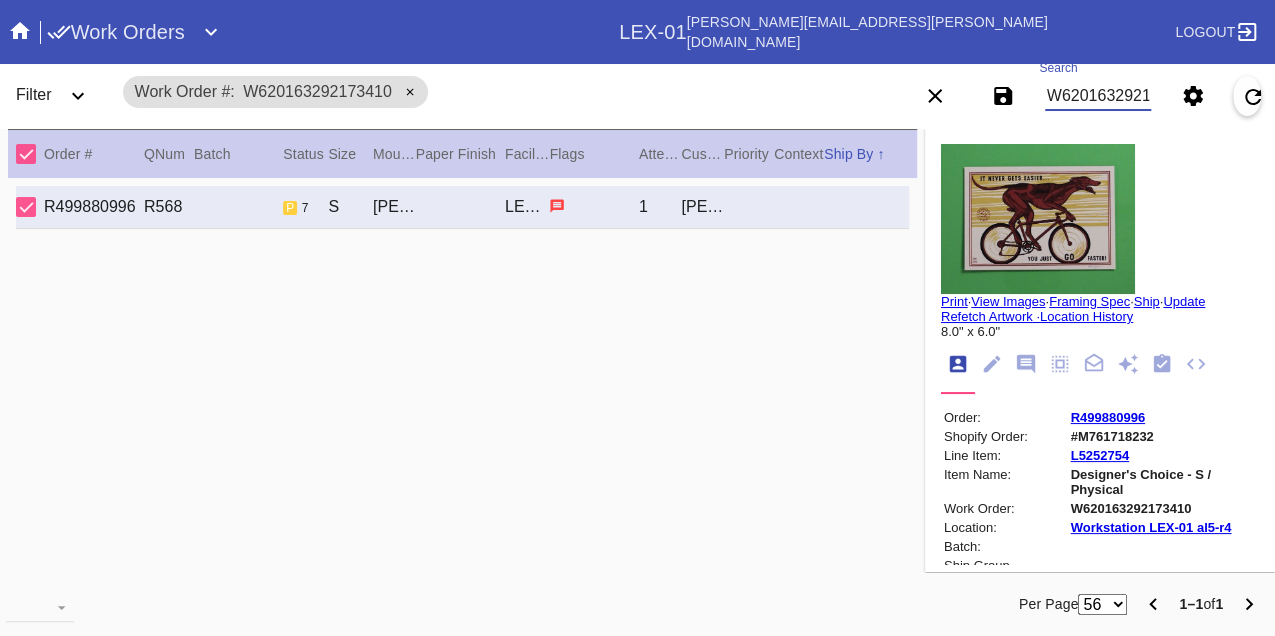 click on "W620163292173410" at bounding box center (1098, 96) 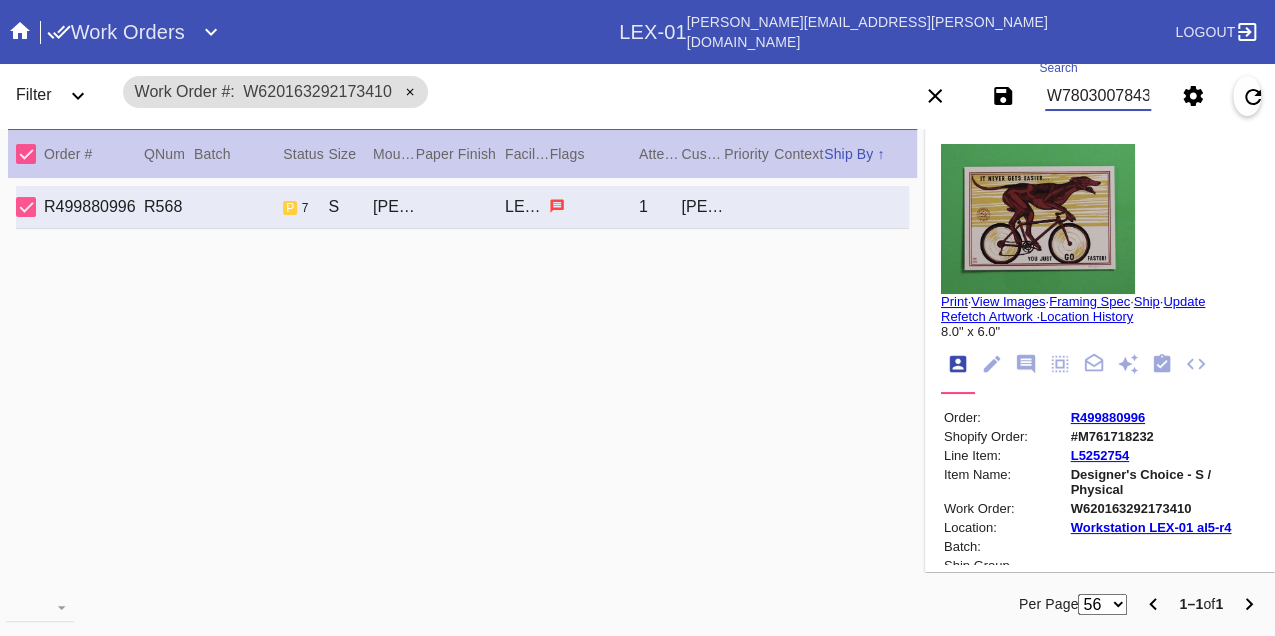 type on "W780300784338160" 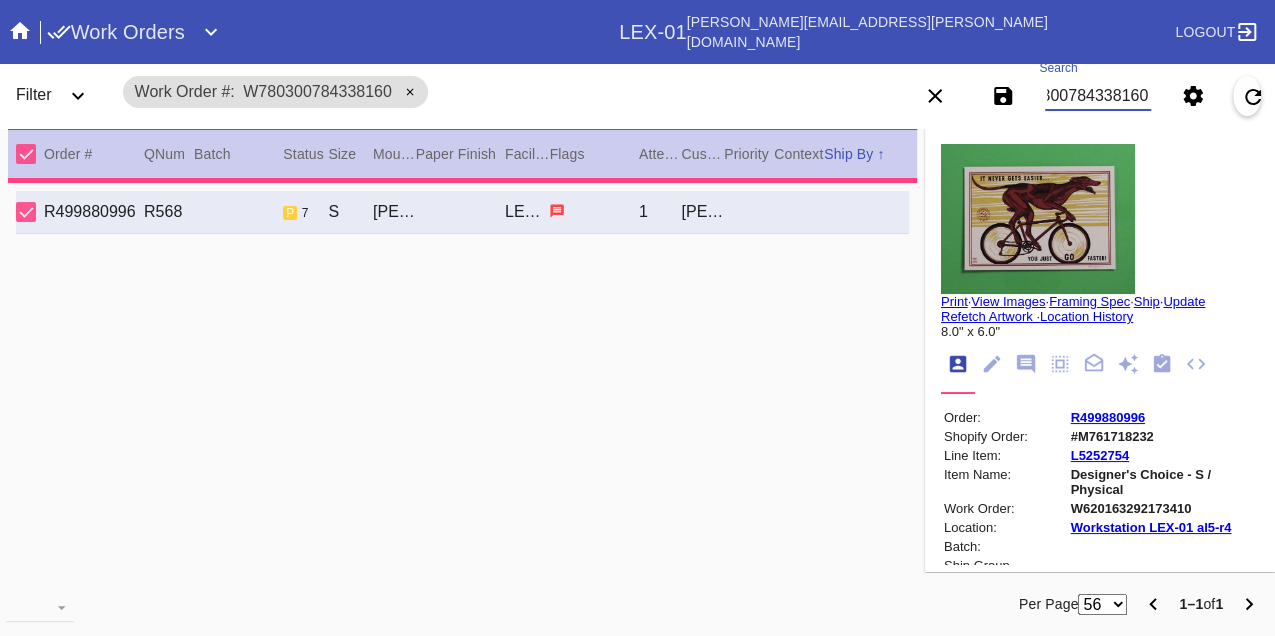 type on "7.0" 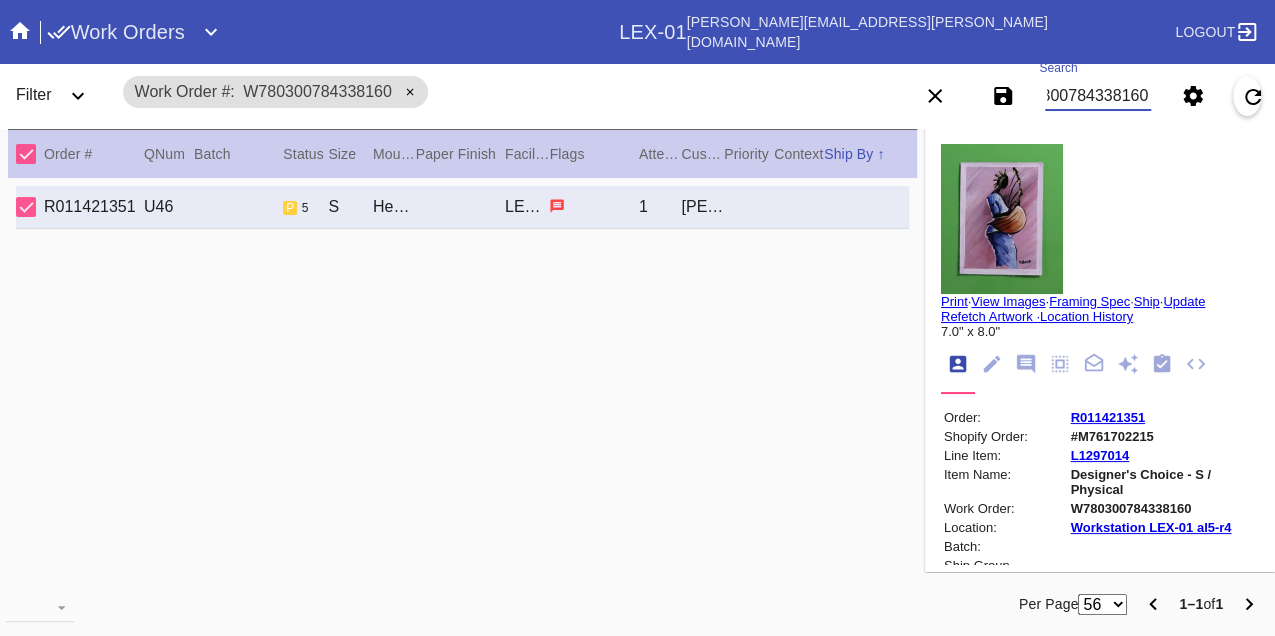 type on "W780300784338160" 